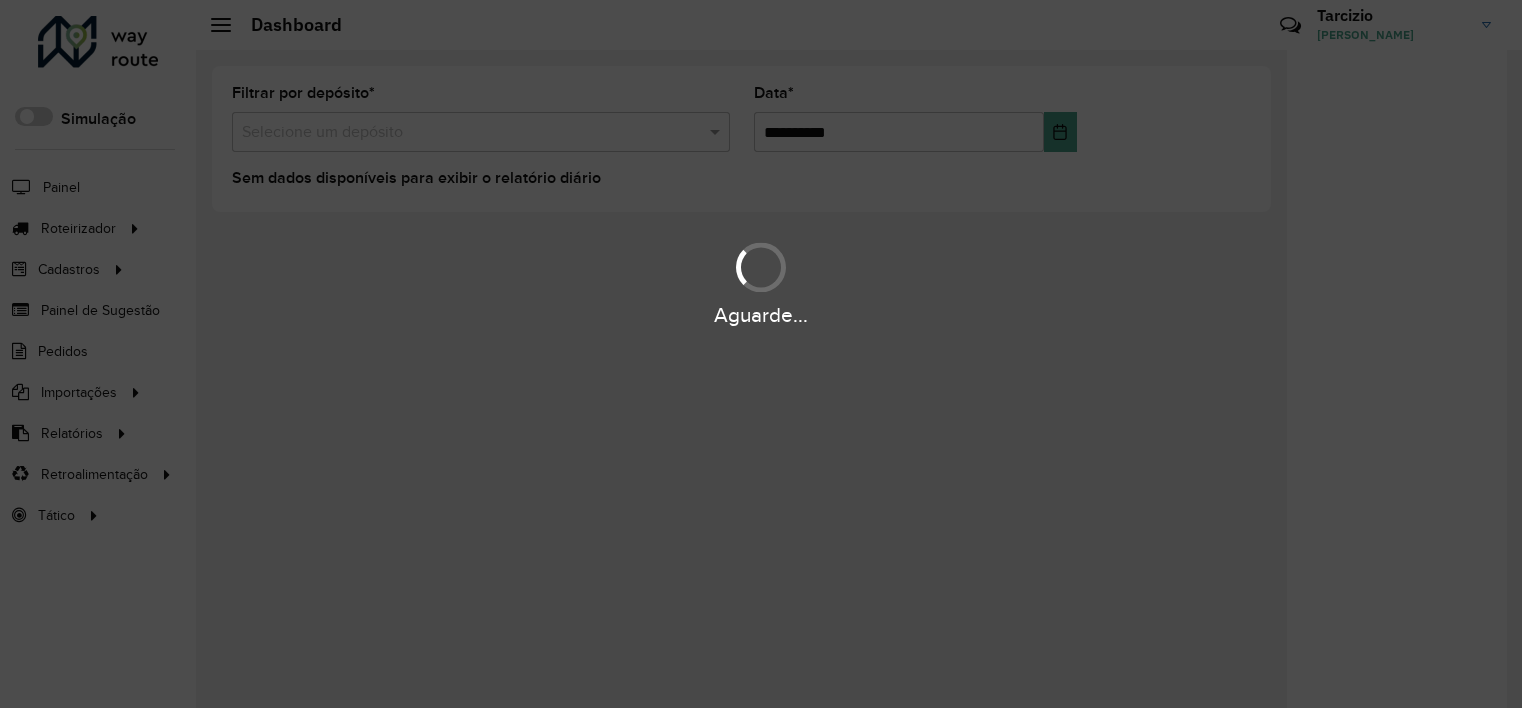 scroll, scrollTop: 0, scrollLeft: 0, axis: both 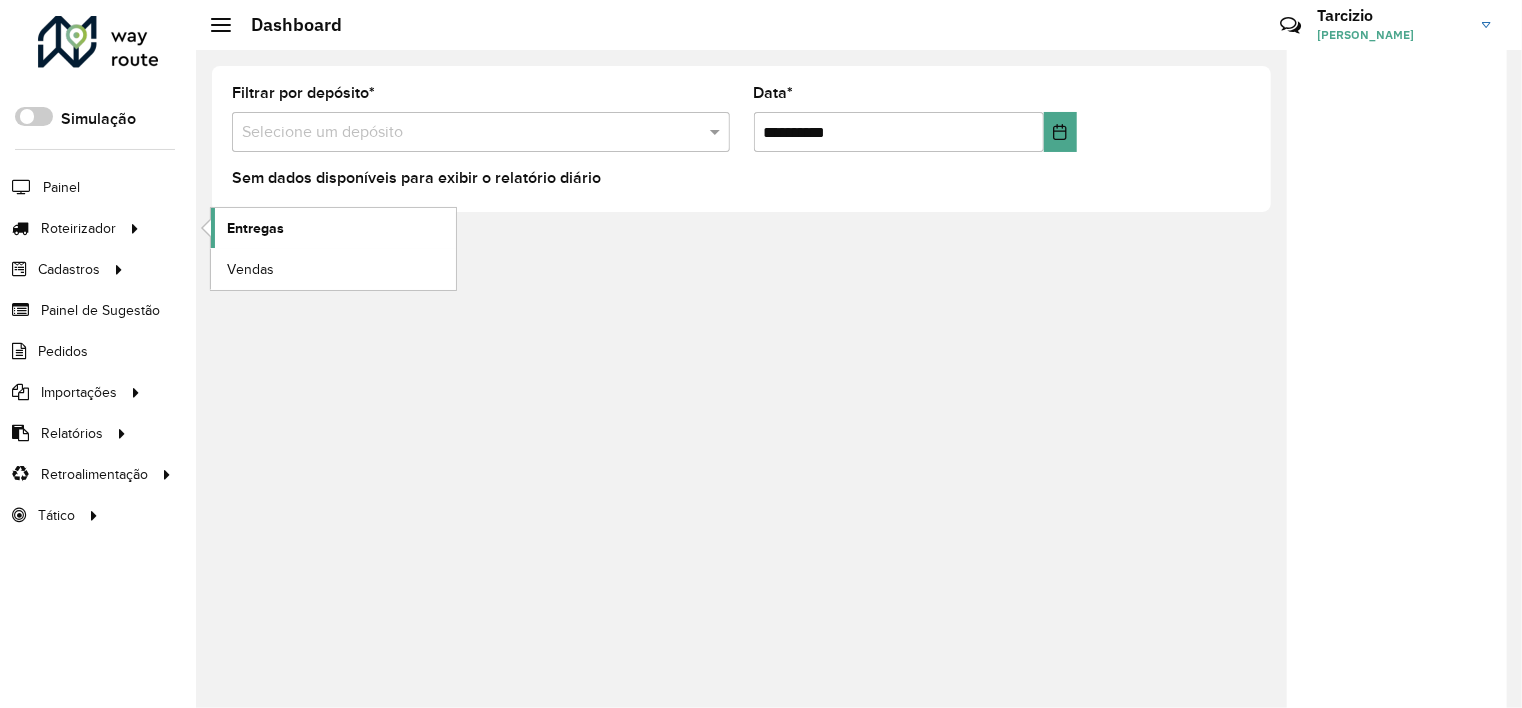 click on "Entregas" 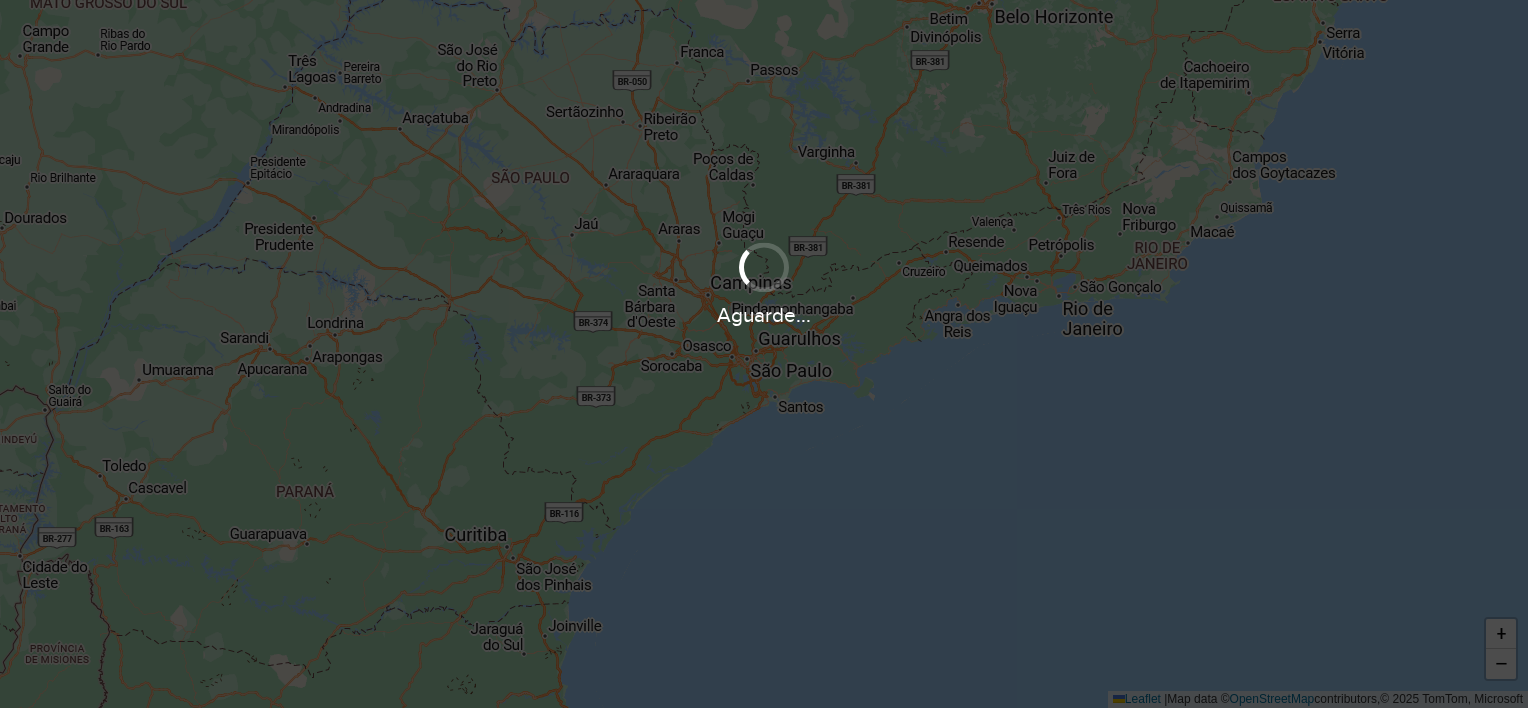scroll, scrollTop: 0, scrollLeft: 0, axis: both 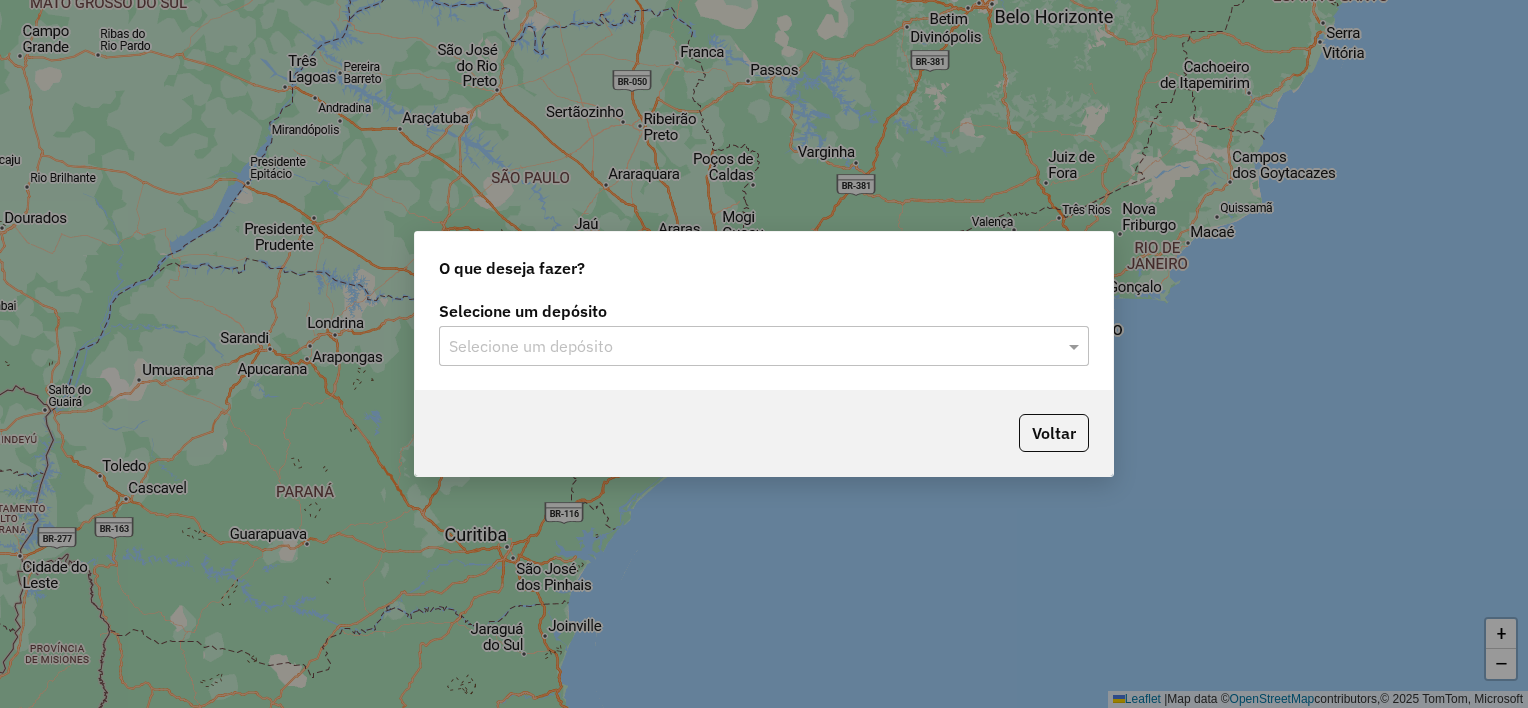 click 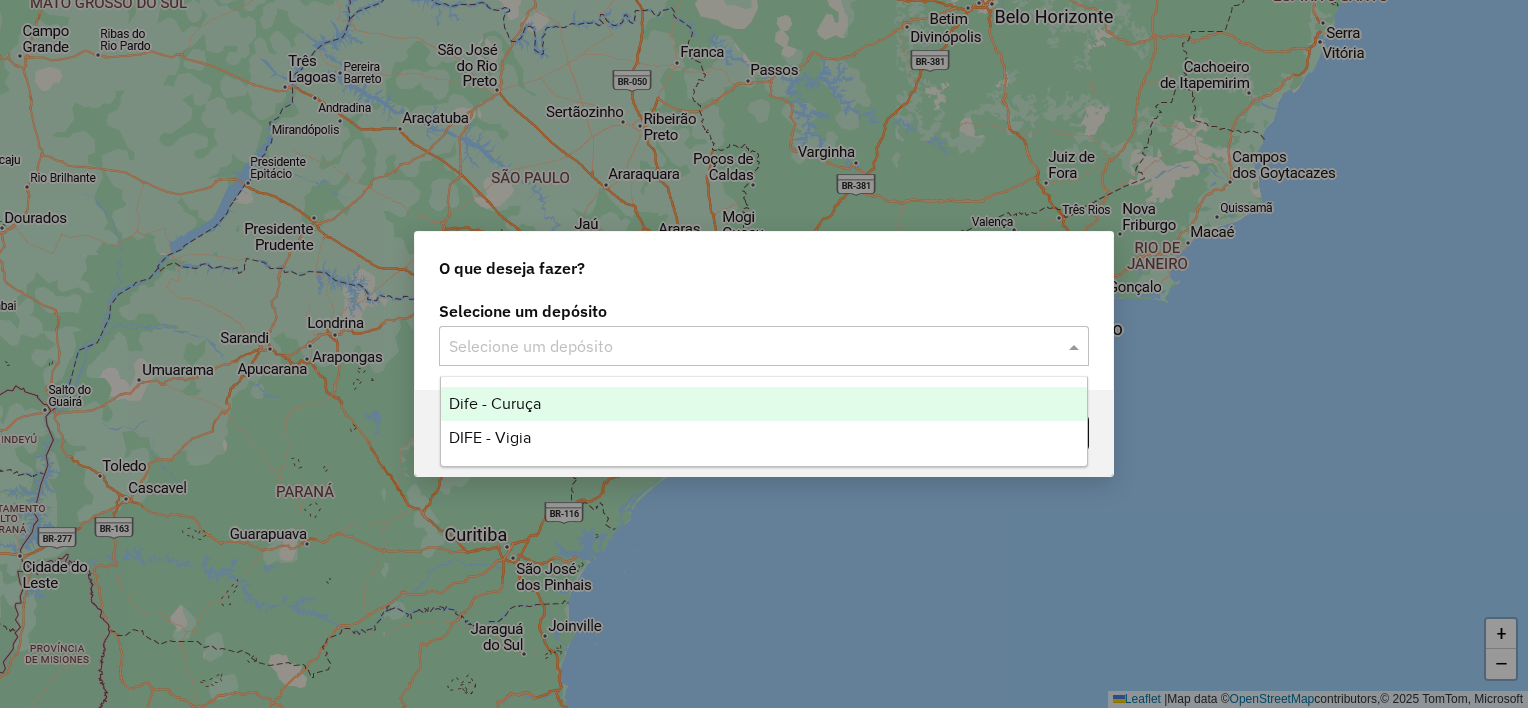 click on "Dife - Curuça" at bounding box center [495, 403] 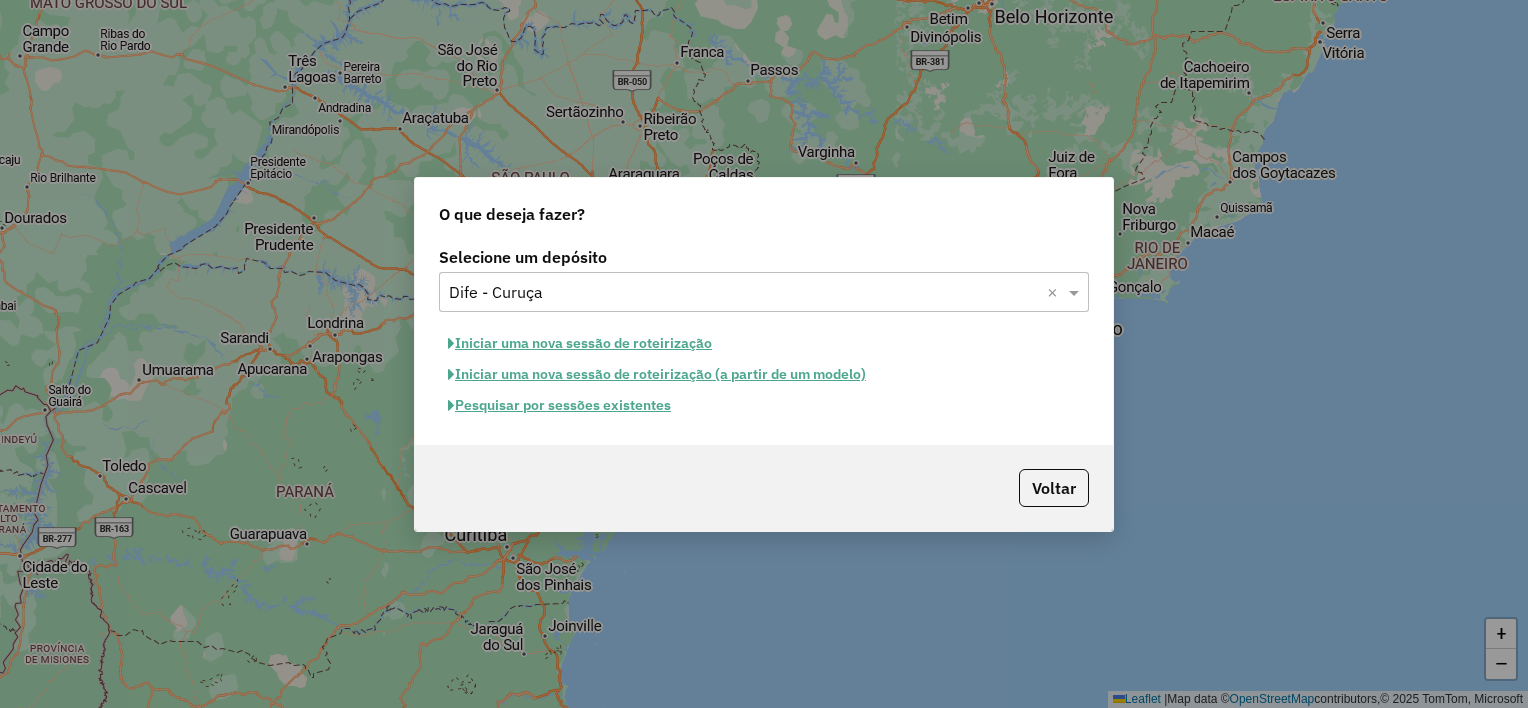 click on "Iniciar uma nova sessão de roteirização" 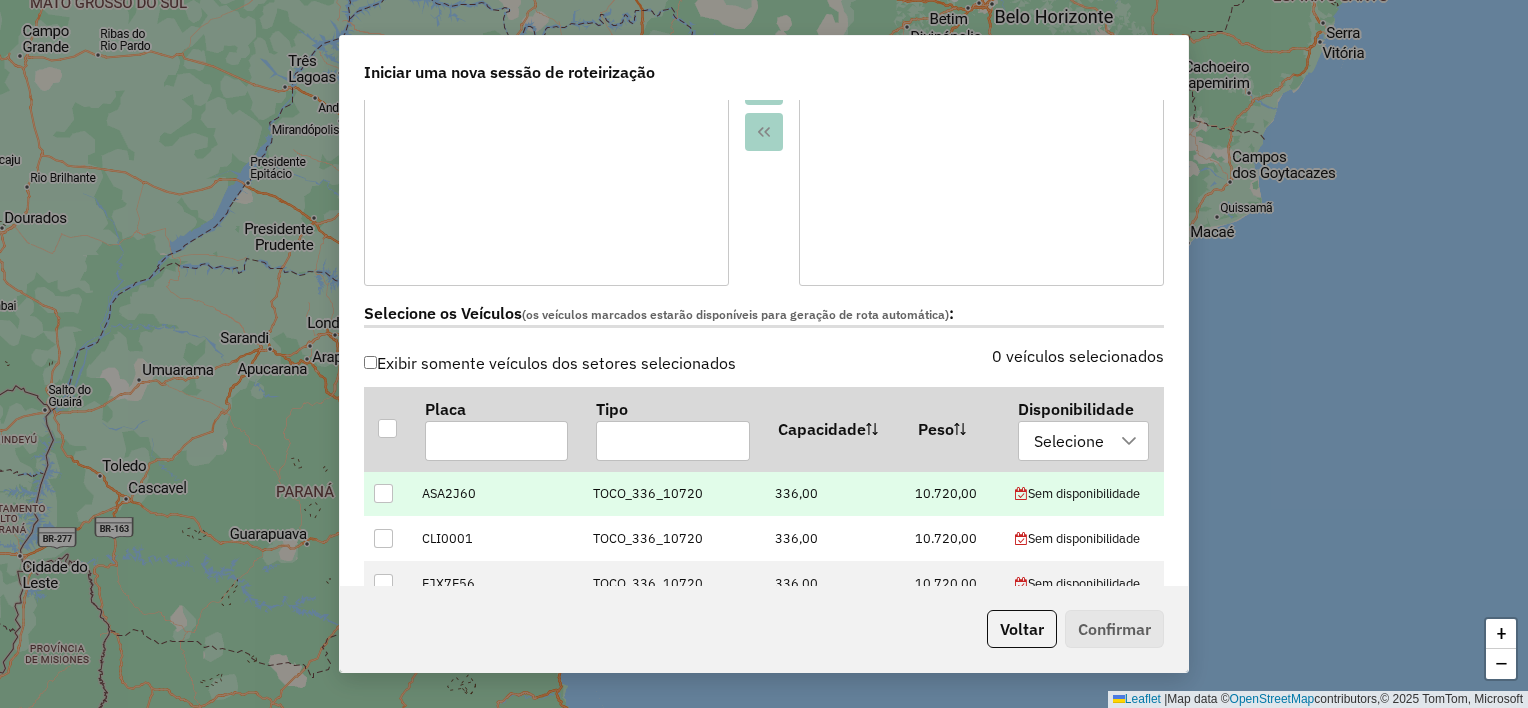 scroll, scrollTop: 600, scrollLeft: 0, axis: vertical 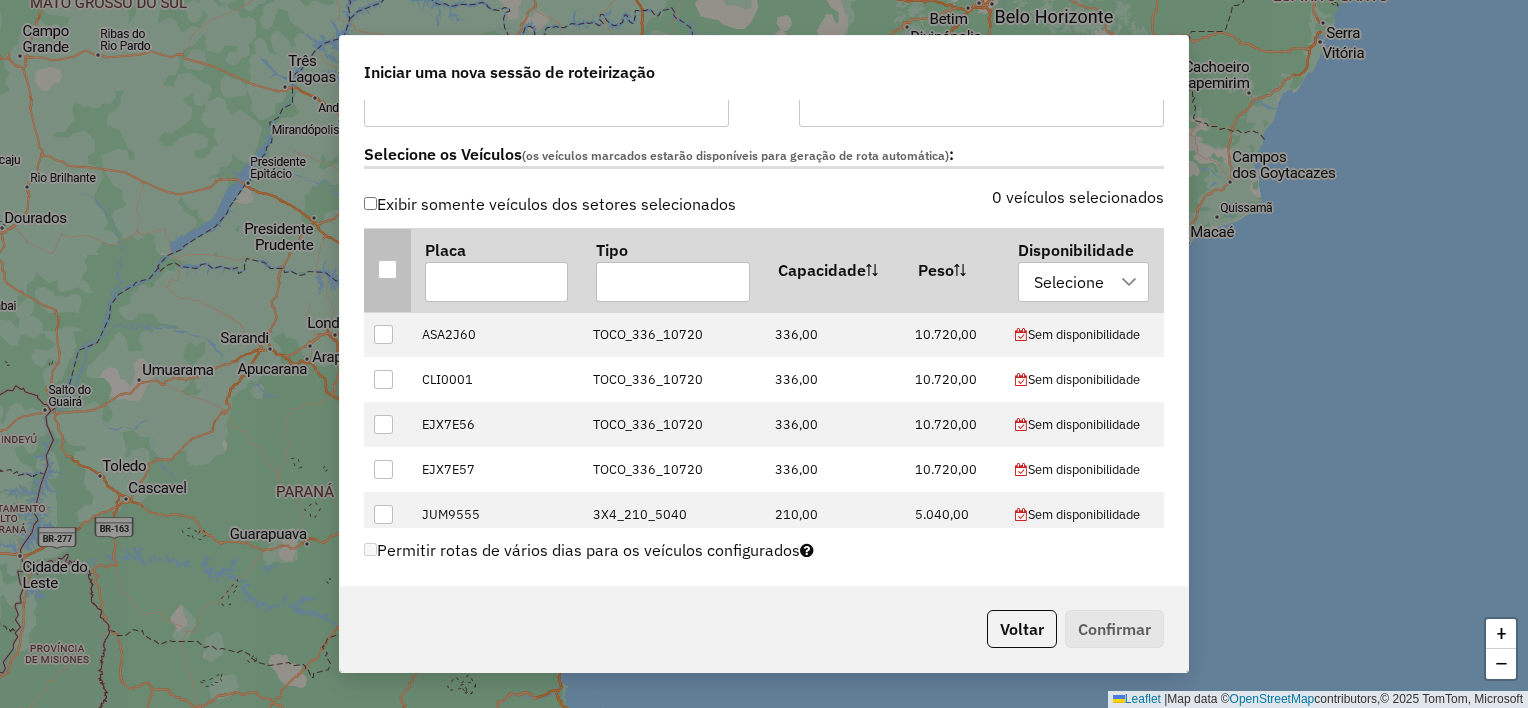 click at bounding box center (387, 269) 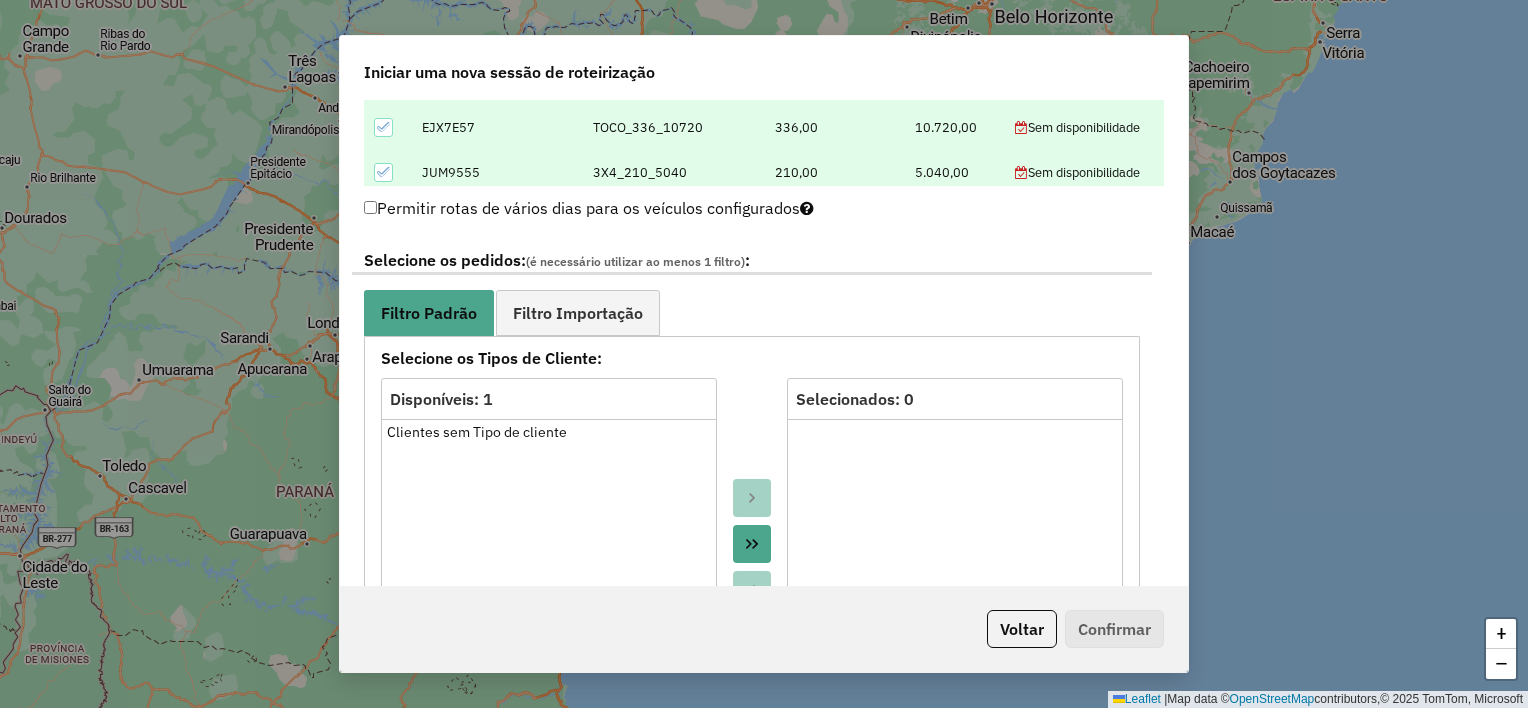 scroll, scrollTop: 1000, scrollLeft: 0, axis: vertical 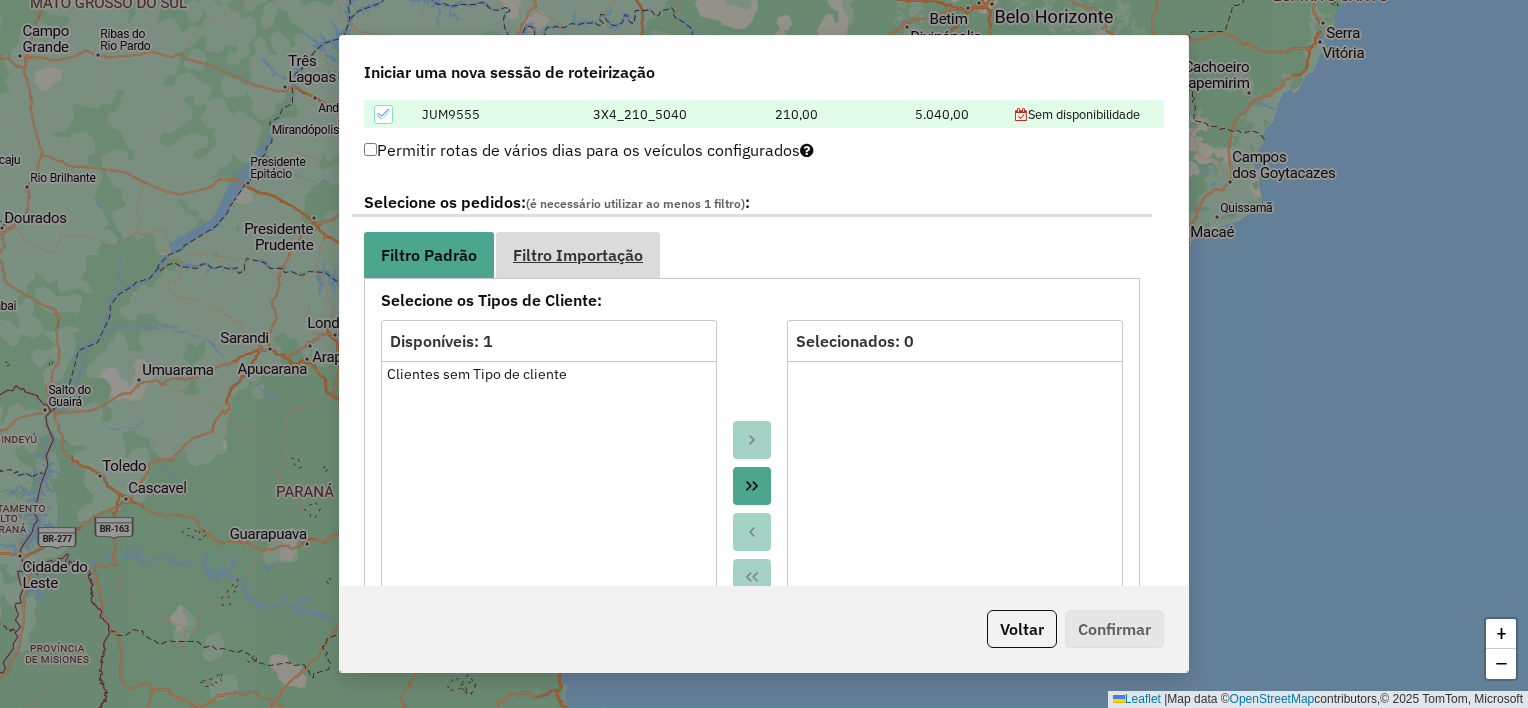 click on "Filtro Importação" at bounding box center (578, 254) 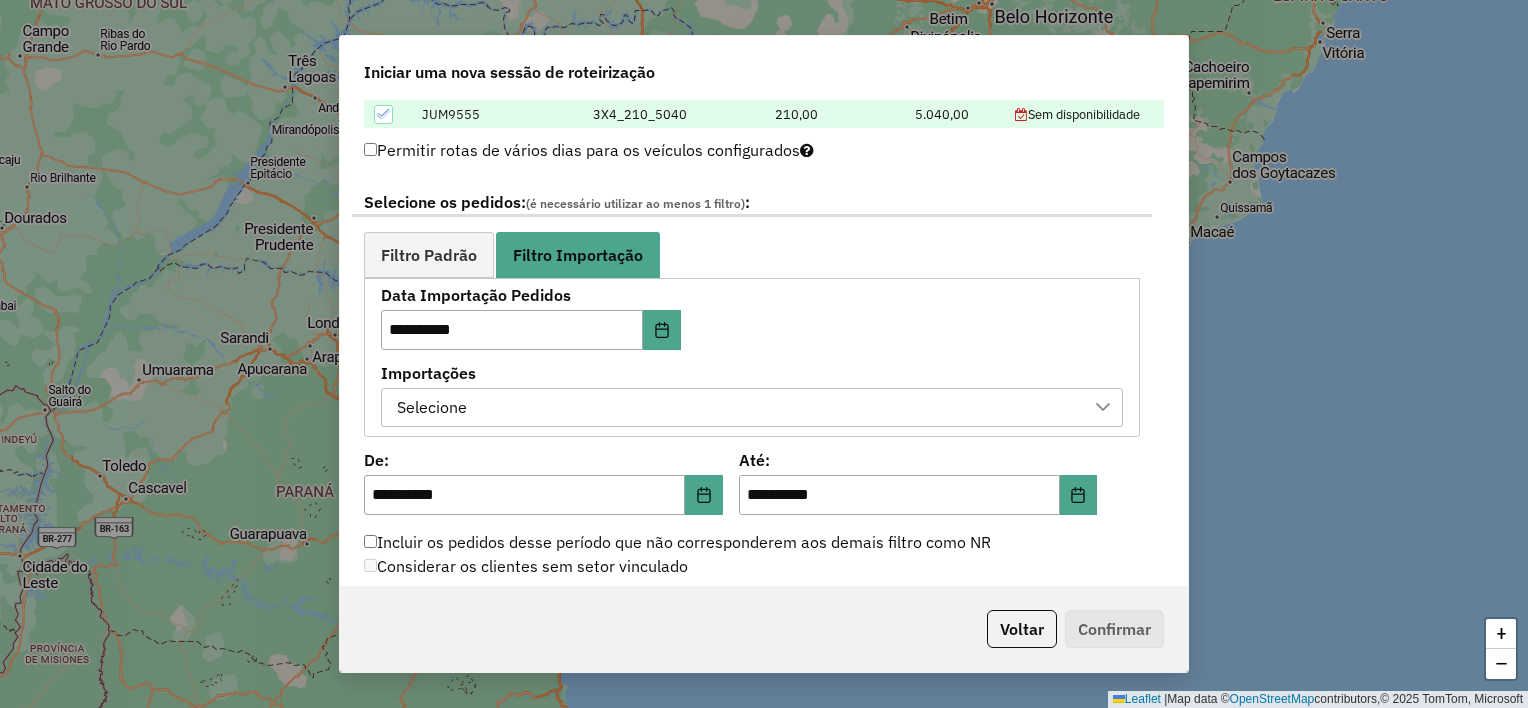 click on "Selecione" at bounding box center [737, 408] 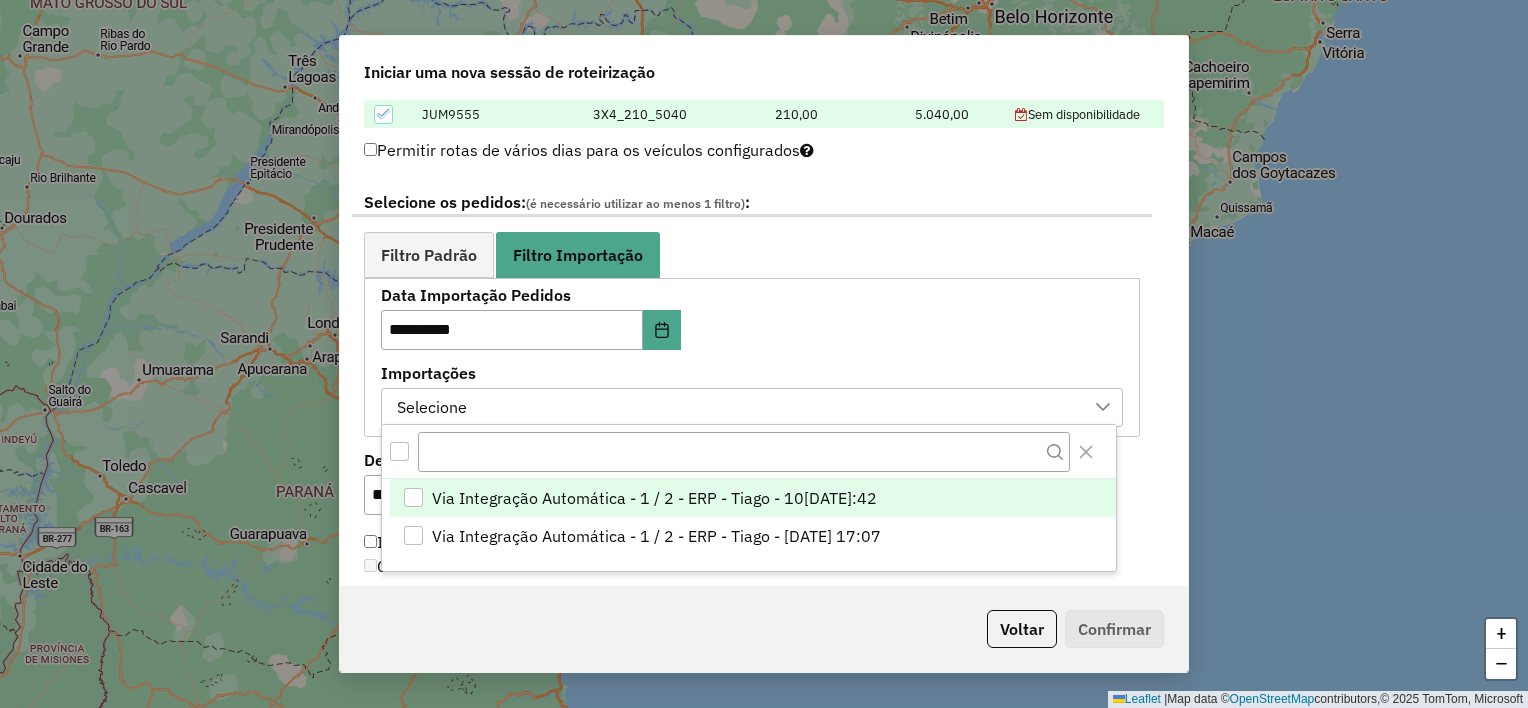 scroll, scrollTop: 14, scrollLeft: 90, axis: both 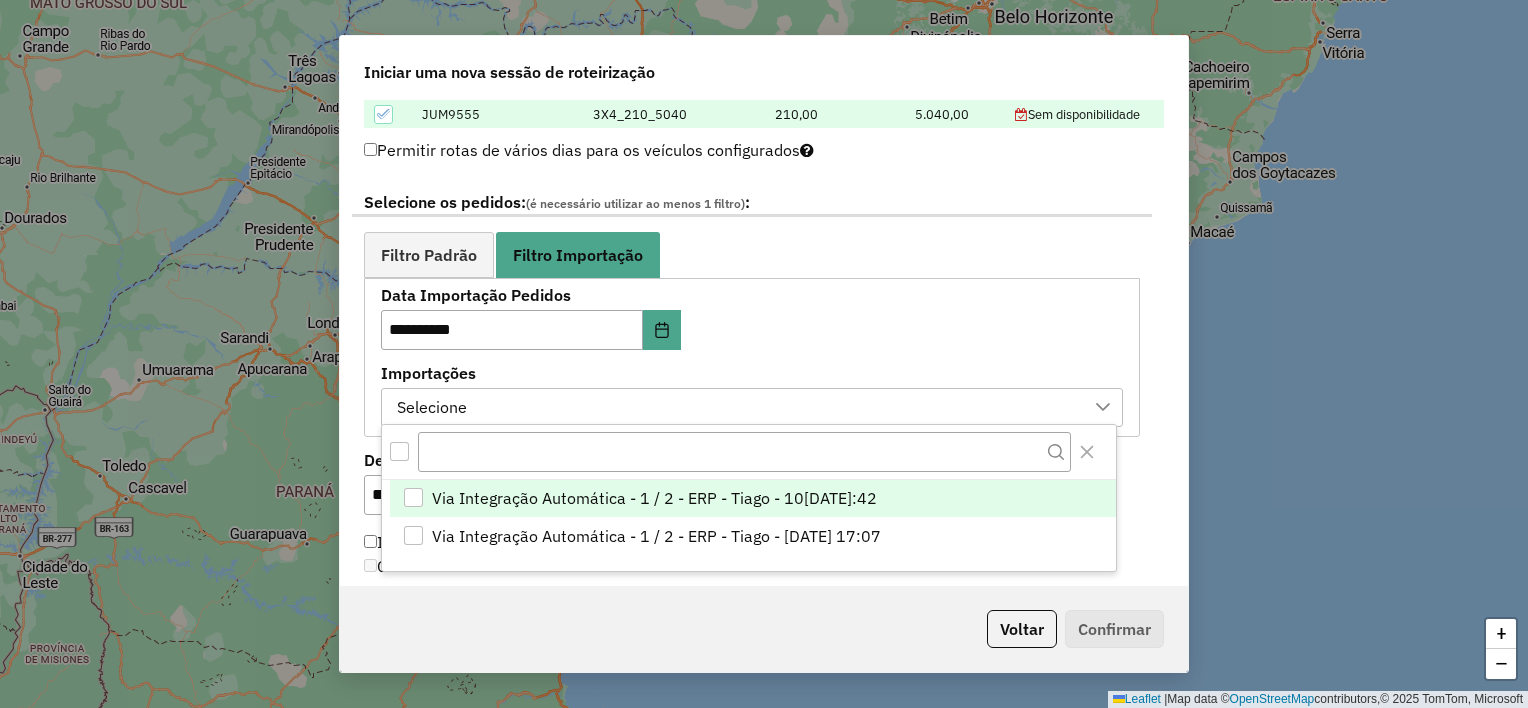 click on "Via Integração Automática - 1 / 2 - ERP - Tiago - 10[DATE]:42" at bounding box center (753, 499) 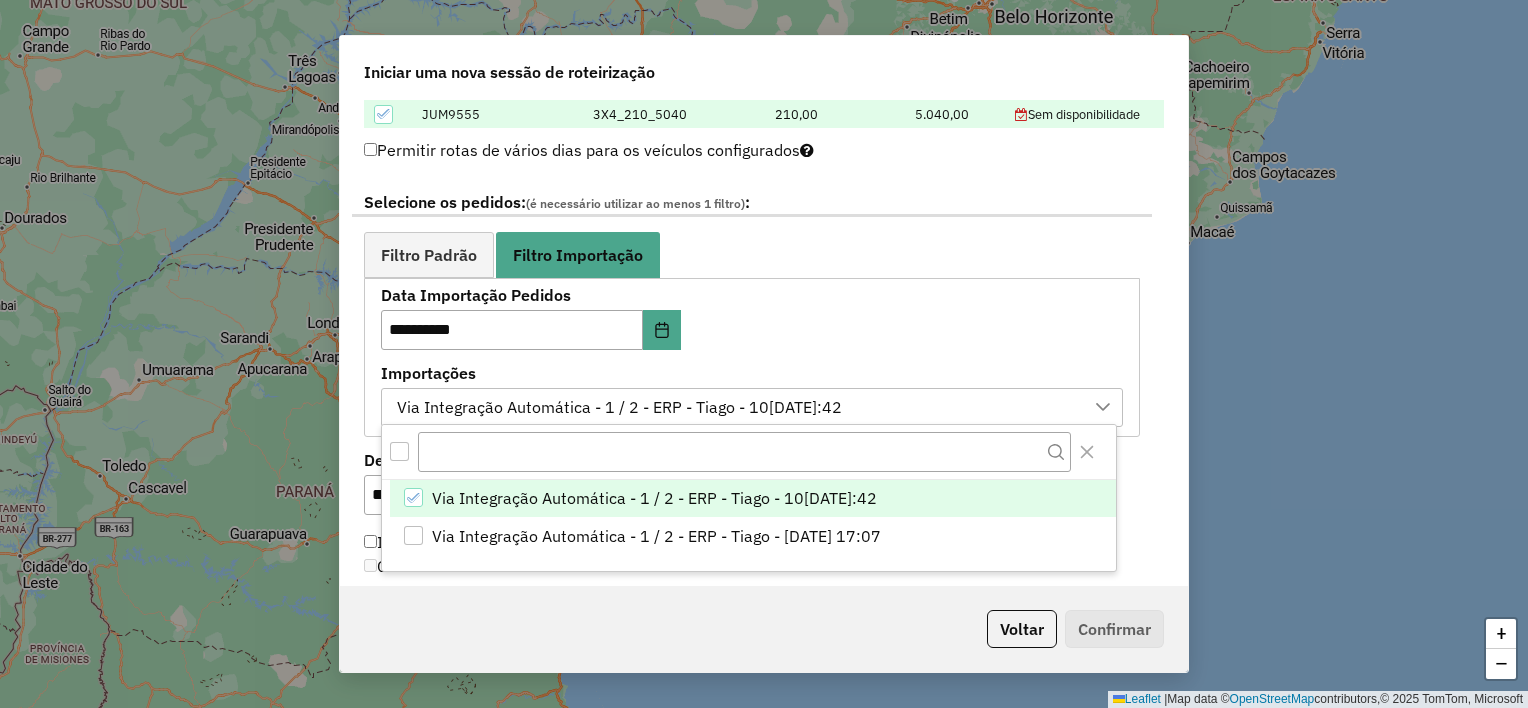 click on "**********" 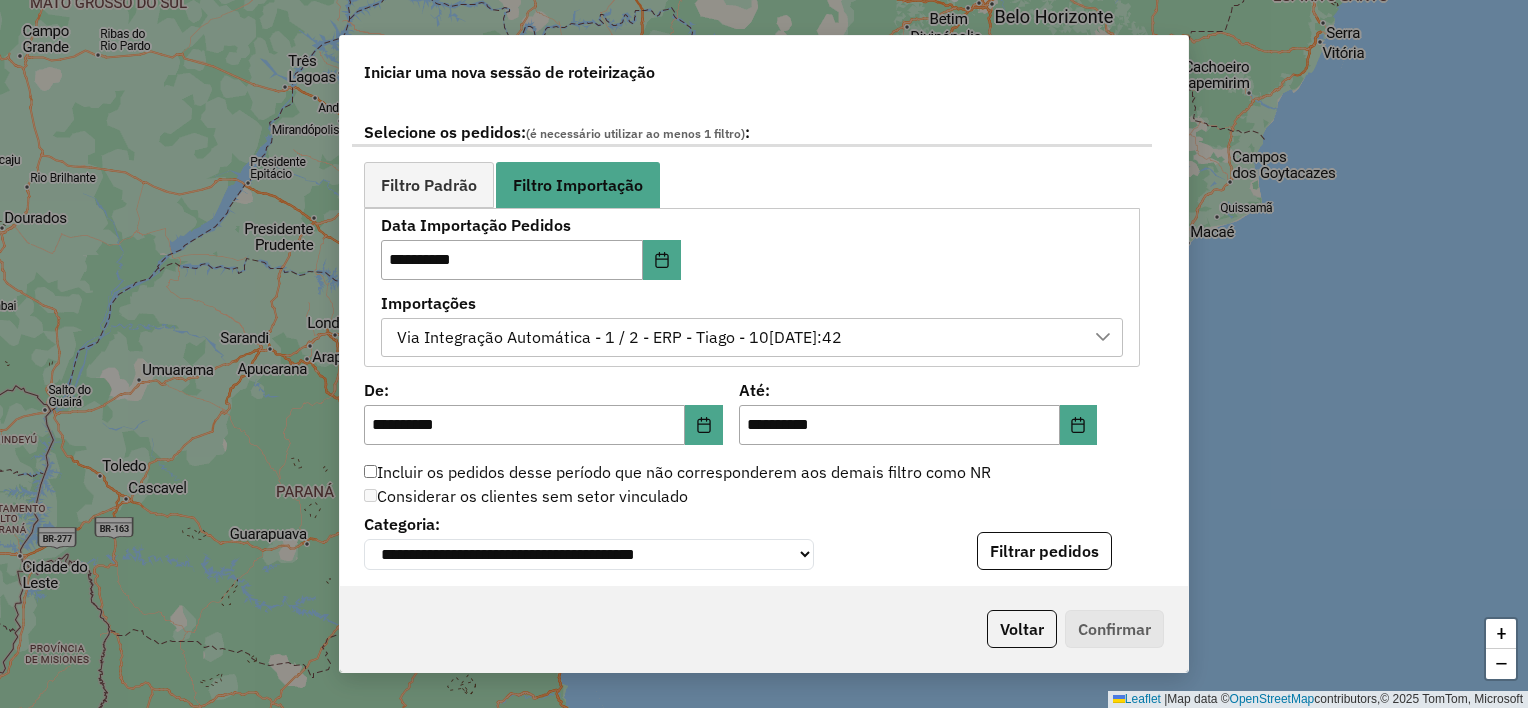 scroll, scrollTop: 1100, scrollLeft: 0, axis: vertical 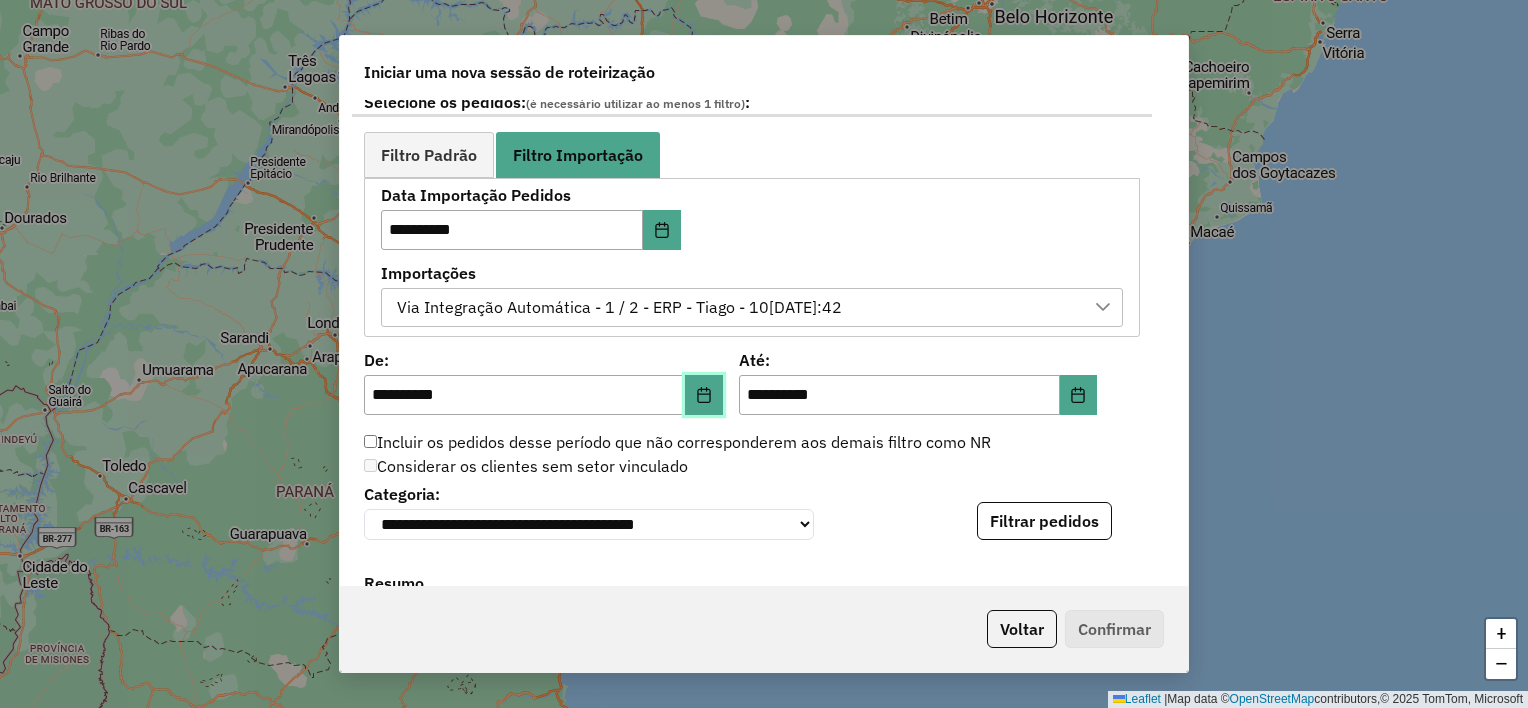 click 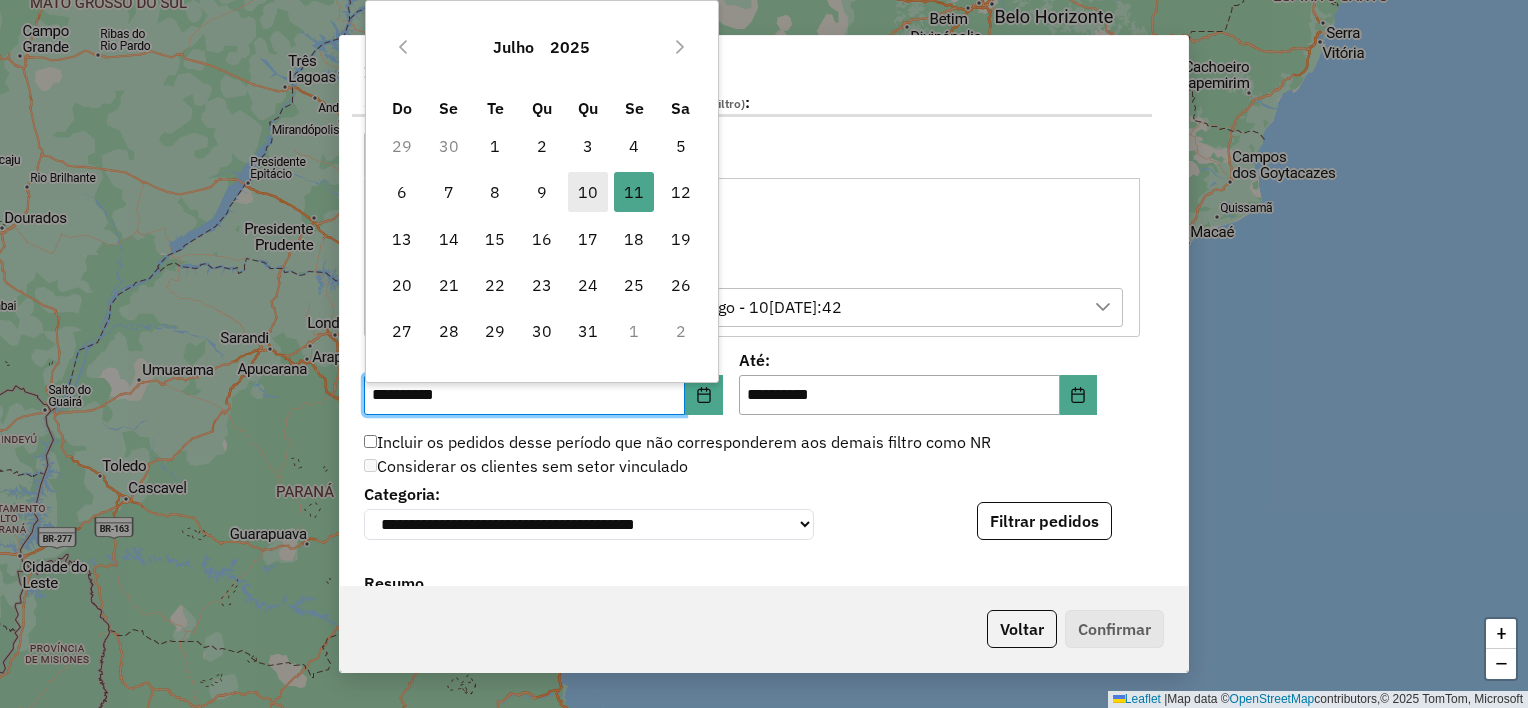 click on "10" at bounding box center [588, 192] 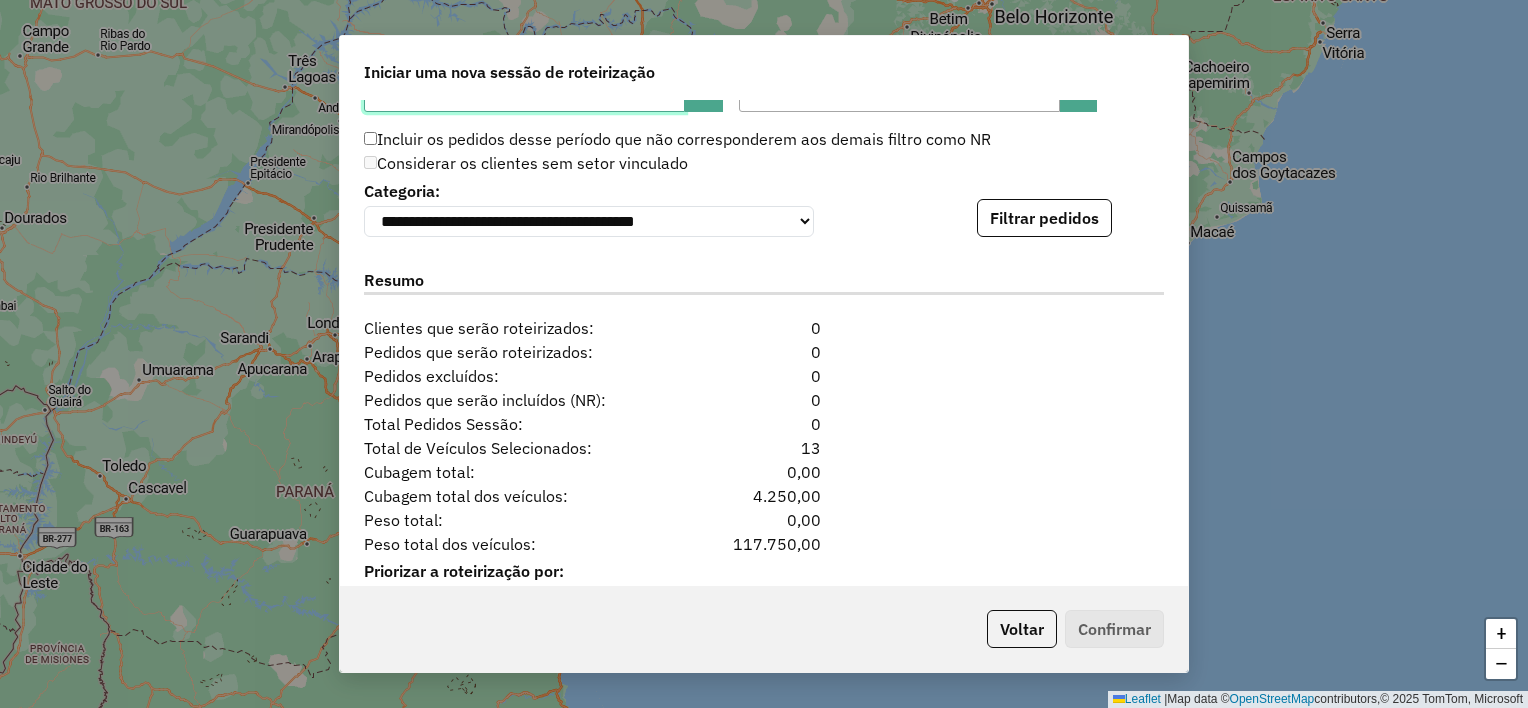 scroll, scrollTop: 1466, scrollLeft: 0, axis: vertical 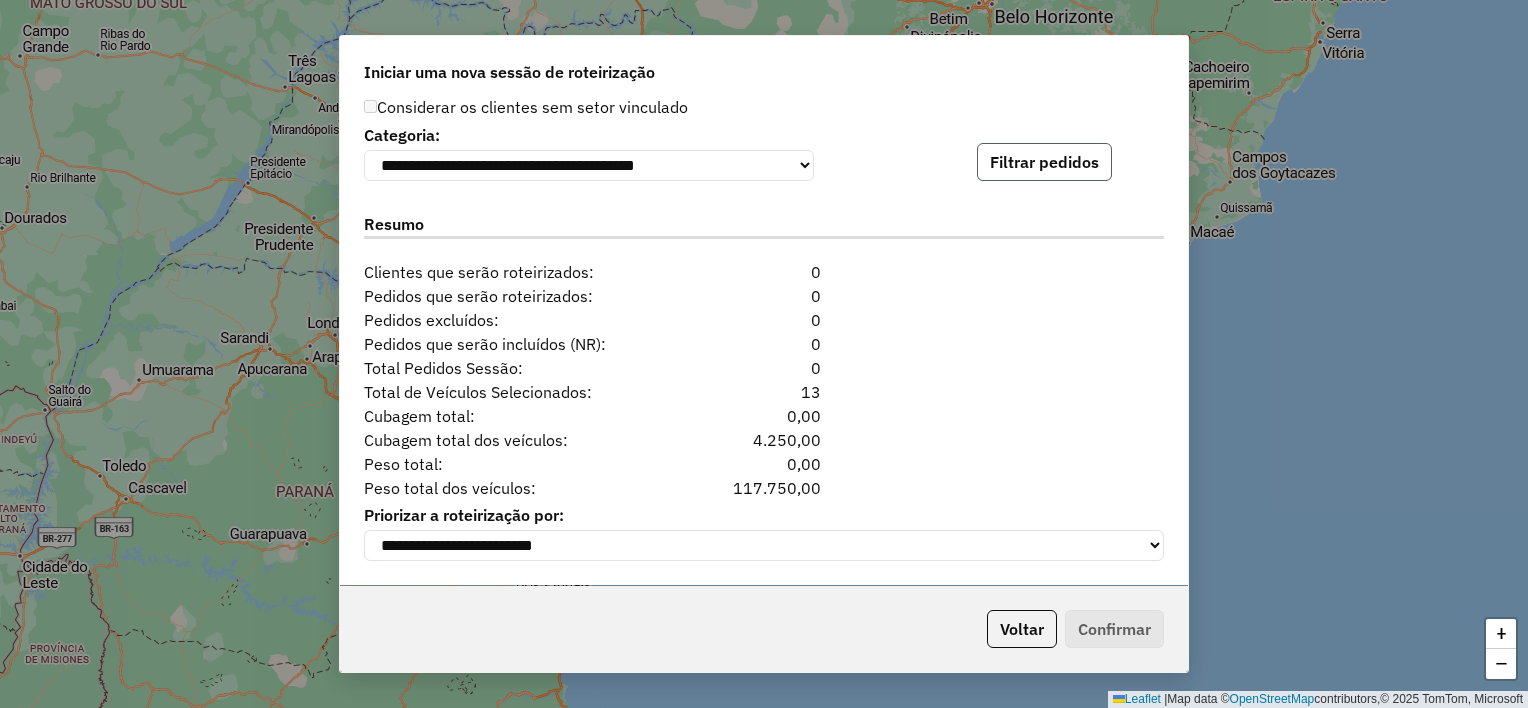 click on "Filtrar pedidos" 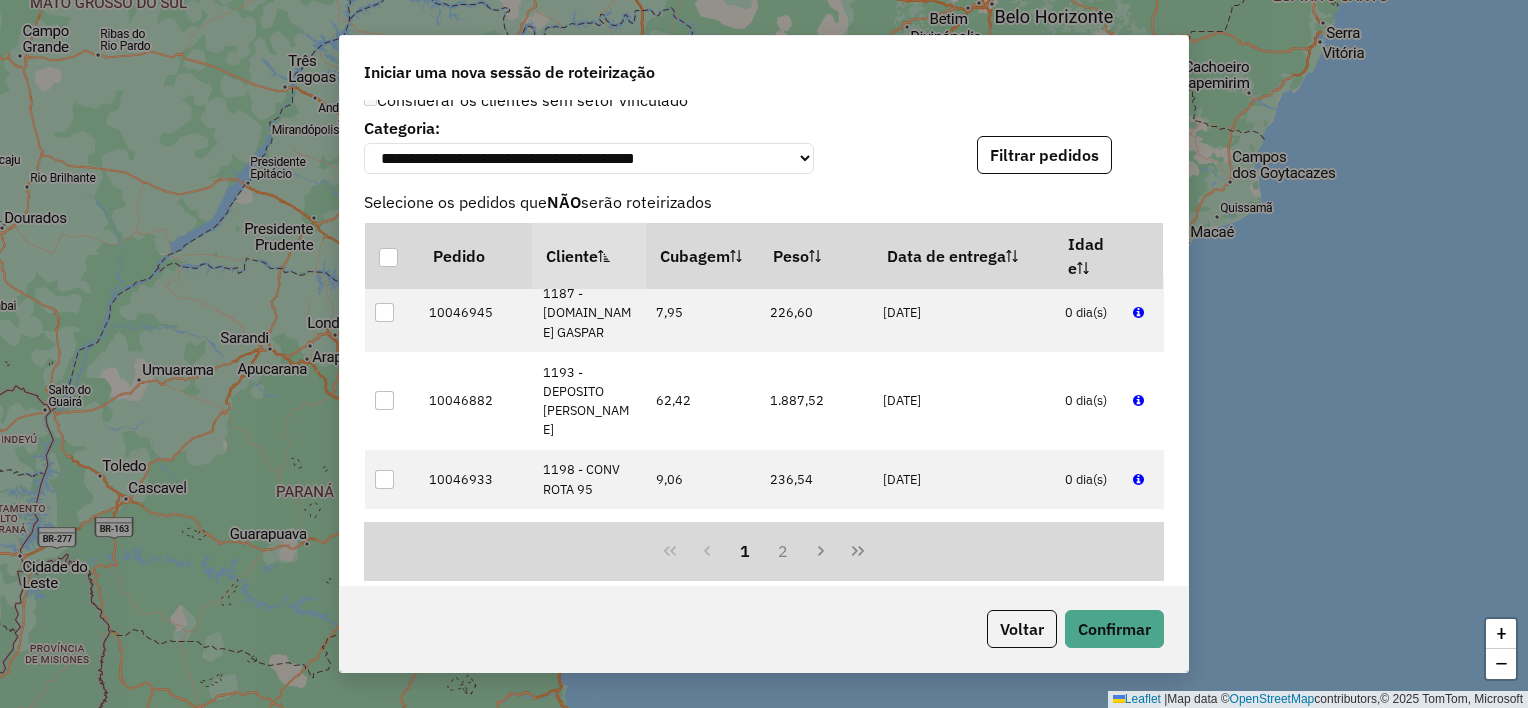 scroll, scrollTop: 500, scrollLeft: 0, axis: vertical 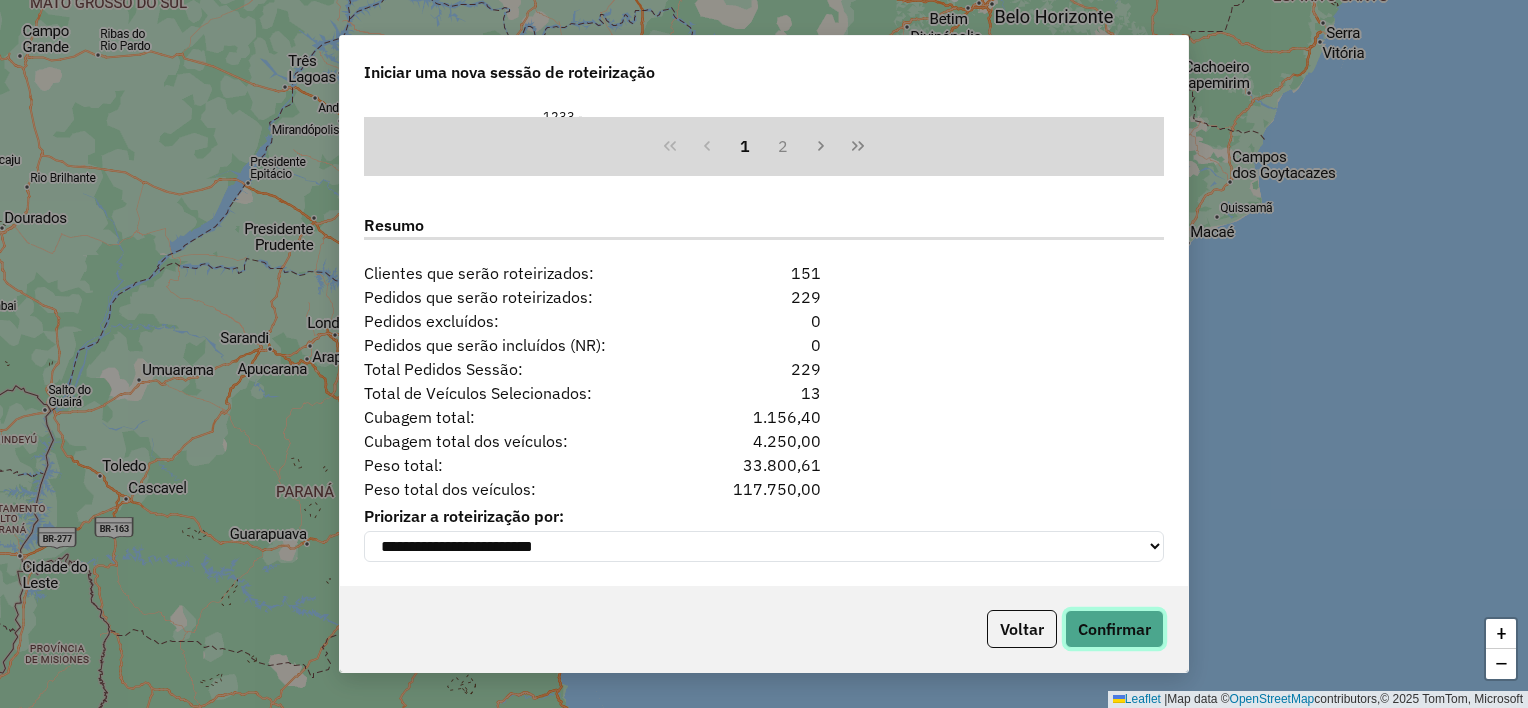 click on "Confirmar" 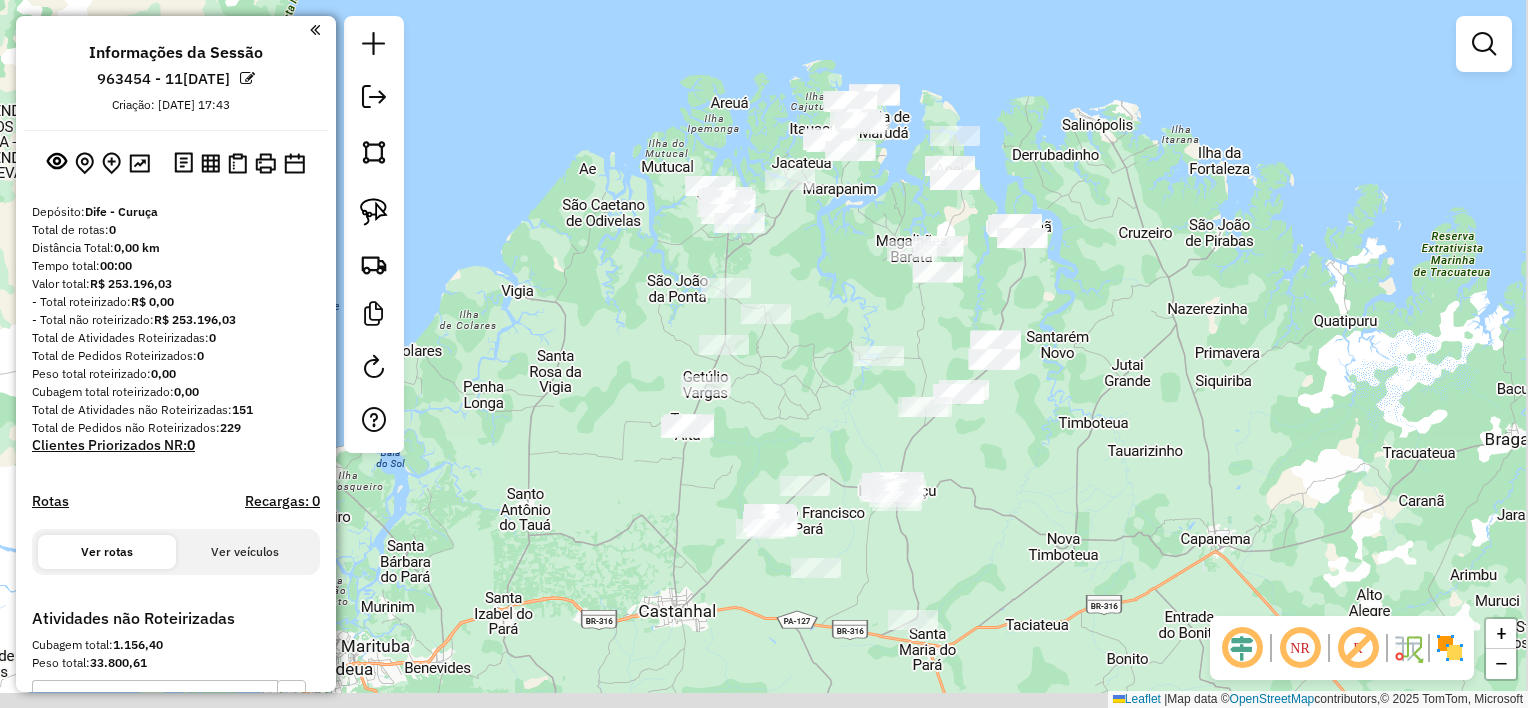 drag, startPoint x: 917, startPoint y: 556, endPoint x: 883, endPoint y: 402, distance: 157.70859 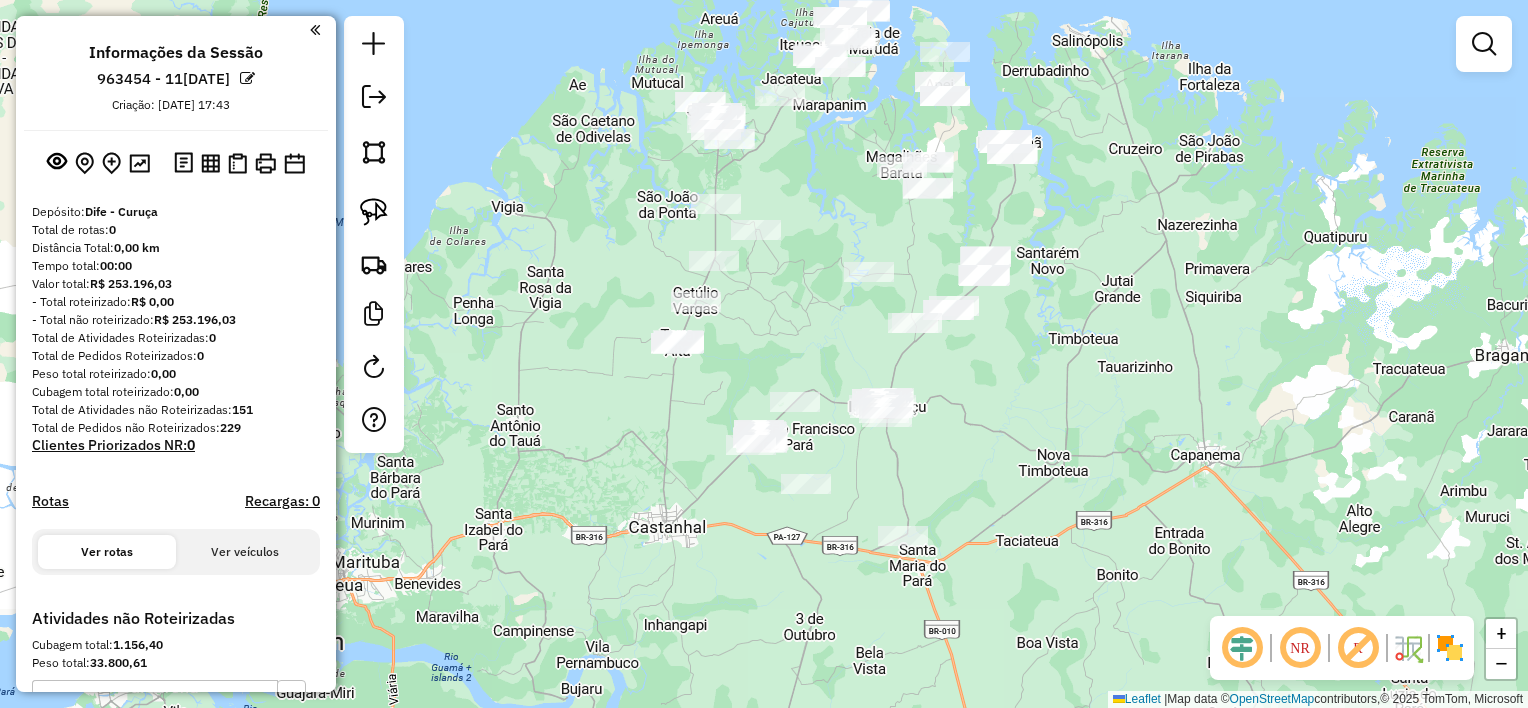 drag, startPoint x: 1122, startPoint y: 458, endPoint x: 1124, endPoint y: 399, distance: 59.03389 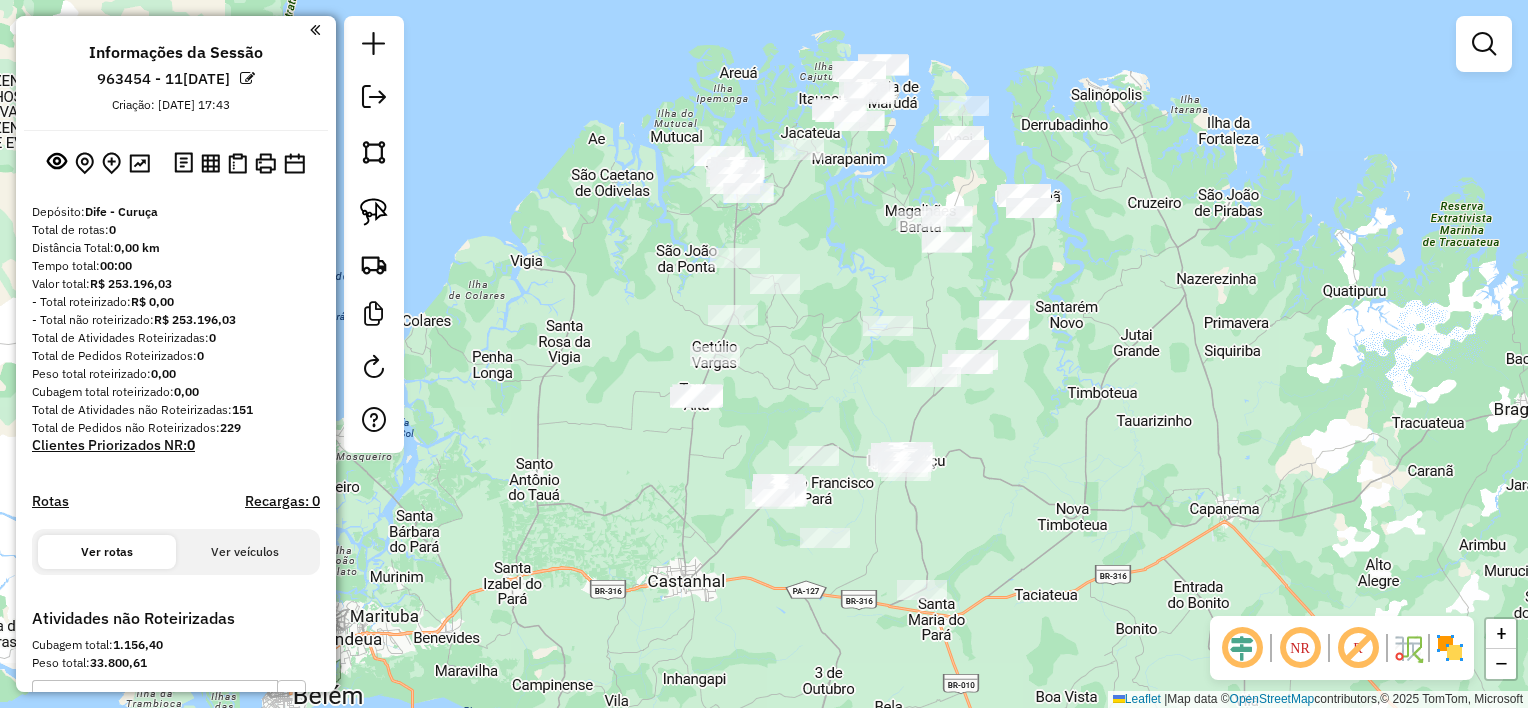 drag, startPoint x: 1113, startPoint y: 339, endPoint x: 1152, endPoint y: 416, distance: 86.313385 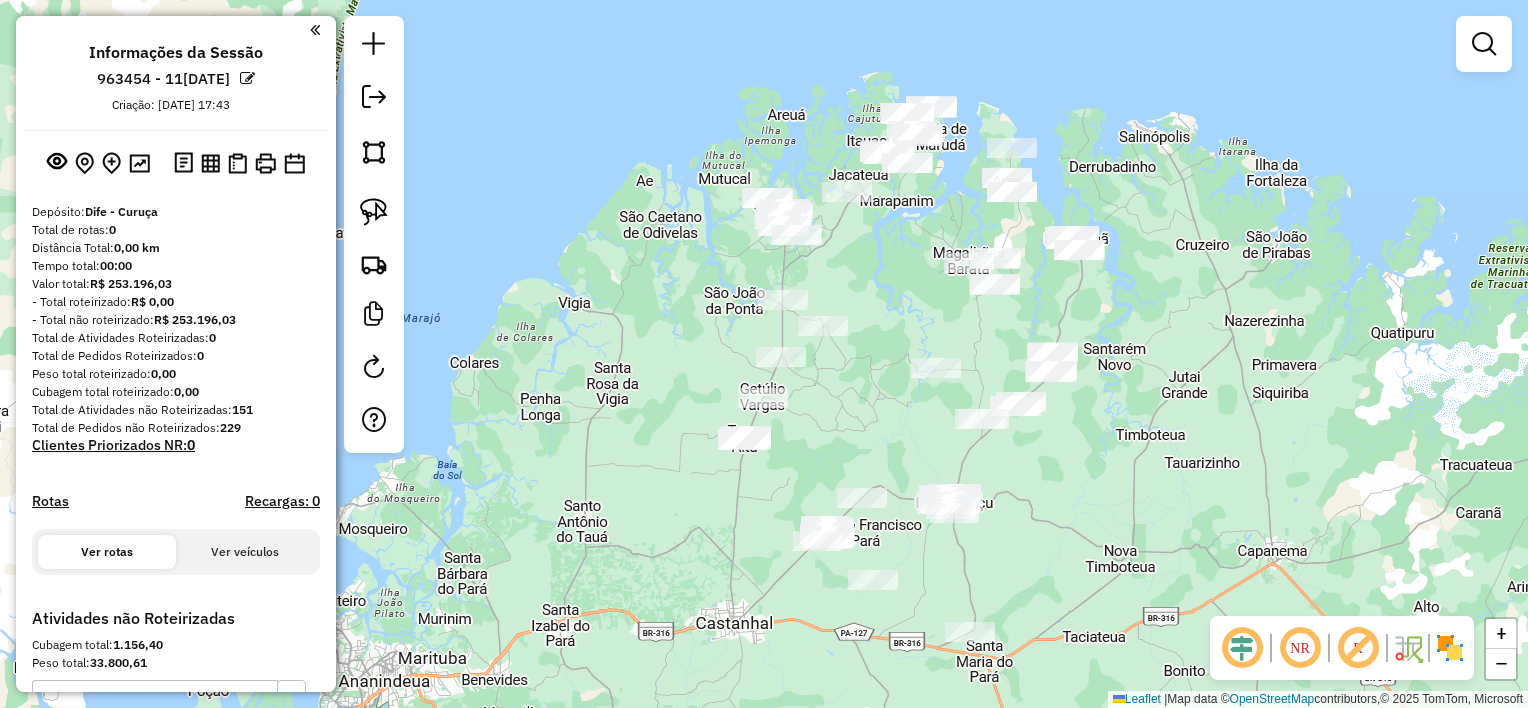 drag, startPoint x: 900, startPoint y: 335, endPoint x: 897, endPoint y: 362, distance: 27.166155 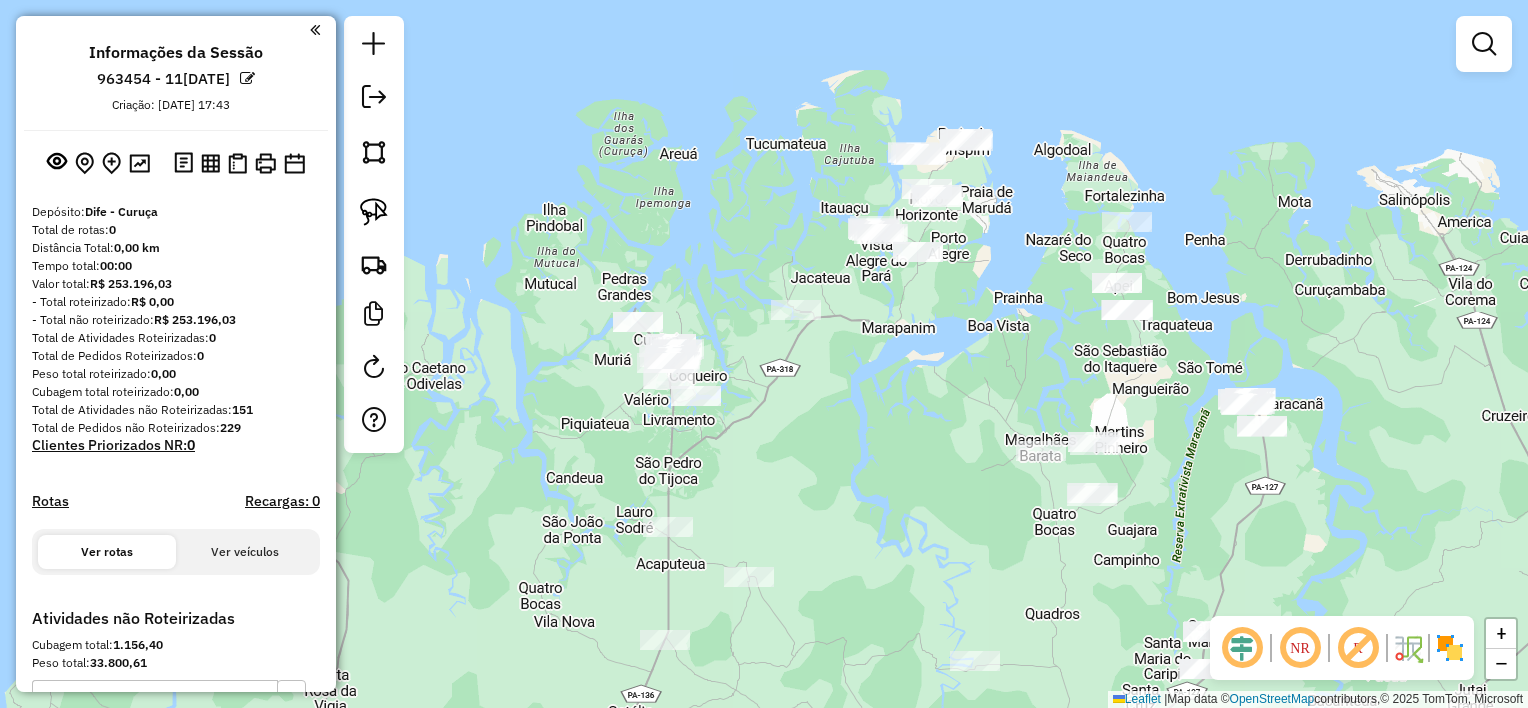 drag, startPoint x: 910, startPoint y: 326, endPoint x: 783, endPoint y: 296, distance: 130.49521 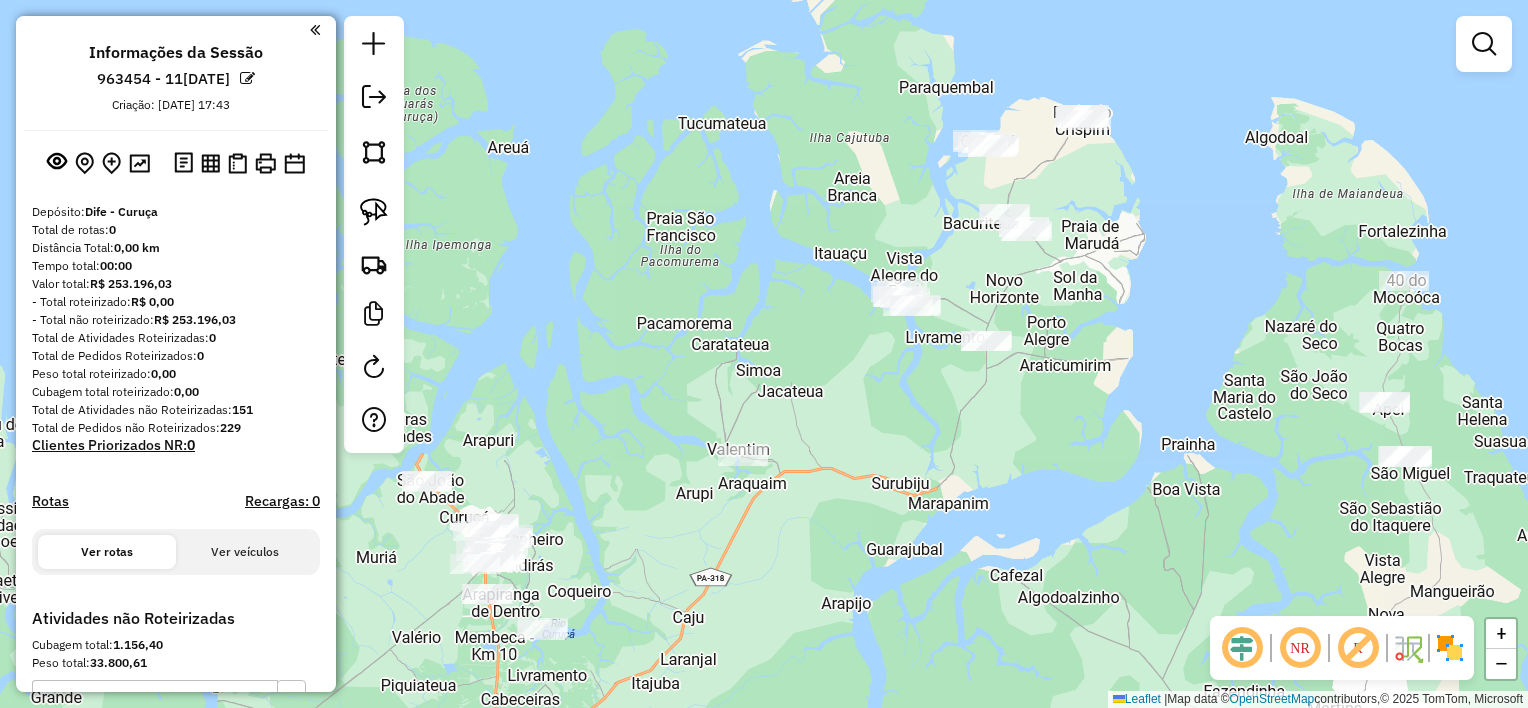 drag, startPoint x: 755, startPoint y: 328, endPoint x: 748, endPoint y: 319, distance: 11.401754 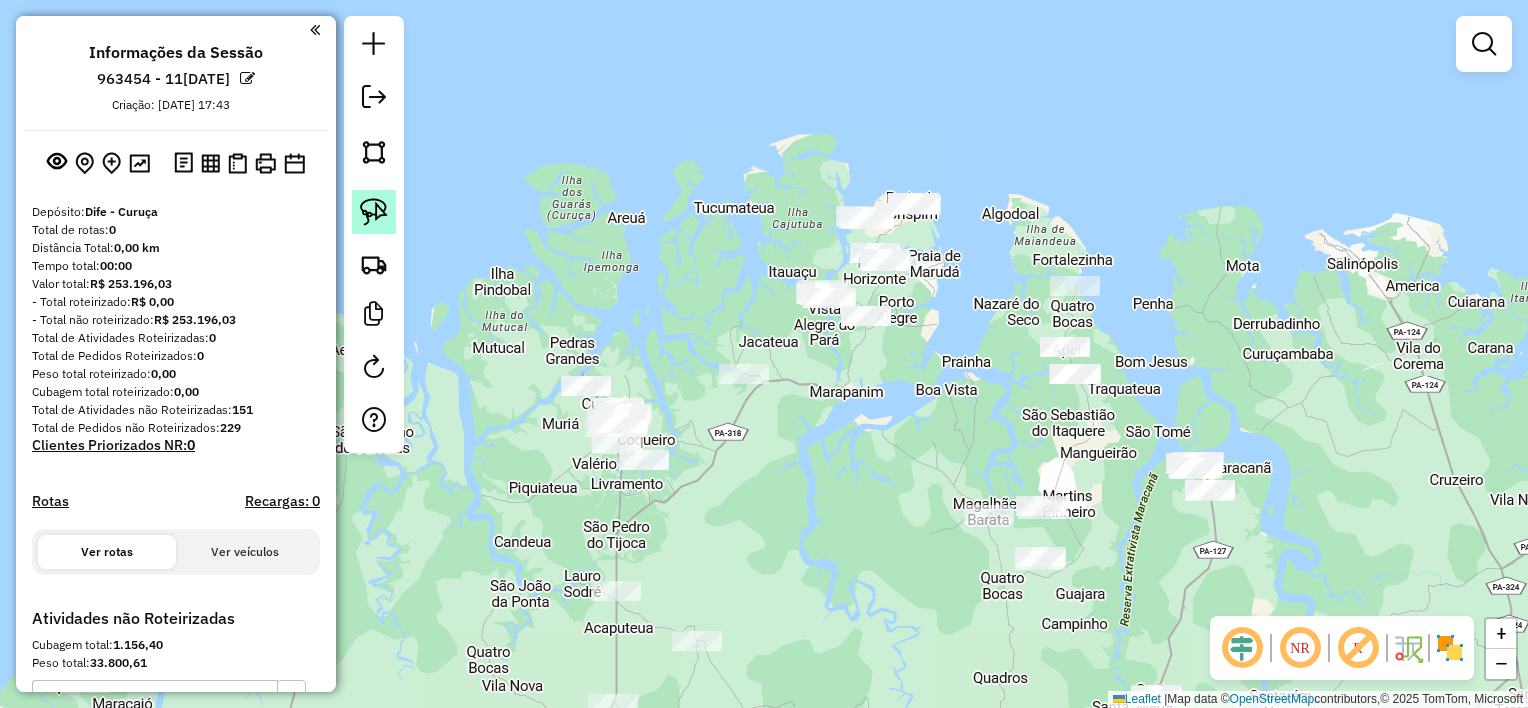 click 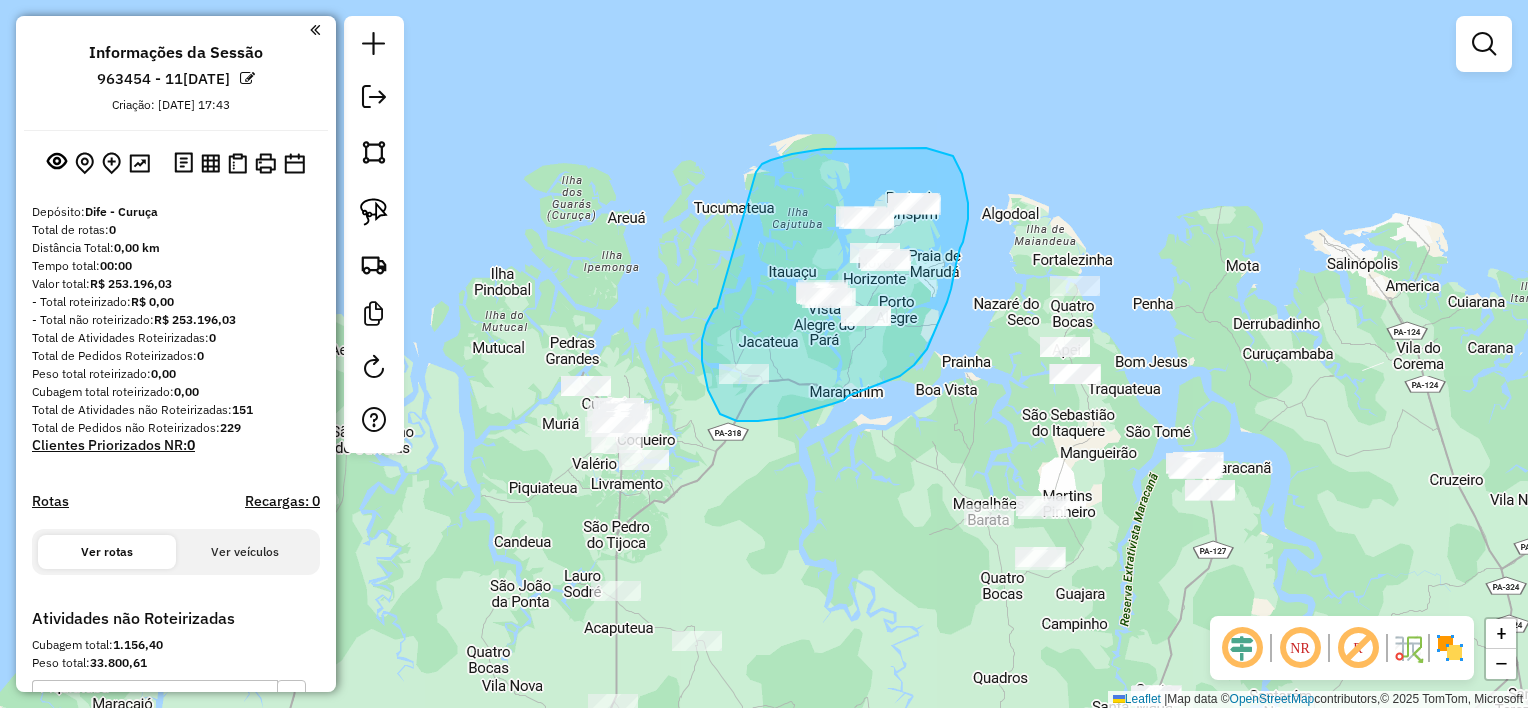 drag, startPoint x: 702, startPoint y: 340, endPoint x: 756, endPoint y: 174, distance: 174.56232 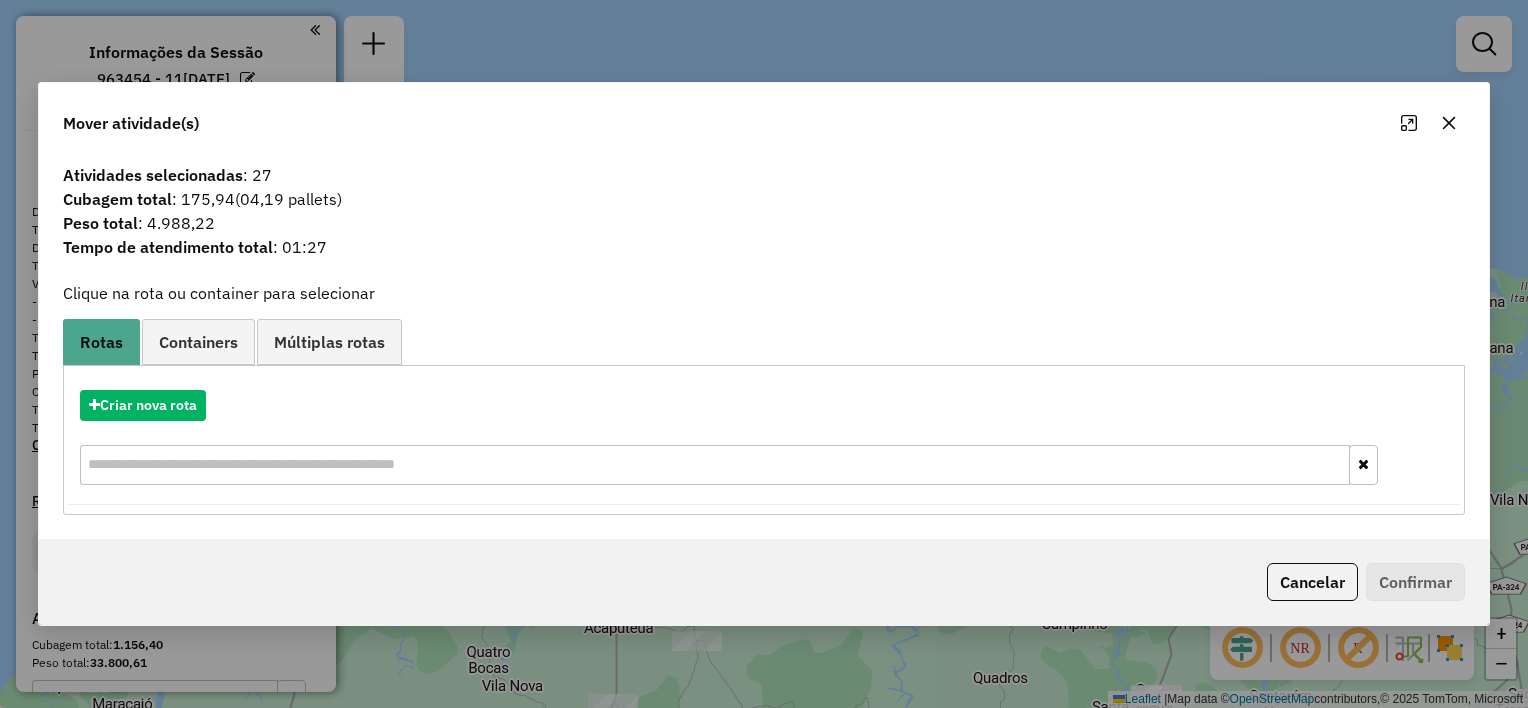 click 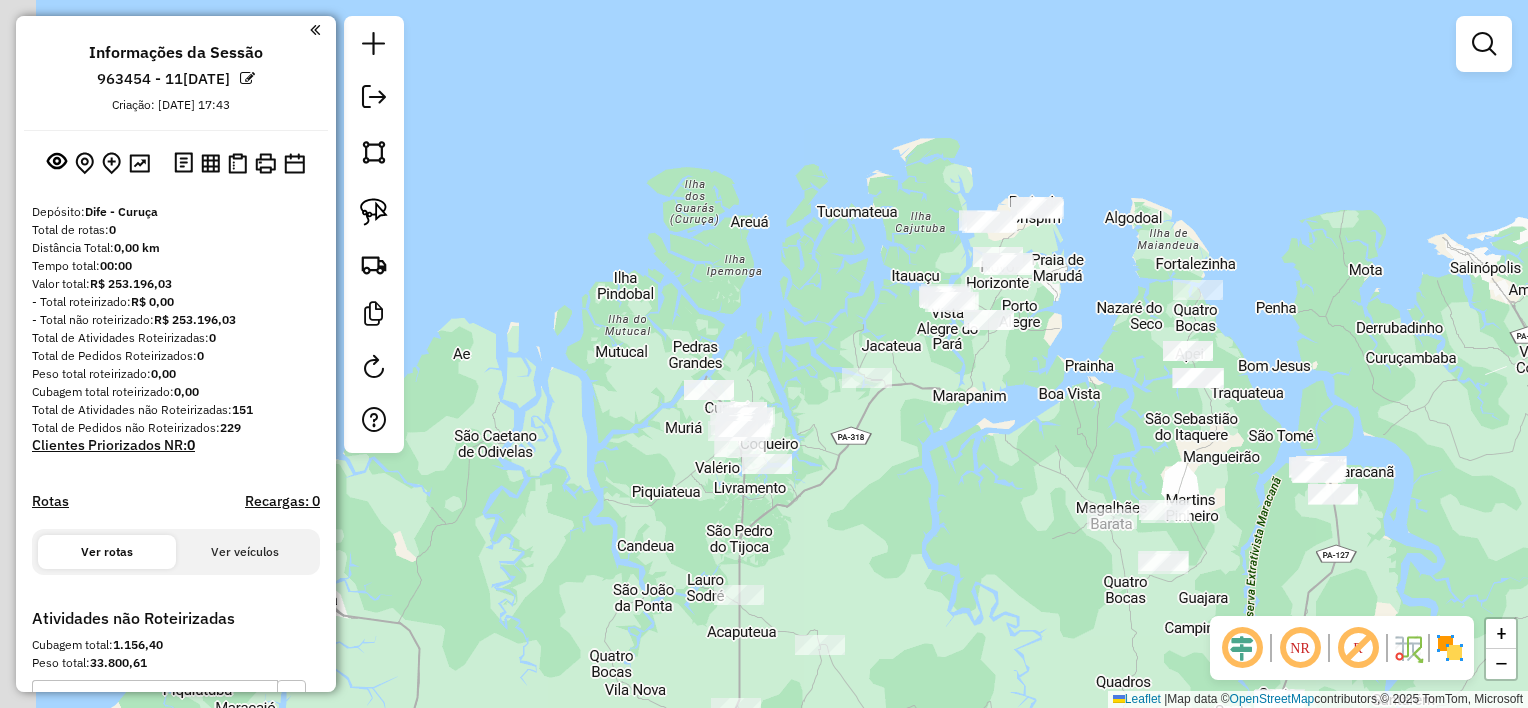 drag, startPoint x: 911, startPoint y: 509, endPoint x: 944, endPoint y: 521, distance: 35.1141 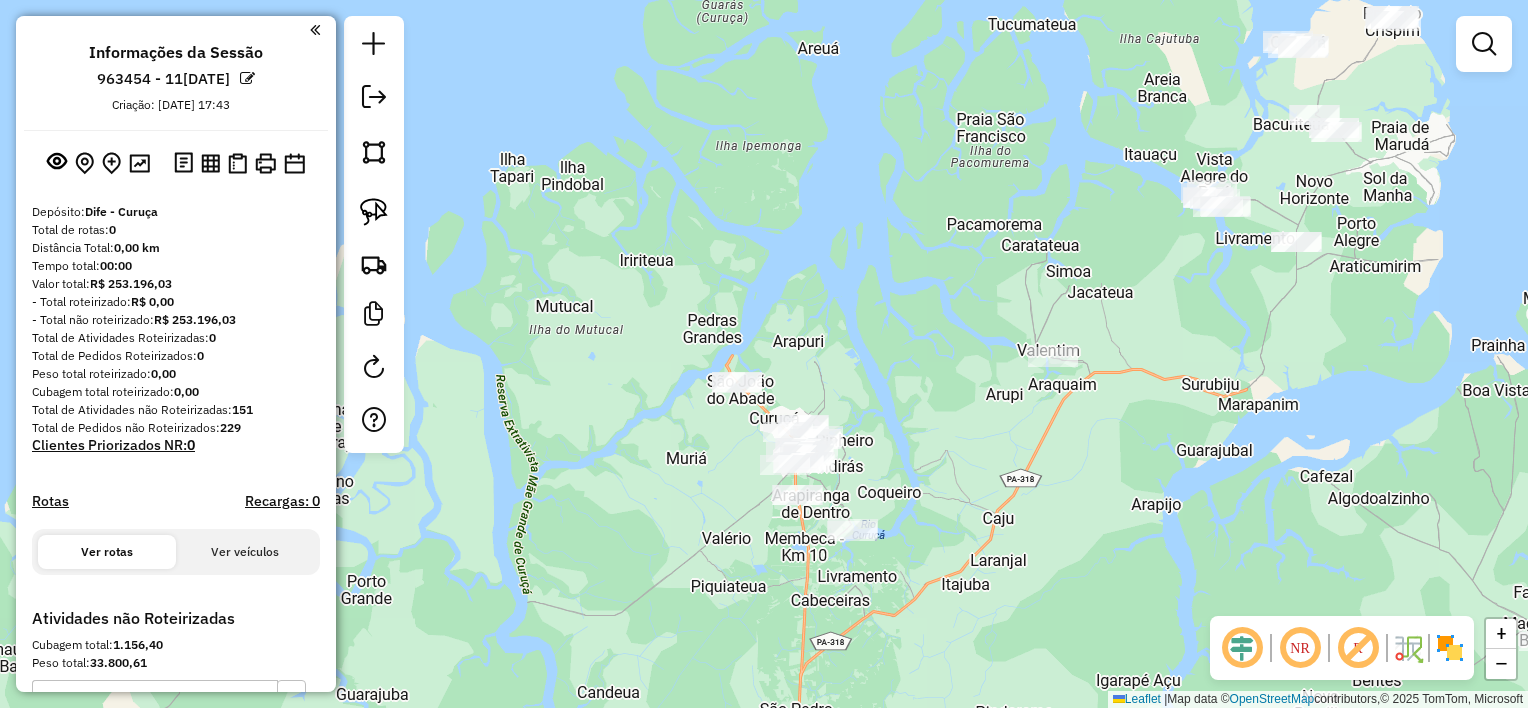 click on "Janela de atendimento Grade de atendimento Capacidade Transportadoras Veículos Cliente Pedidos  Rotas Selecione os dias de semana para filtrar as janelas de atendimento  Seg   Ter   Qua   Qui   Sex   Sáb   Dom  Informe o período da janela de atendimento: De: Até:  Filtrar exatamente a janela do cliente  Considerar janela de atendimento padrão  Selecione os dias de semana para filtrar as grades de atendimento  Seg   Ter   Qua   Qui   Sex   Sáb   Dom   Considerar clientes sem dia de atendimento cadastrado  Clientes fora do dia de atendimento selecionado Filtrar as atividades entre os valores definidos abaixo:  Peso mínimo:   Peso máximo:   Cubagem mínima:   Cubagem máxima:   De:   Até:  Filtrar as atividades entre o tempo de atendimento definido abaixo:  De:   Até:   Considerar capacidade total dos clientes não roteirizados Transportadora: Selecione um ou mais itens Tipo de veículo: Selecione um ou mais itens Veículo: Selecione um ou mais itens Motorista: Selecione um ou mais itens Nome: Rótulo:" 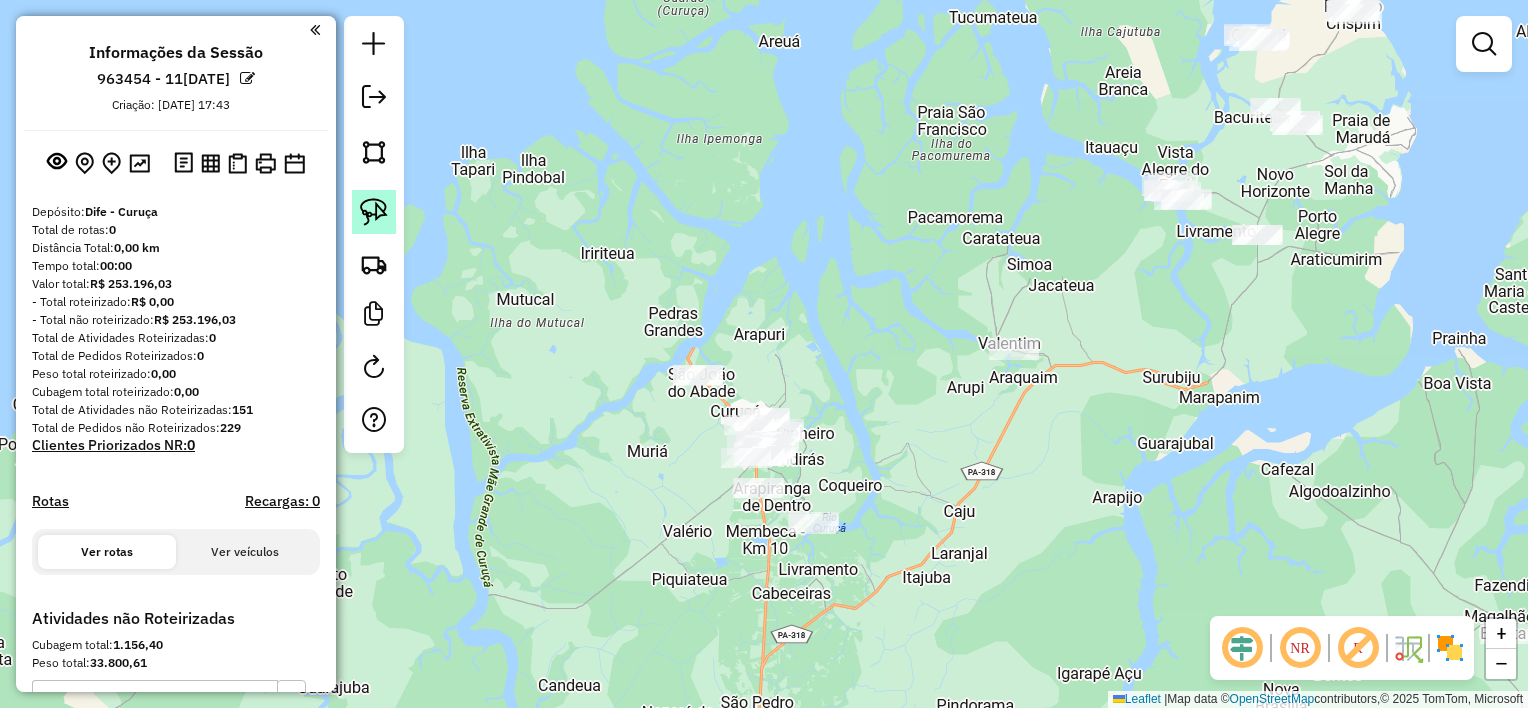 click 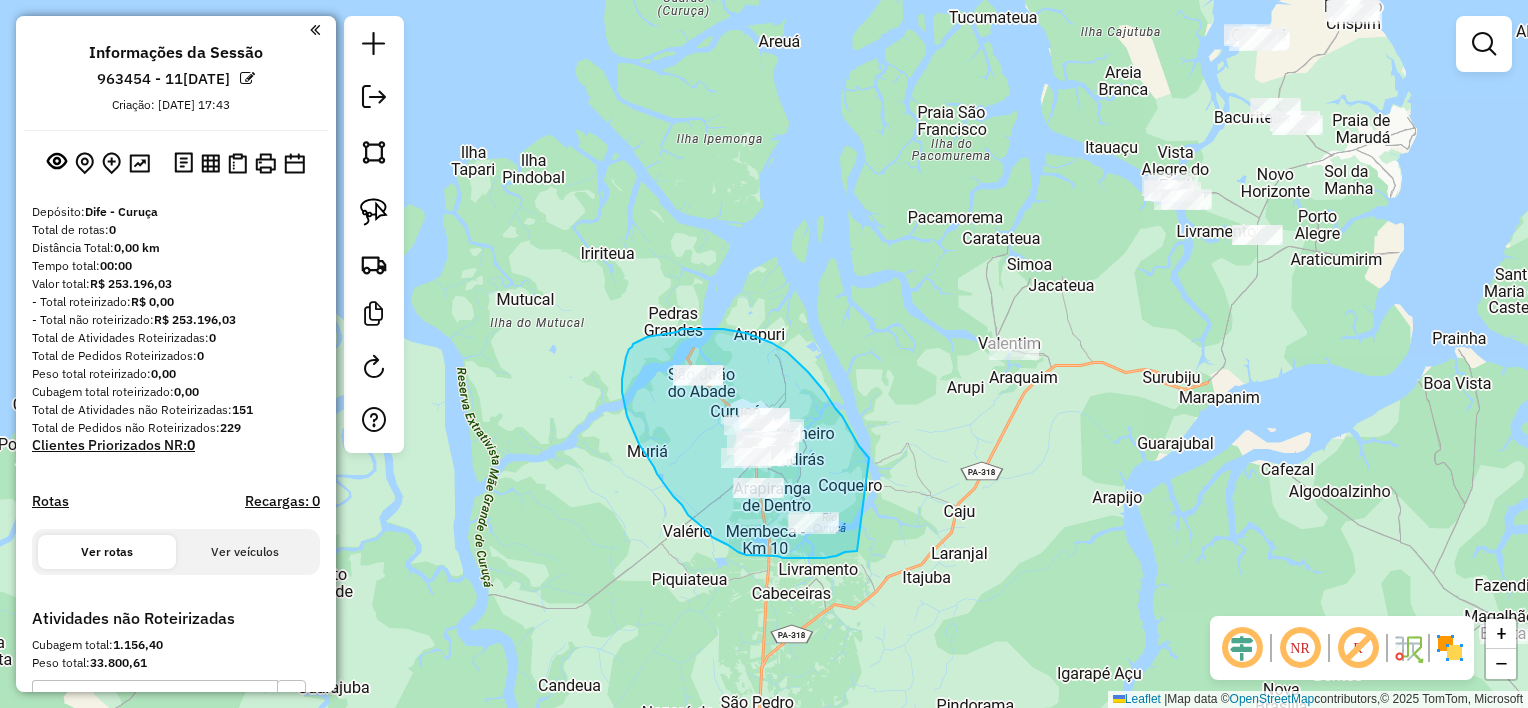 drag, startPoint x: 856, startPoint y: 441, endPoint x: 858, endPoint y: 551, distance: 110.01818 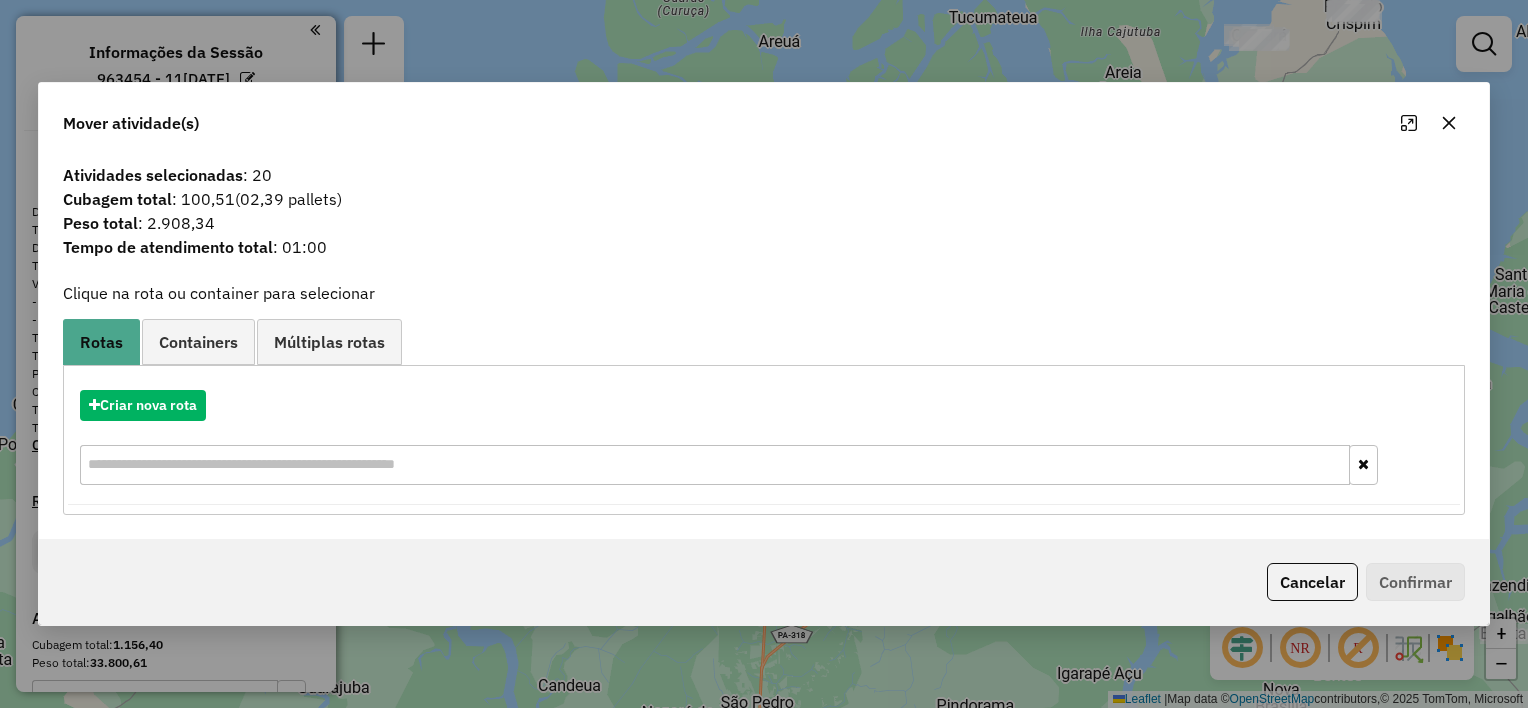 click 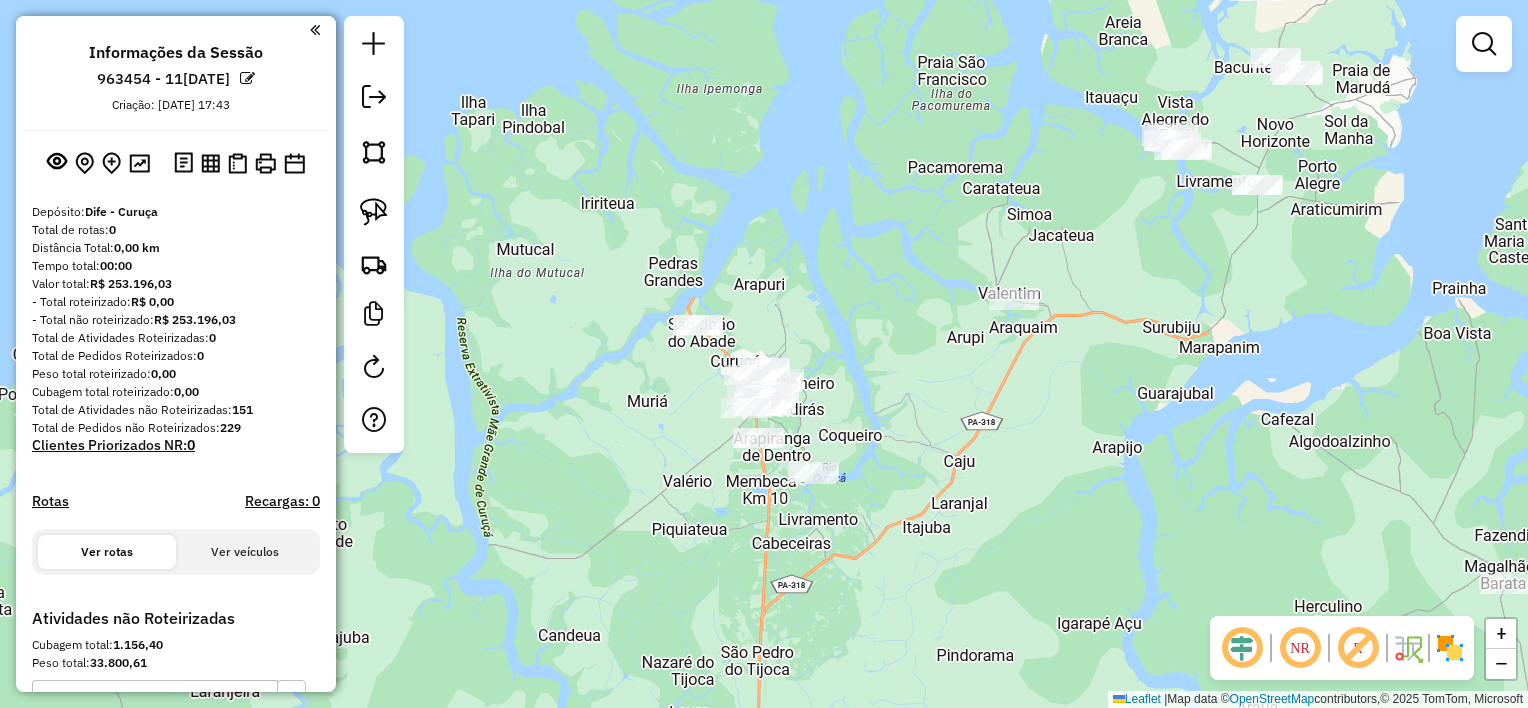 drag, startPoint x: 824, startPoint y: 592, endPoint x: 796, endPoint y: 278, distance: 315.24594 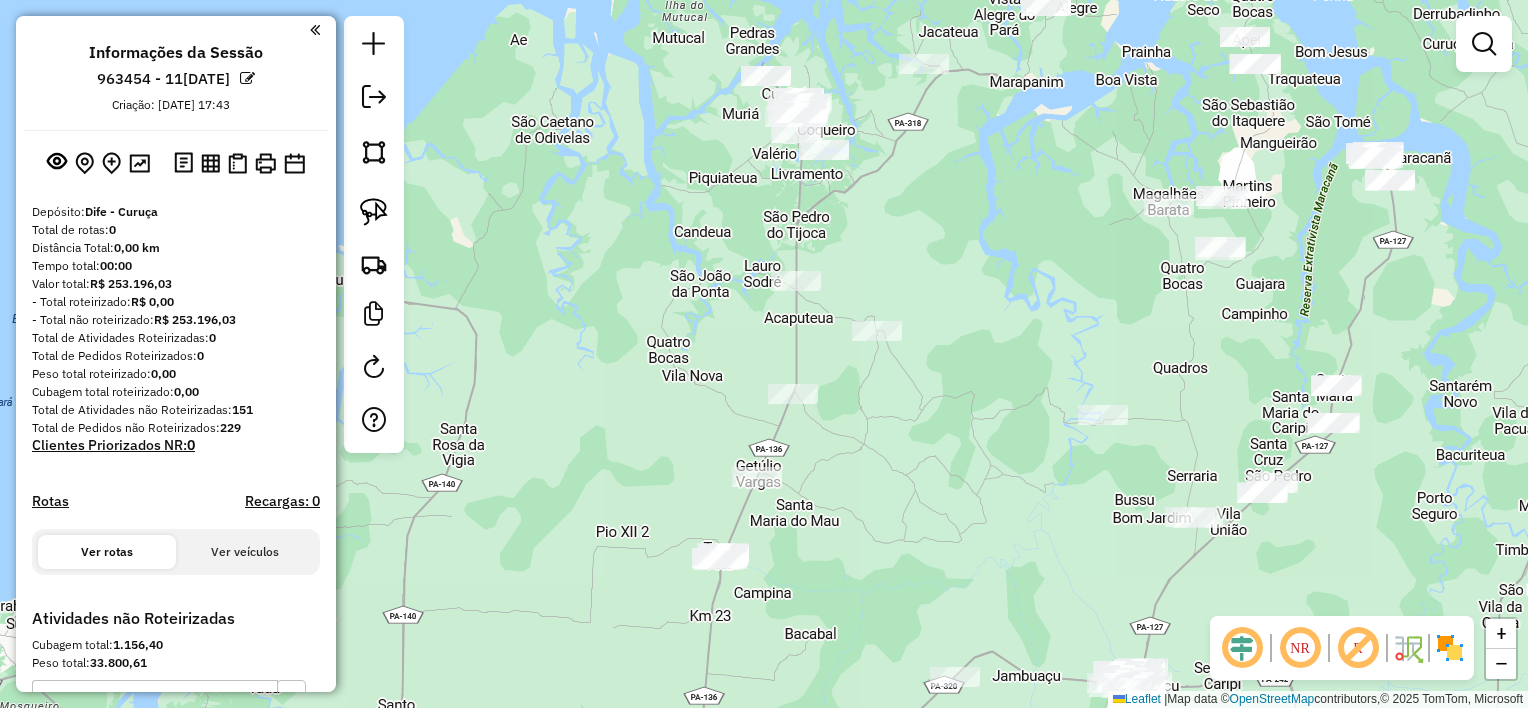drag, startPoint x: 848, startPoint y: 517, endPoint x: 815, endPoint y: 570, distance: 62.433964 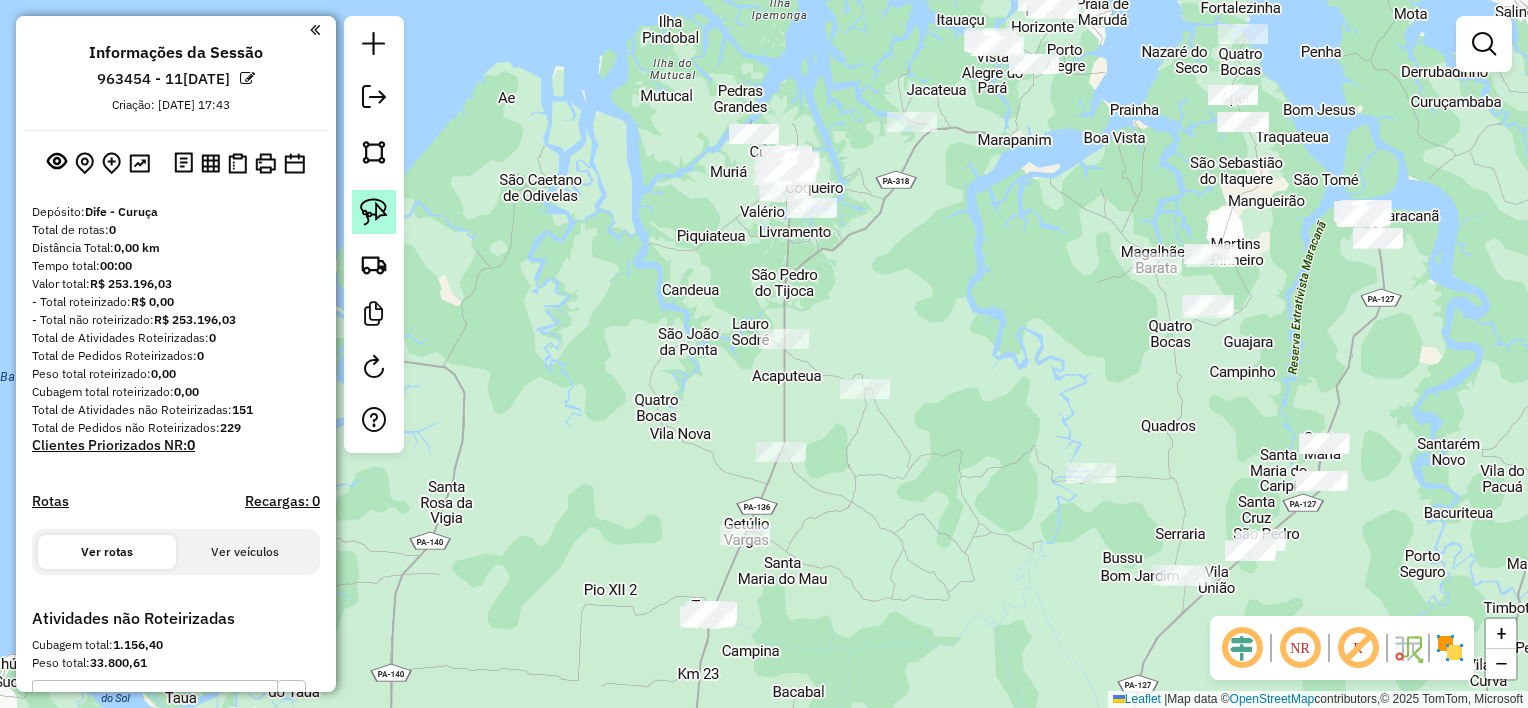 click 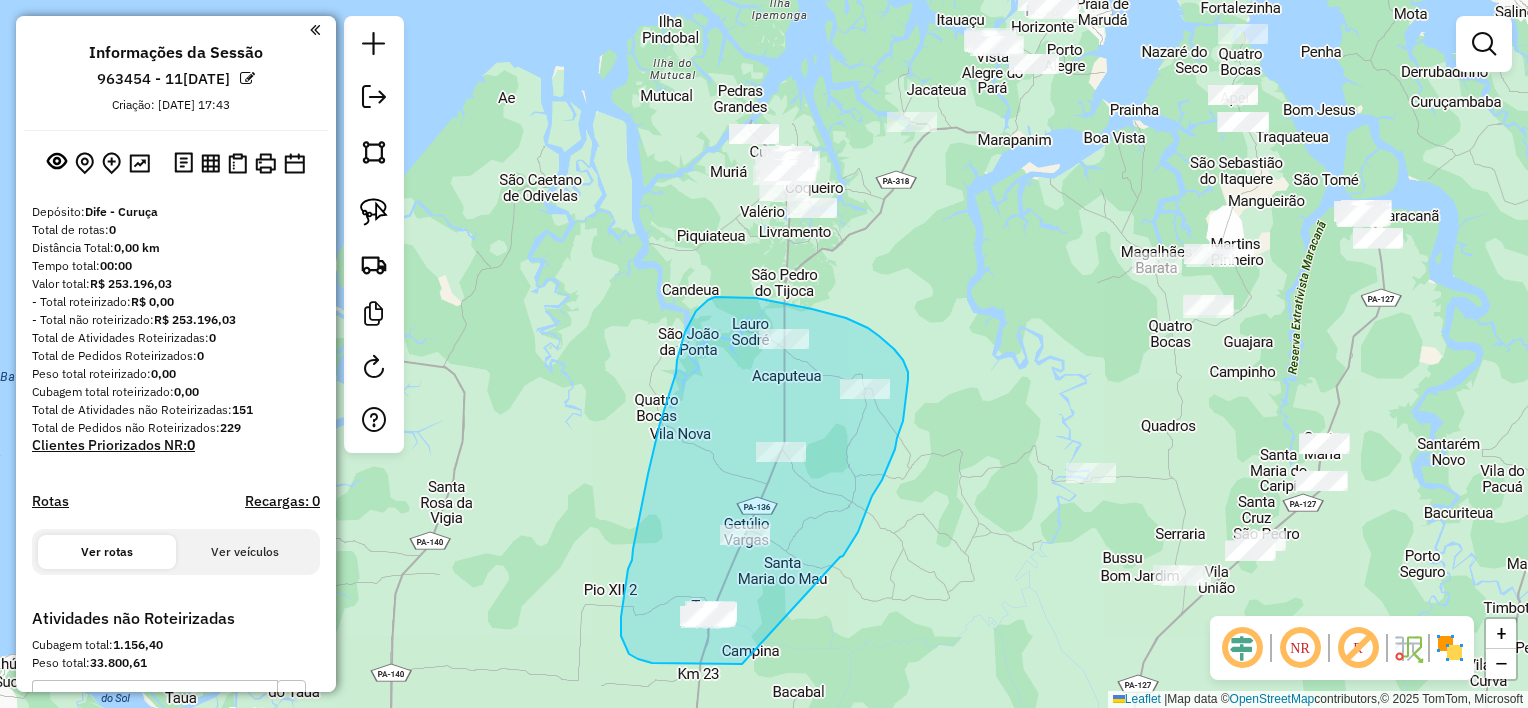 drag, startPoint x: 840, startPoint y: 557, endPoint x: 742, endPoint y: 664, distance: 145.09653 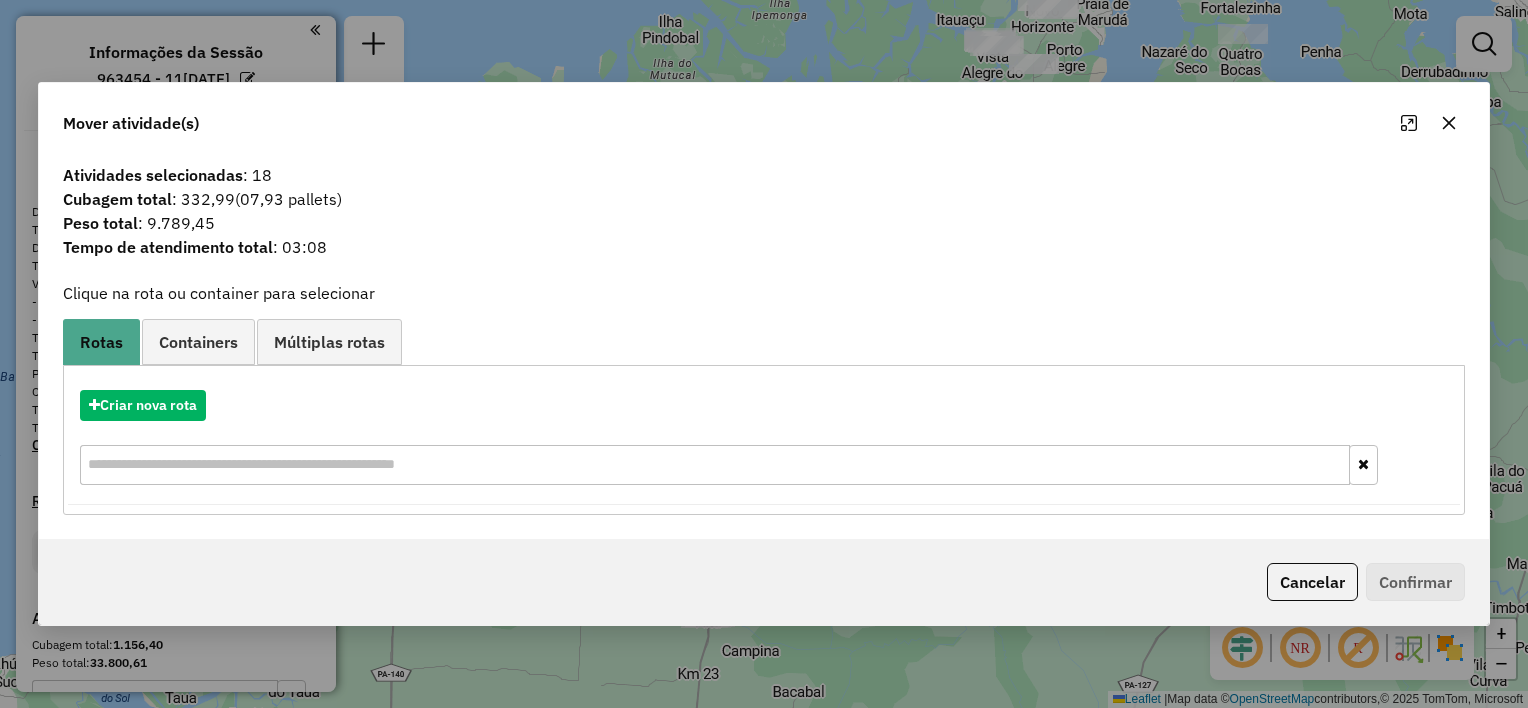 click 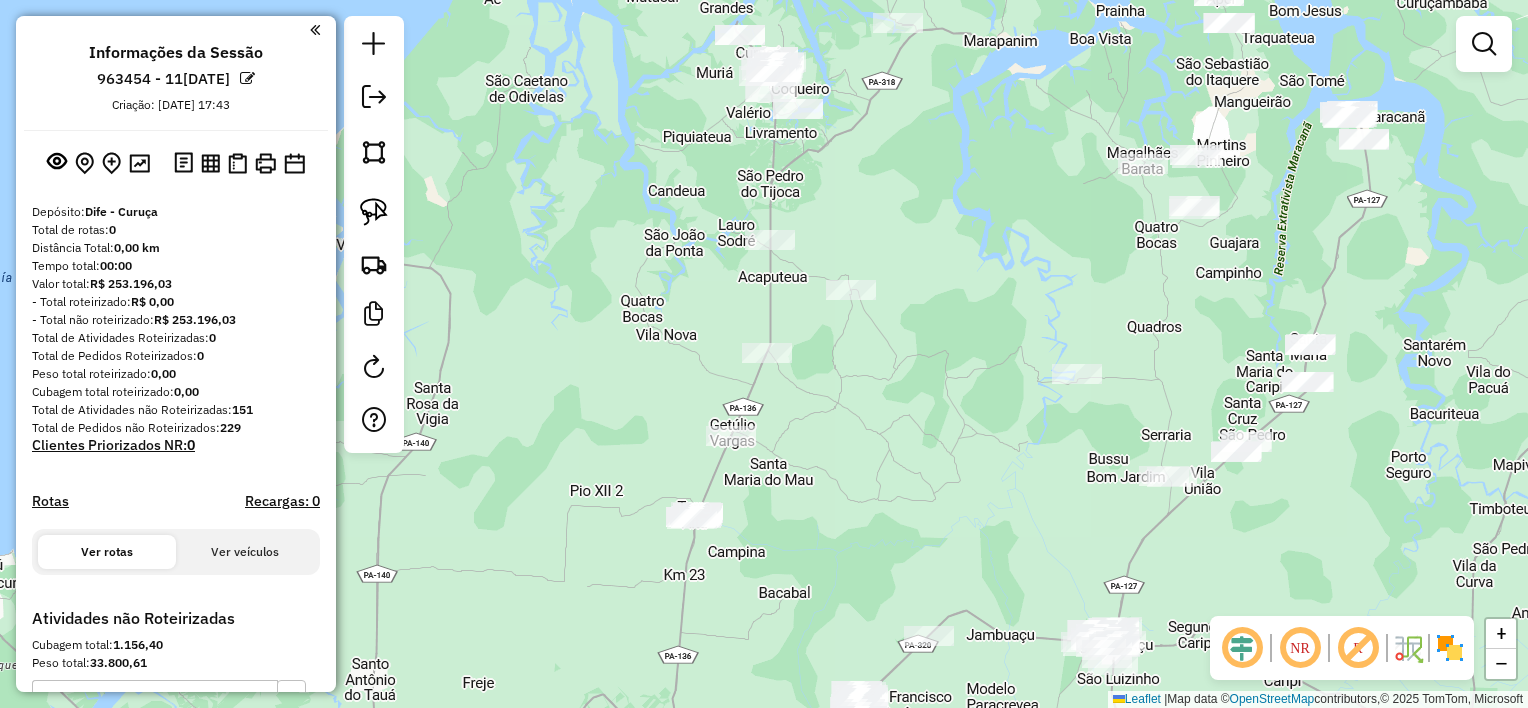 drag, startPoint x: 1209, startPoint y: 449, endPoint x: 1188, endPoint y: 193, distance: 256.8599 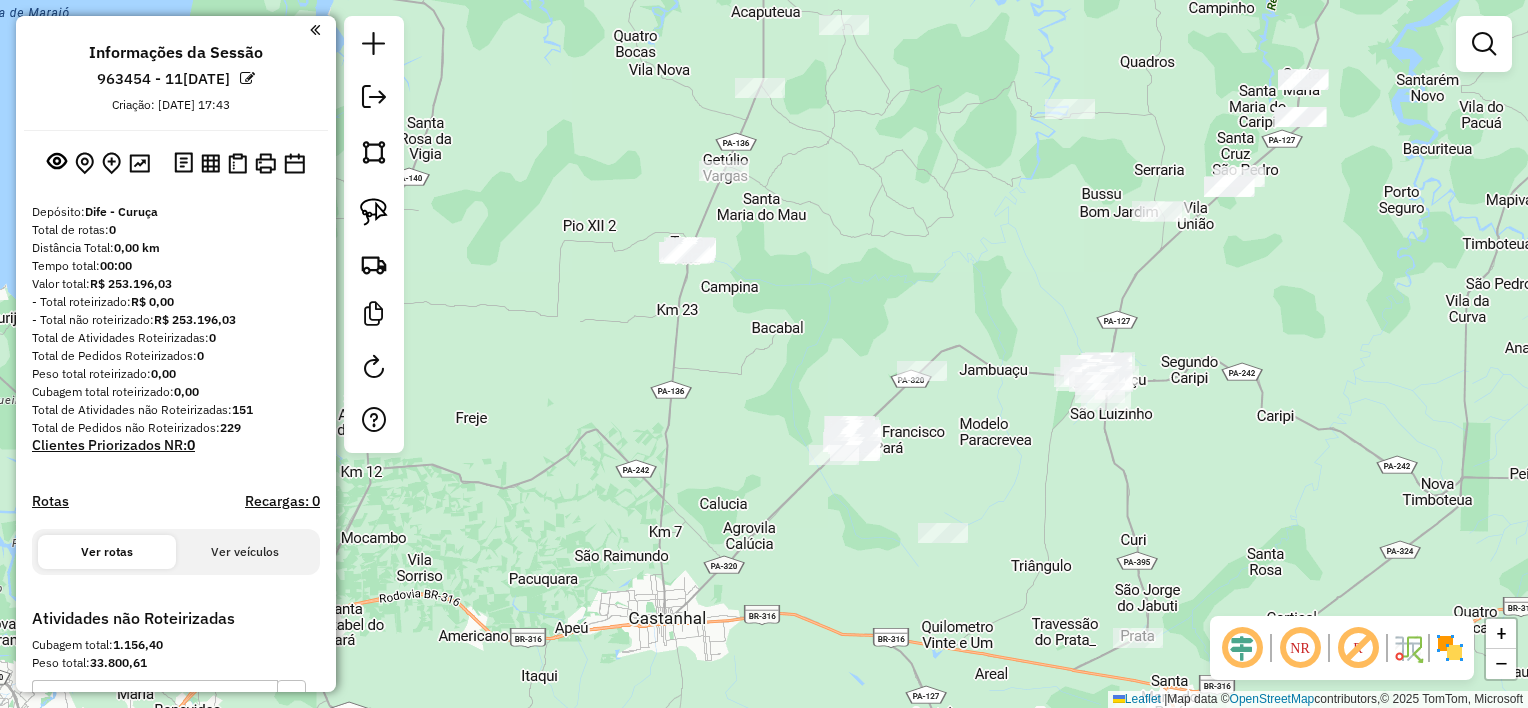 drag, startPoint x: 1216, startPoint y: 511, endPoint x: 1210, endPoint y: 384, distance: 127.141655 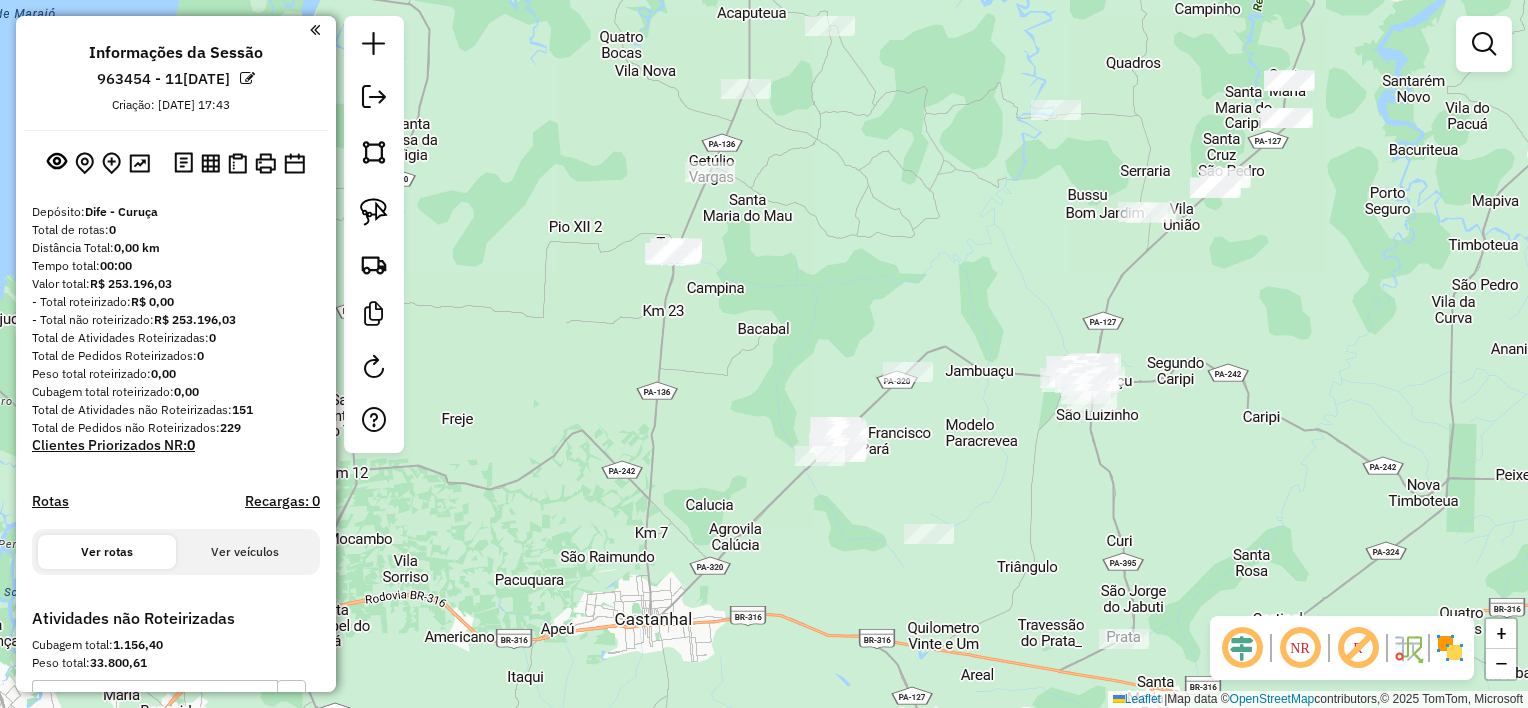 drag, startPoint x: 949, startPoint y: 452, endPoint x: 929, endPoint y: 490, distance: 42.941822 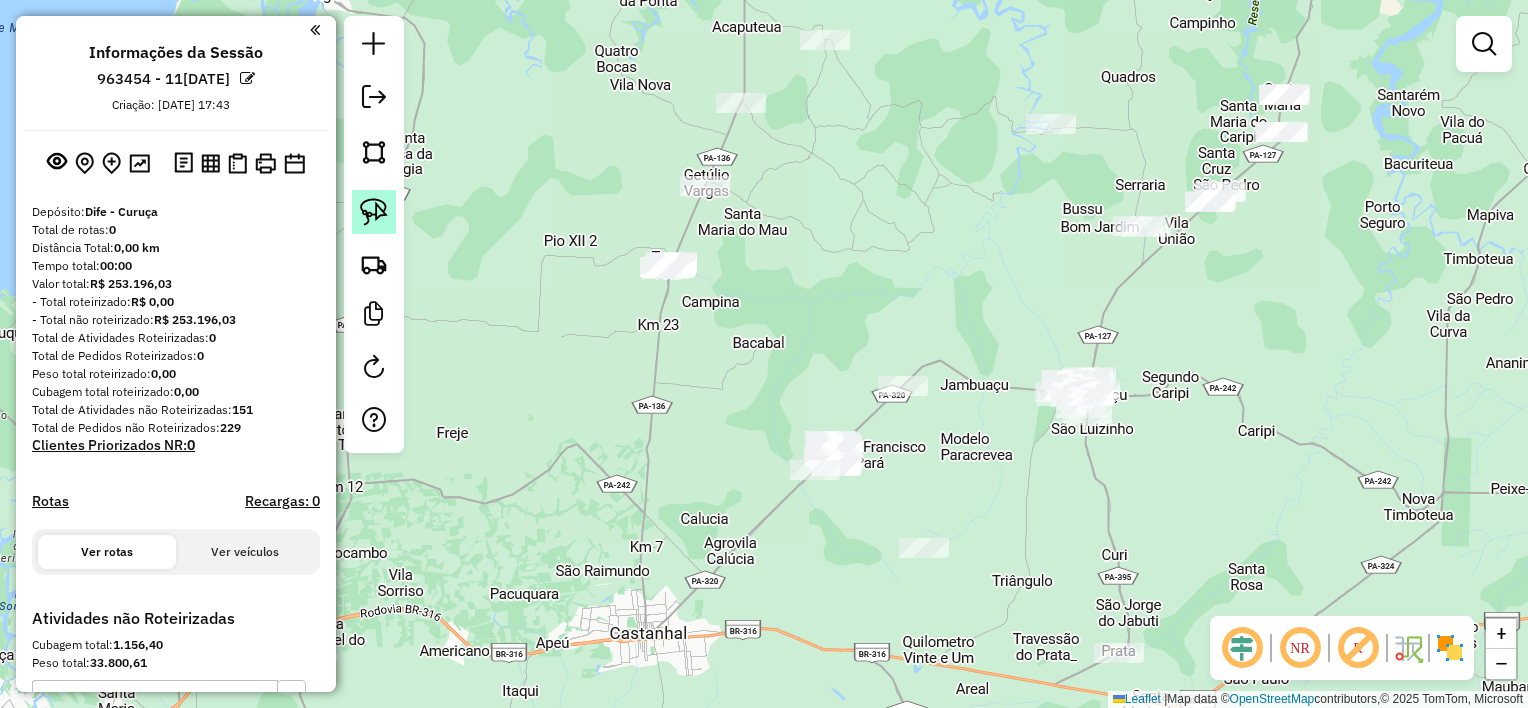 click 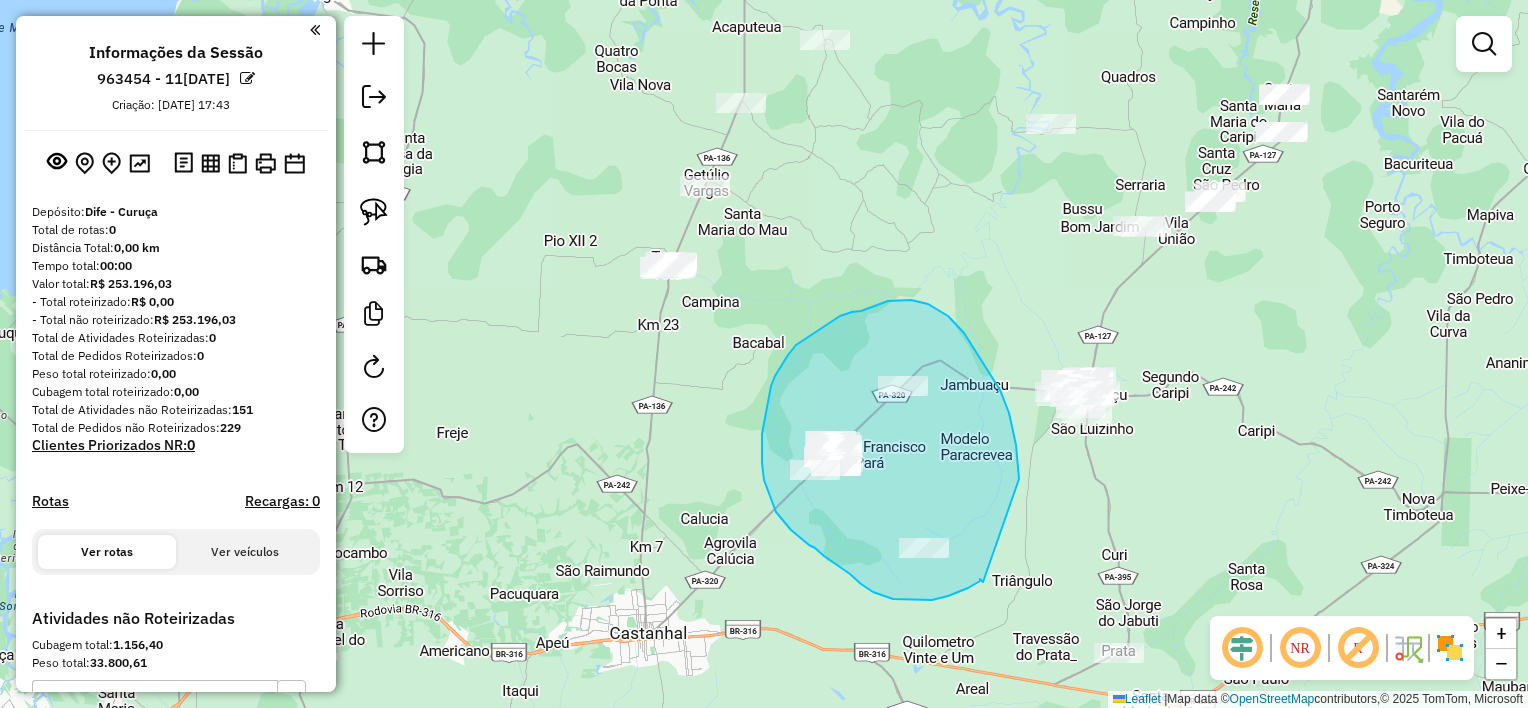 drag, startPoint x: 1000, startPoint y: 390, endPoint x: 983, endPoint y: 582, distance: 192.75113 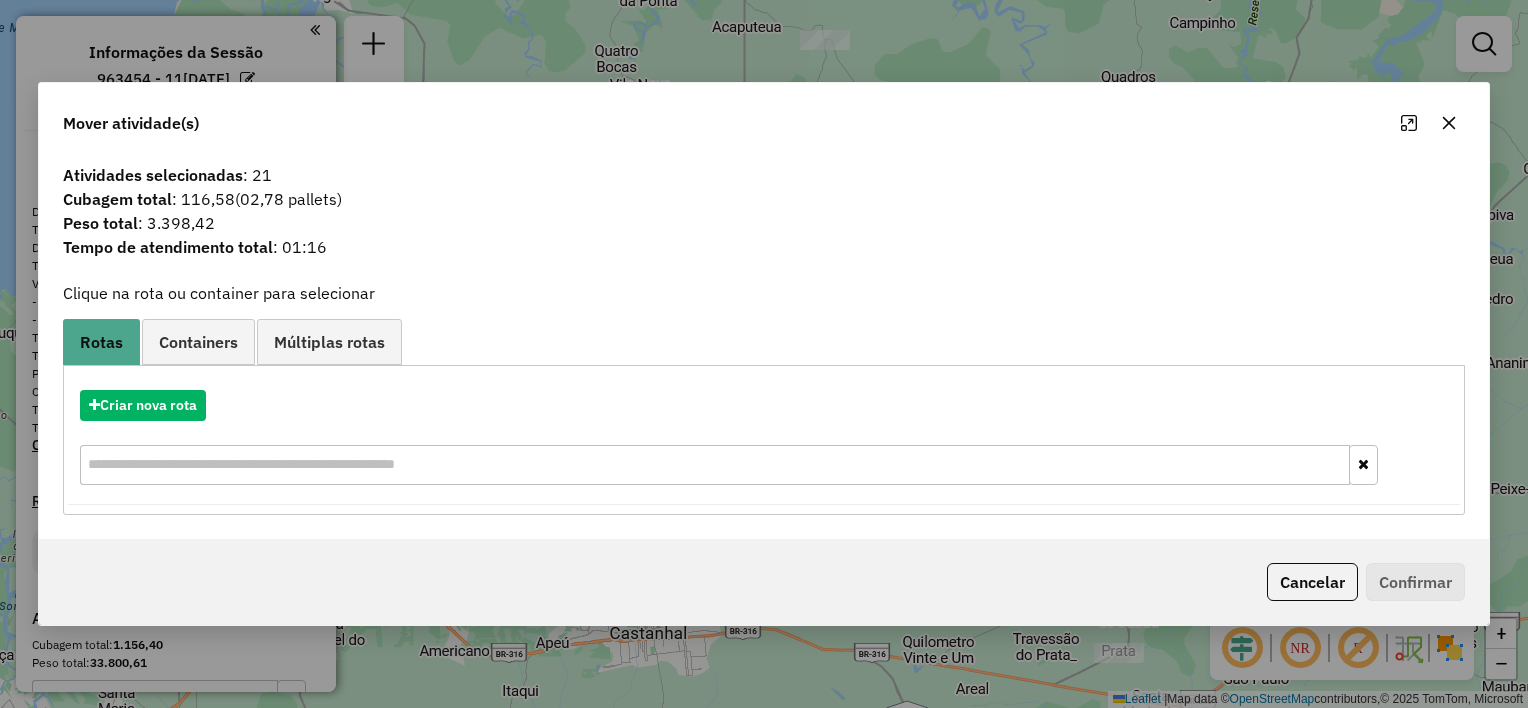 click 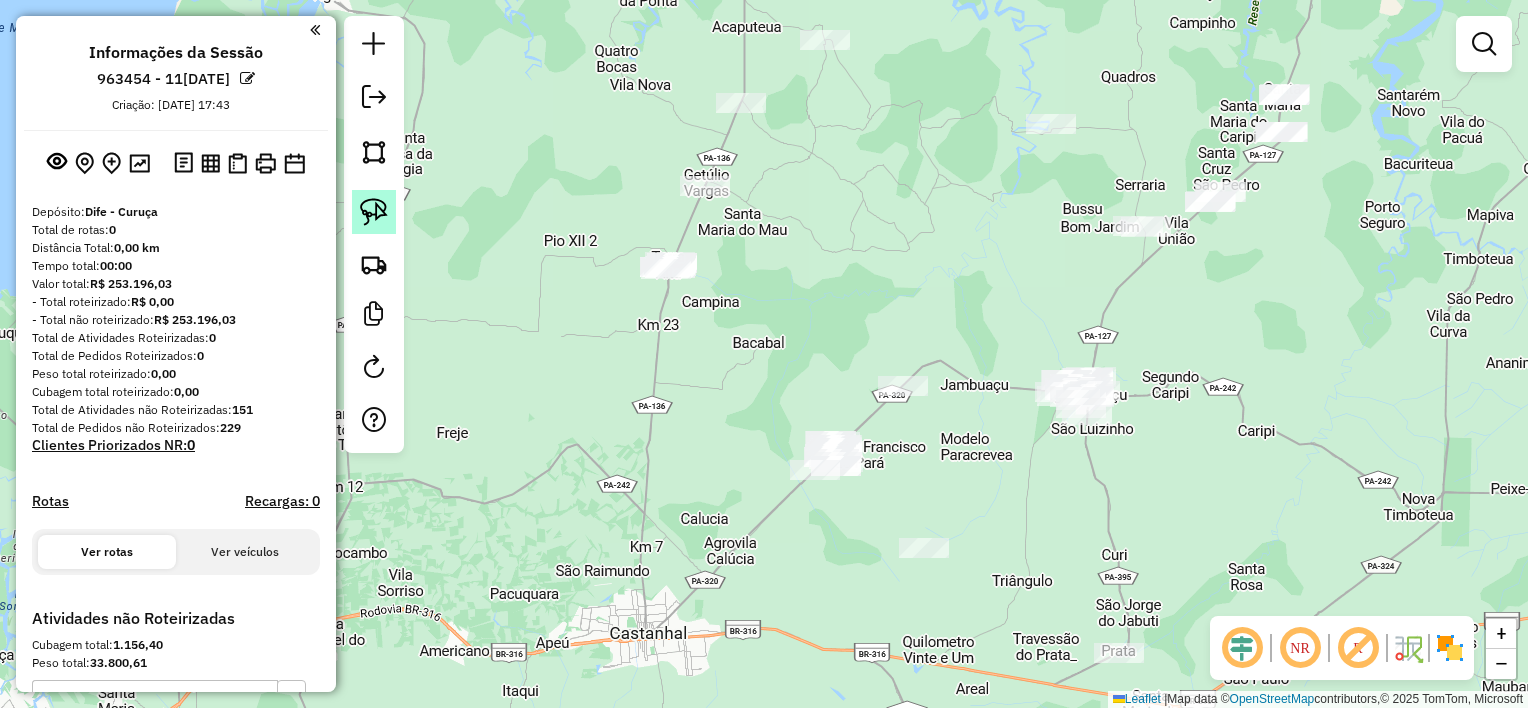 click 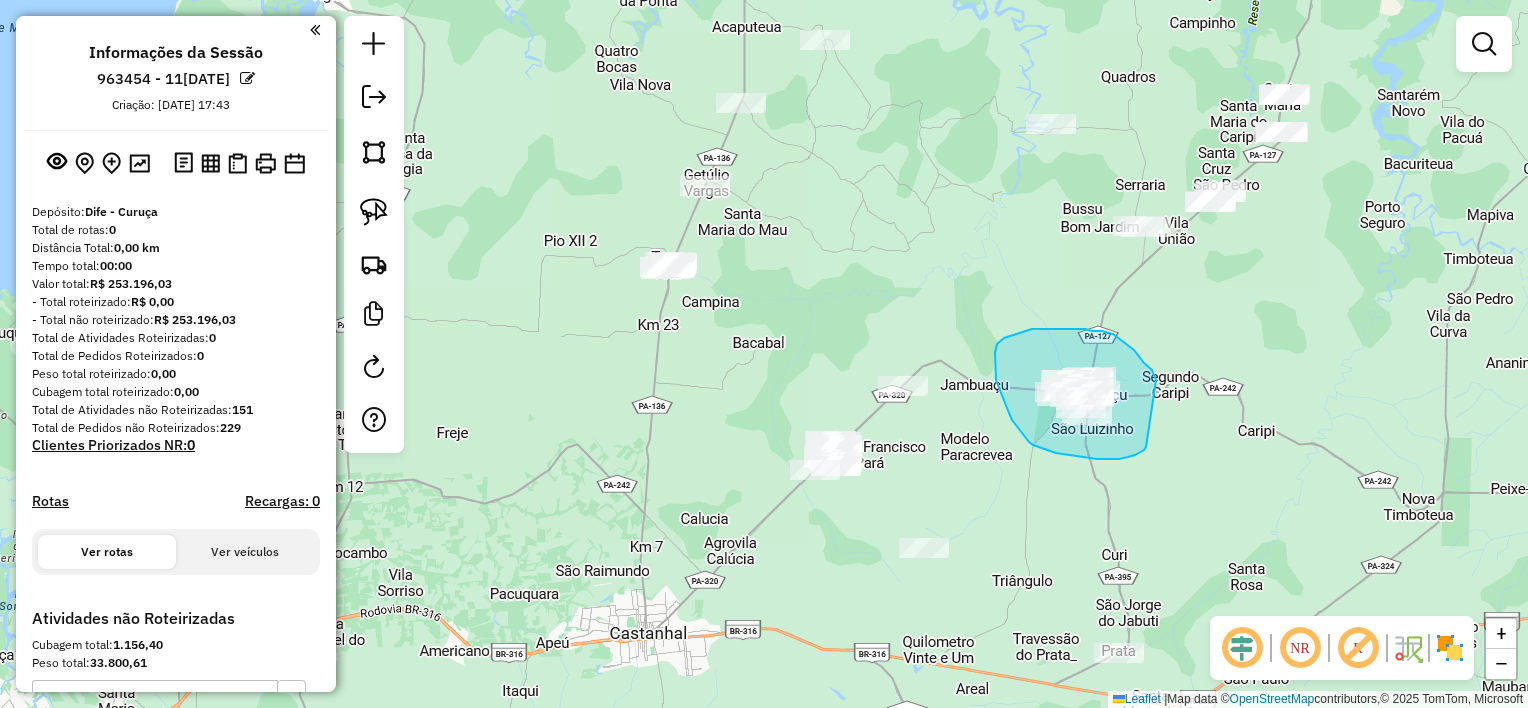 drag, startPoint x: 1139, startPoint y: 355, endPoint x: 1127, endPoint y: 432, distance: 77.92946 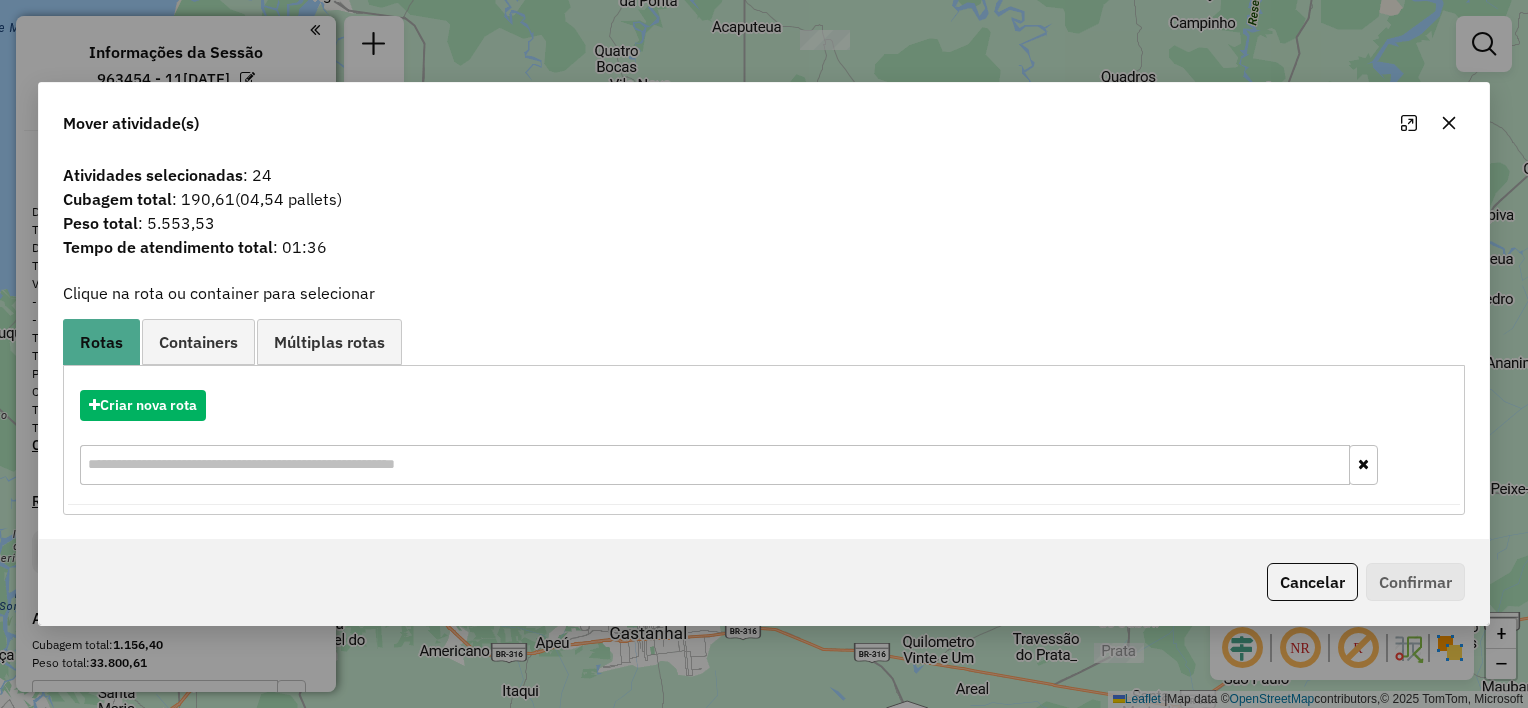 click 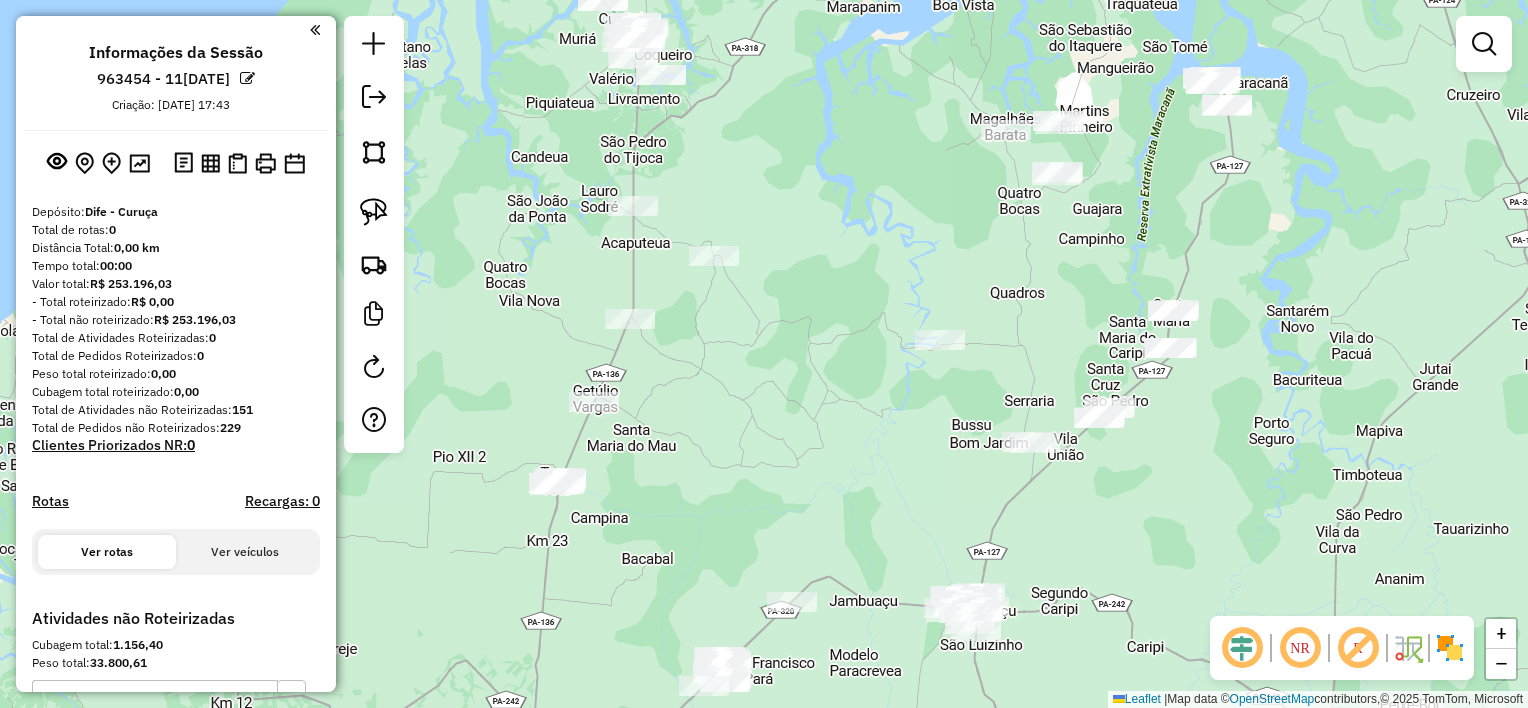 drag, startPoint x: 1214, startPoint y: 347, endPoint x: 1106, endPoint y: 441, distance: 143.1782 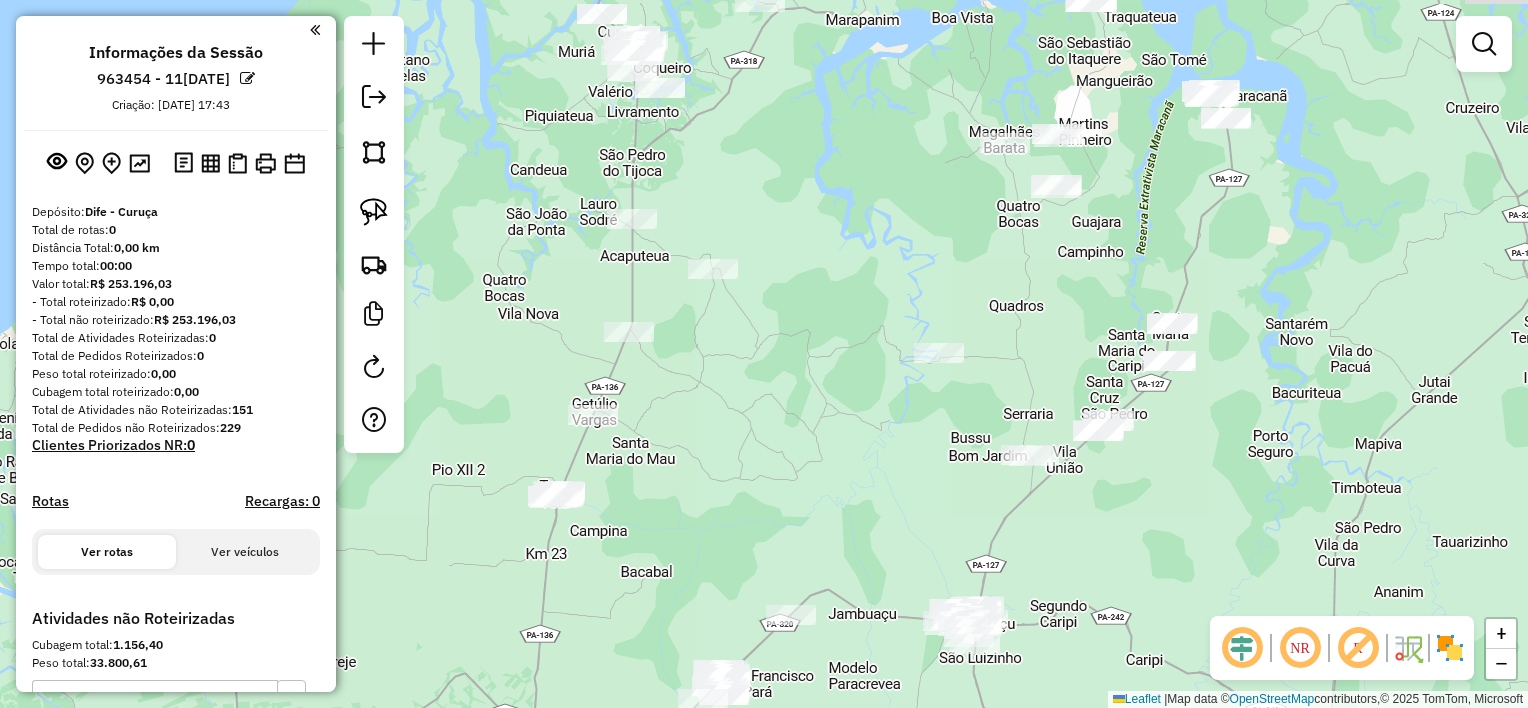 drag, startPoint x: 1140, startPoint y: 177, endPoint x: 1099, endPoint y: 306, distance: 135.35878 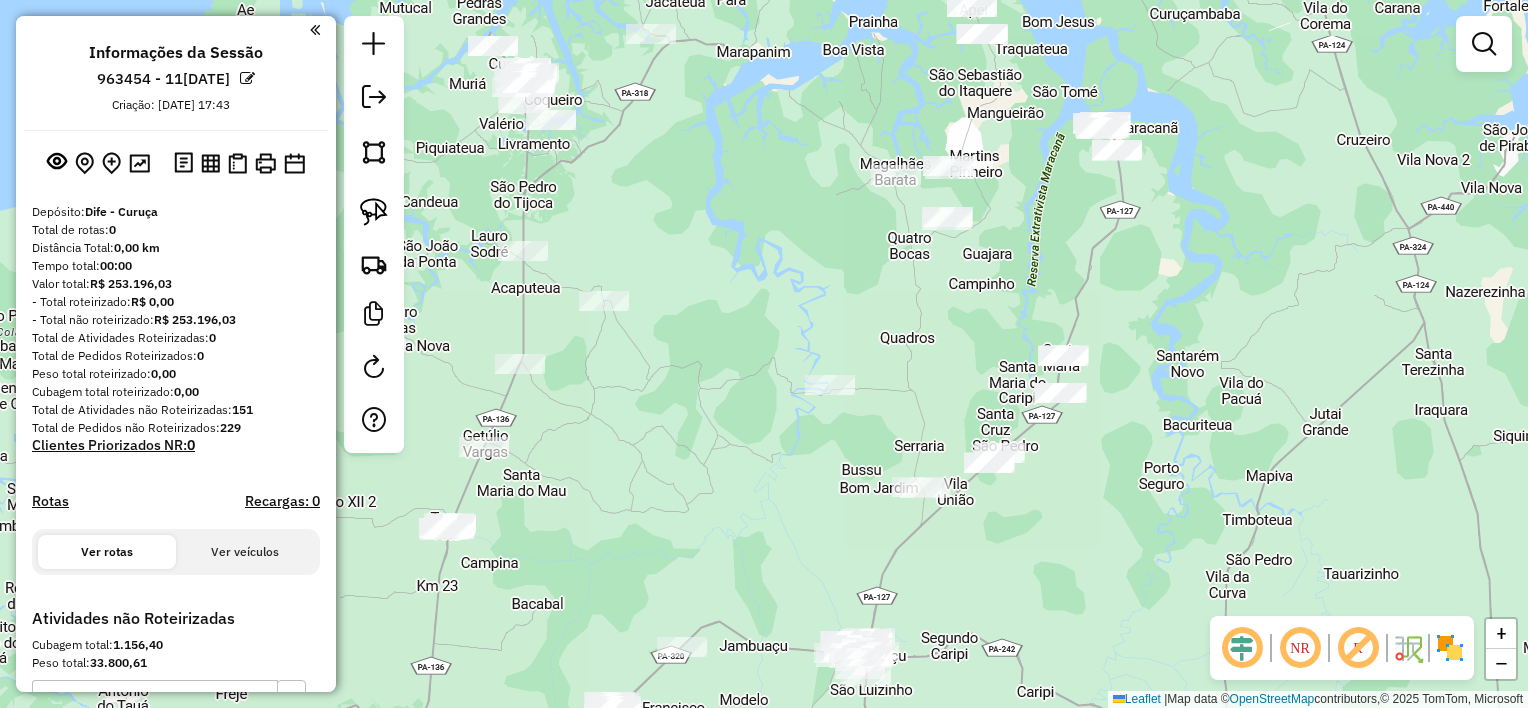 drag, startPoint x: 1199, startPoint y: 500, endPoint x: 1156, endPoint y: 324, distance: 181.17671 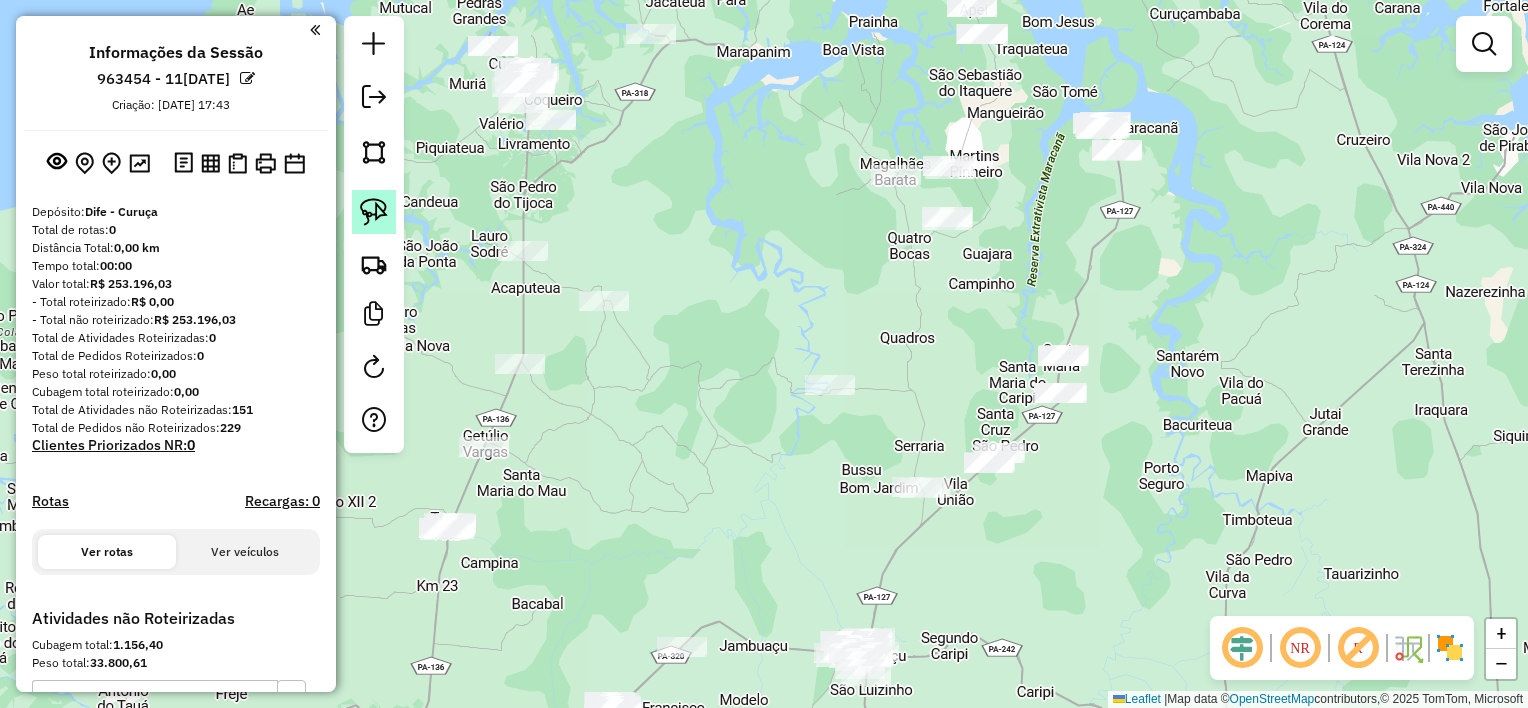 click 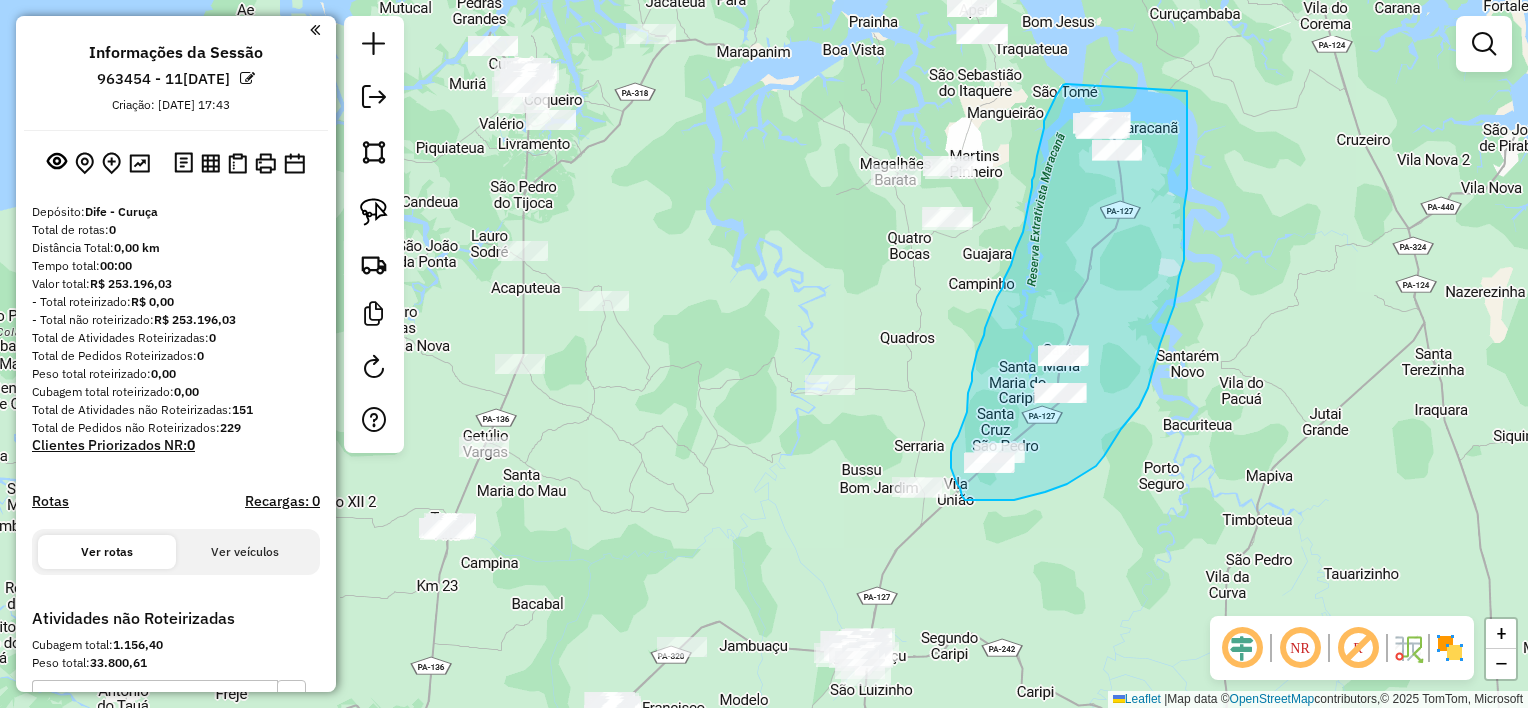 drag, startPoint x: 1066, startPoint y: 84, endPoint x: 1187, endPoint y: 91, distance: 121.20231 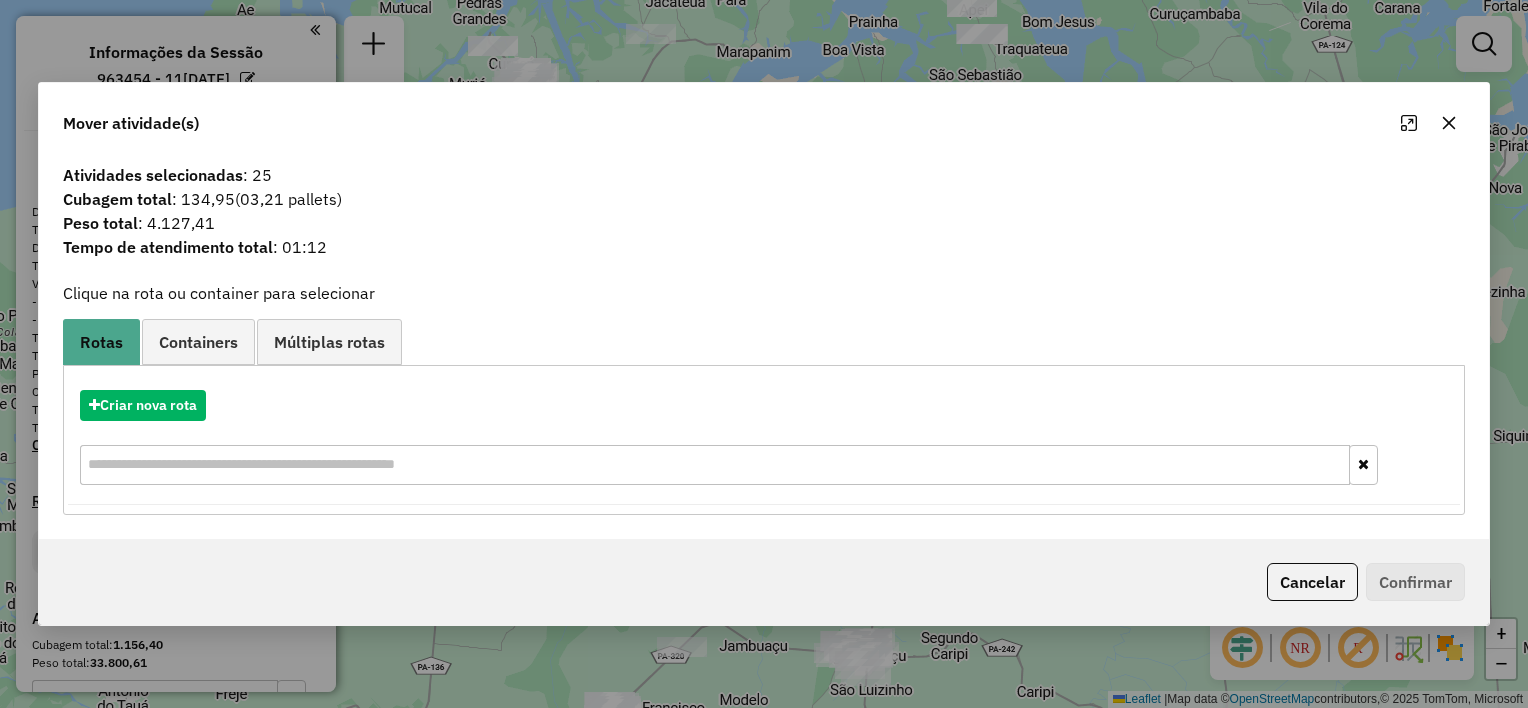 drag, startPoint x: 1444, startPoint y: 123, endPoint x: 1348, endPoint y: 160, distance: 102.88343 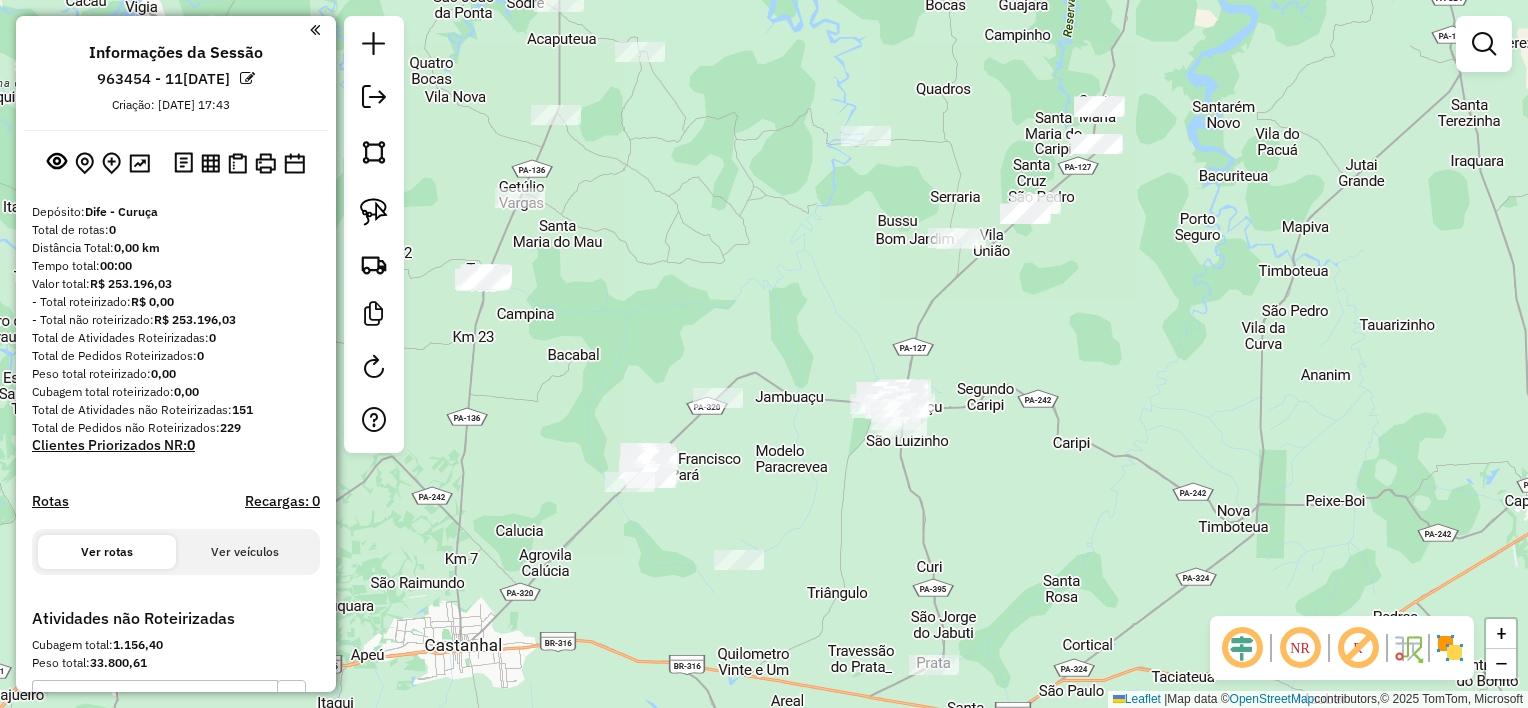 drag, startPoint x: 1180, startPoint y: 385, endPoint x: 1195, endPoint y: 184, distance: 201.55893 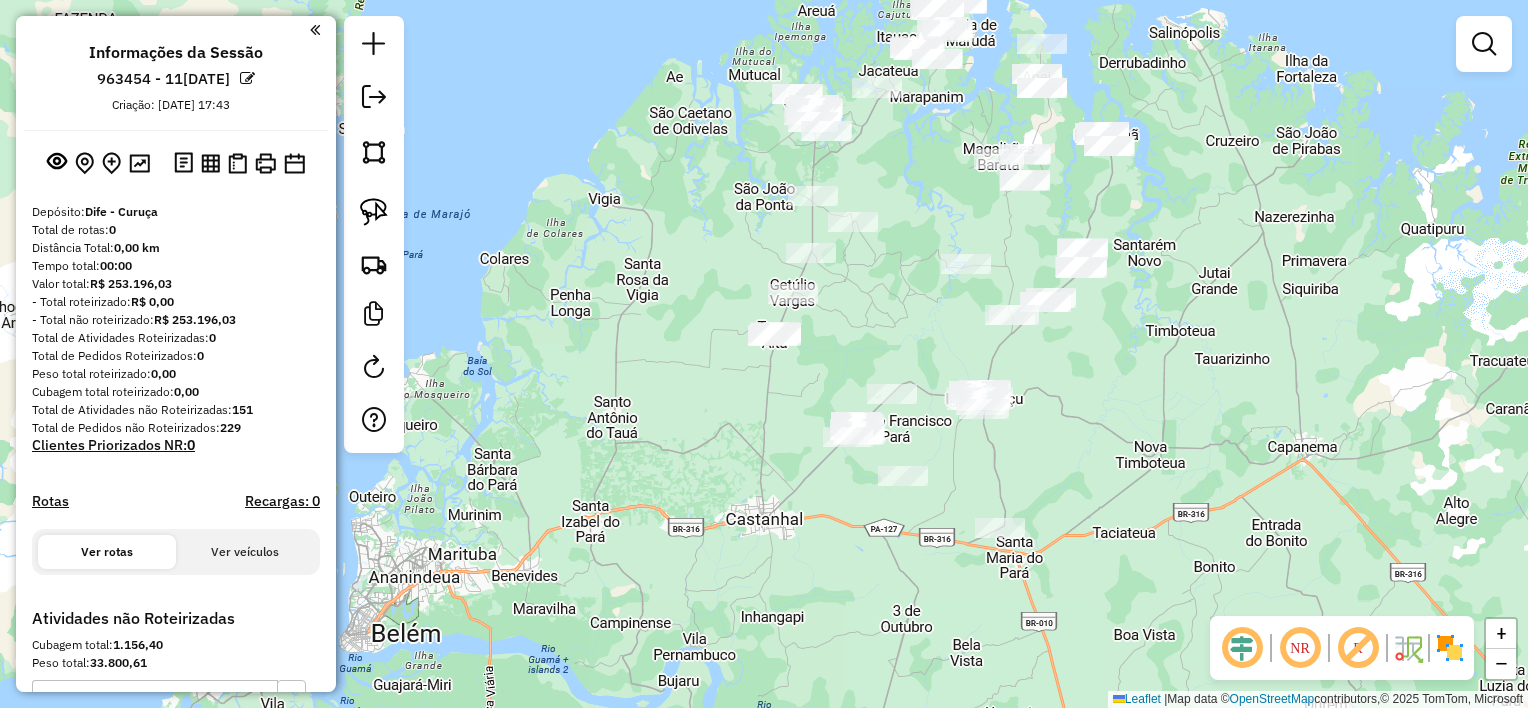 drag, startPoint x: 1182, startPoint y: 278, endPoint x: 1148, endPoint y: 340, distance: 70.71068 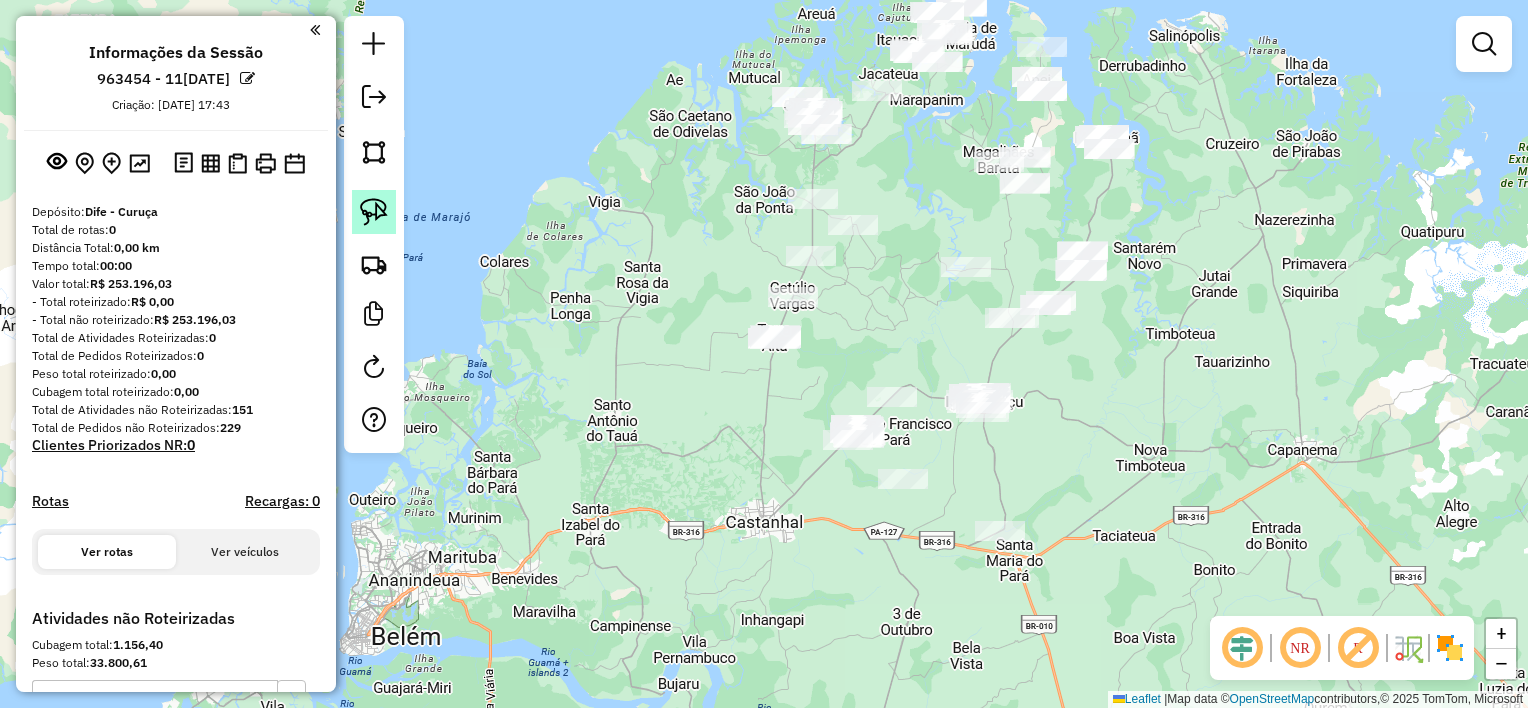 click 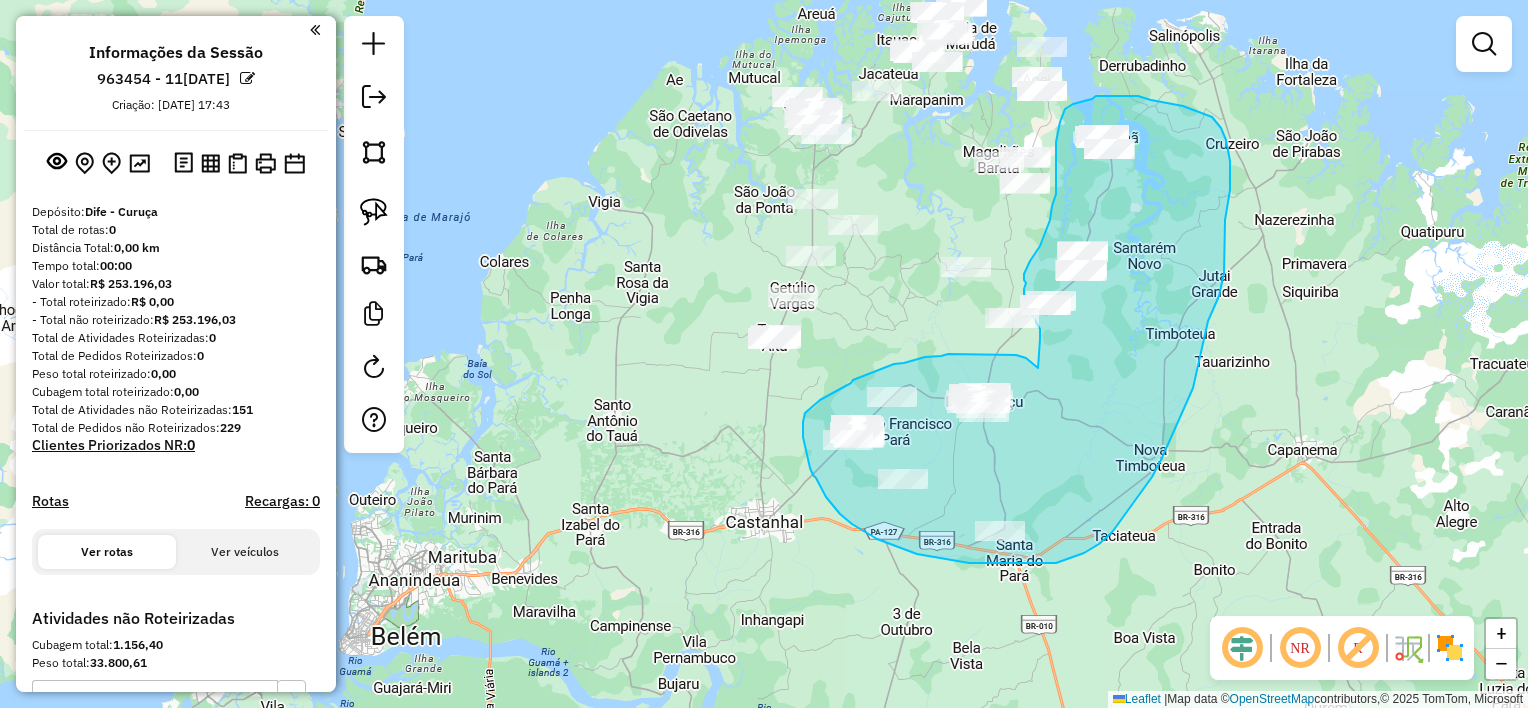 drag, startPoint x: 1034, startPoint y: 364, endPoint x: 1040, endPoint y: 339, distance: 25.70992 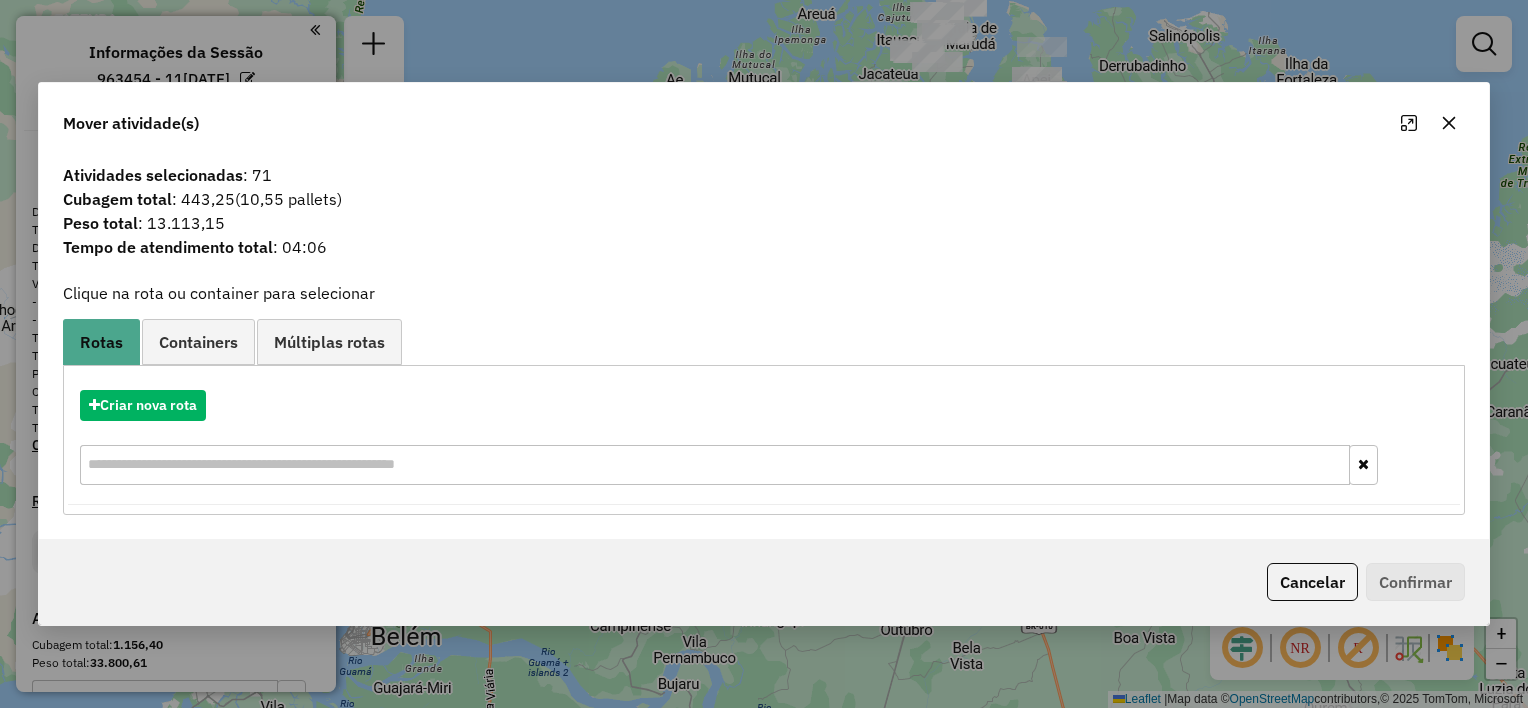 click 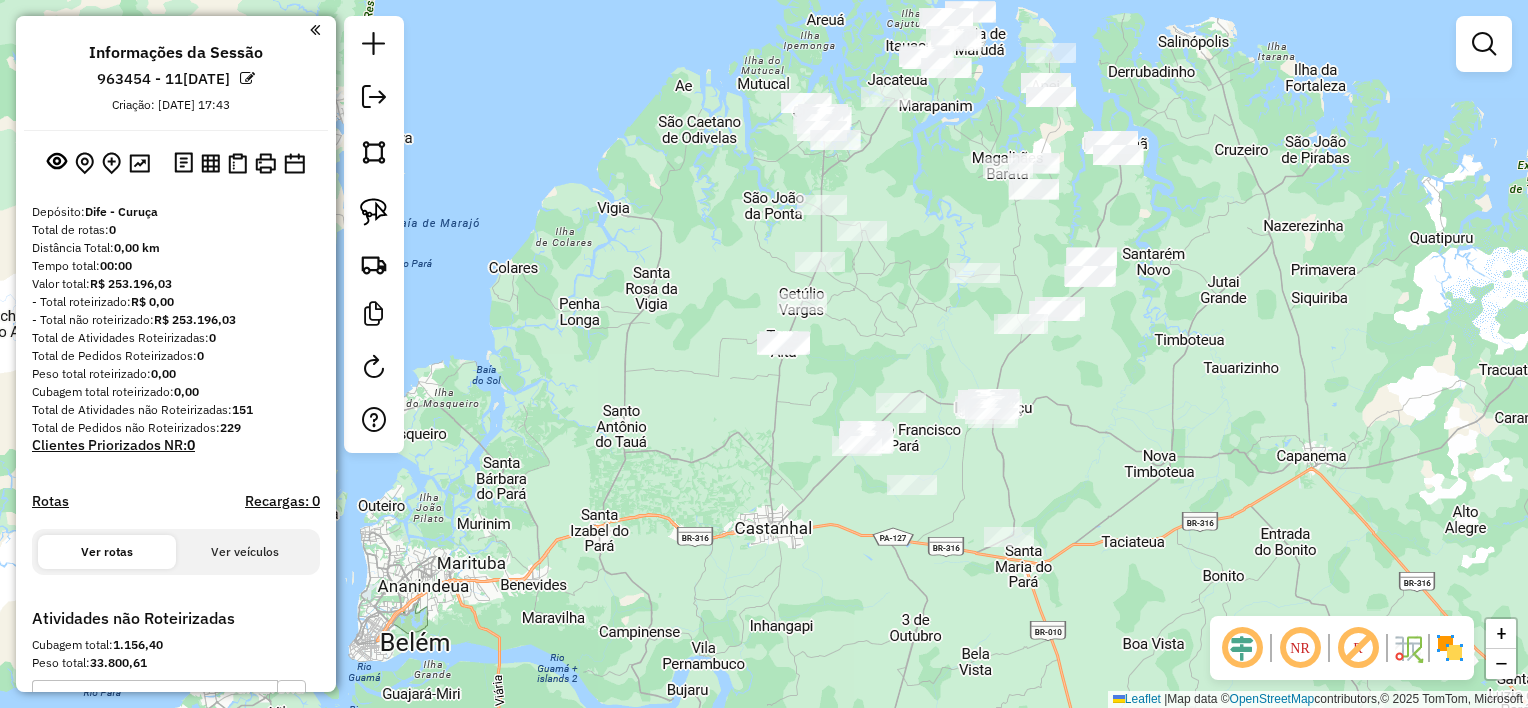 click on "Janela de atendimento Grade de atendimento Capacidade Transportadoras Veículos Cliente Pedidos  Rotas Selecione os dias de semana para filtrar as janelas de atendimento  Seg   Ter   Qua   Qui   Sex   Sáb   Dom  Informe o período da janela de atendimento: De: Até:  Filtrar exatamente a janela do cliente  Considerar janela de atendimento padrão  Selecione os dias de semana para filtrar as grades de atendimento  Seg   Ter   Qua   Qui   Sex   Sáb   Dom   Considerar clientes sem dia de atendimento cadastrado  Clientes fora do dia de atendimento selecionado Filtrar as atividades entre os valores definidos abaixo:  Peso mínimo:   Peso máximo:   Cubagem mínima:   Cubagem máxima:   De:   Até:  Filtrar as atividades entre o tempo de atendimento definido abaixo:  De:   Até:   Considerar capacidade total dos clientes não roteirizados Transportadora: Selecione um ou mais itens Tipo de veículo: Selecione um ou mais itens Veículo: Selecione um ou mais itens Motorista: Selecione um ou mais itens Nome: Rótulo:" 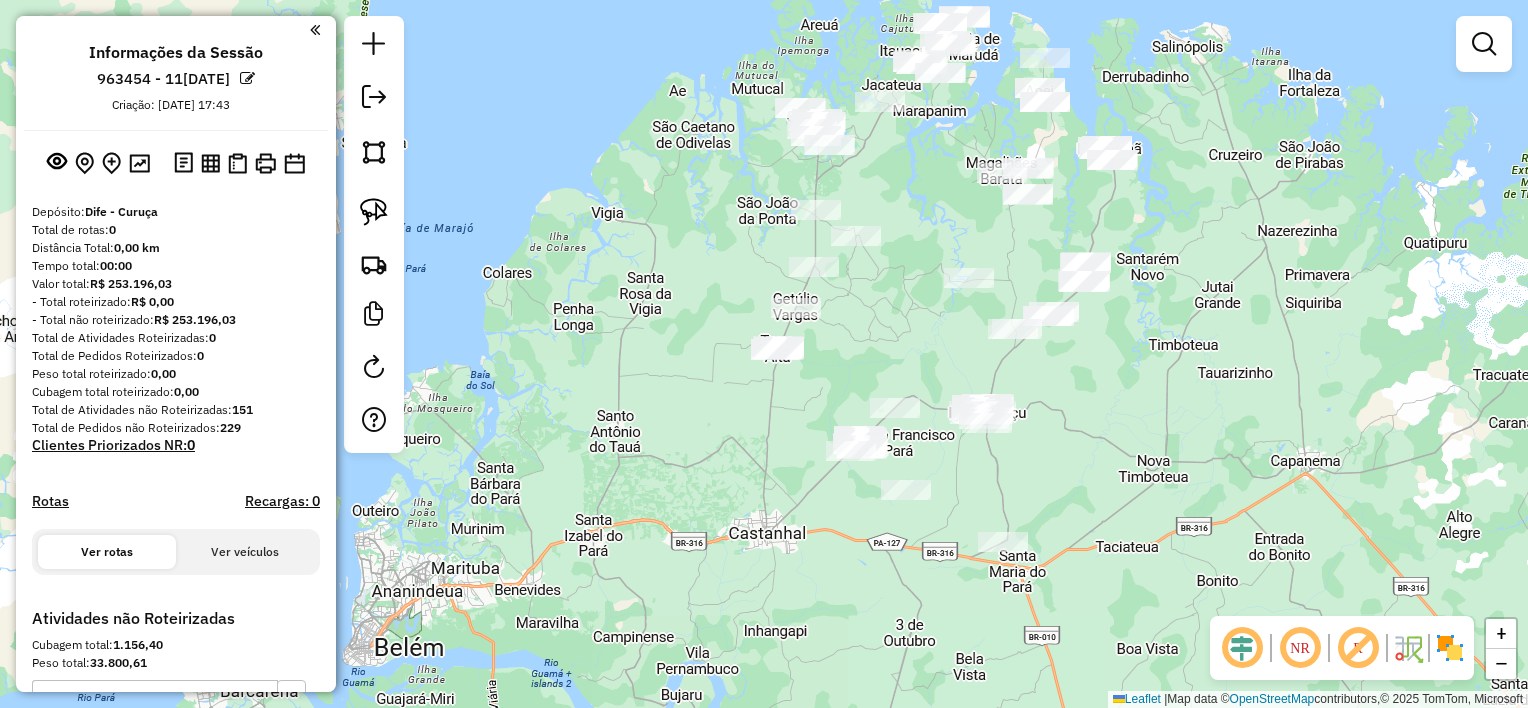 drag, startPoint x: 1303, startPoint y: 293, endPoint x: 1297, endPoint y: 308, distance: 16.155495 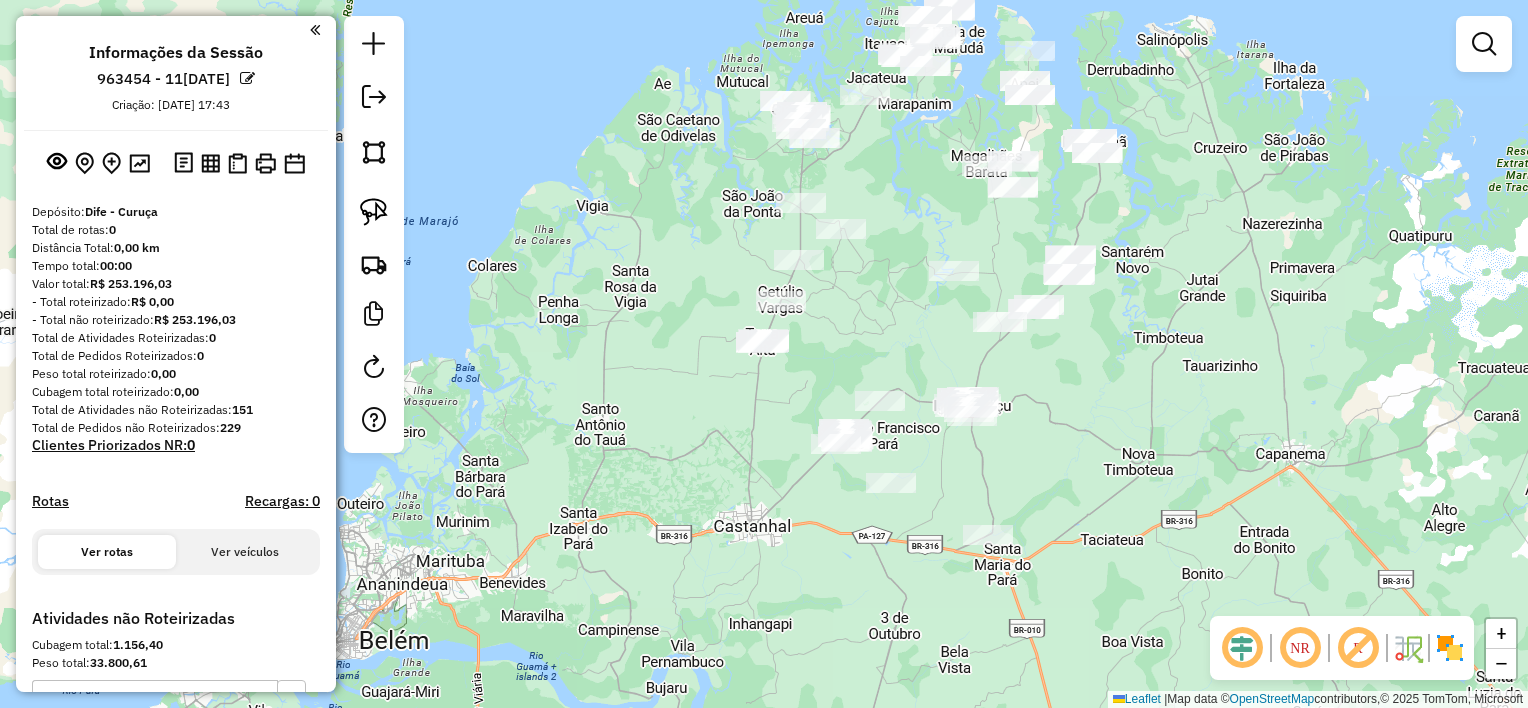 drag, startPoint x: 1288, startPoint y: 290, endPoint x: 1267, endPoint y: 275, distance: 25.806976 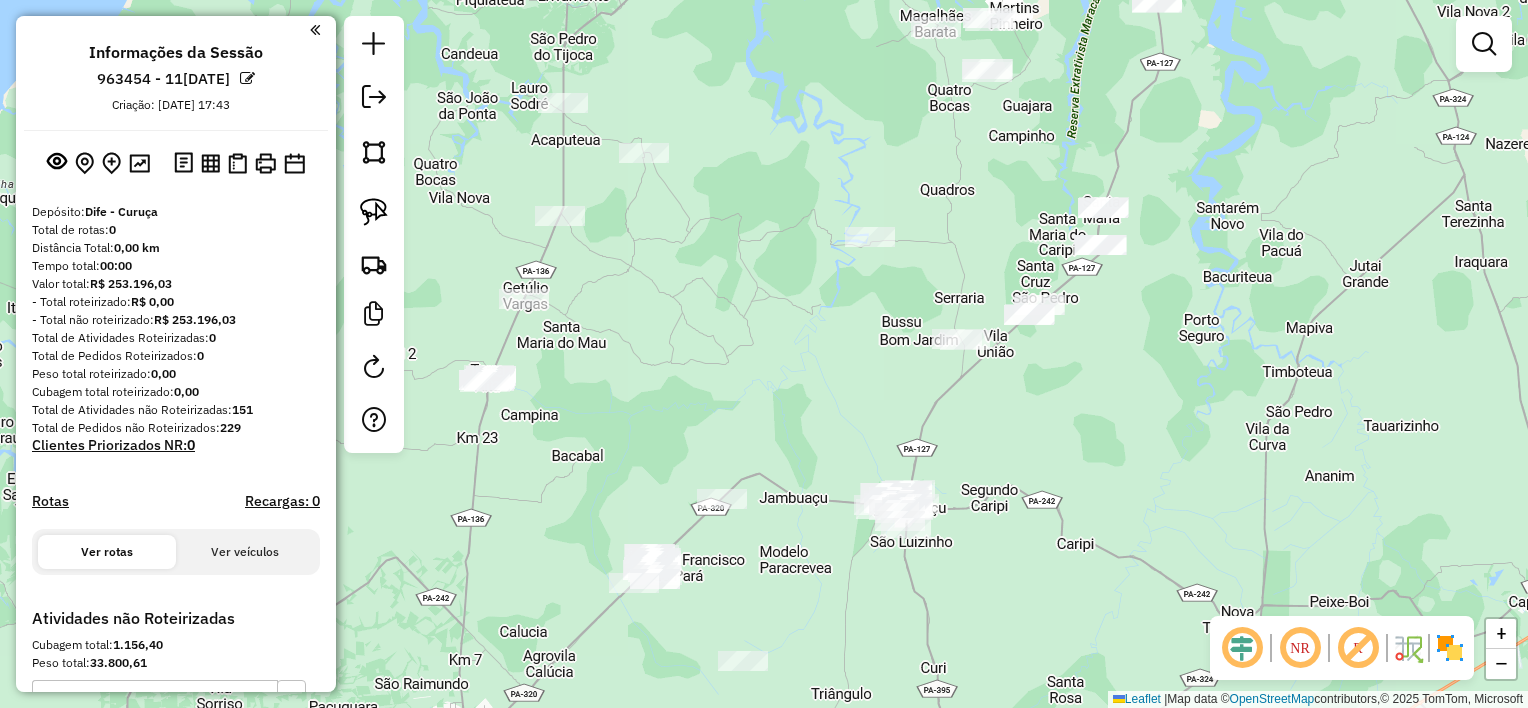 drag, startPoint x: 1177, startPoint y: 400, endPoint x: 1216, endPoint y: 424, distance: 45.79301 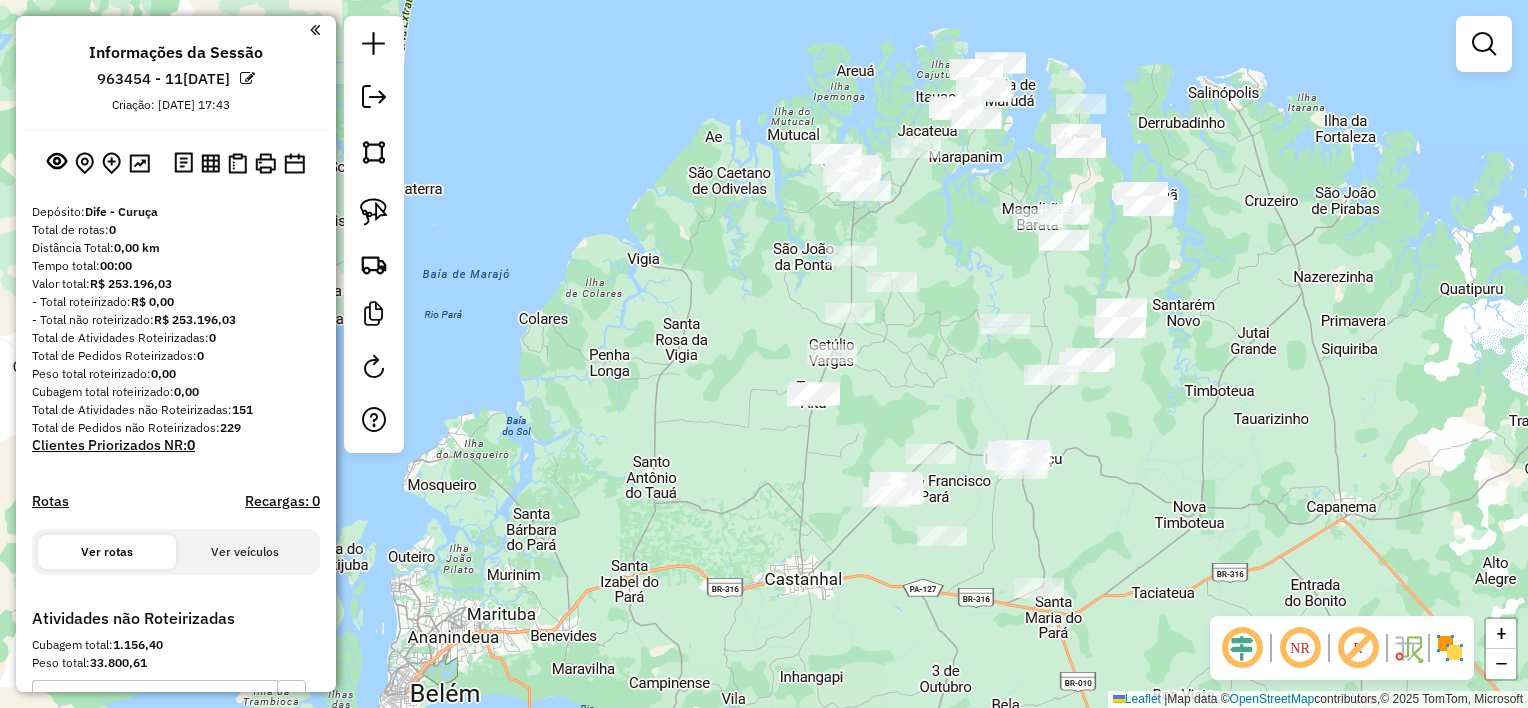 drag, startPoint x: 1208, startPoint y: 381, endPoint x: 1189, endPoint y: 362, distance: 26.870058 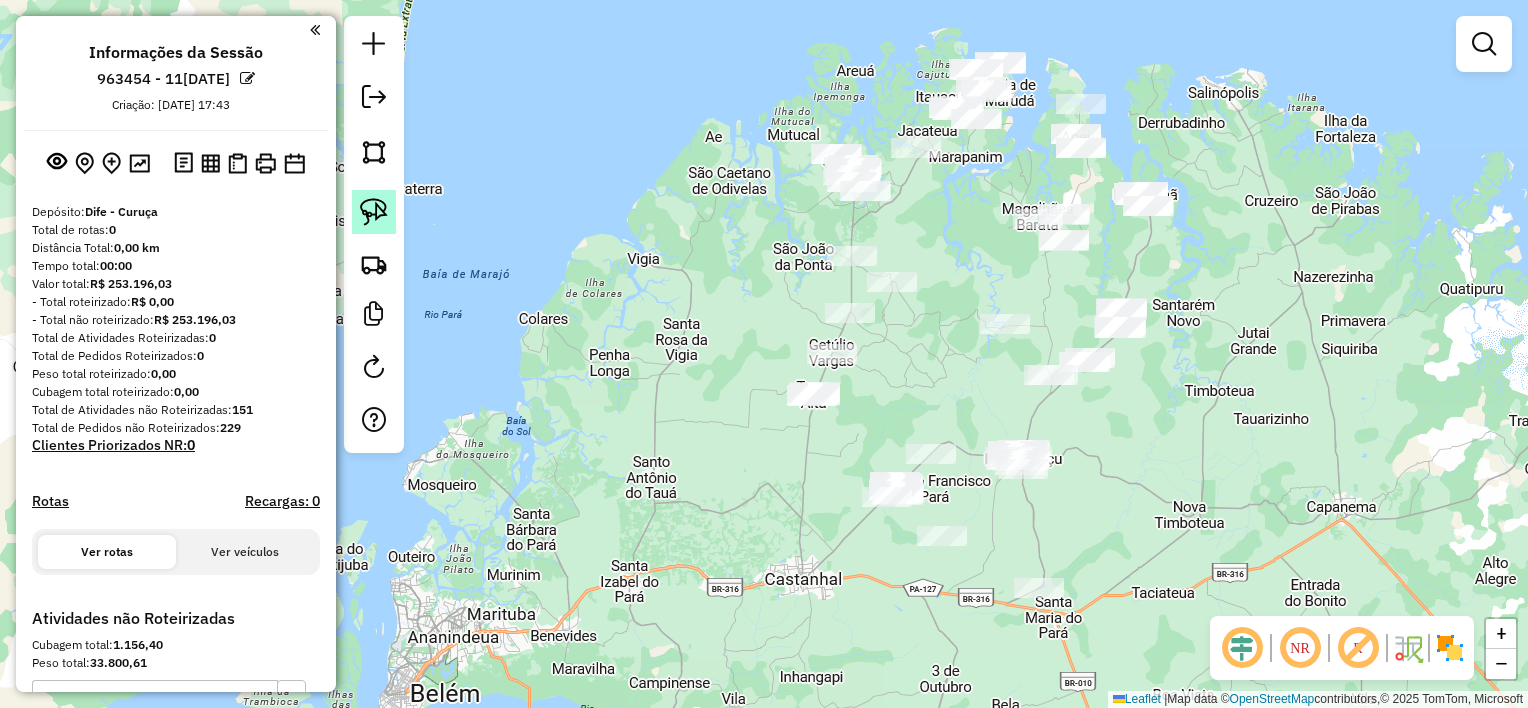 click 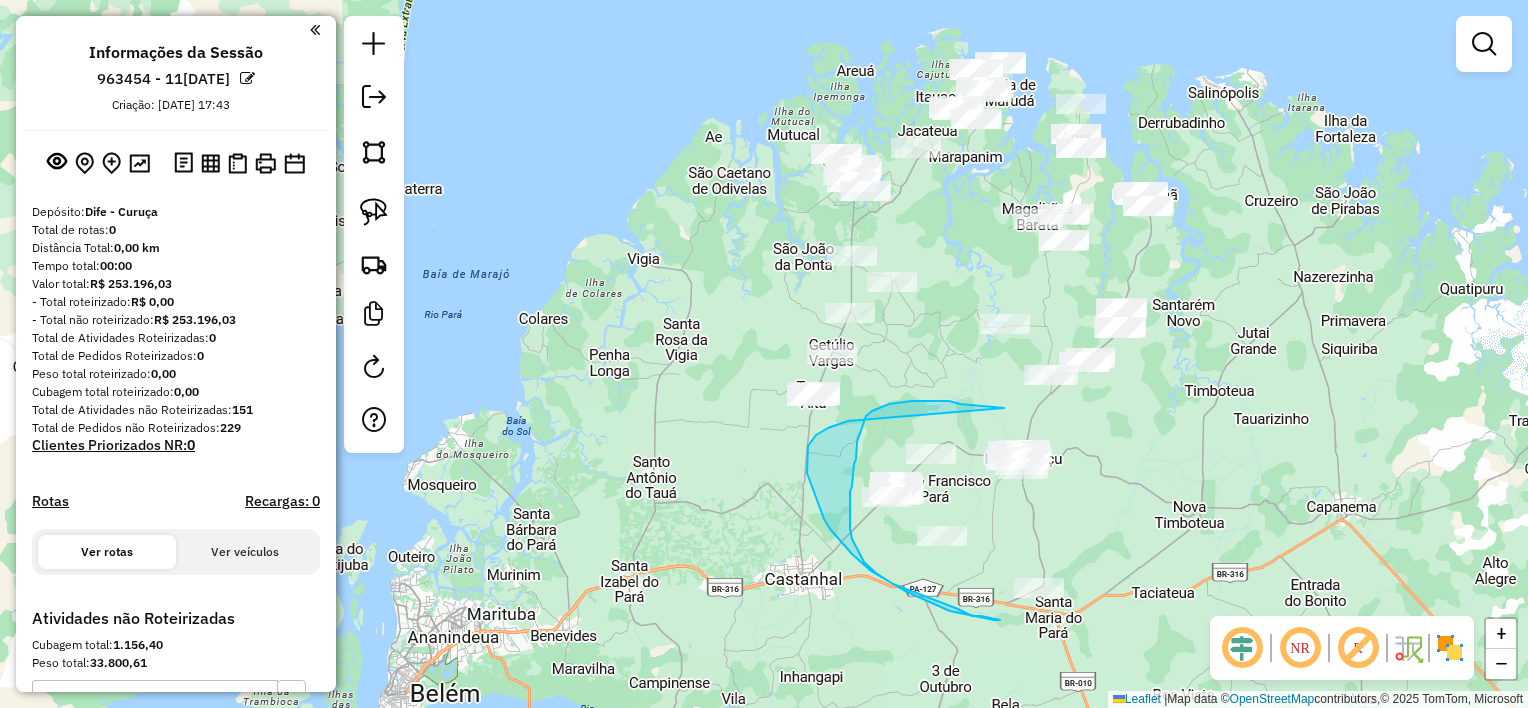 drag, startPoint x: 986, startPoint y: 407, endPoint x: 867, endPoint y: 420, distance: 119.70798 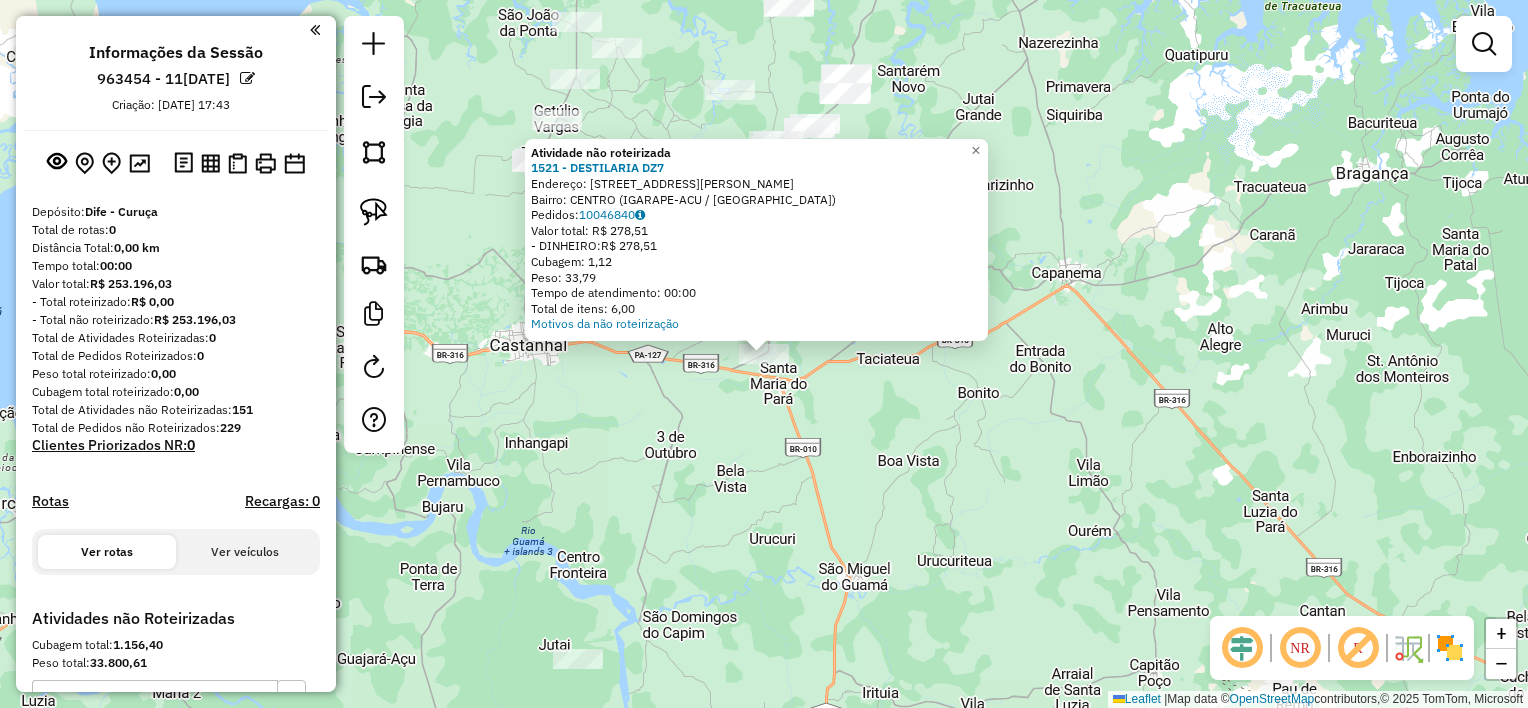 click on "Atividade não roteirizada 1521 - DESTILARIA DZ7  Endereço:  [STREET_ADDRESS][PERSON_NAME]   Pedidos:  10046840   Valor total: R$ 278,51   - DINHEIRO:  R$ 278,51   Cubagem: 1,12   Peso: 33,79   Tempo de atendimento: 00:00   Total de itens: 6,00  Motivos da não roteirização × Janela de atendimento Grade de atendimento Capacidade Transportadoras Veículos Cliente Pedidos  Rotas Selecione os dias de semana para filtrar as janelas de atendimento  Seg   Ter   Qua   Qui   Sex   Sáb   Dom  Informe o período da janela de atendimento: De: Até:  Filtrar exatamente a janela do cliente  Considerar janela de atendimento padrão  Selecione os dias de semana para filtrar as grades de atendimento  Seg   Ter   Qua   Qui   Sex   Sáb   Dom   Considerar clientes sem dia de atendimento cadastrado  Clientes fora do dia de atendimento selecionado Filtrar as atividades entre os valores definidos abaixo:  Peso mínimo:   Peso máximo:   Cubagem mínima:   Cubagem máxima:   De:   Até:   De:" 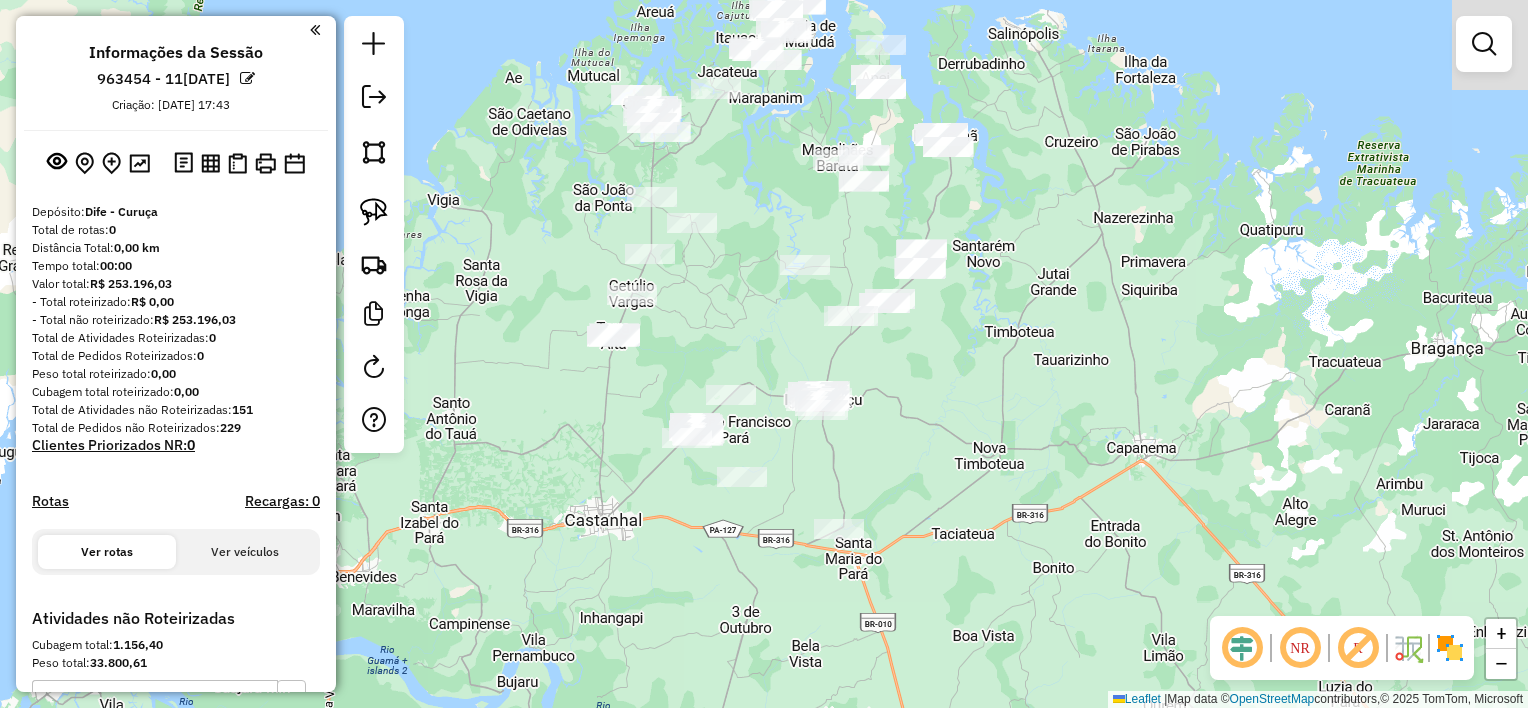 drag, startPoint x: 868, startPoint y: 374, endPoint x: 839, endPoint y: 493, distance: 122.48265 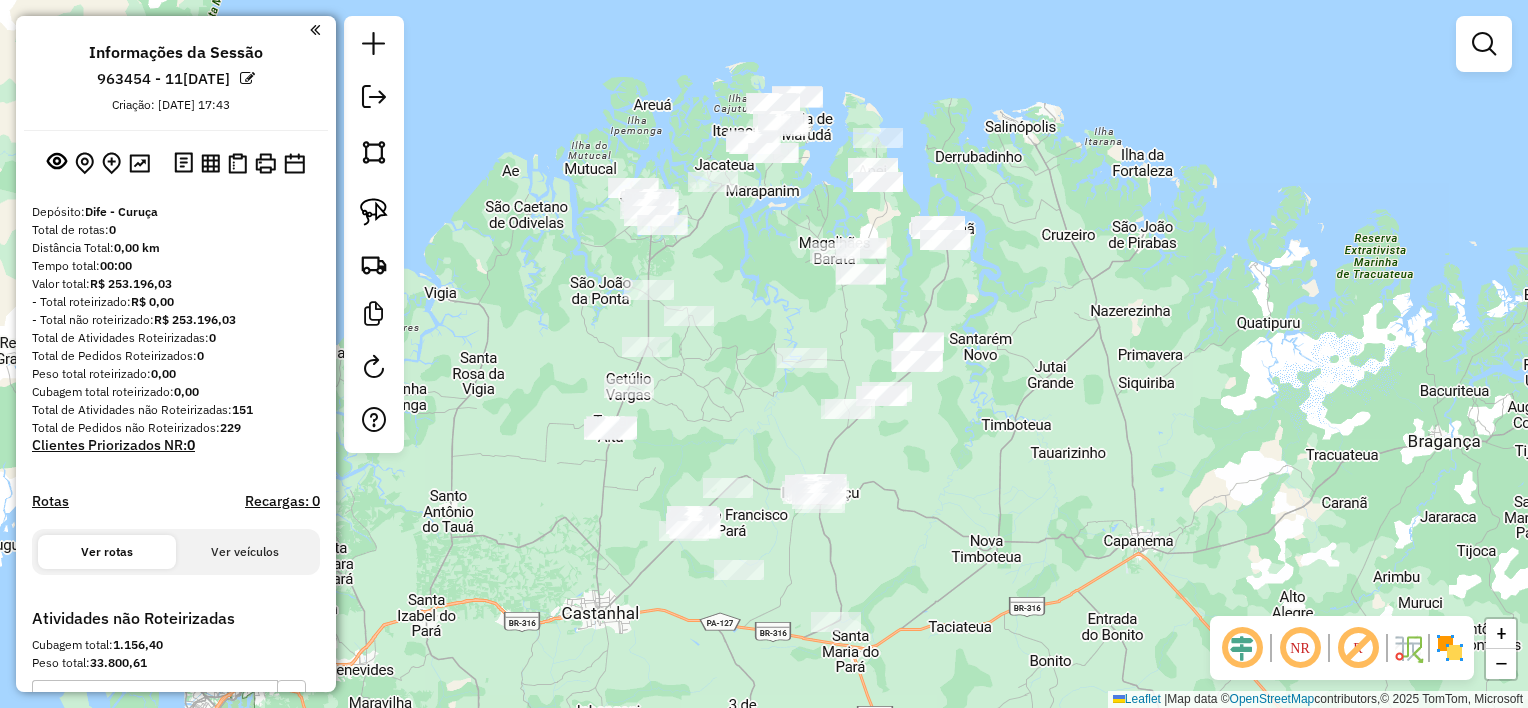 drag, startPoint x: 960, startPoint y: 429, endPoint x: 899, endPoint y: 509, distance: 100.60318 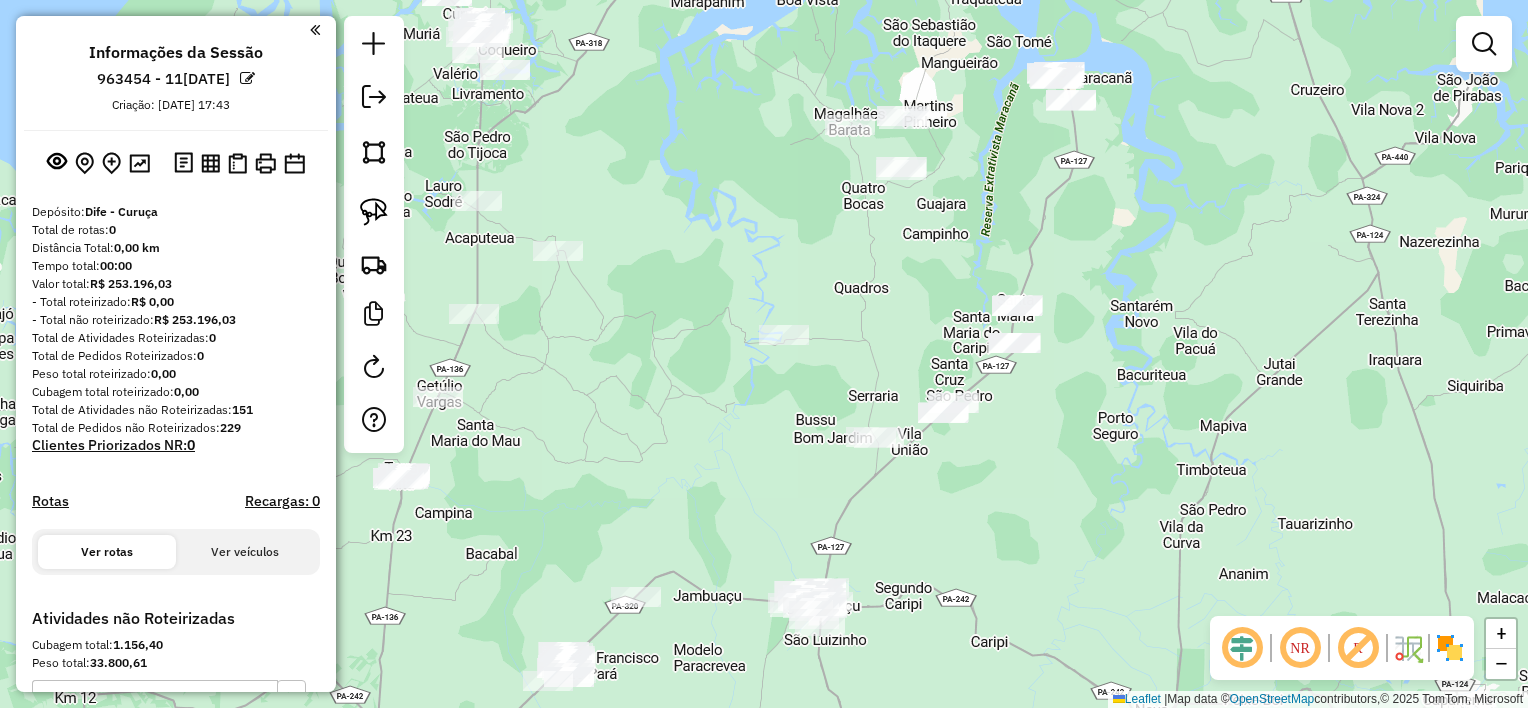 drag, startPoint x: 916, startPoint y: 480, endPoint x: 958, endPoint y: 590, distance: 117.74549 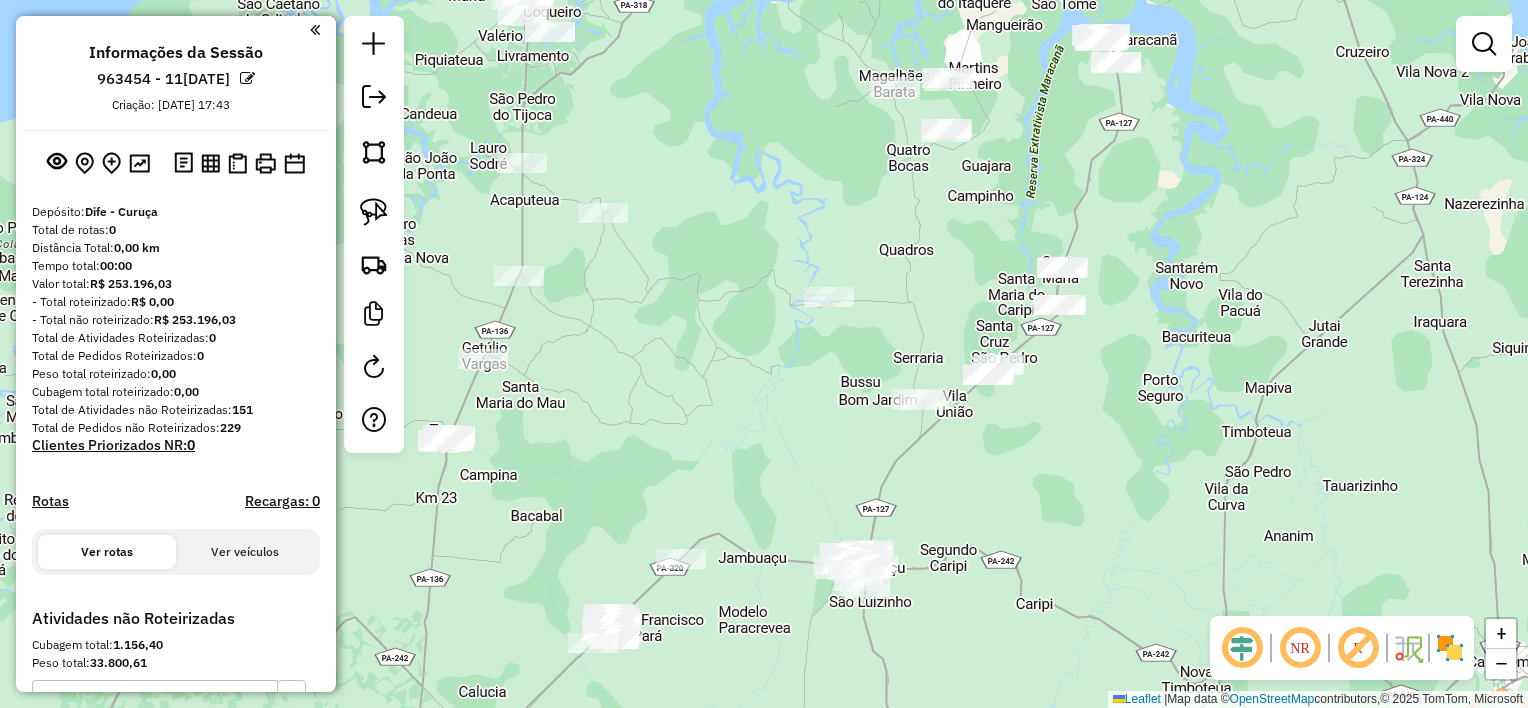drag, startPoint x: 953, startPoint y: 560, endPoint x: 998, endPoint y: 522, distance: 58.898216 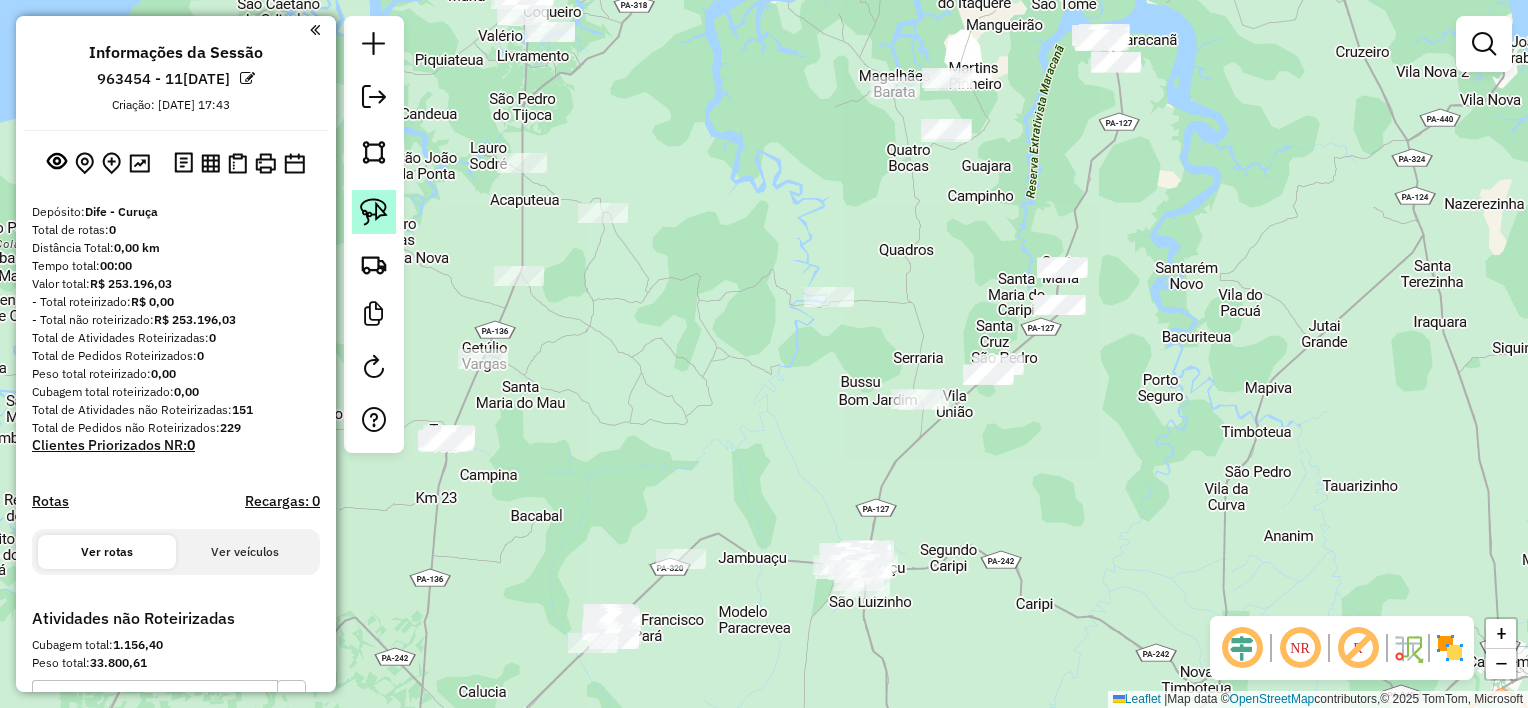 click 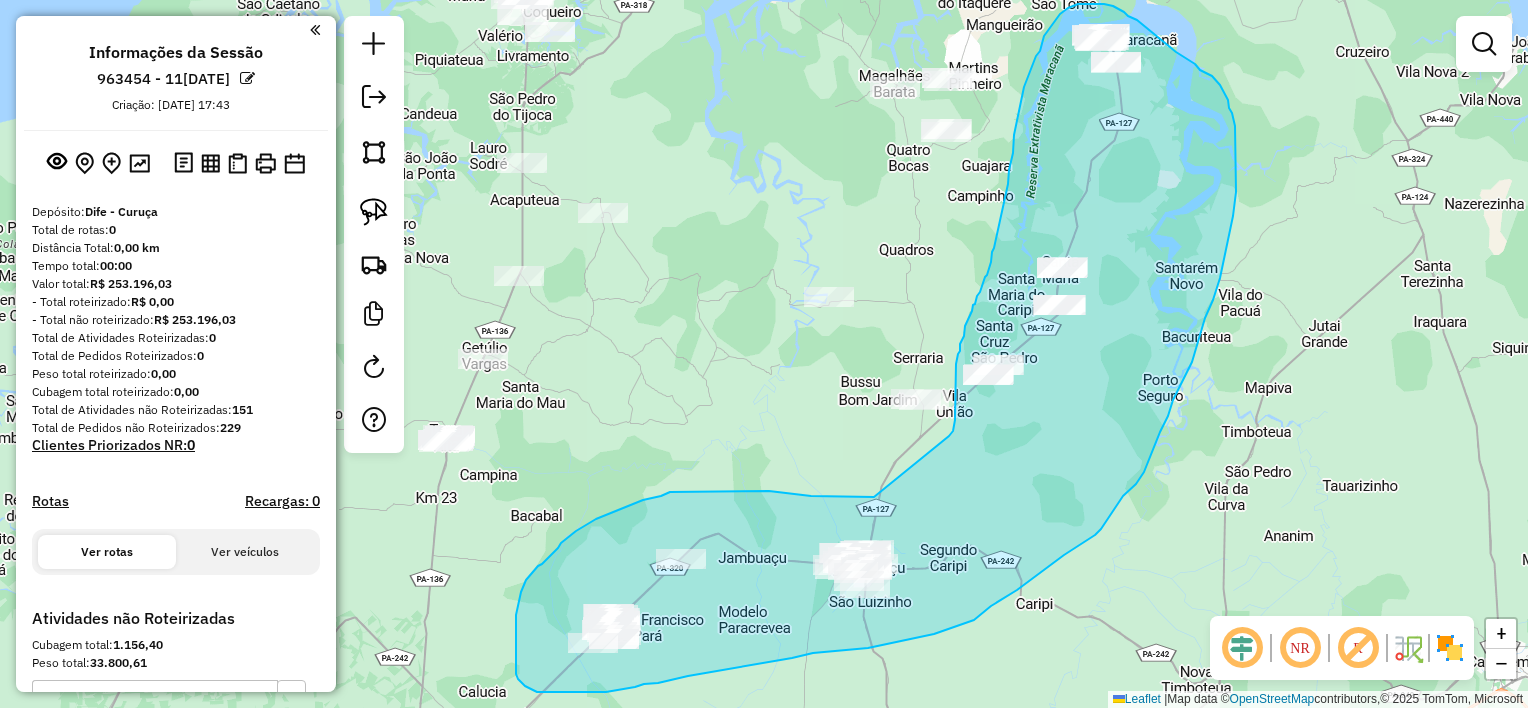drag, startPoint x: 864, startPoint y: 497, endPoint x: 949, endPoint y: 436, distance: 104.62313 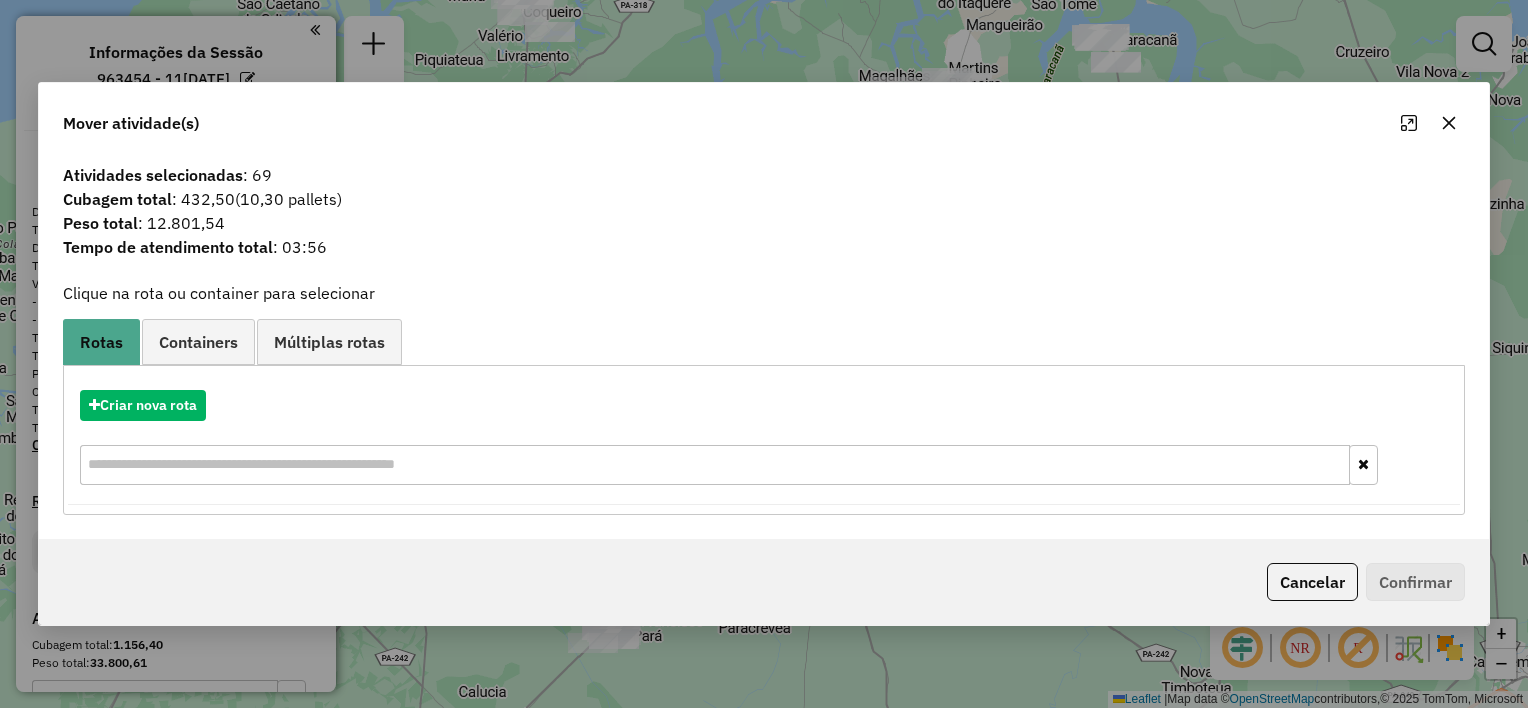click 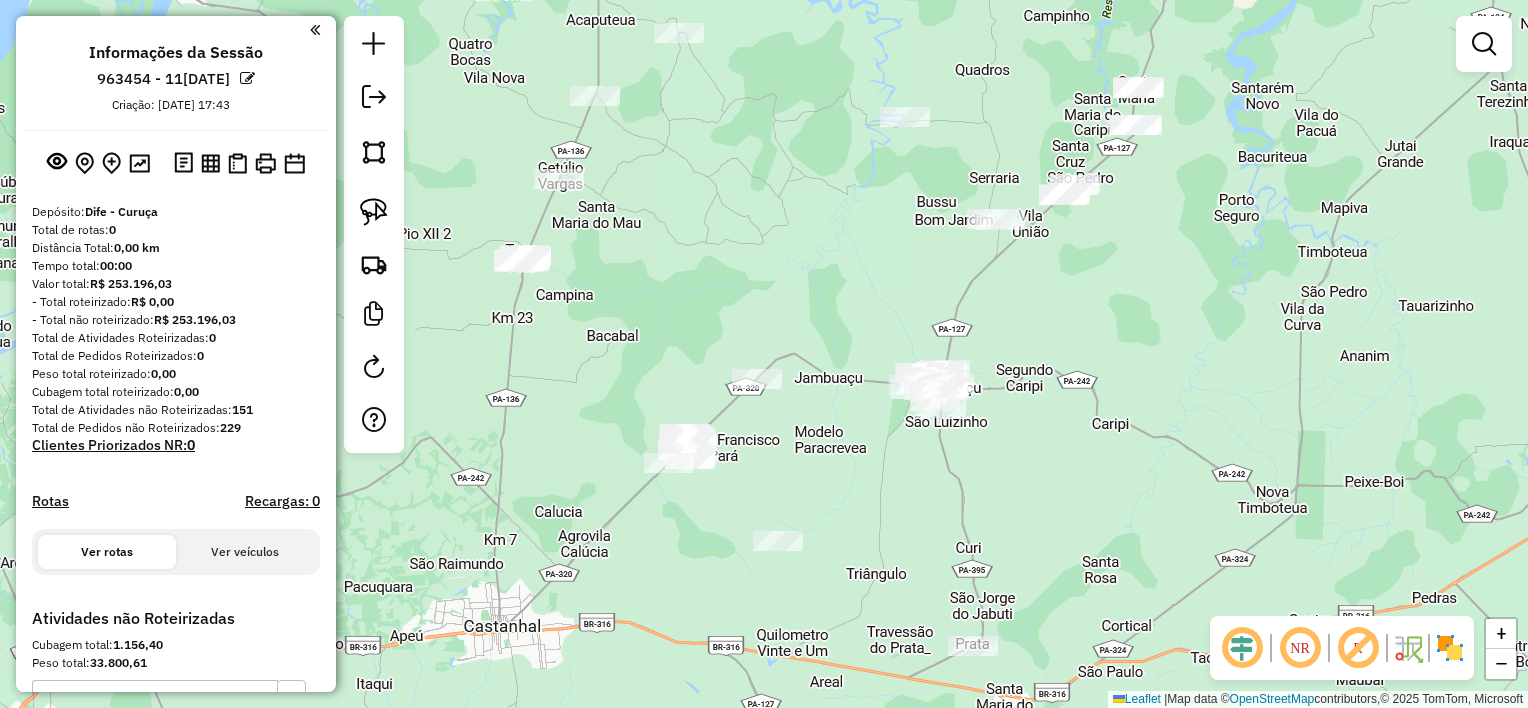 drag, startPoint x: 1081, startPoint y: 581, endPoint x: 1157, endPoint y: 406, distance: 190.79047 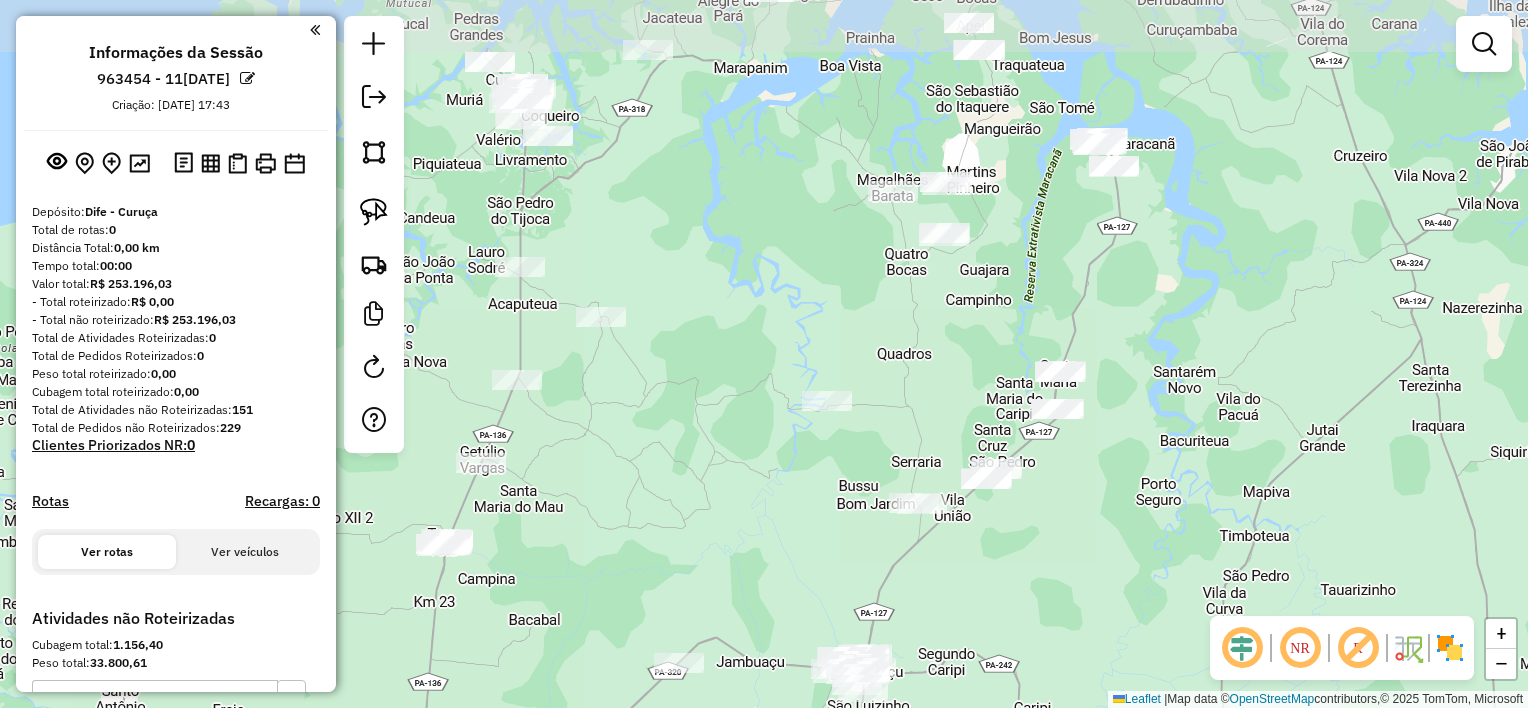 drag, startPoint x: 1349, startPoint y: 225, endPoint x: 1271, endPoint y: 504, distance: 289.69812 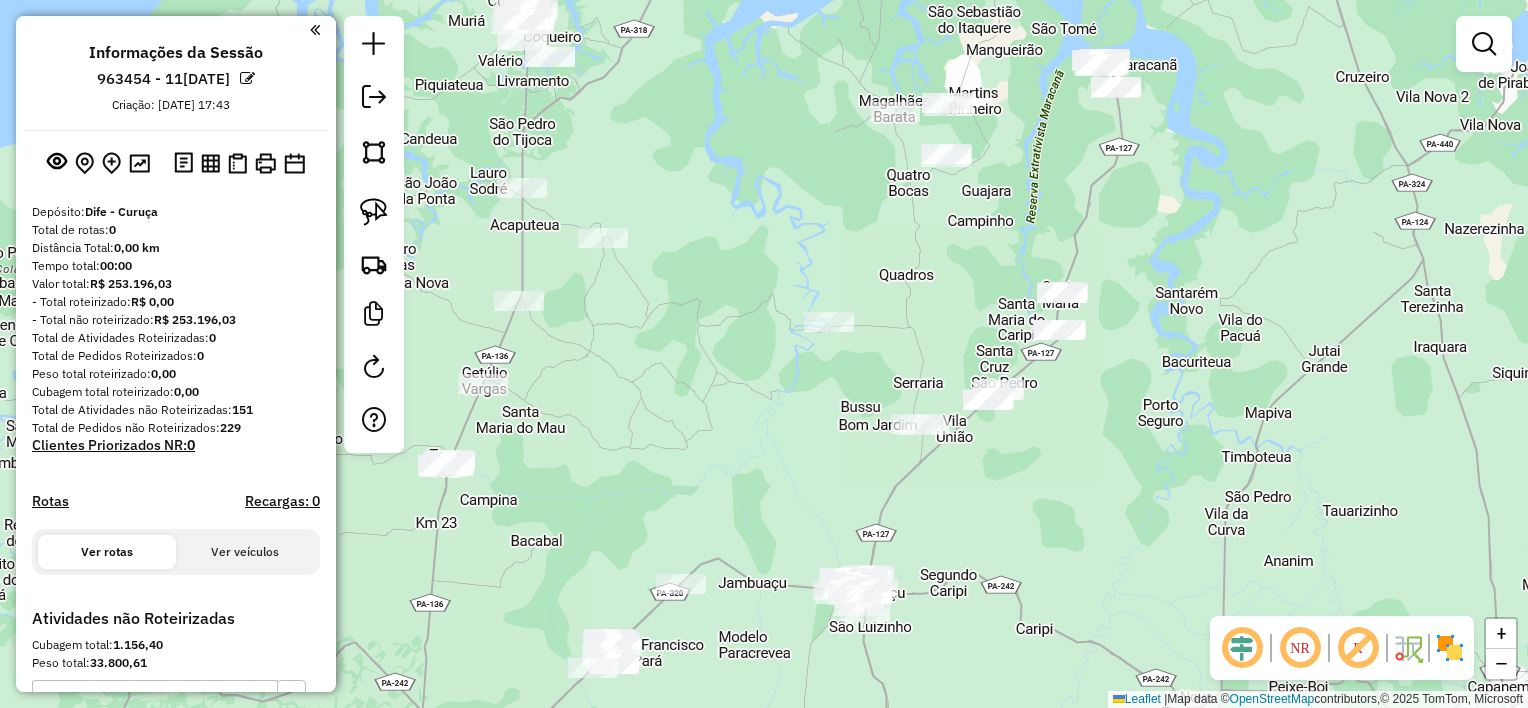 drag, startPoint x: 1257, startPoint y: 496, endPoint x: 1276, endPoint y: 396, distance: 101.788994 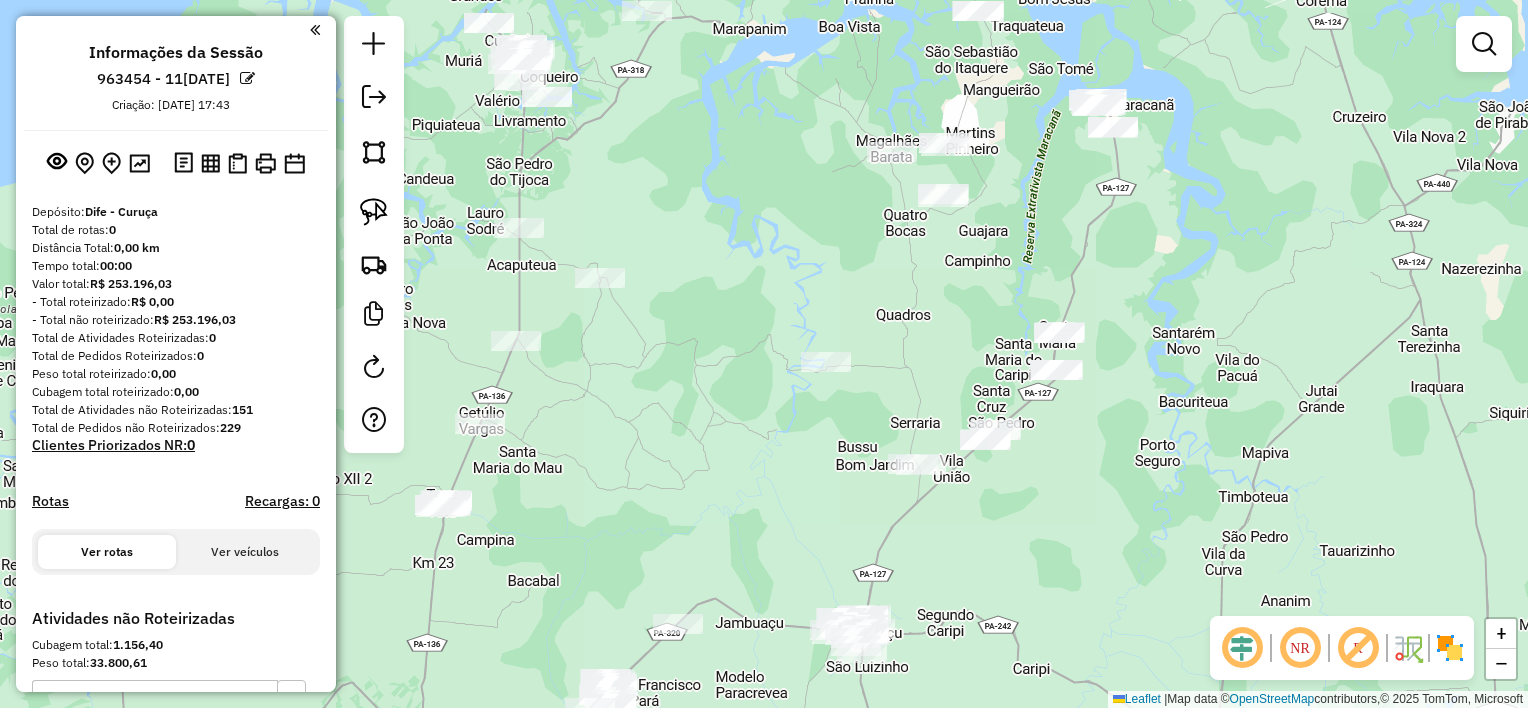 drag, startPoint x: 1284, startPoint y: 384, endPoint x: 1279, endPoint y: 421, distance: 37.336308 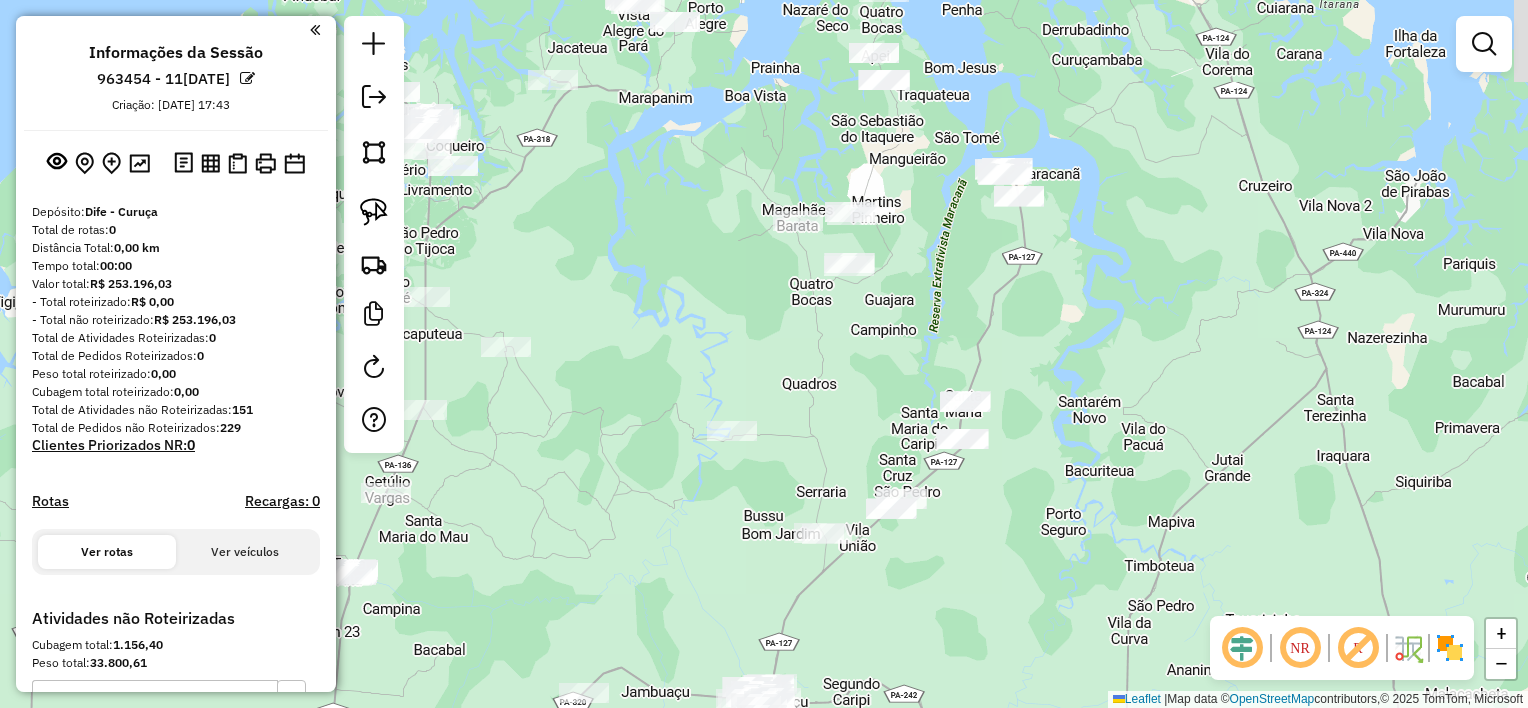 drag, startPoint x: 1107, startPoint y: 468, endPoint x: 1016, endPoint y: 531, distance: 110.67972 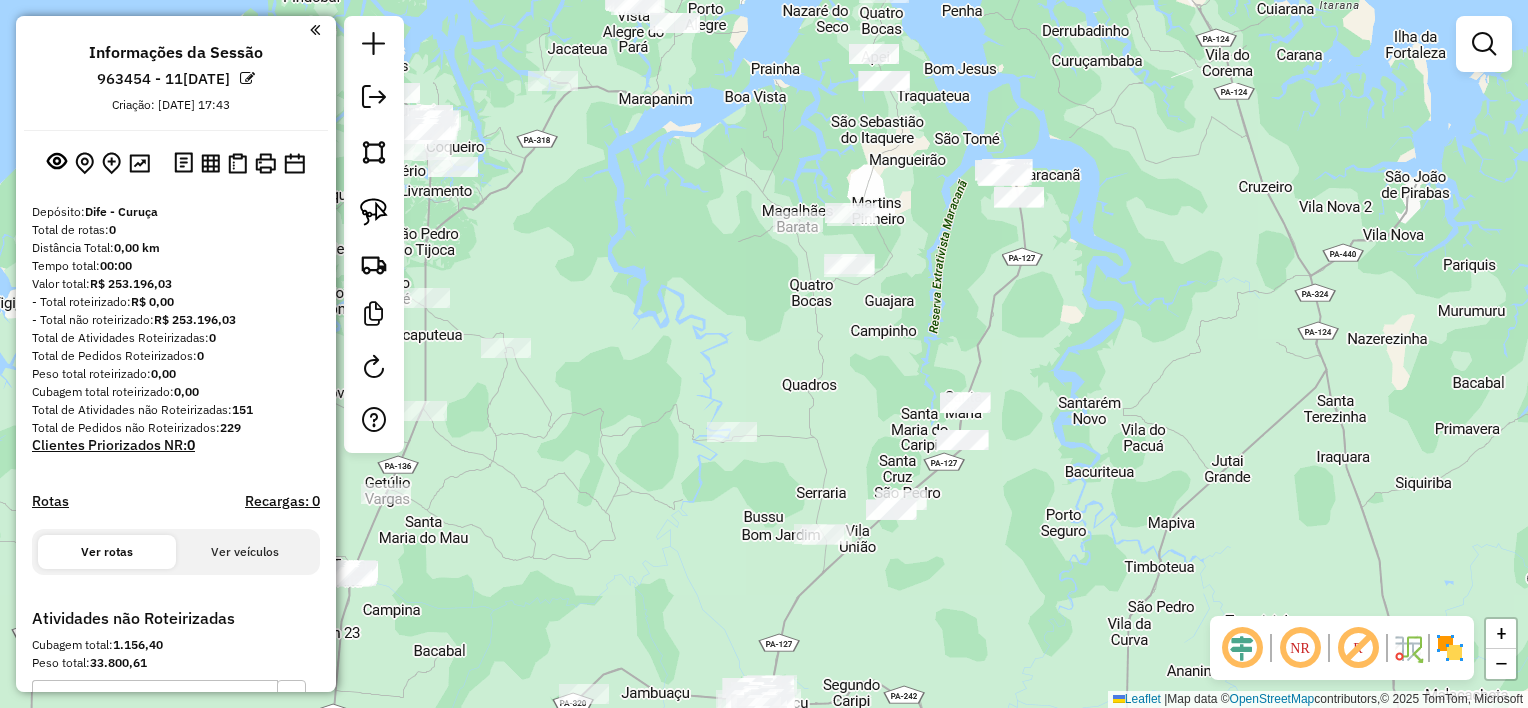 drag, startPoint x: 373, startPoint y: 207, endPoint x: 561, endPoint y: 312, distance: 215.33463 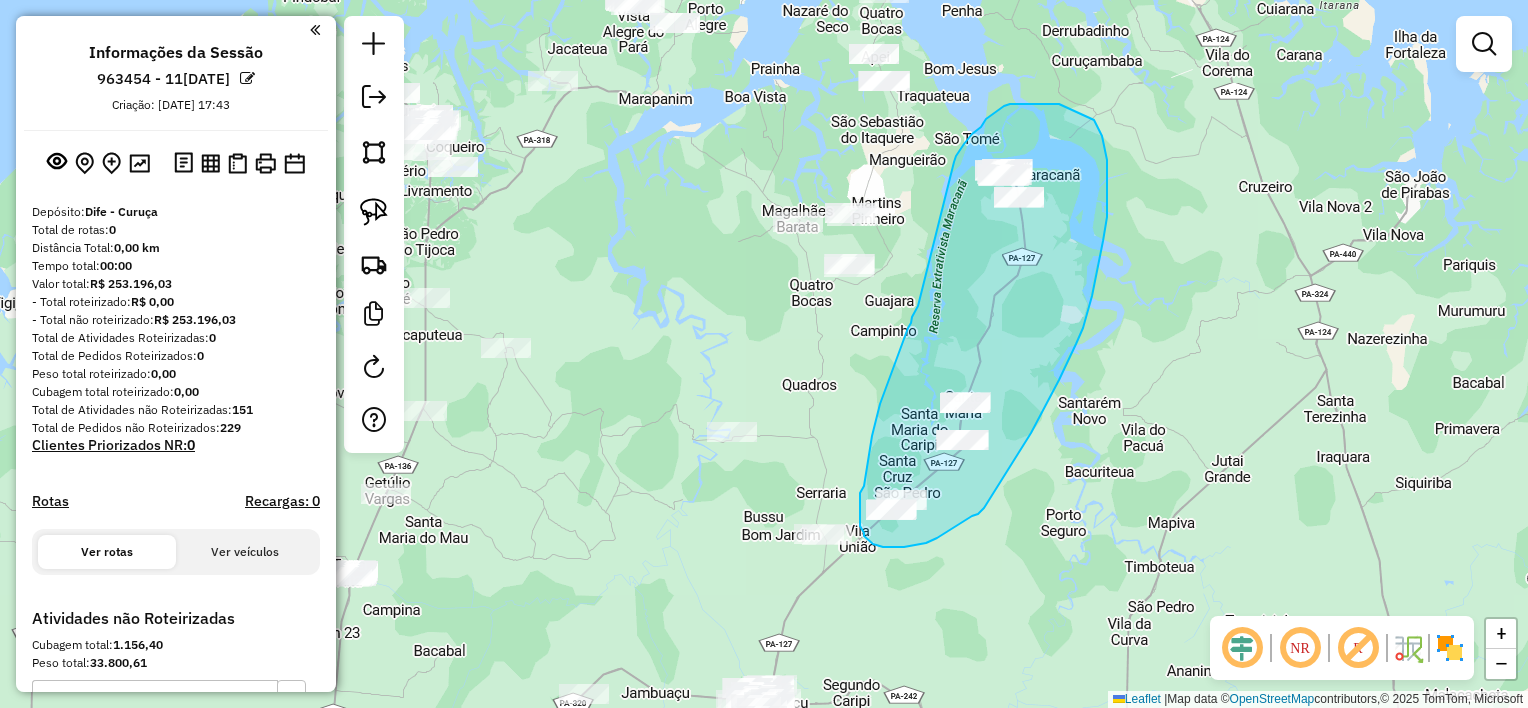 drag, startPoint x: 918, startPoint y: 306, endPoint x: 952, endPoint y: 184, distance: 126.649124 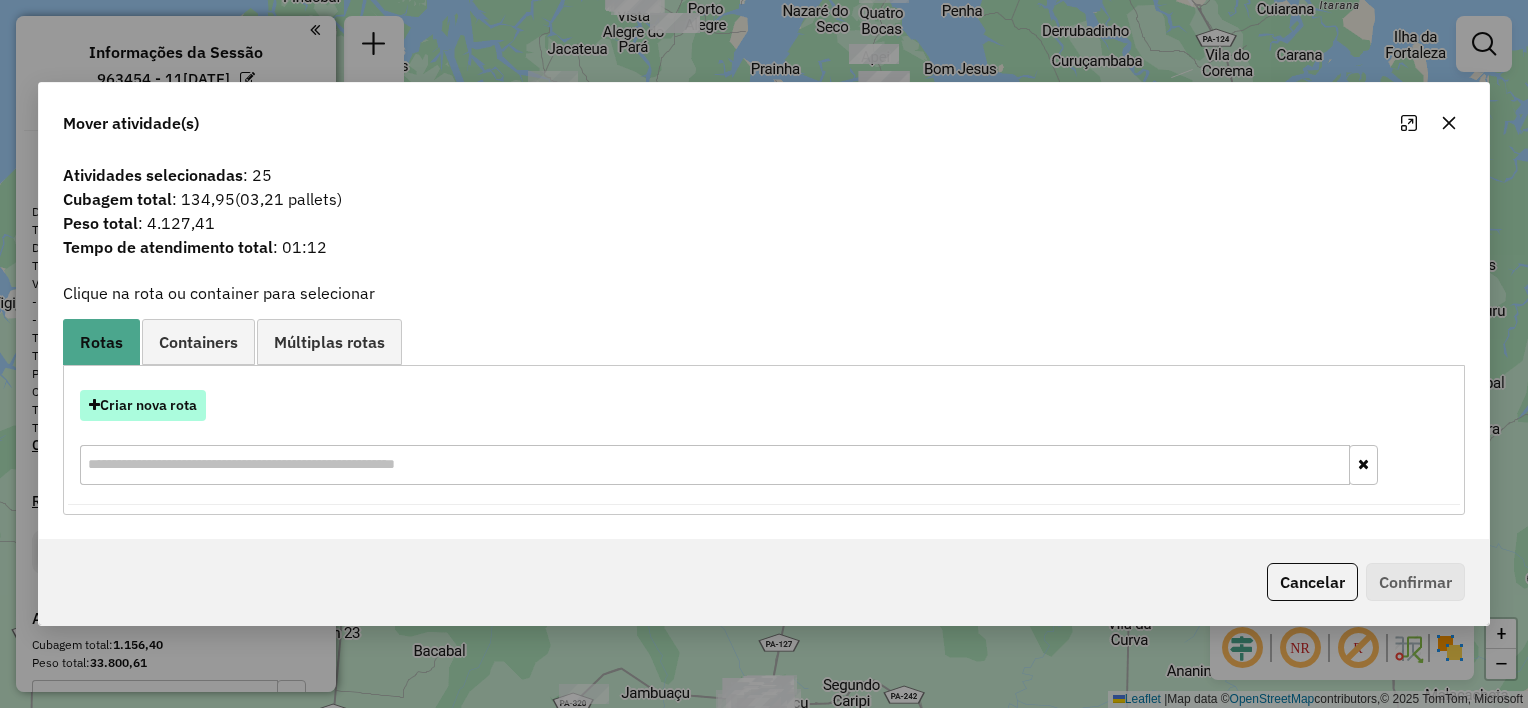 click on "Criar nova rota" at bounding box center [143, 405] 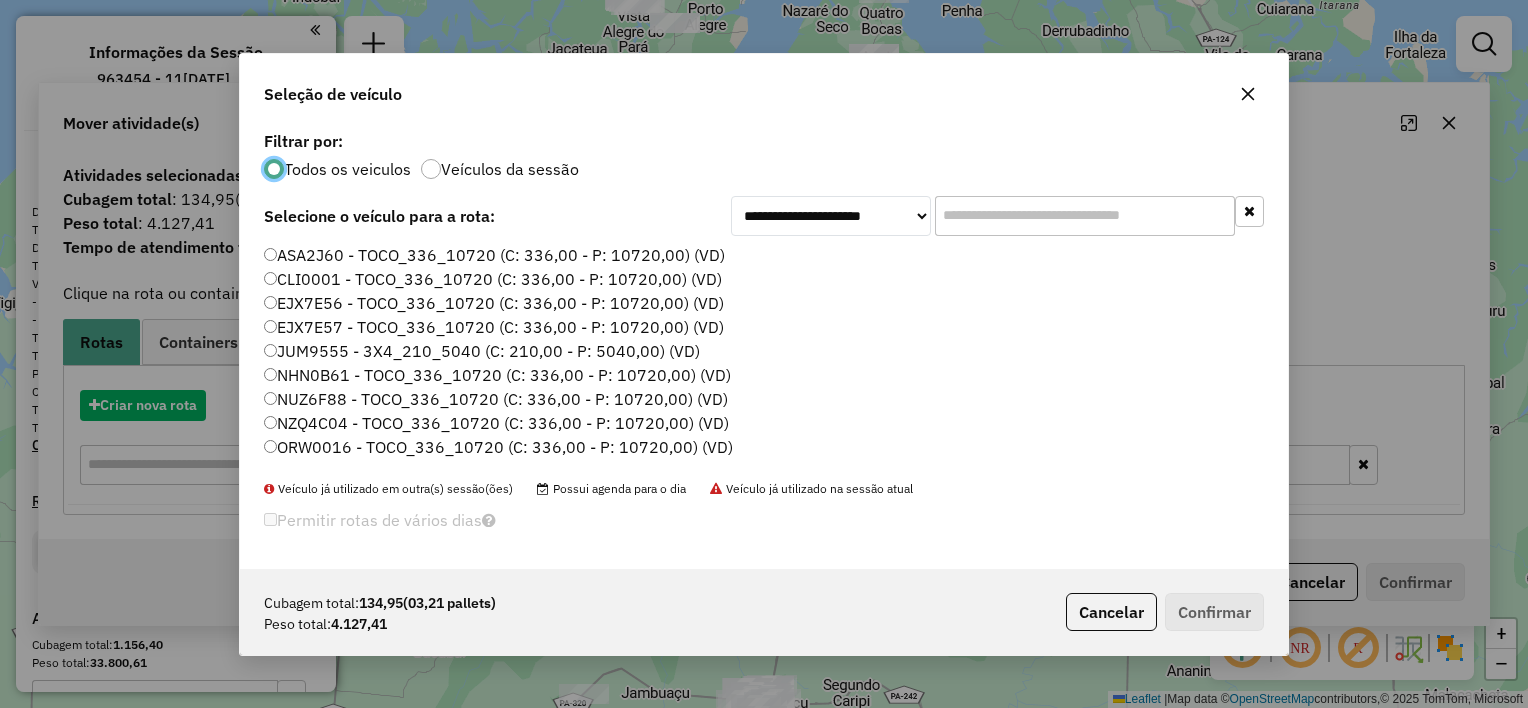 scroll, scrollTop: 10, scrollLeft: 6, axis: both 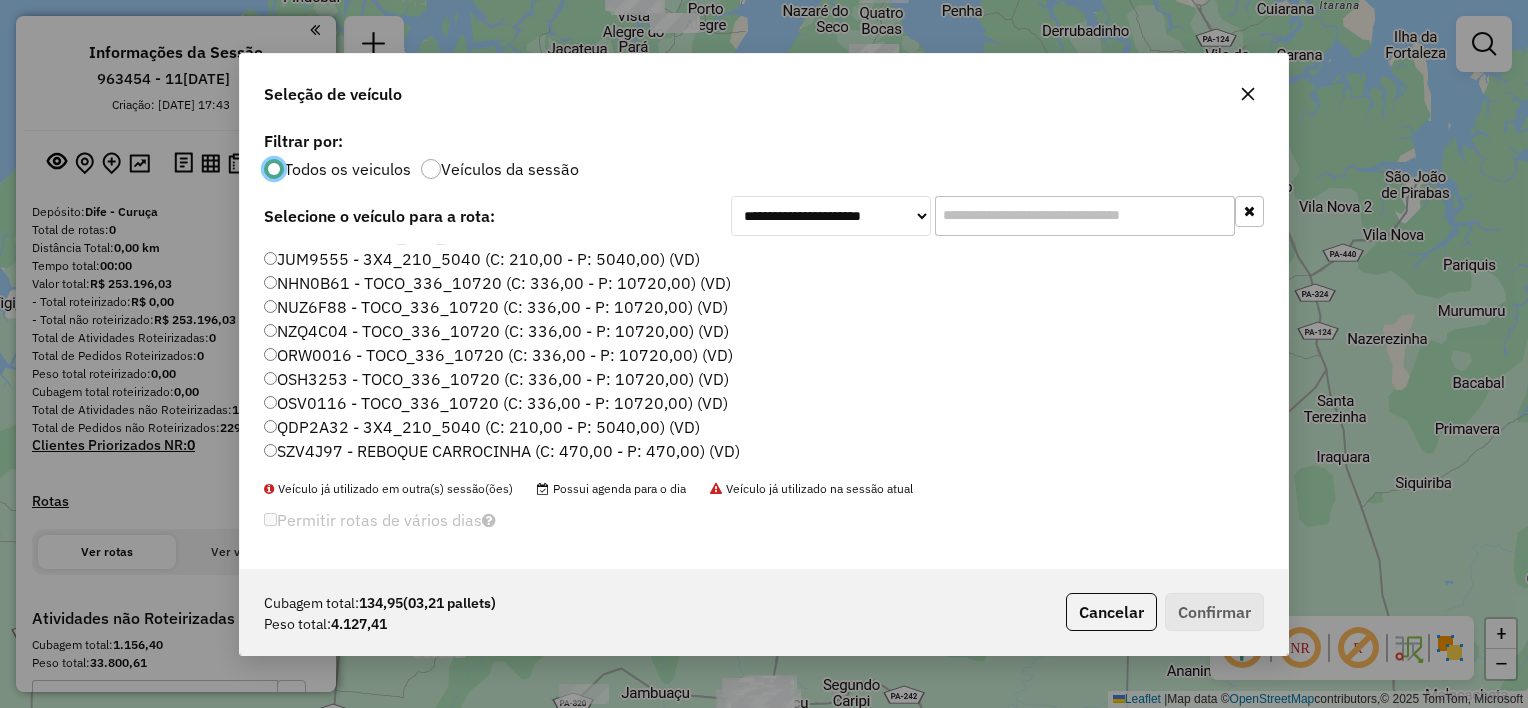 drag, startPoint x: 263, startPoint y: 301, endPoint x: 313, endPoint y: 288, distance: 51.662365 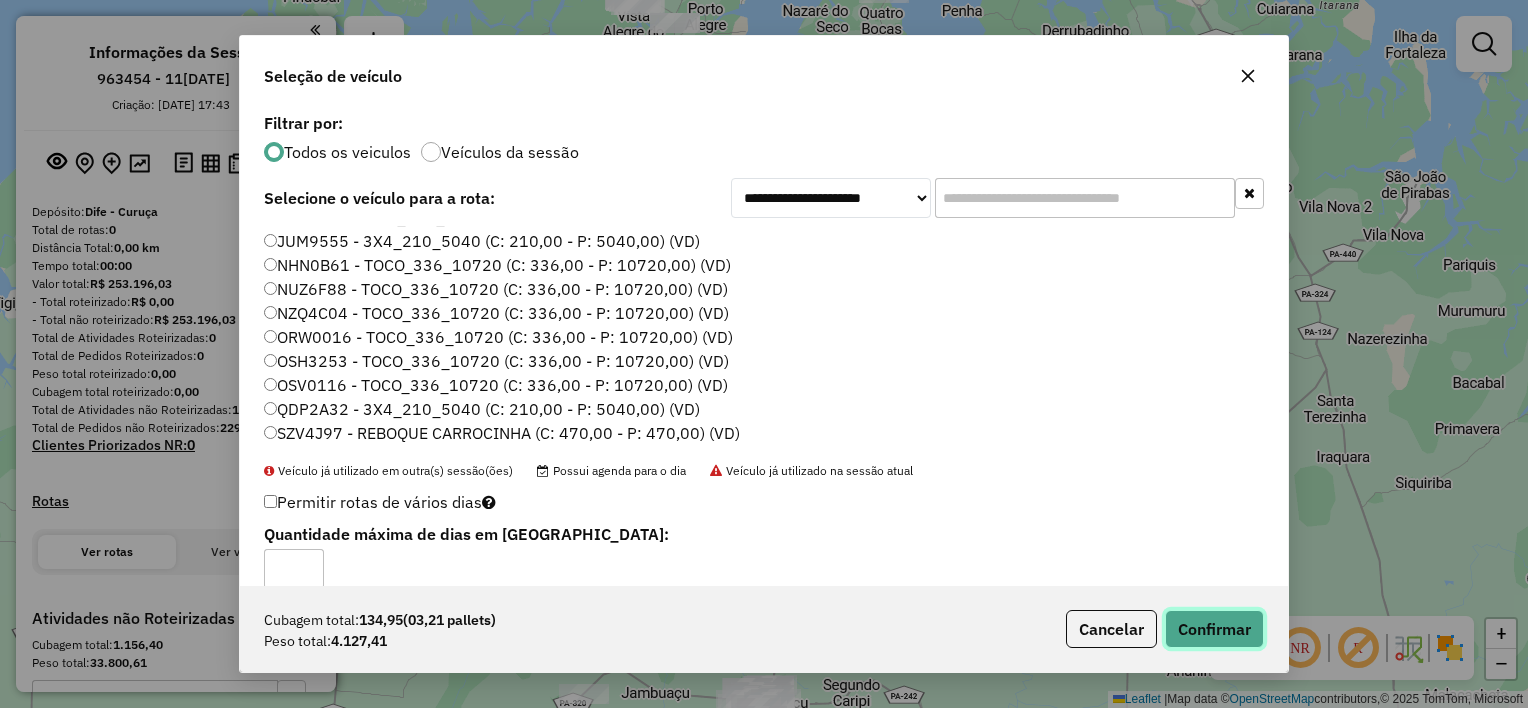 click on "Confirmar" 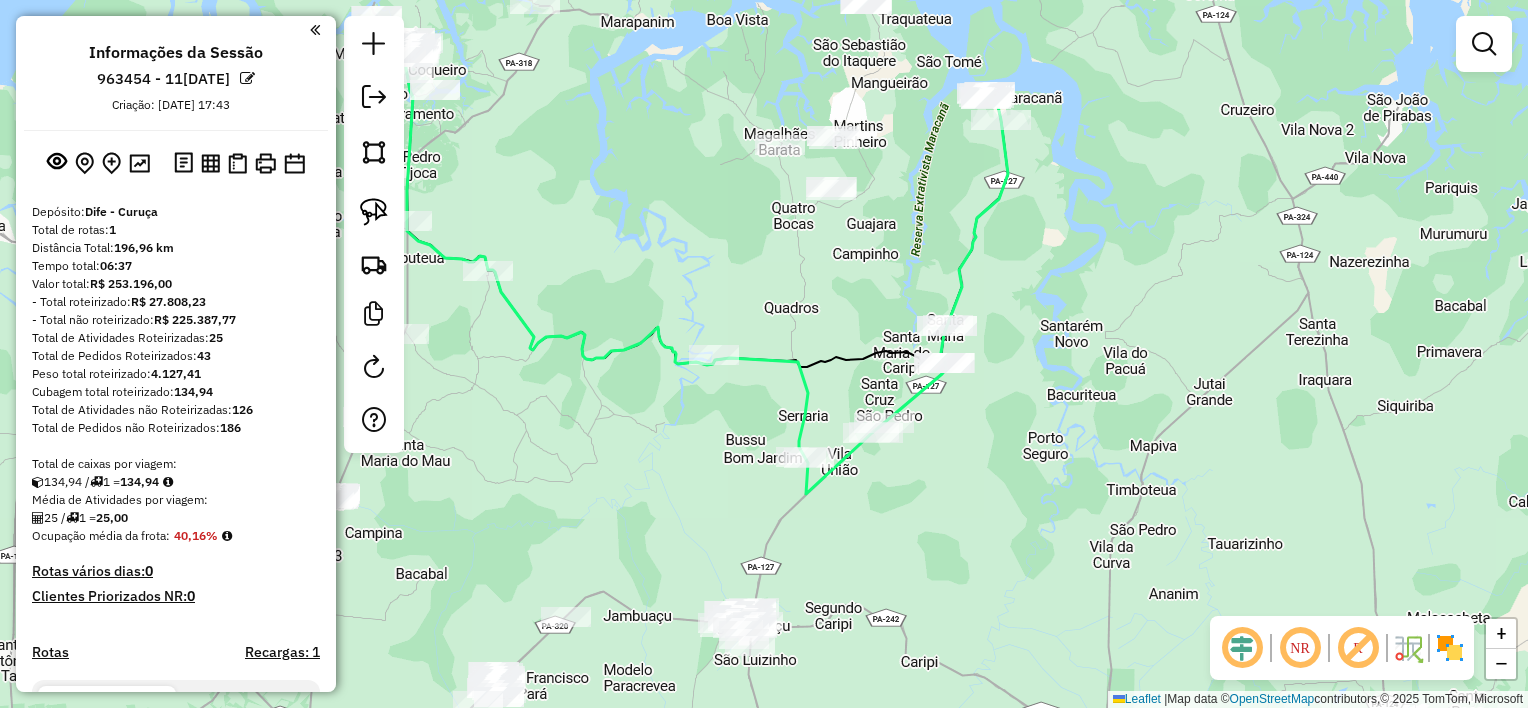 drag, startPoint x: 920, startPoint y: 561, endPoint x: 902, endPoint y: 484, distance: 79.07591 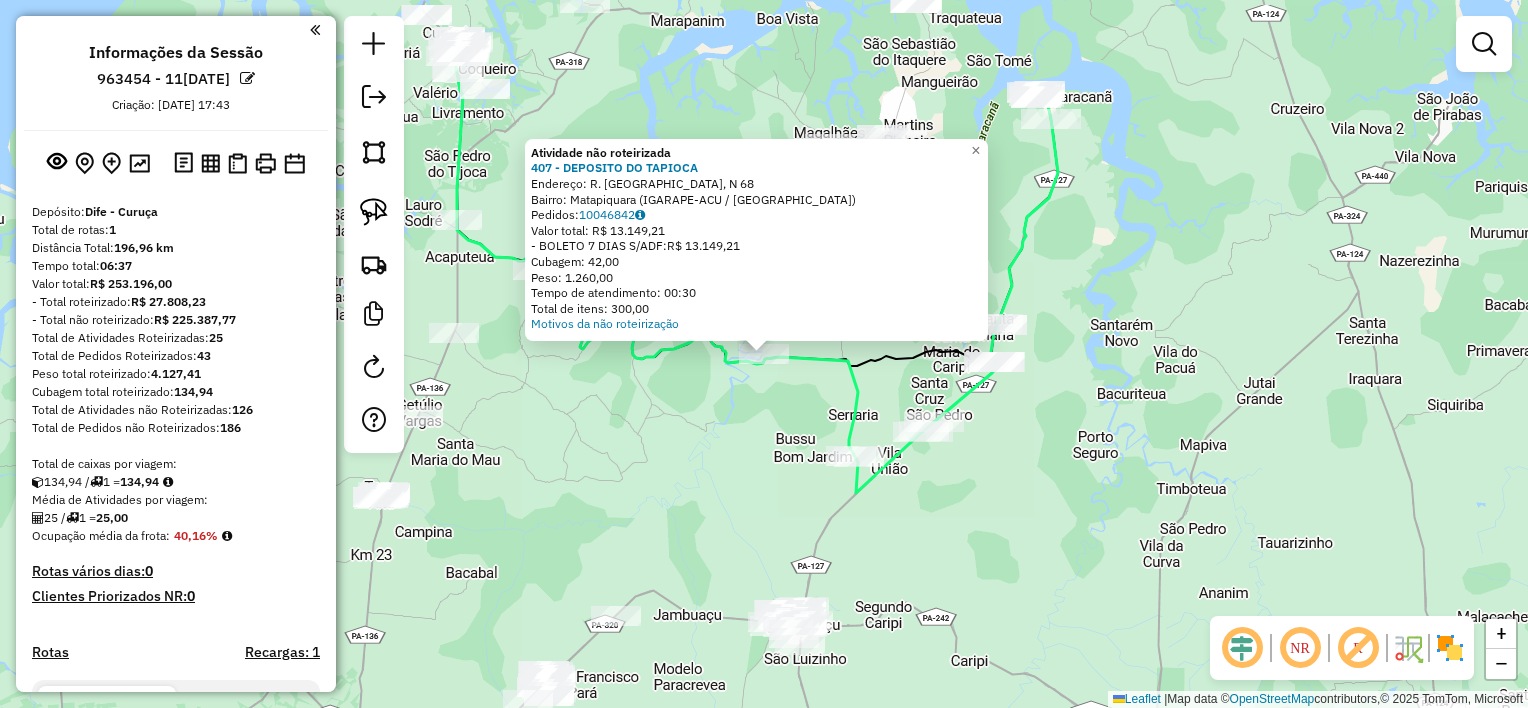 click on "Atividade não roteirizada 407 - DEPOSITO DO TAPIOCA  Endereço: R. Santa Maria, N 68   Bairro: Matapiquara (IGARAPE-ACU / [GEOGRAPHIC_DATA])   Pedidos:  10046842   Valor total: R$ 13.149,21   - BOLETO 7 DIAS S/ADF:  R$ 13.149,21   Cubagem: 42,00   Peso: 1.260,00   Tempo de atendimento: 00:30   Total de itens: 300,00  Motivos da não roteirização × Janela de atendimento Grade de atendimento Capacidade Transportadoras Veículos Cliente Pedidos  Rotas Selecione os dias de semana para filtrar as janelas de atendimento  Seg   Ter   Qua   Qui   Sex   Sáb   Dom  Informe o período da janela de atendimento: De: Até:  Filtrar exatamente a janela do cliente  Considerar janela de atendimento padrão  Selecione os dias de semana para filtrar as grades de atendimento  Seg   Ter   Qua   Qui   Sex   Sáb   Dom   Considerar clientes sem dia de atendimento cadastrado  Clientes fora do dia de atendimento selecionado Filtrar as atividades entre os valores definidos abaixo:  Peso mínimo:   Peso máximo:   Cubagem mínima:   De:   Até:" 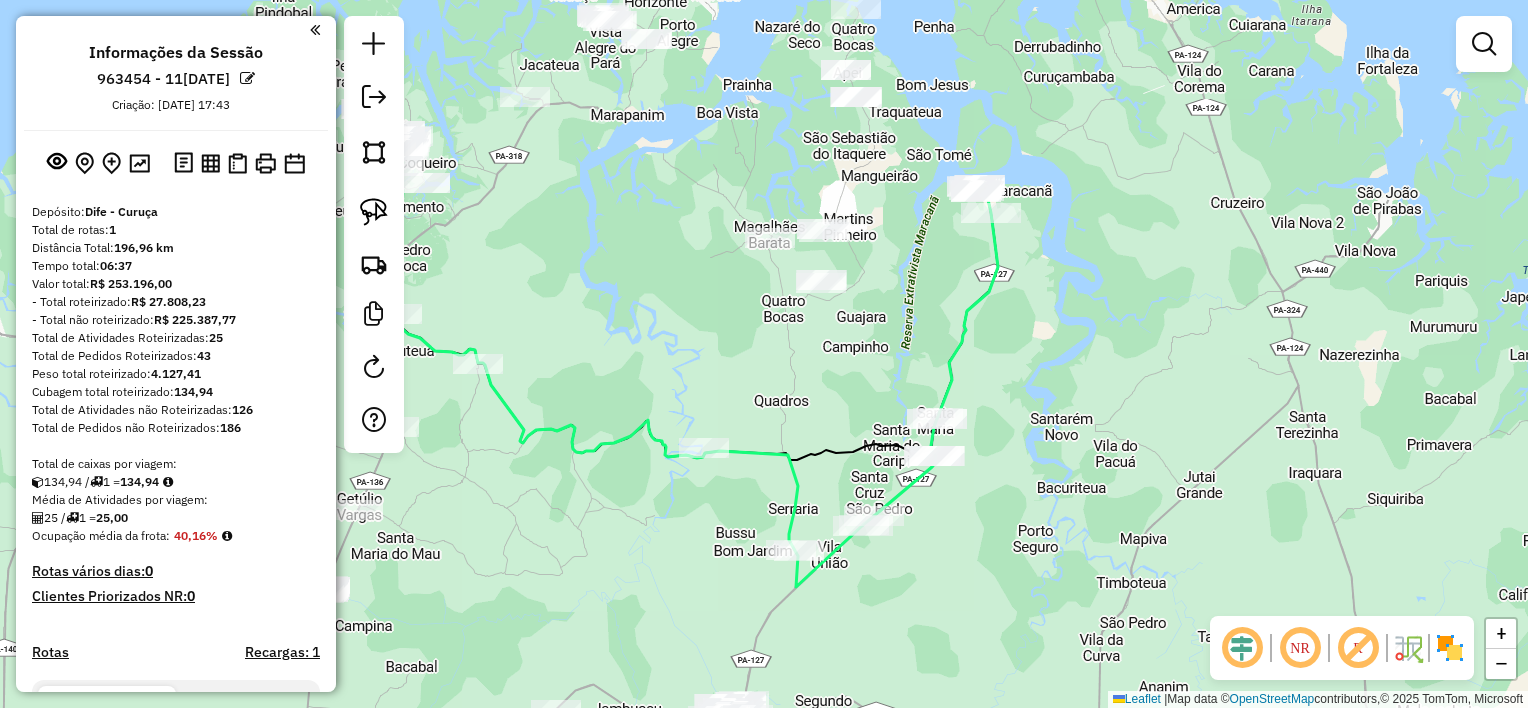drag, startPoint x: 655, startPoint y: 312, endPoint x: 627, endPoint y: 380, distance: 73.53911 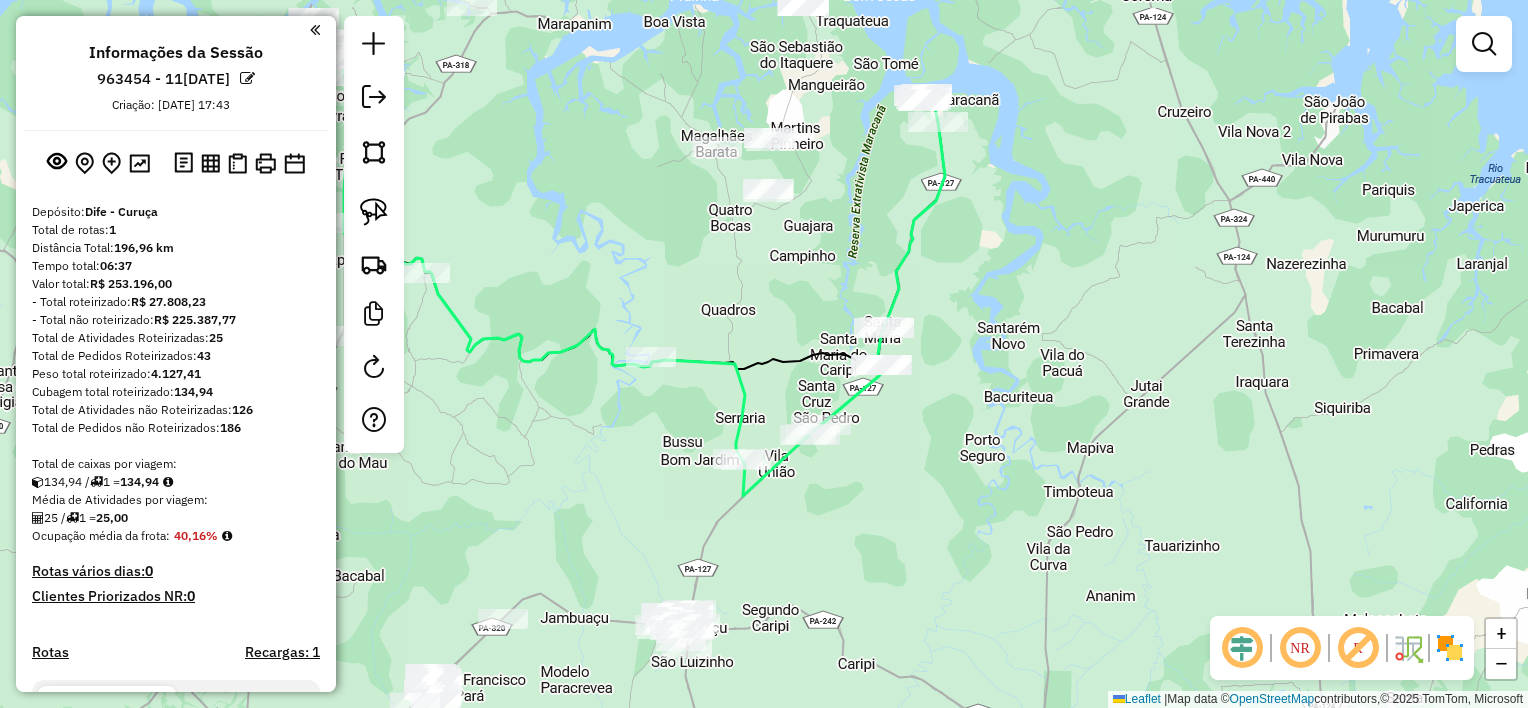 drag, startPoint x: 717, startPoint y: 349, endPoint x: 704, endPoint y: 295, distance: 55.542778 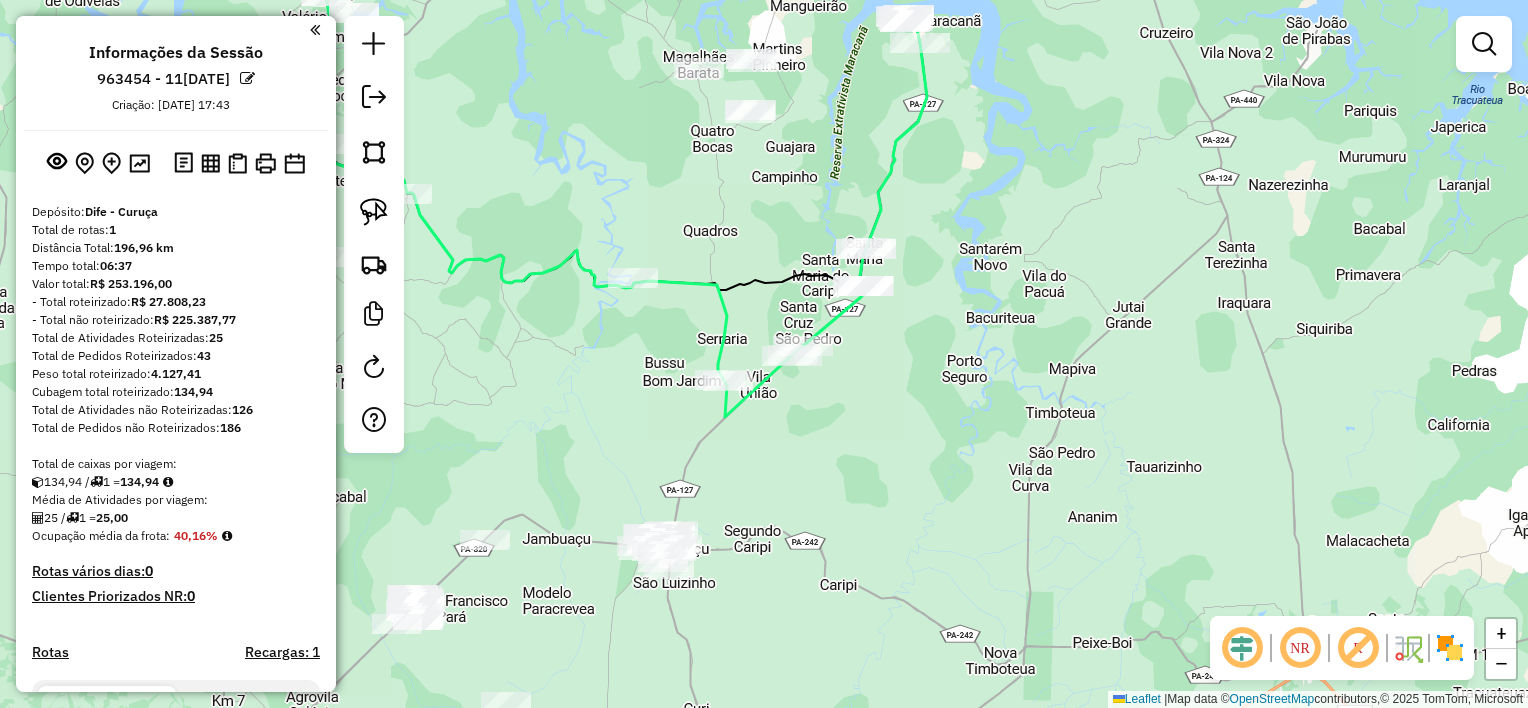 drag, startPoint x: 706, startPoint y: 400, endPoint x: 688, endPoint y: 328, distance: 74.215904 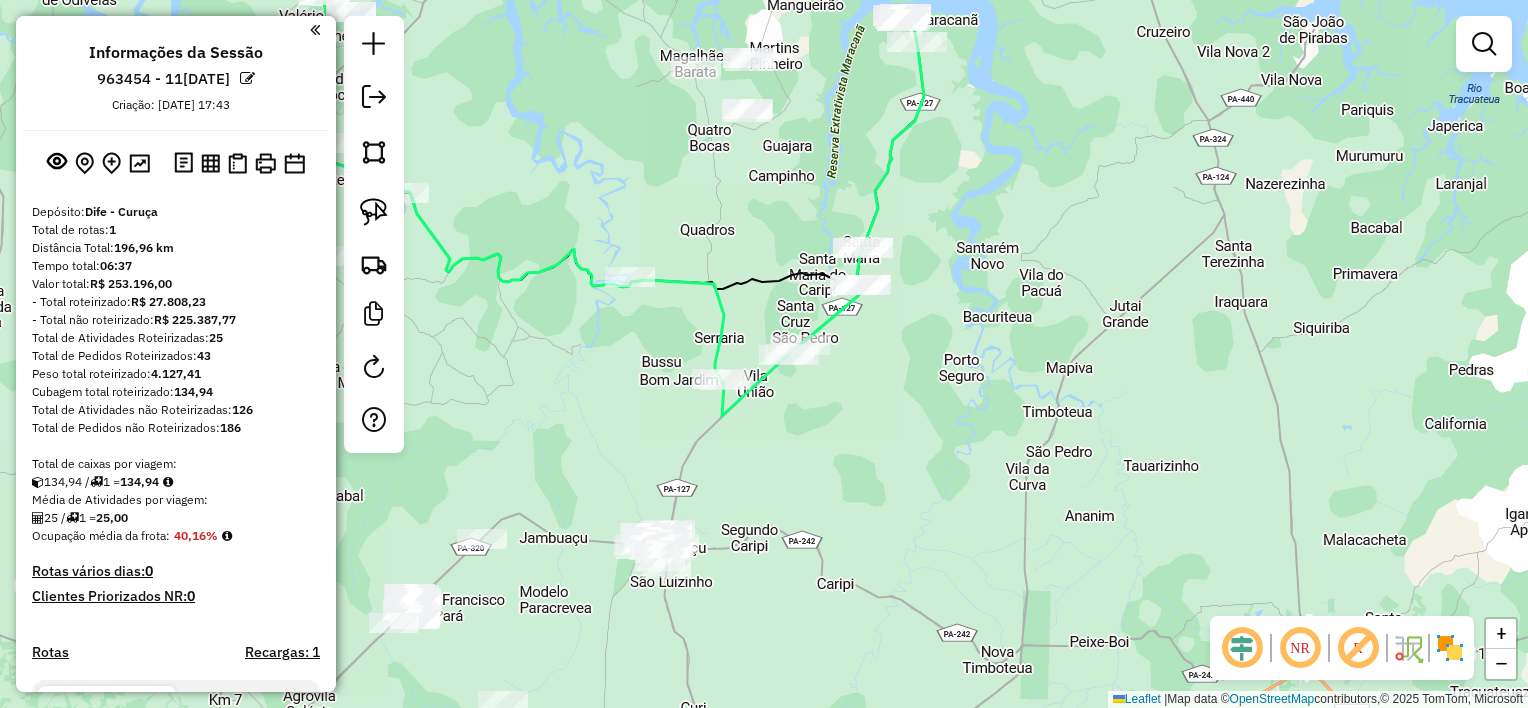drag, startPoint x: 675, startPoint y: 396, endPoint x: 655, endPoint y: 356, distance: 44.72136 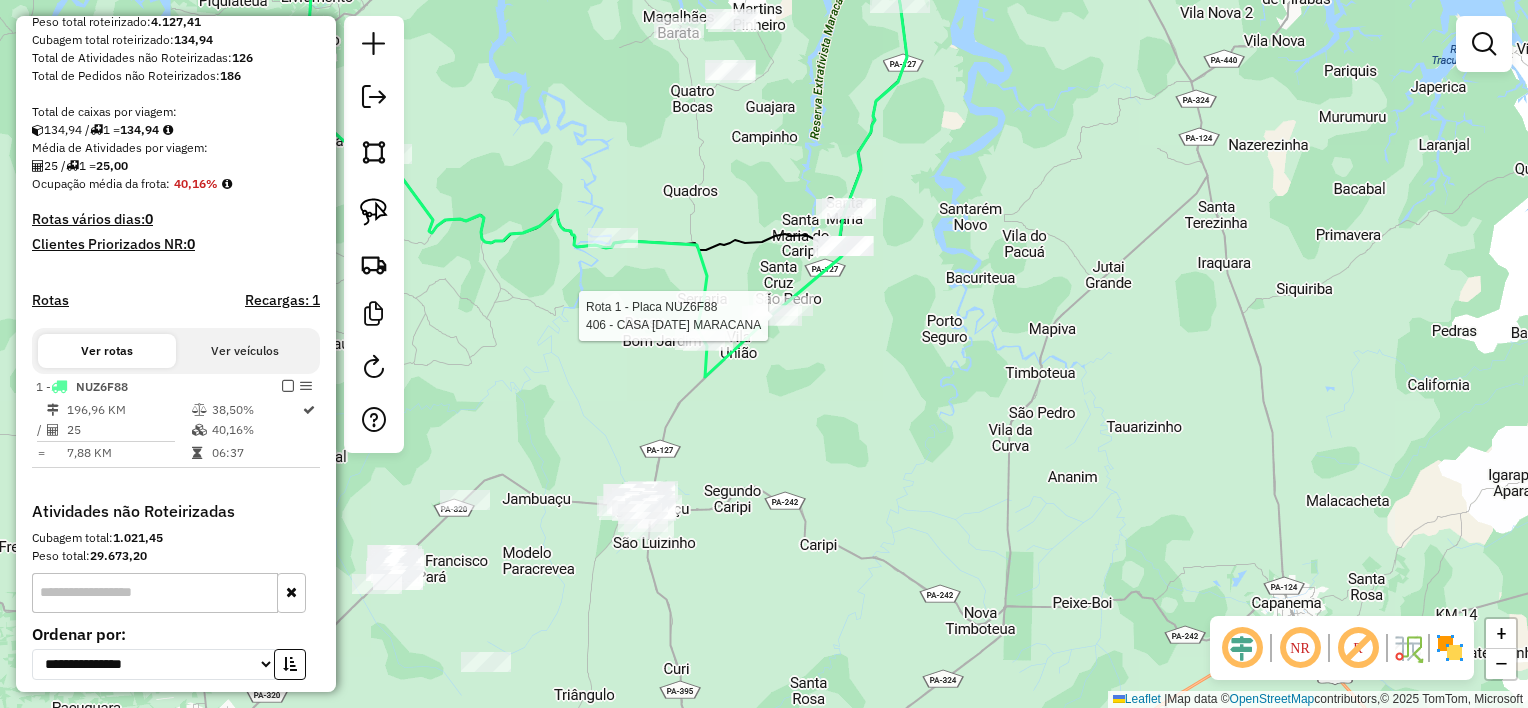 select on "**********" 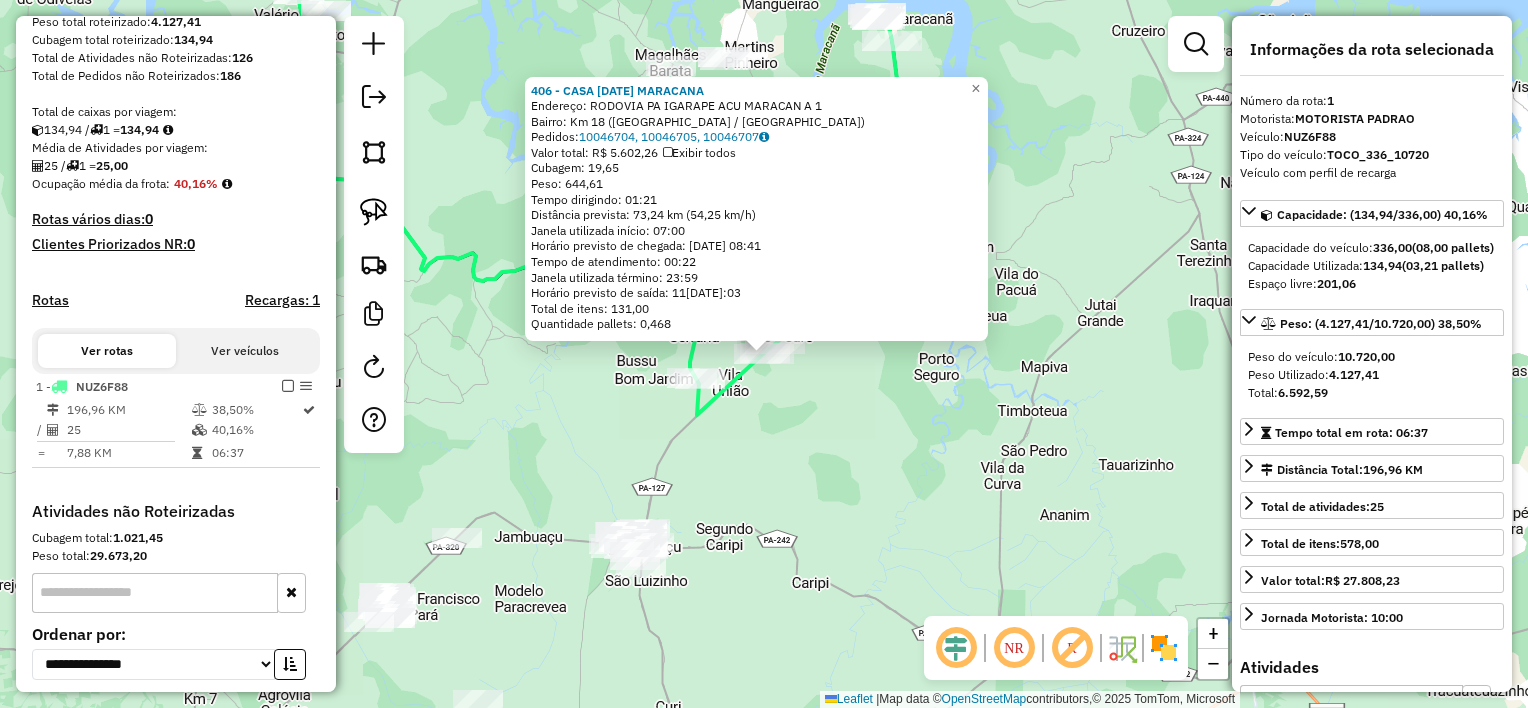 scroll, scrollTop: 520, scrollLeft: 0, axis: vertical 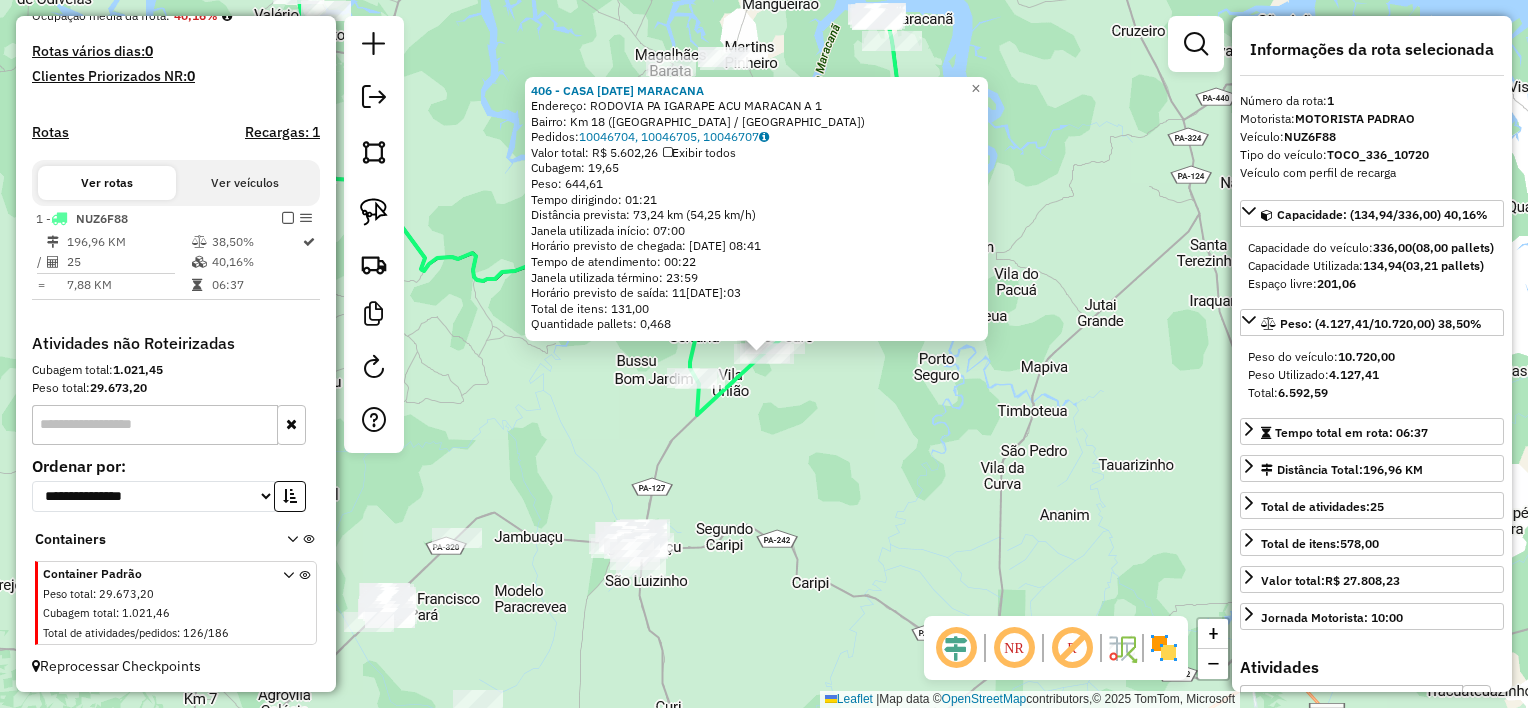 click on "406 - CASA [DATE] MARACANA  Endereço:  RODOVIA PA IGARAPE ACU MARACAN A 1   Bairro: Km 18 ([GEOGRAPHIC_DATA] / [GEOGRAPHIC_DATA])   Pedidos:  10046704, 10046705, 10046707   Valor total: R$ 5.602,26   Exibir todos   Cubagem: 19,65  Peso: 644,61  Tempo dirigindo: 01:21   Distância prevista: 73,24 km (54,25 km/h)   [GEOGRAPHIC_DATA] utilizada início: 07:00   Horário previsto de chegada: 11[DATE]:41   Tempo de atendimento: 00:22   Janela utilizada término: 23:59   Horário previsto de saída: 11[DATE]:03   Total de itens: 131,00   Quantidade pallets: 0,468  × Janela de atendimento Grade de atendimento Capacidade Transportadoras Veículos Cliente Pedidos  Rotas Selecione os dias de semana para filtrar as janelas de atendimento  Seg   Ter   Qua   Qui   Sex   Sáb   Dom  Informe o período da janela de atendimento: De: Até:  Filtrar exatamente a janela do cliente  Considerar janela de atendimento padrão  Selecione os dias de semana para filtrar as grades de atendimento  Seg   Ter   Qua   Qui   Sex   Sáb   Dom   Peso mínimo:   De:" 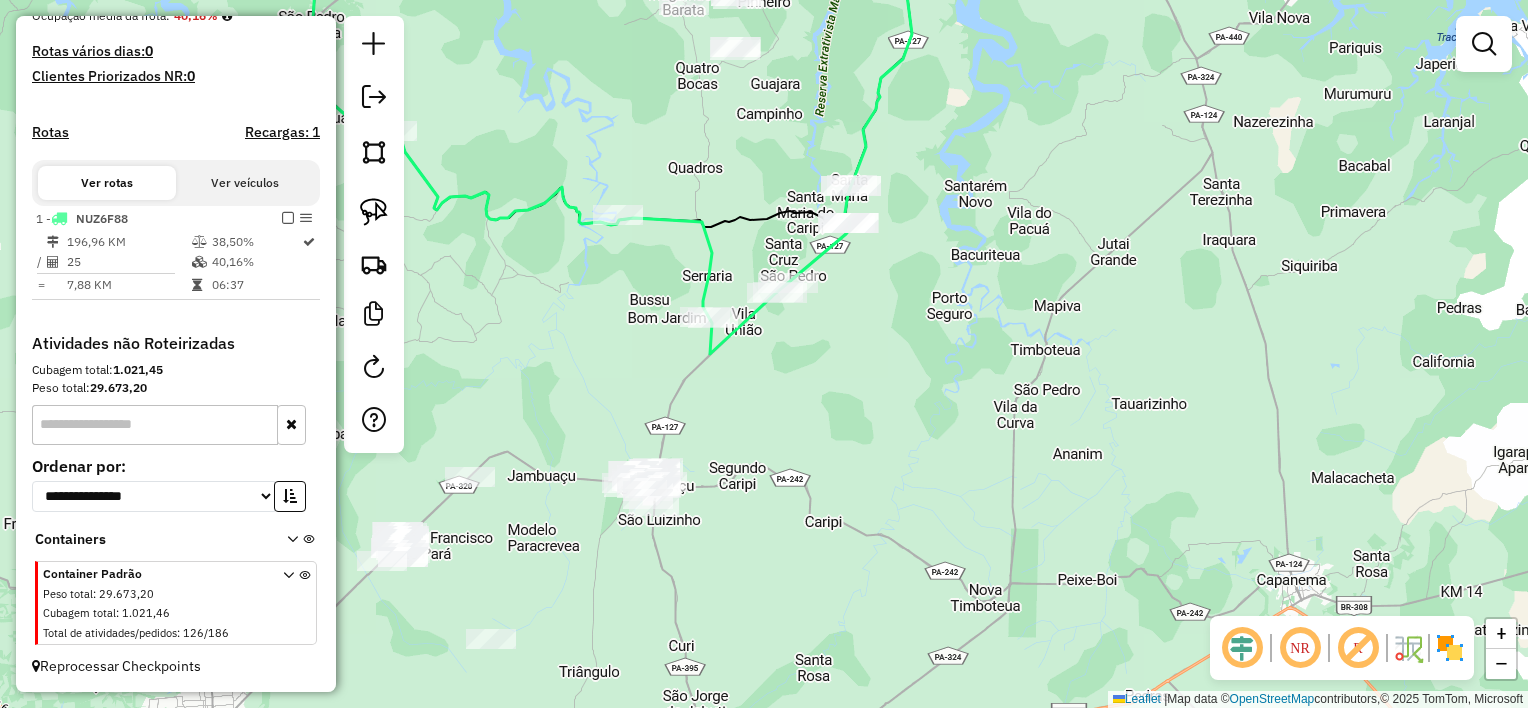 drag, startPoint x: 792, startPoint y: 403, endPoint x: 810, endPoint y: 328, distance: 77.12976 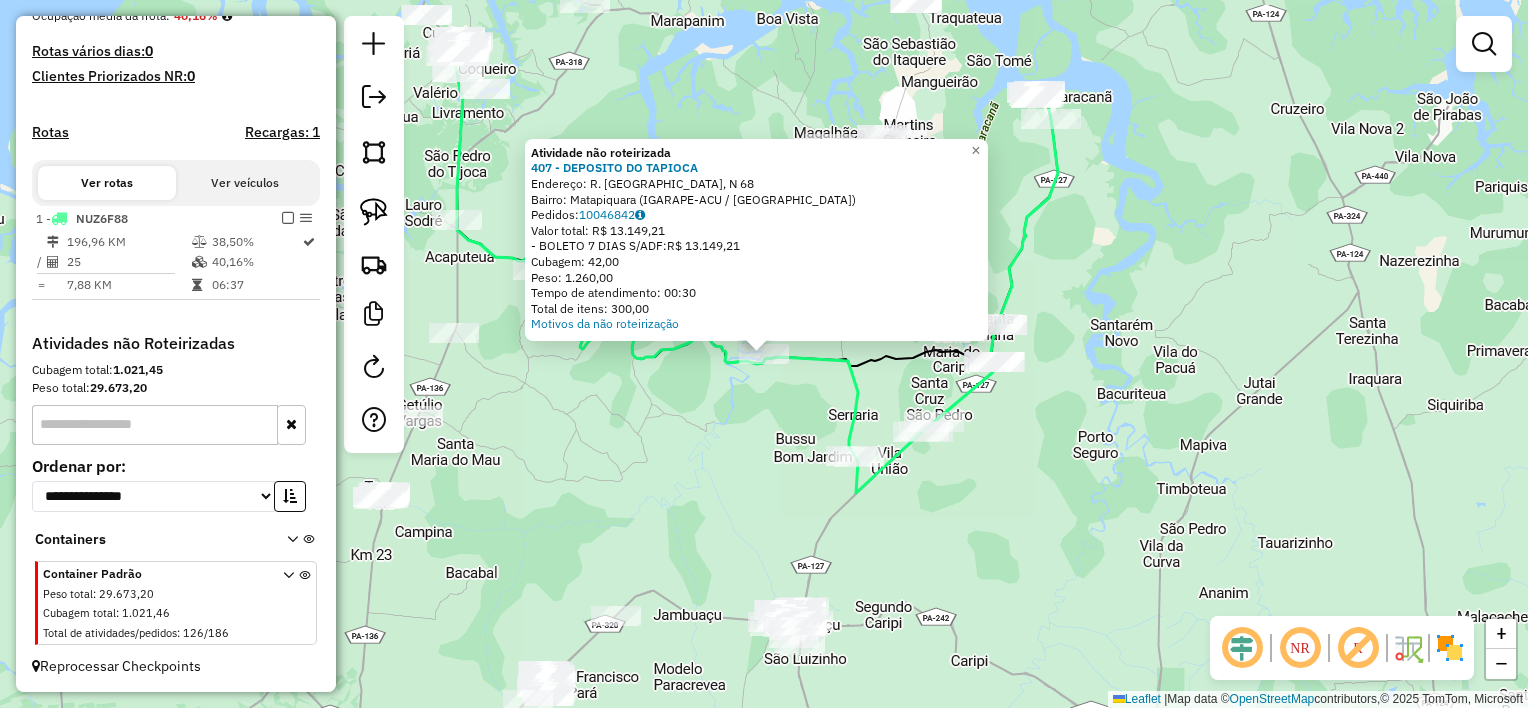 click on "Atividade não roteirizada 407 - DEPOSITO DO TAPIOCA  Endereço: R. Santa Maria, N 68   Bairro: Matapiquara (IGARAPE-ACU / [GEOGRAPHIC_DATA])   Pedidos:  10046842   Valor total: R$ 13.149,21   - BOLETO 7 DIAS S/ADF:  R$ 13.149,21   Cubagem: 42,00   Peso: 1.260,00   Tempo de atendimento: 00:30   Total de itens: 300,00  Motivos da não roteirização × Janela de atendimento Grade de atendimento Capacidade Transportadoras Veículos Cliente Pedidos  Rotas Selecione os dias de semana para filtrar as janelas de atendimento  Seg   Ter   Qua   Qui   Sex   Sáb   Dom  Informe o período da janela de atendimento: De: Até:  Filtrar exatamente a janela do cliente  Considerar janela de atendimento padrão  Selecione os dias de semana para filtrar as grades de atendimento  Seg   Ter   Qua   Qui   Sex   Sáb   Dom   Considerar clientes sem dia de atendimento cadastrado  Clientes fora do dia de atendimento selecionado Filtrar as atividades entre os valores definidos abaixo:  Peso mínimo:   Peso máximo:   Cubagem mínima:   De:   Até:" 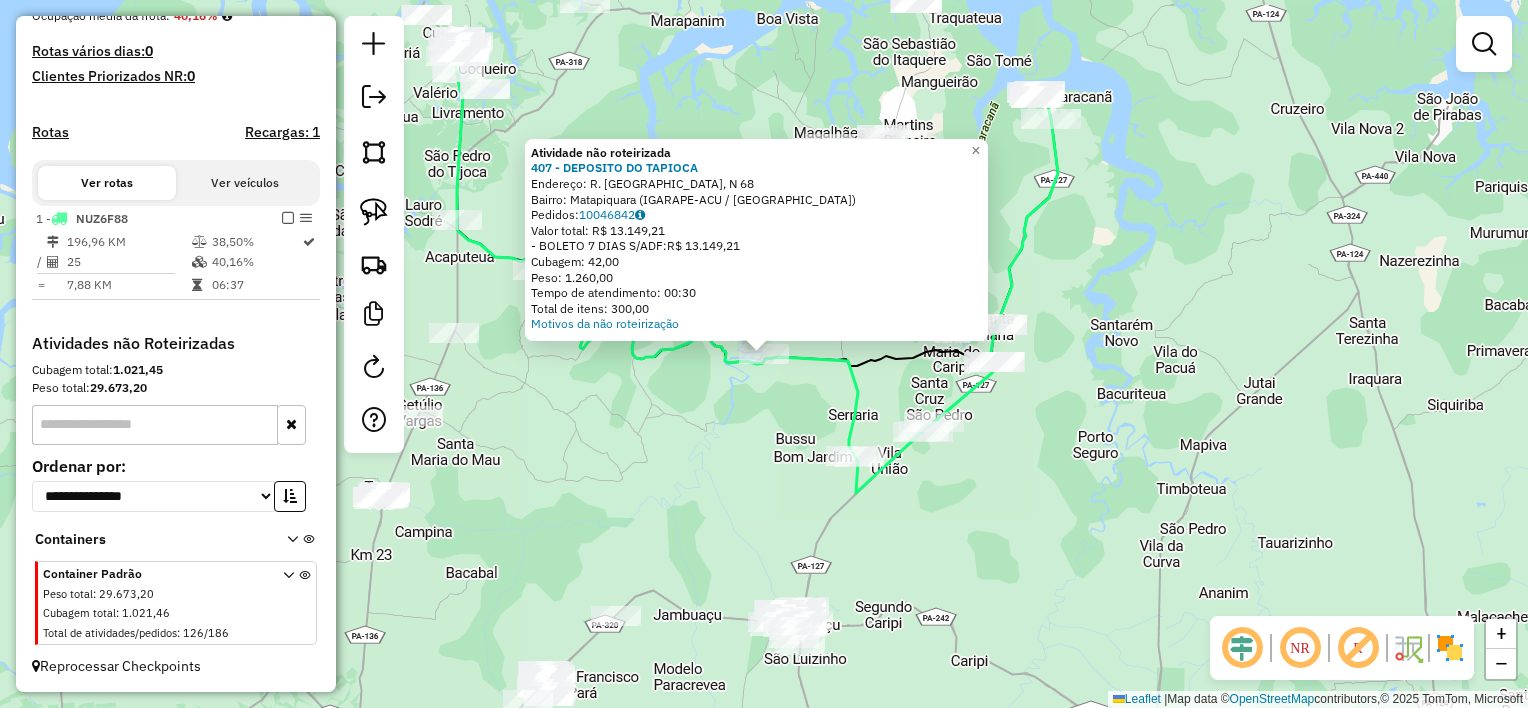 click on "Atividade não roteirizada 407 - DEPOSITO DO TAPIOCA  Endereço: R. Santa Maria, N 68   Bairro: Matapiquara (IGARAPE-ACU / [GEOGRAPHIC_DATA])   Pedidos:  10046842   Valor total: R$ 13.149,21   - BOLETO 7 DIAS S/ADF:  R$ 13.149,21   Cubagem: 42,00   Peso: 1.260,00   Tempo de atendimento: 00:30   Total de itens: 300,00  Motivos da não roteirização × Janela de atendimento Grade de atendimento Capacidade Transportadoras Veículos Cliente Pedidos  Rotas Selecione os dias de semana para filtrar as janelas de atendimento  Seg   Ter   Qua   Qui   Sex   Sáb   Dom  Informe o período da janela de atendimento: De: Até:  Filtrar exatamente a janela do cliente  Considerar janela de atendimento padrão  Selecione os dias de semana para filtrar as grades de atendimento  Seg   Ter   Qua   Qui   Sex   Sáb   Dom   Considerar clientes sem dia de atendimento cadastrado  Clientes fora do dia de atendimento selecionado Filtrar as atividades entre os valores definidos abaixo:  Peso mínimo:   Peso máximo:   Cubagem mínima:   De:   Até:" 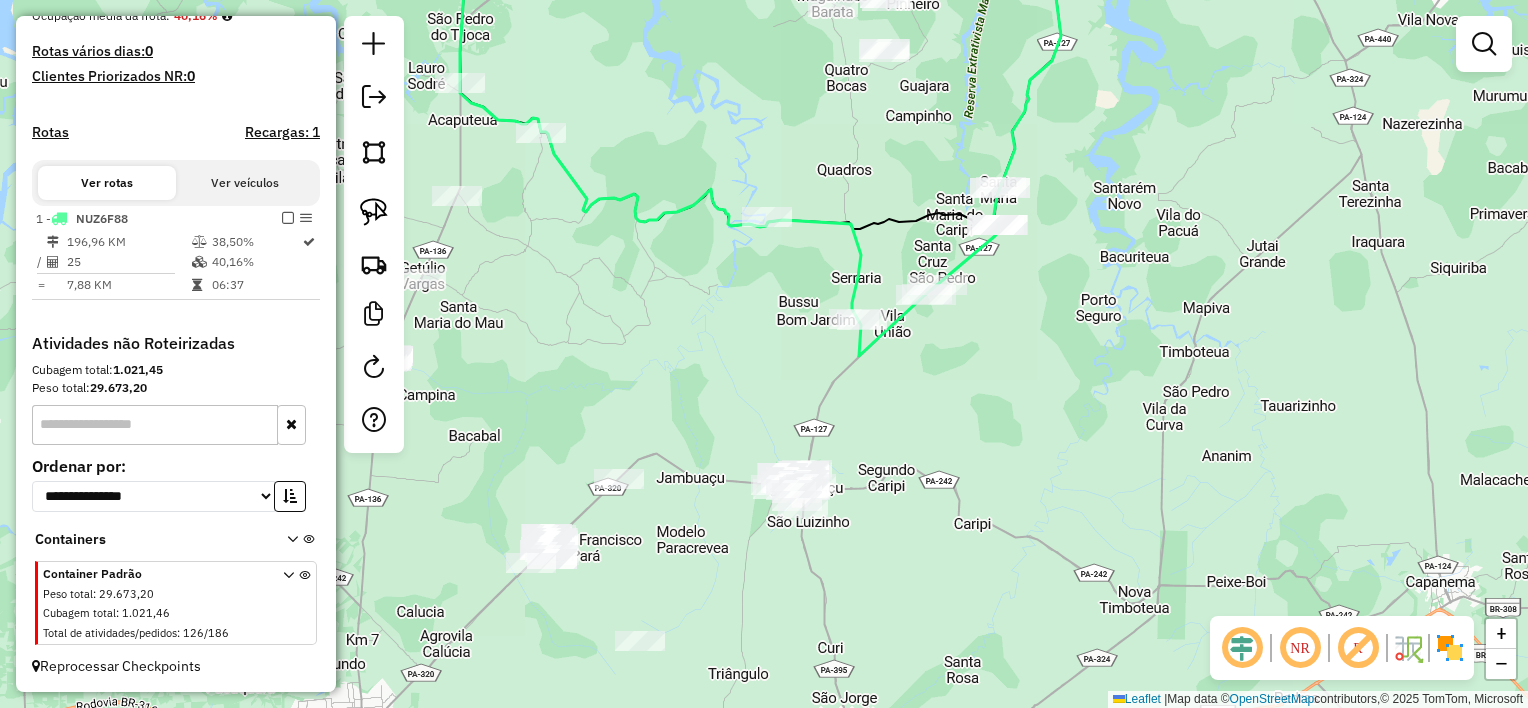 drag, startPoint x: 708, startPoint y: 520, endPoint x: 712, endPoint y: 341, distance: 179.0447 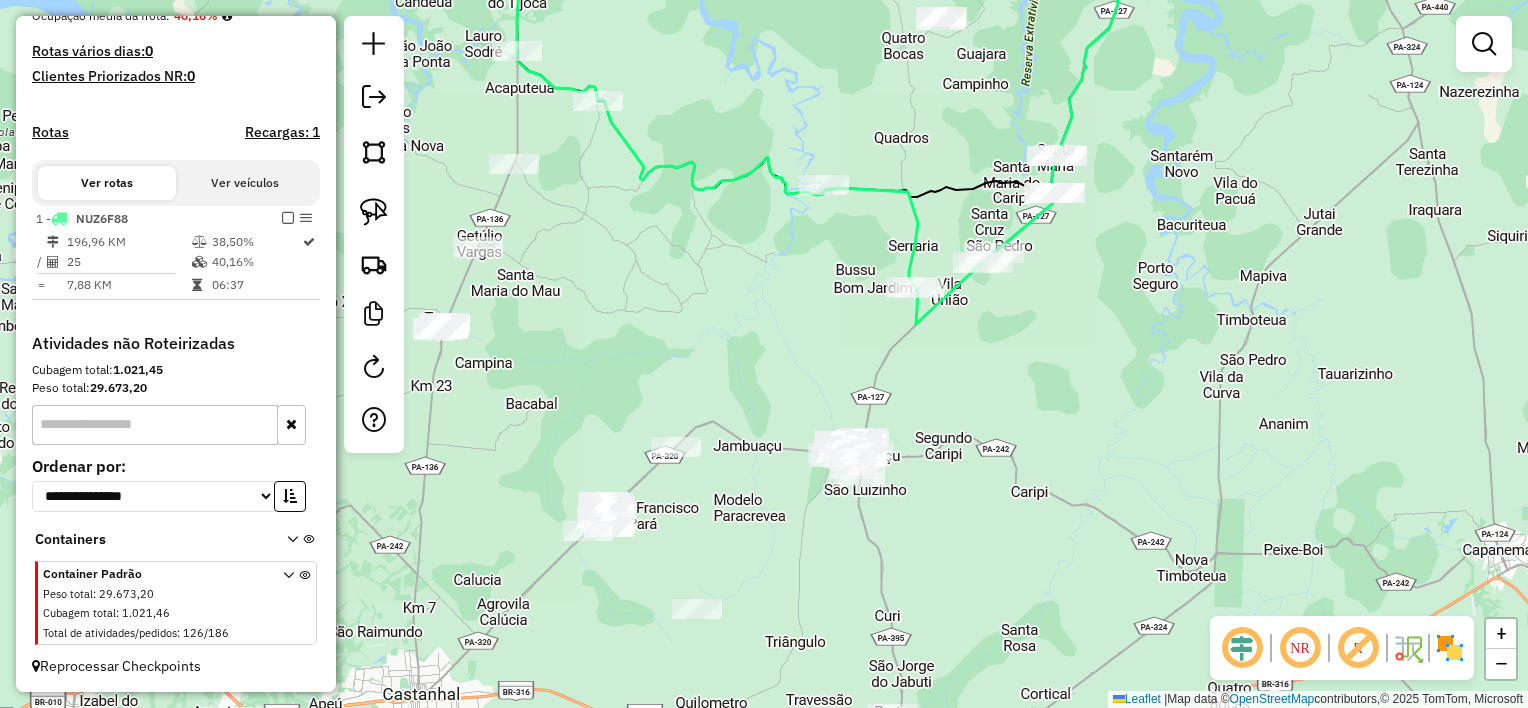 drag, startPoint x: 712, startPoint y: 338, endPoint x: 768, endPoint y: 349, distance: 57.070133 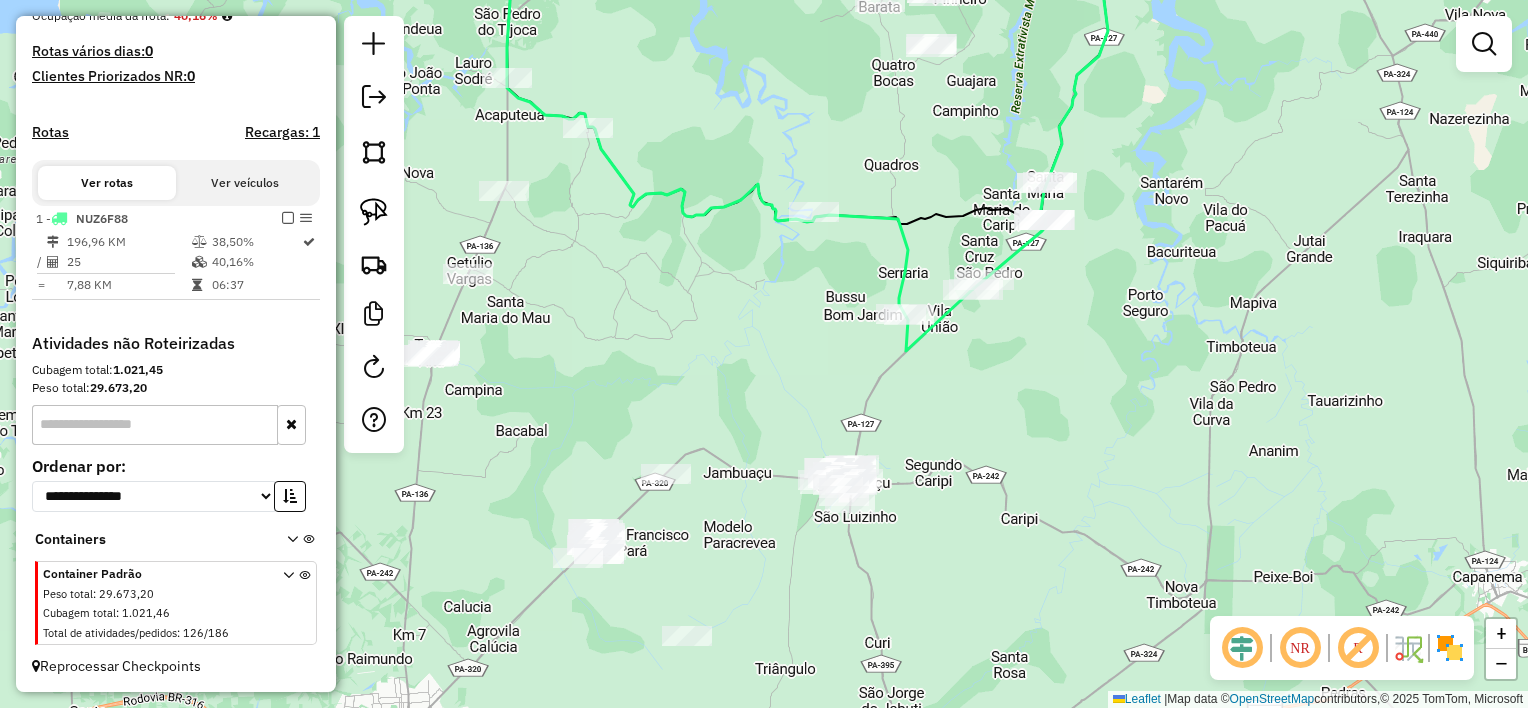 drag, startPoint x: 751, startPoint y: 386, endPoint x: 752, endPoint y: 409, distance: 23.021729 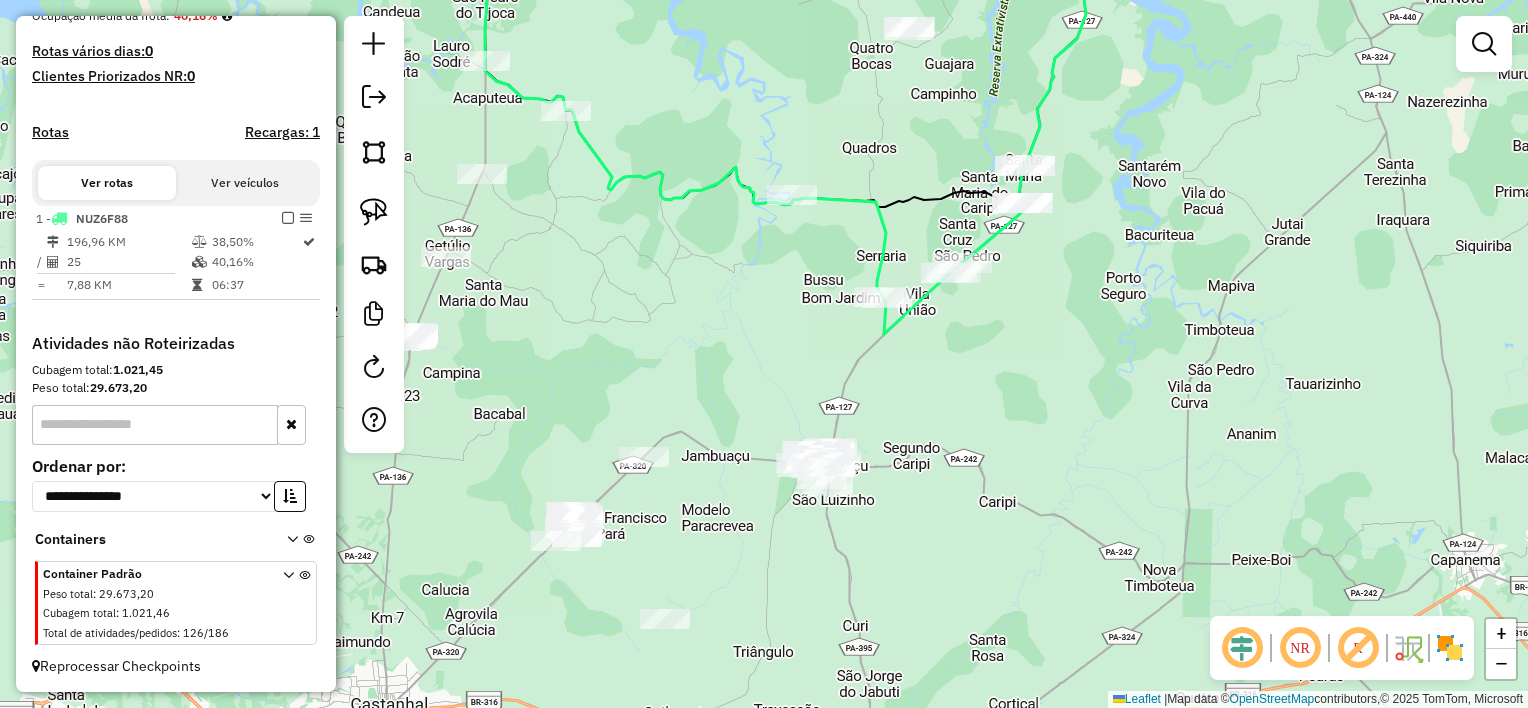 click on "Janela de atendimento Grade de atendimento Capacidade Transportadoras Veículos Cliente Pedidos  Rotas Selecione os dias de semana para filtrar as janelas de atendimento  Seg   Ter   Qua   Qui   Sex   Sáb   Dom  Informe o período da janela de atendimento: De: Até:  Filtrar exatamente a janela do cliente  Considerar janela de atendimento padrão  Selecione os dias de semana para filtrar as grades de atendimento  Seg   Ter   Qua   Qui   Sex   Sáb   Dom   Considerar clientes sem dia de atendimento cadastrado  Clientes fora do dia de atendimento selecionado Filtrar as atividades entre os valores definidos abaixo:  Peso mínimo:   Peso máximo:   Cubagem mínima:   Cubagem máxima:   De:   Até:  Filtrar as atividades entre o tempo de atendimento definido abaixo:  De:   Até:   Considerar capacidade total dos clientes não roteirizados Transportadora: Selecione um ou mais itens Tipo de veículo: Selecione um ou mais itens Veículo: Selecione um ou mais itens Motorista: Selecione um ou mais itens Nome: Rótulo:" 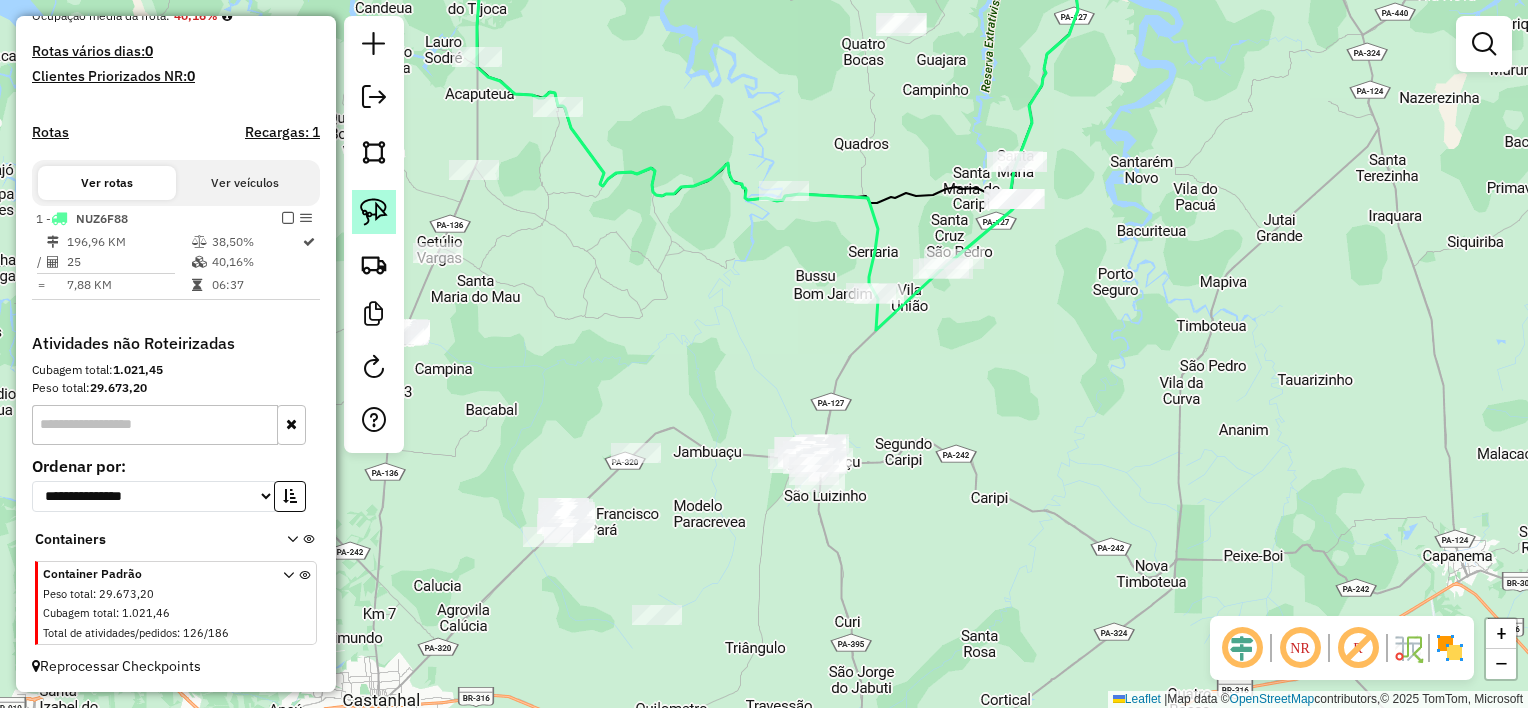 click 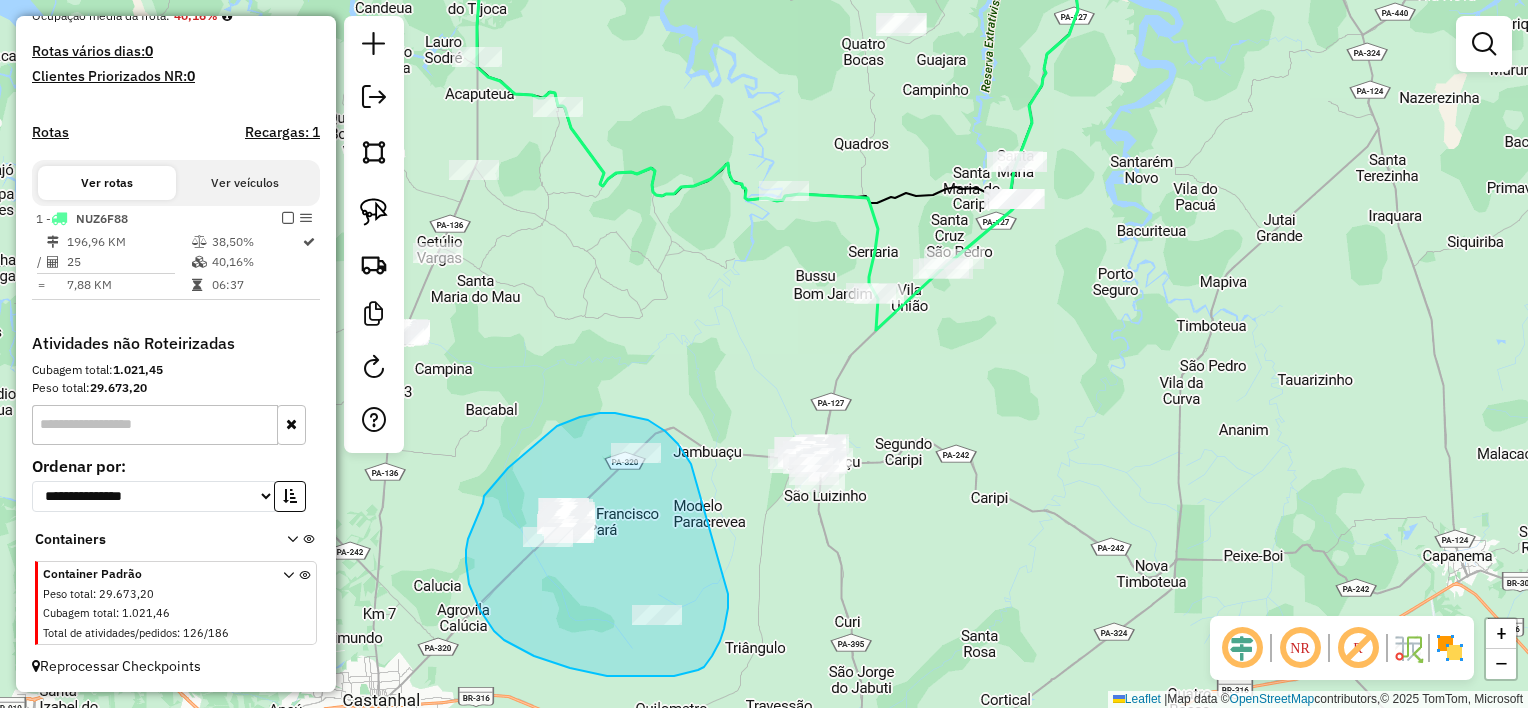 drag, startPoint x: 691, startPoint y: 464, endPoint x: 728, endPoint y: 594, distance: 135.16287 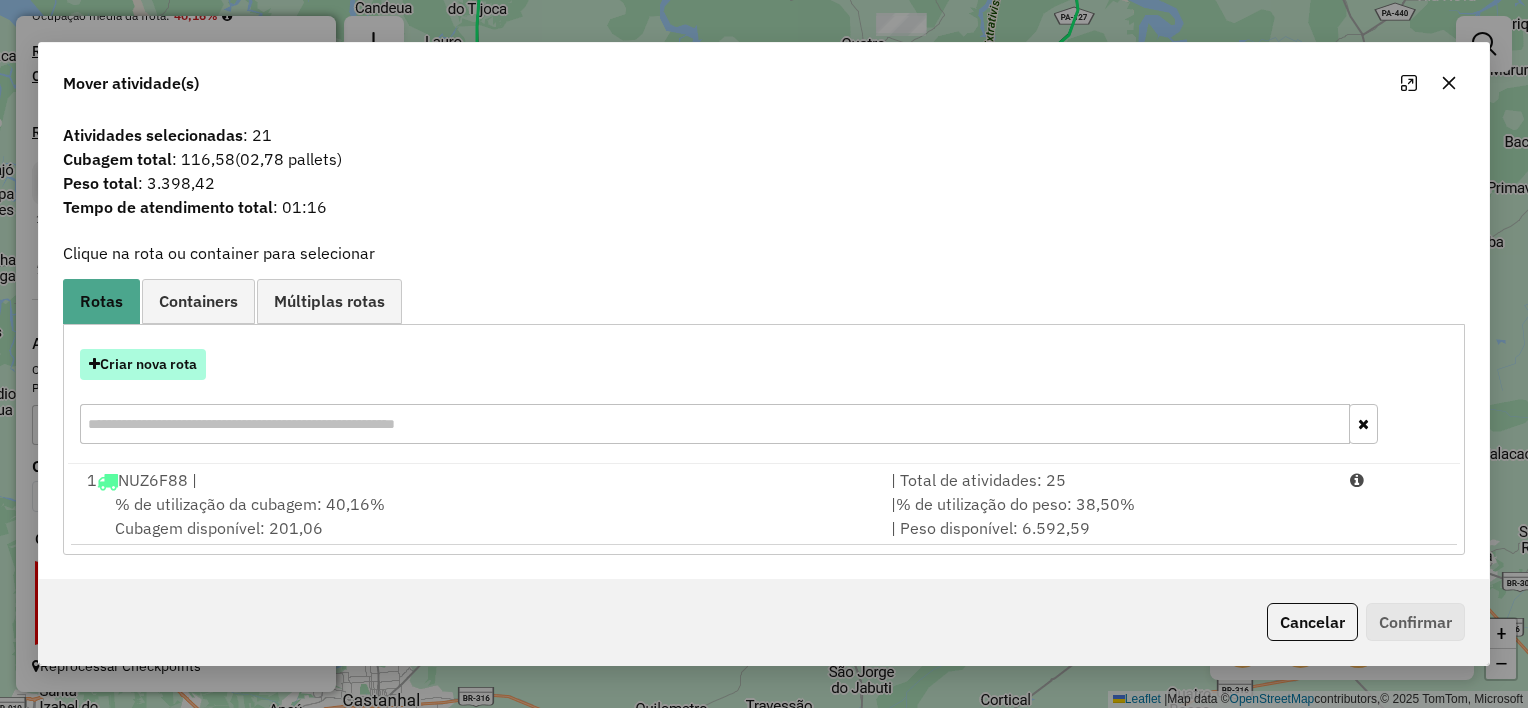 click on "Criar nova rota" at bounding box center (143, 364) 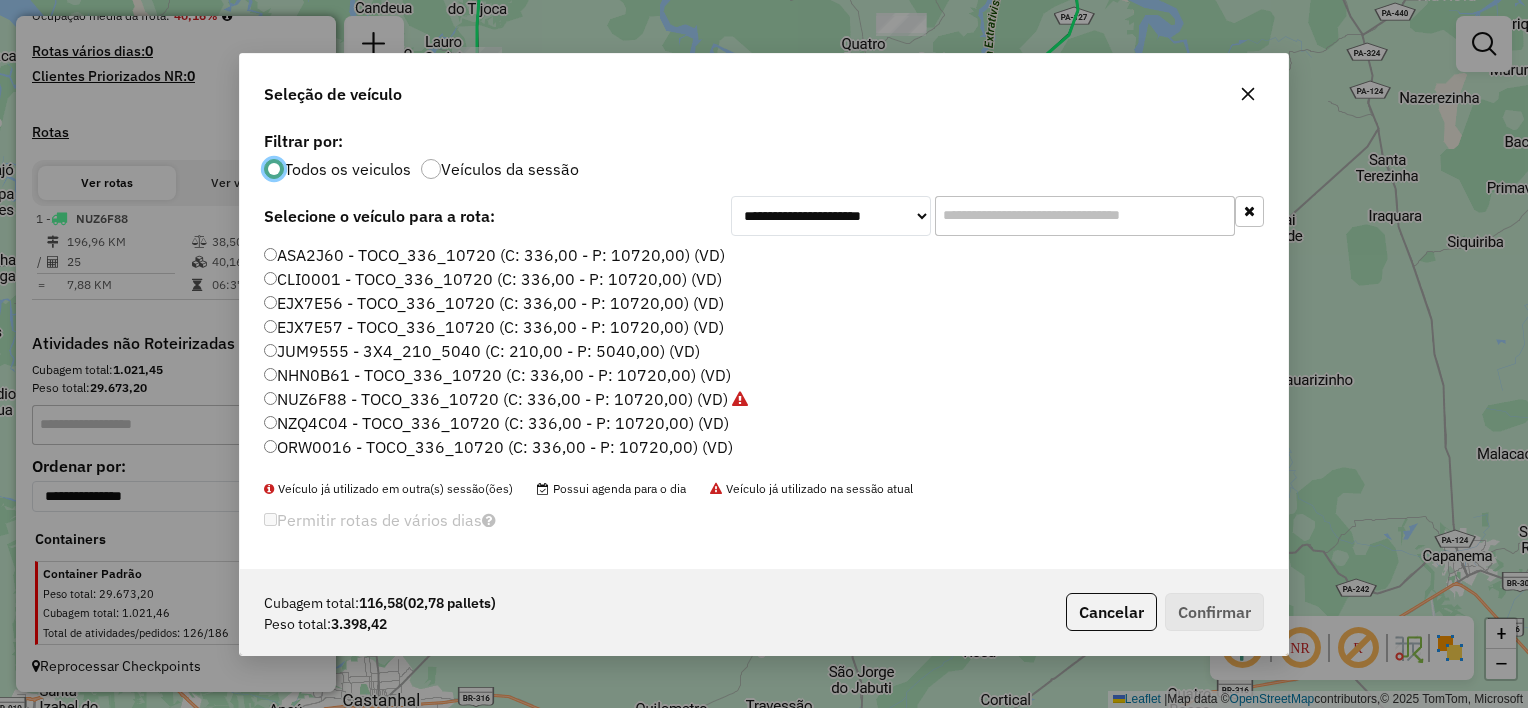 scroll, scrollTop: 10, scrollLeft: 6, axis: both 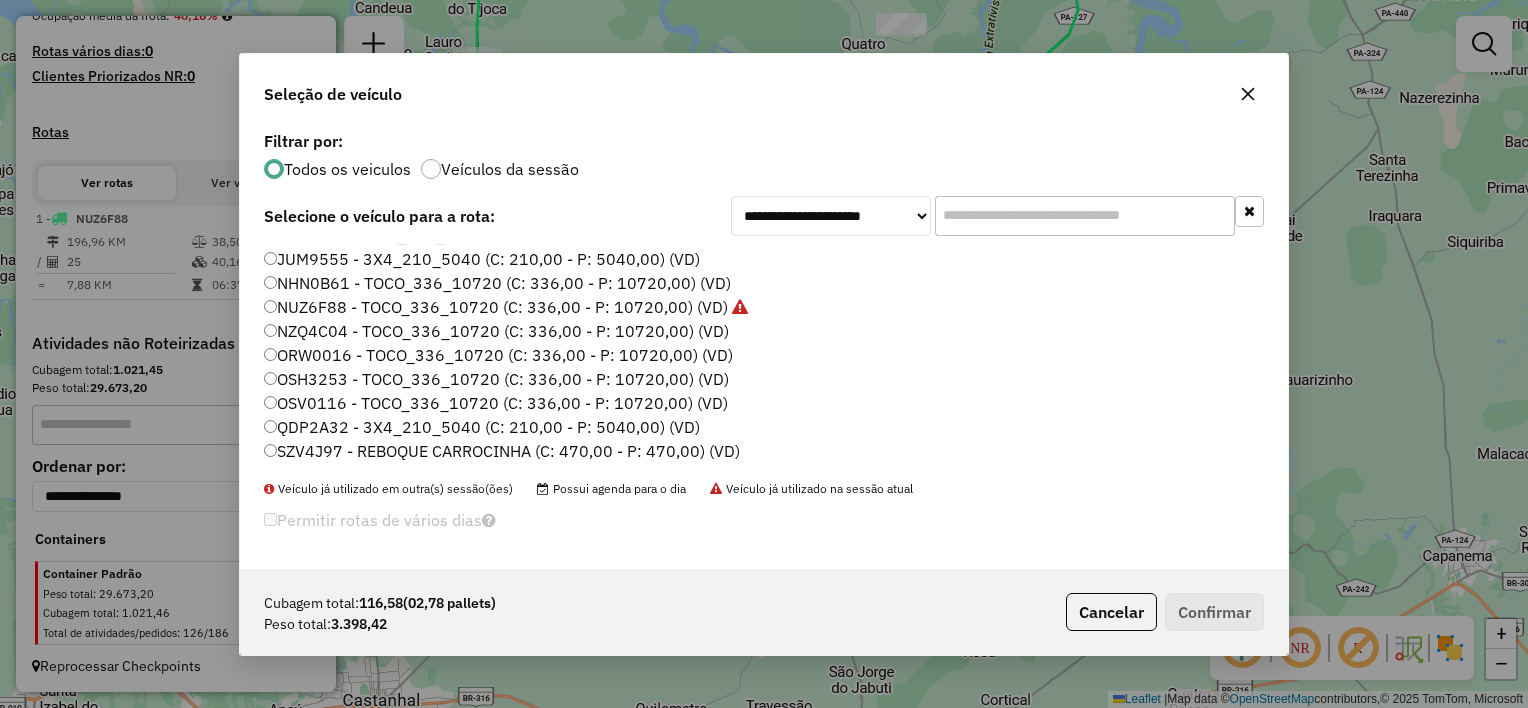 click on "OSH3253 - TOCO_336_10720 (C: 336,00 - P: 10720,00) (VD)" 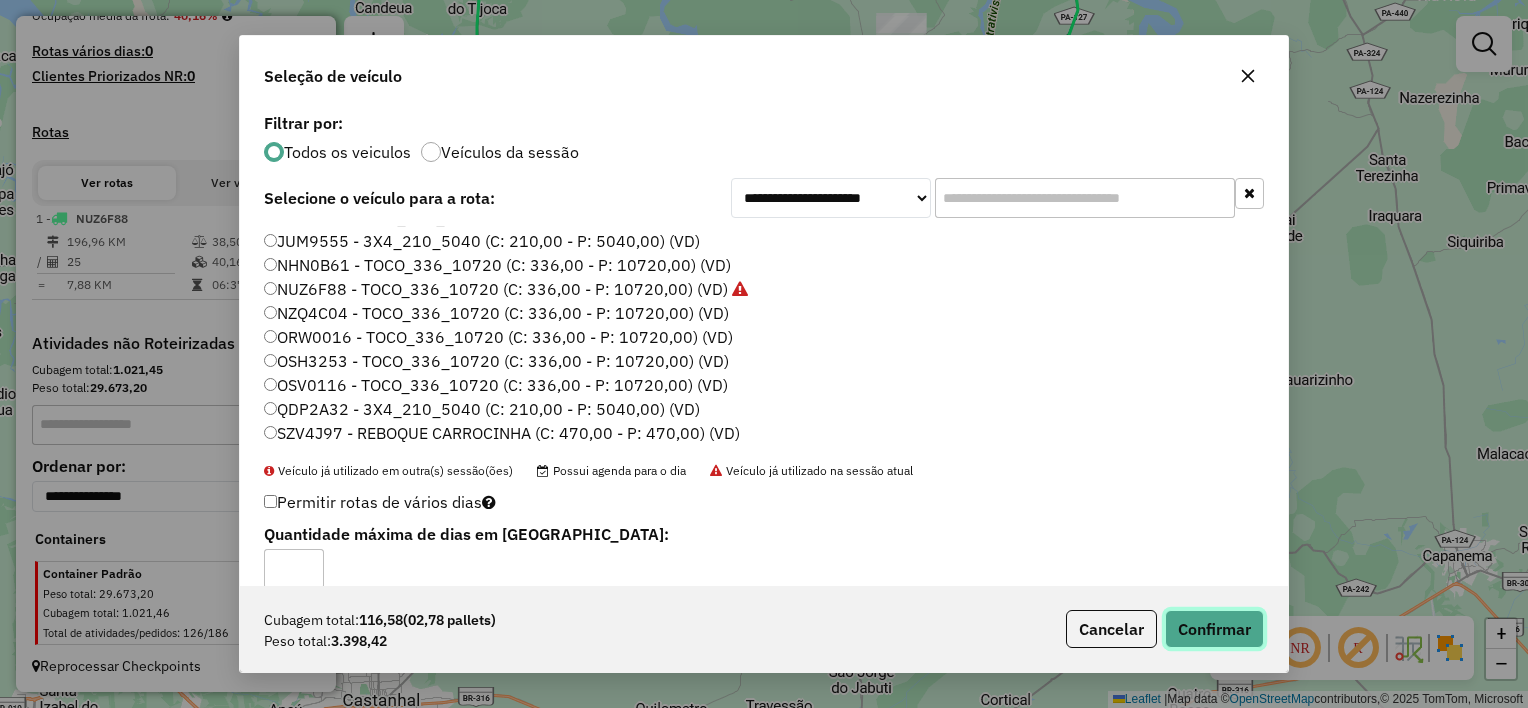 click on "Confirmar" 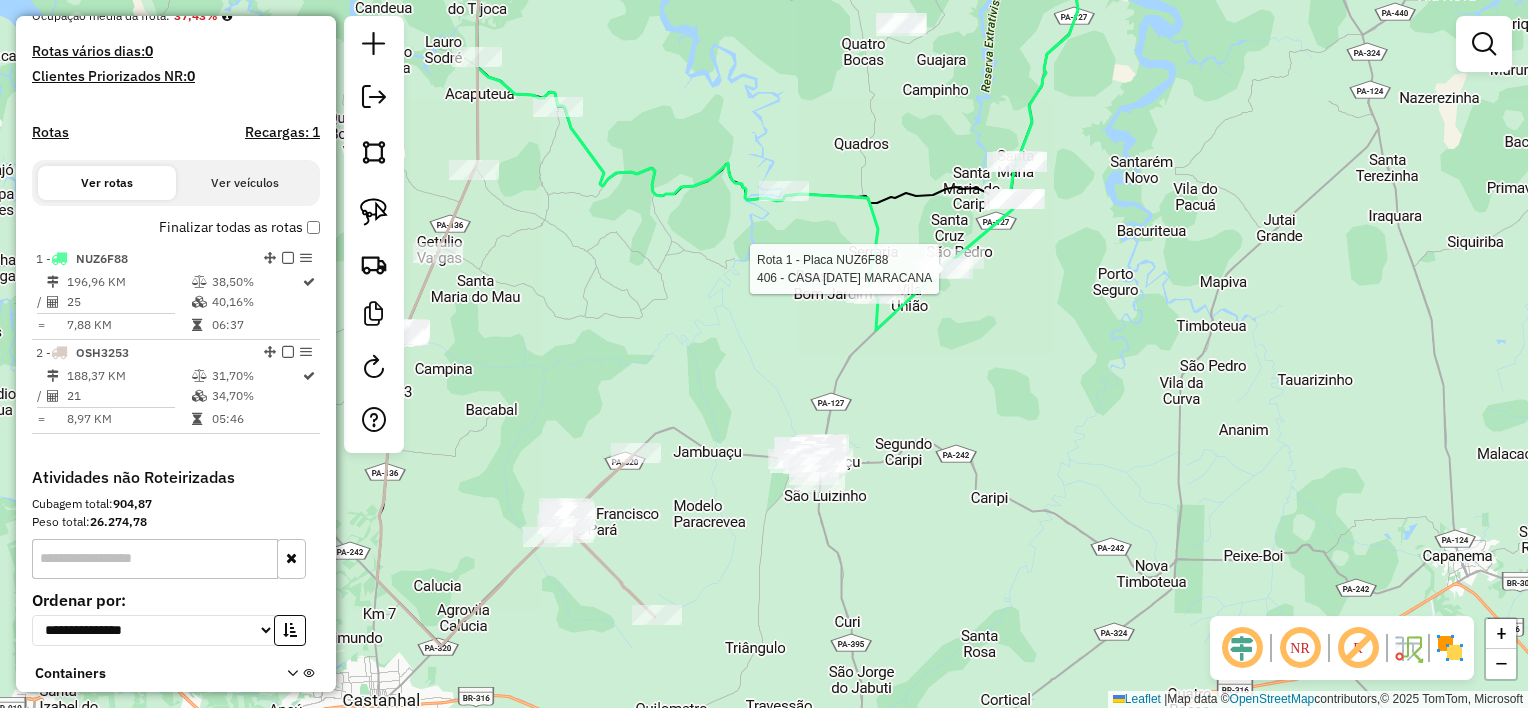 select on "**********" 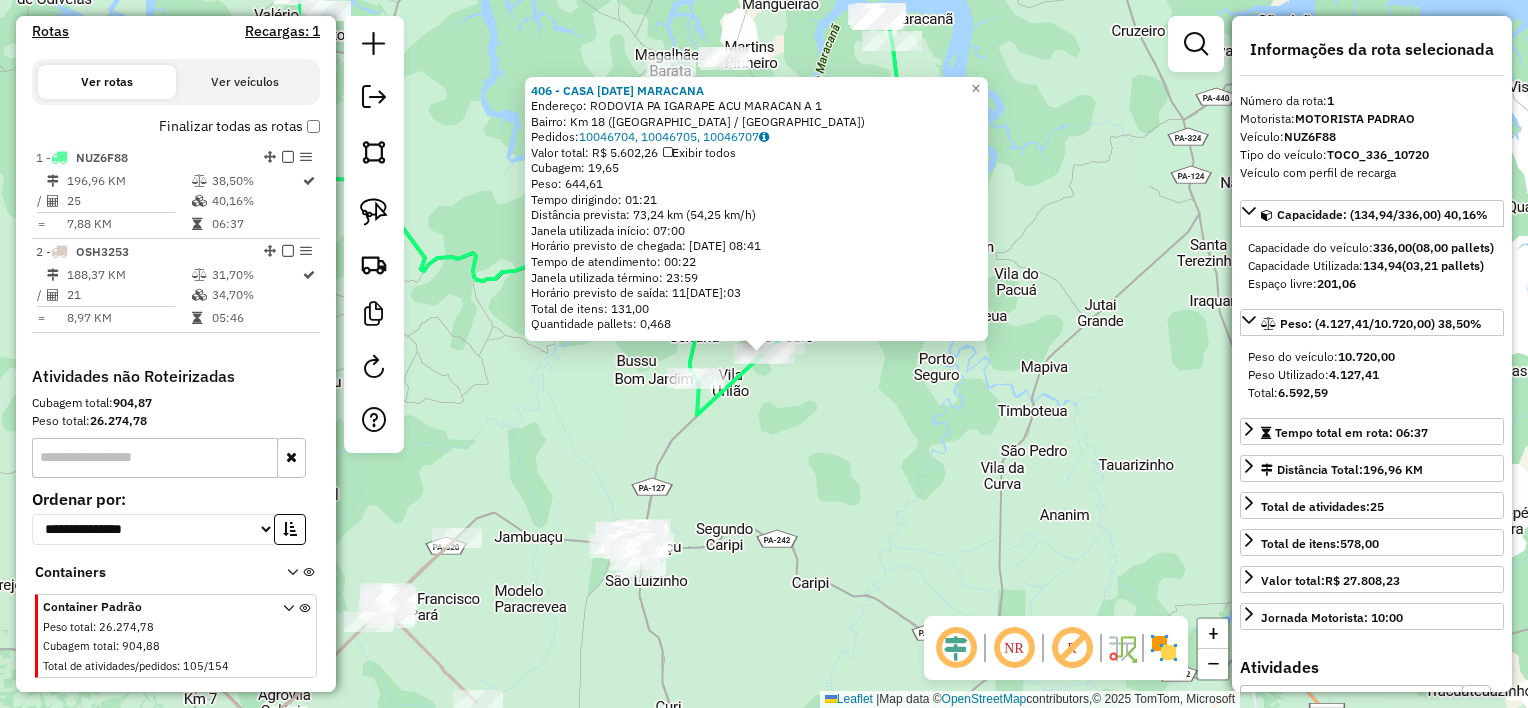 scroll, scrollTop: 653, scrollLeft: 0, axis: vertical 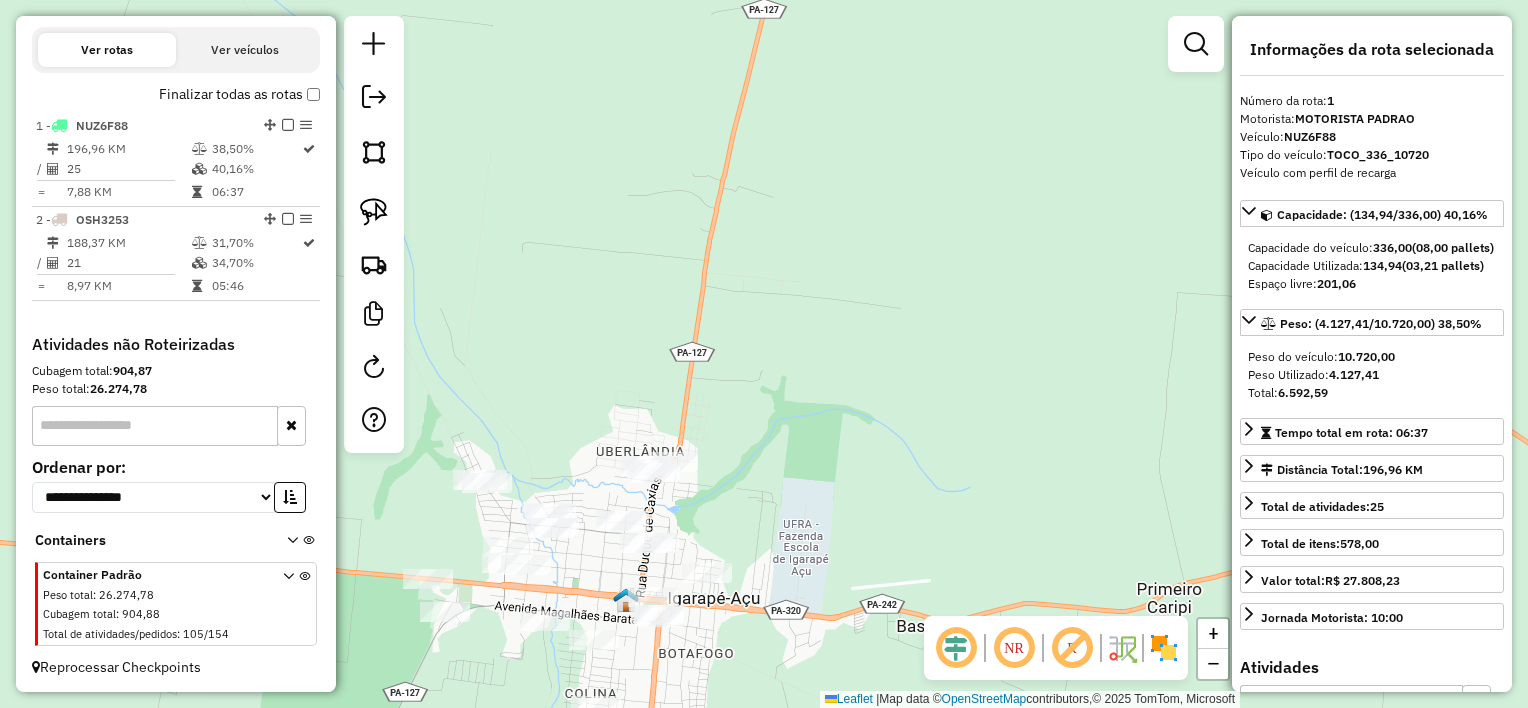 drag, startPoint x: 806, startPoint y: 494, endPoint x: 788, endPoint y: 494, distance: 18 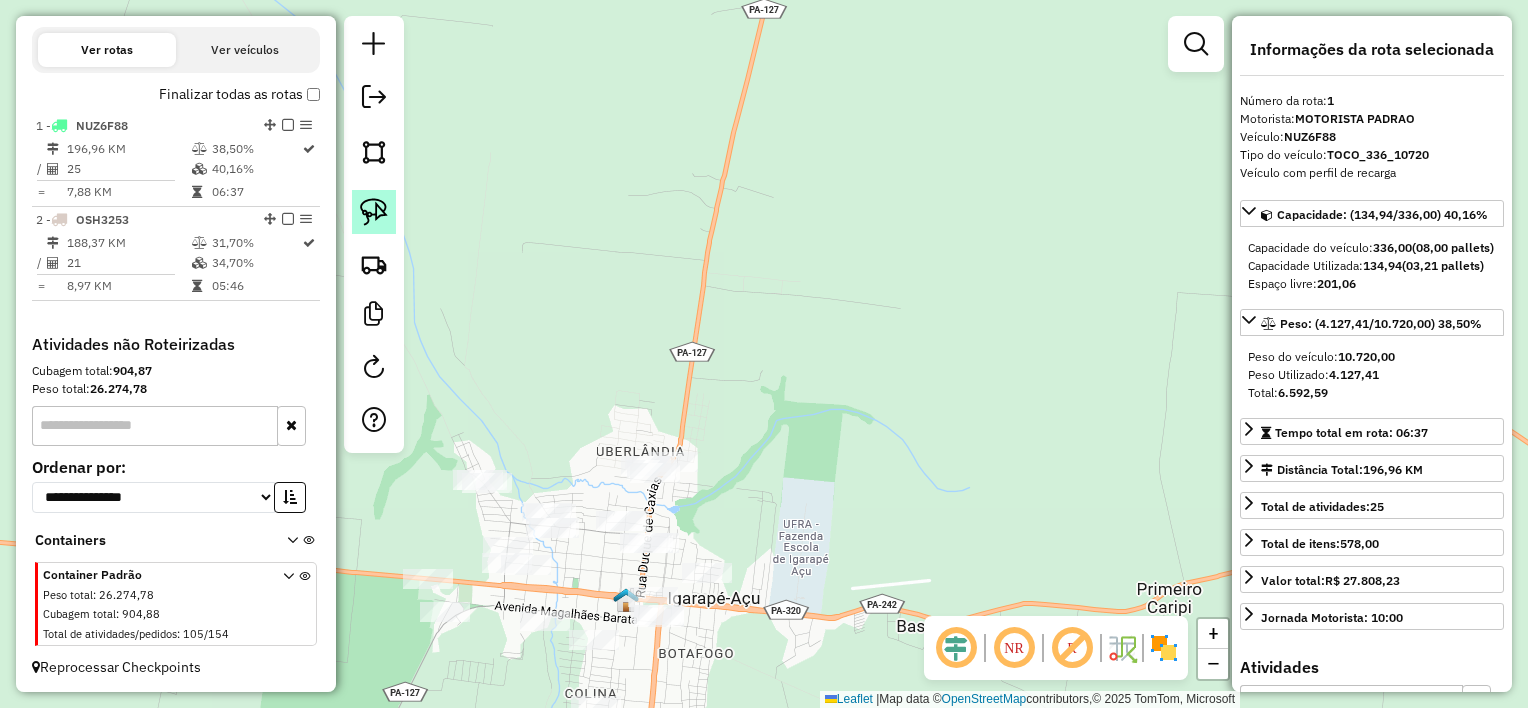 click 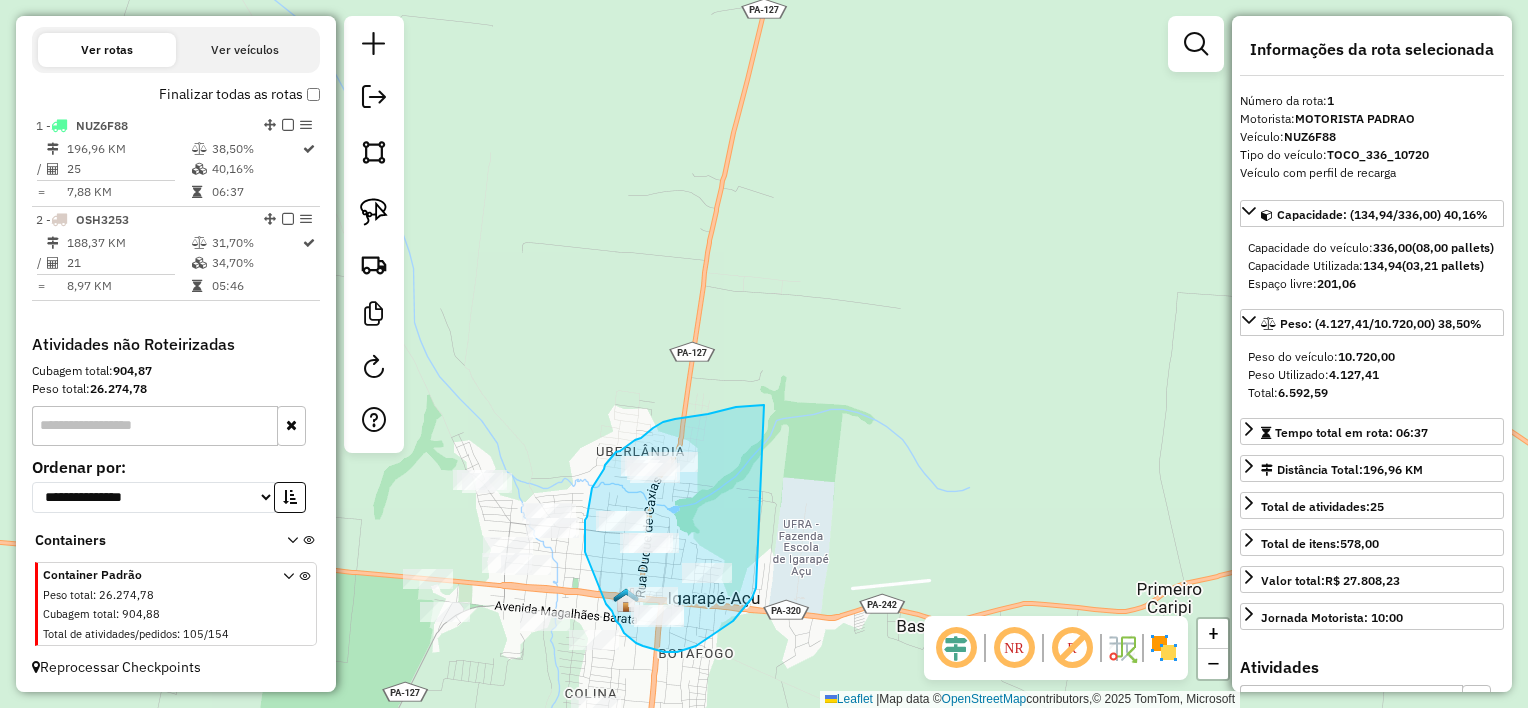 drag, startPoint x: 708, startPoint y: 414, endPoint x: 757, endPoint y: 587, distance: 179.80545 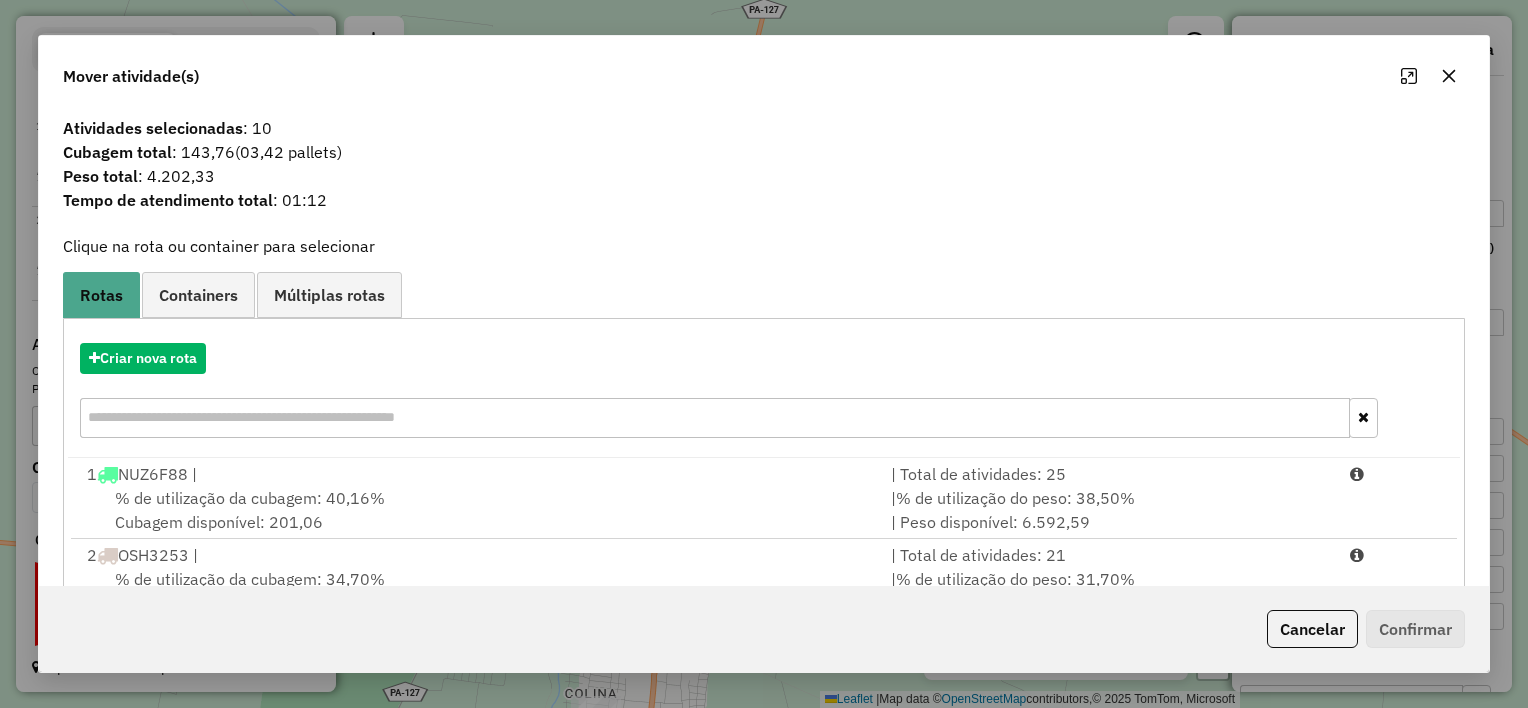 click 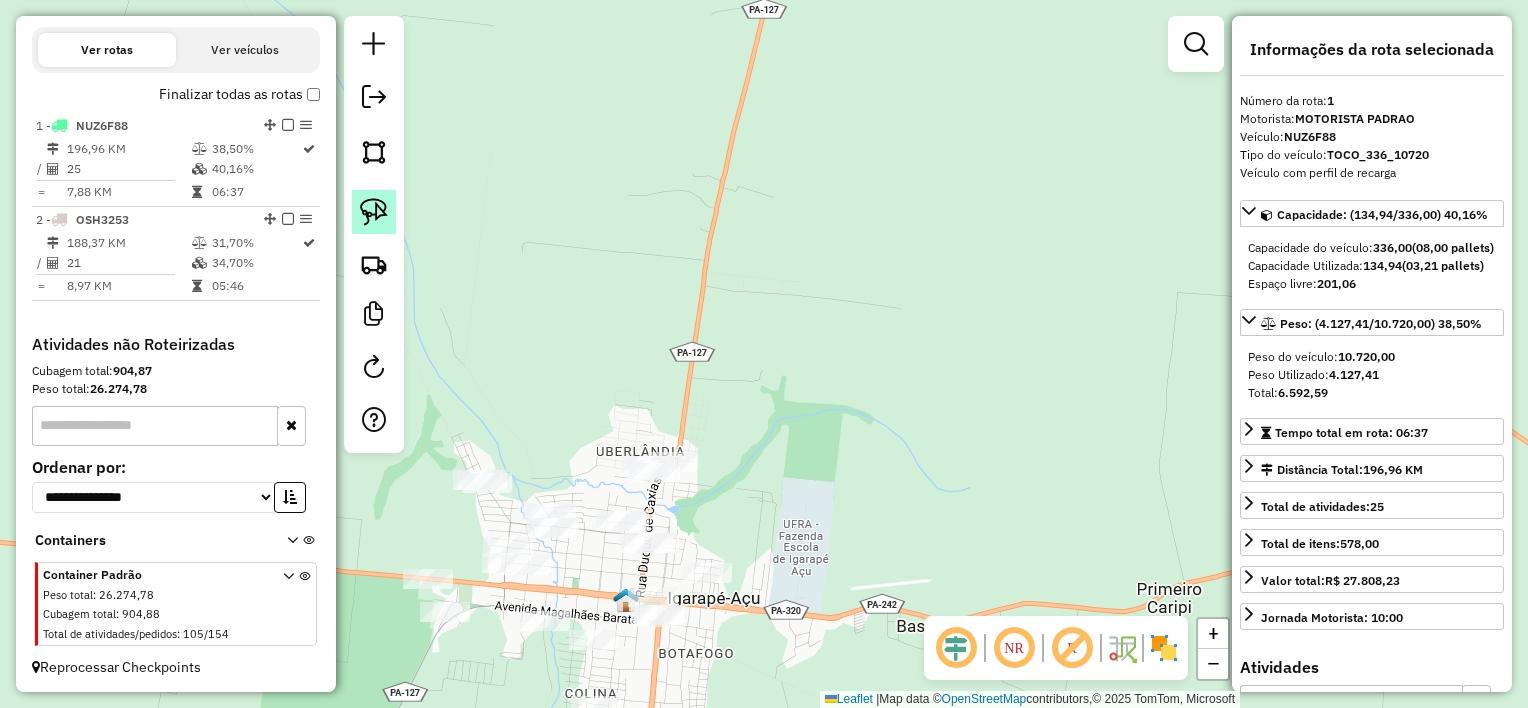 click 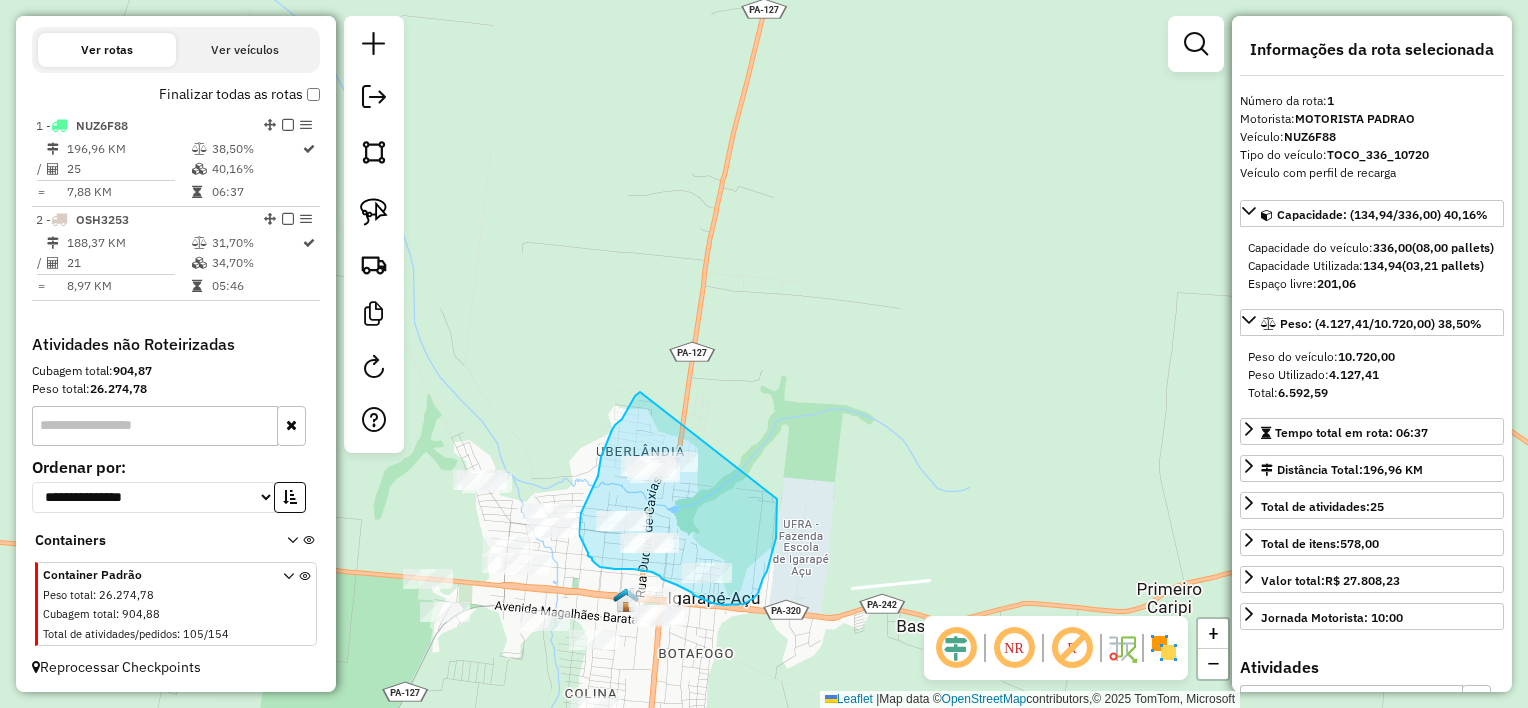 drag, startPoint x: 640, startPoint y: 392, endPoint x: 777, endPoint y: 480, distance: 162.82812 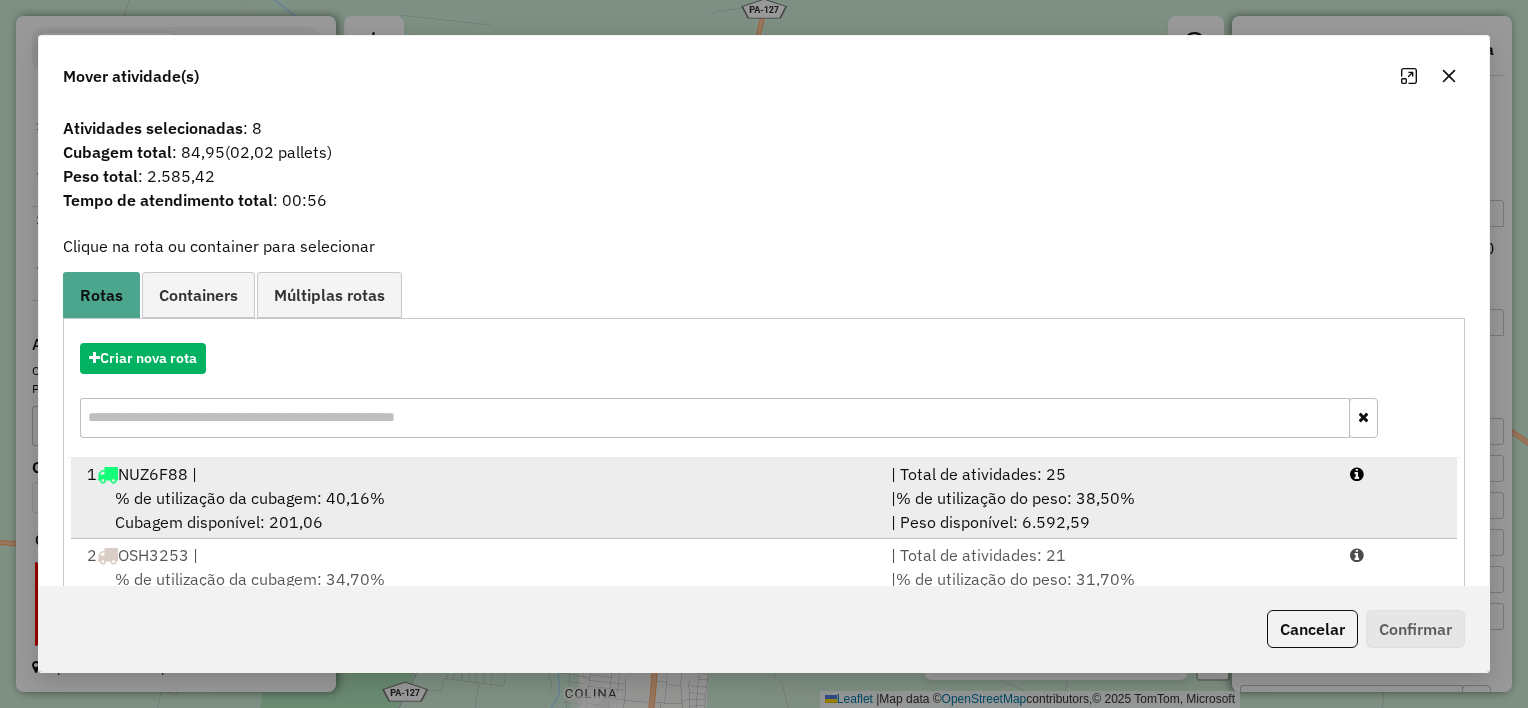 scroll, scrollTop: 67, scrollLeft: 0, axis: vertical 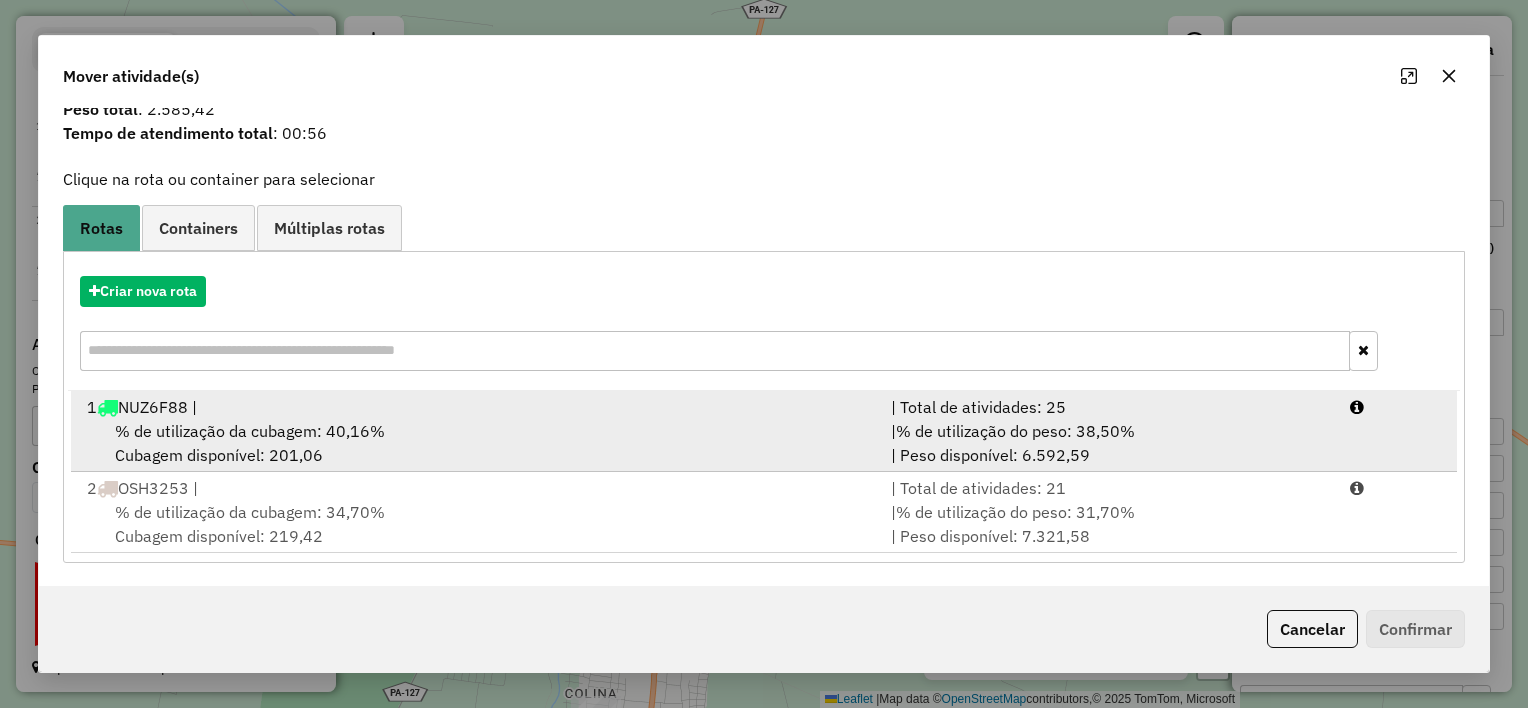 click on "% de utilização da cubagem: 40,16%  Cubagem disponível: 201,06" at bounding box center [477, 443] 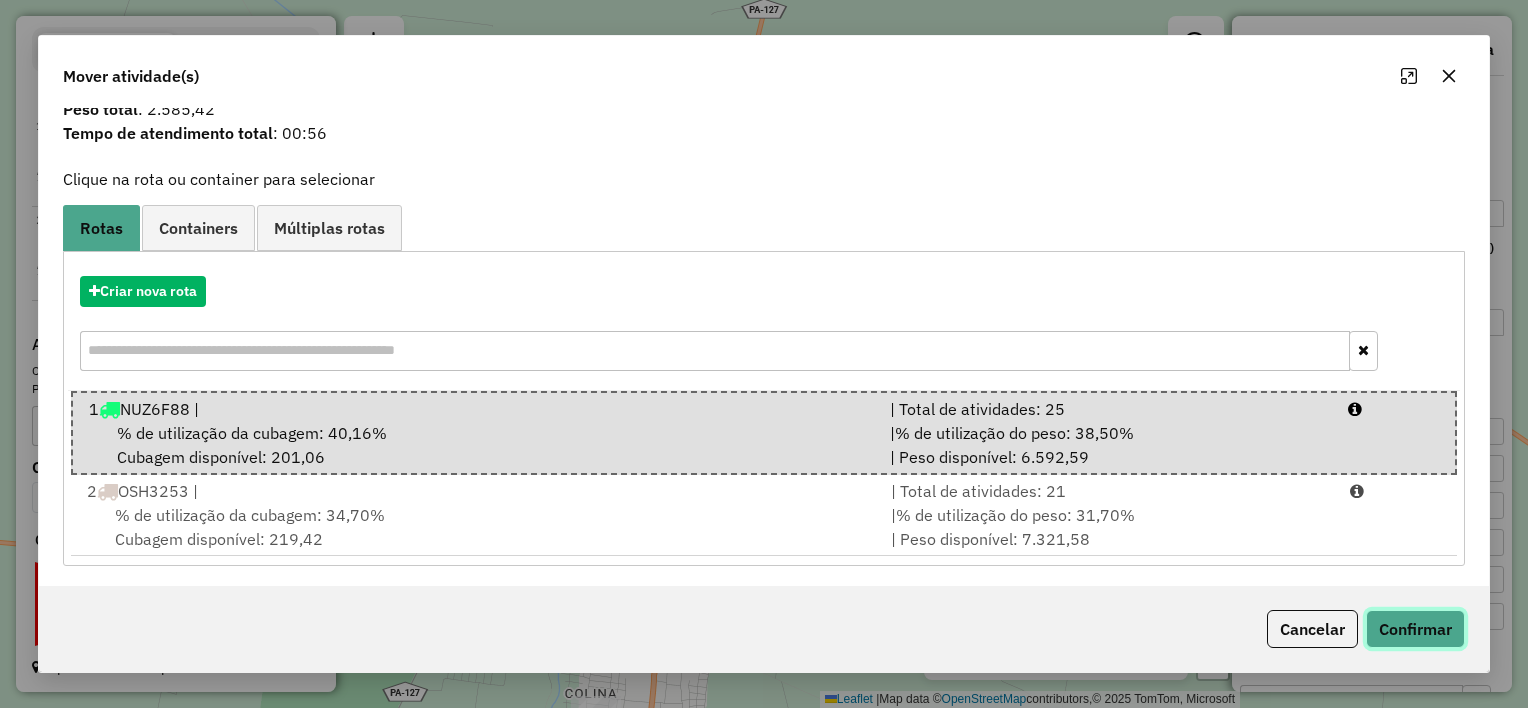 click on "Confirmar" 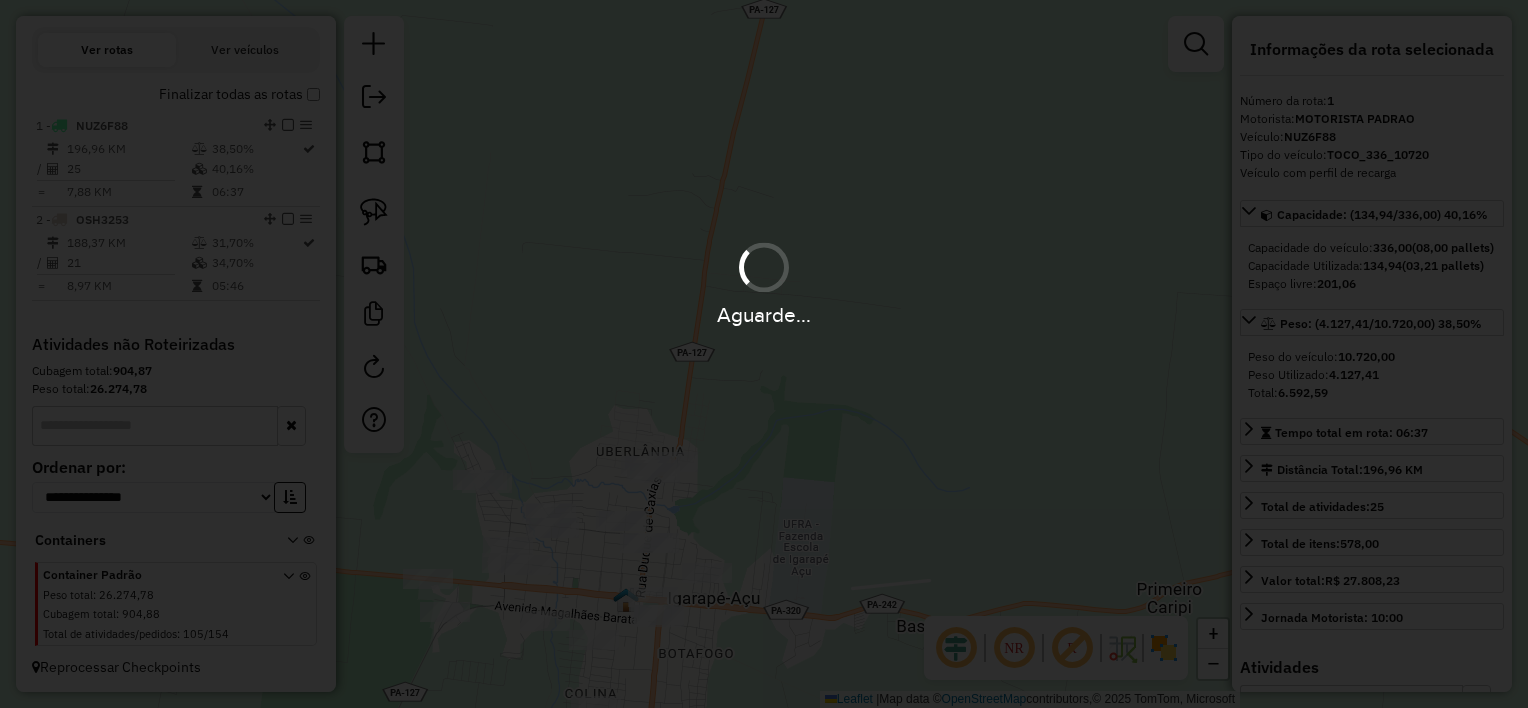 scroll, scrollTop: 0, scrollLeft: 0, axis: both 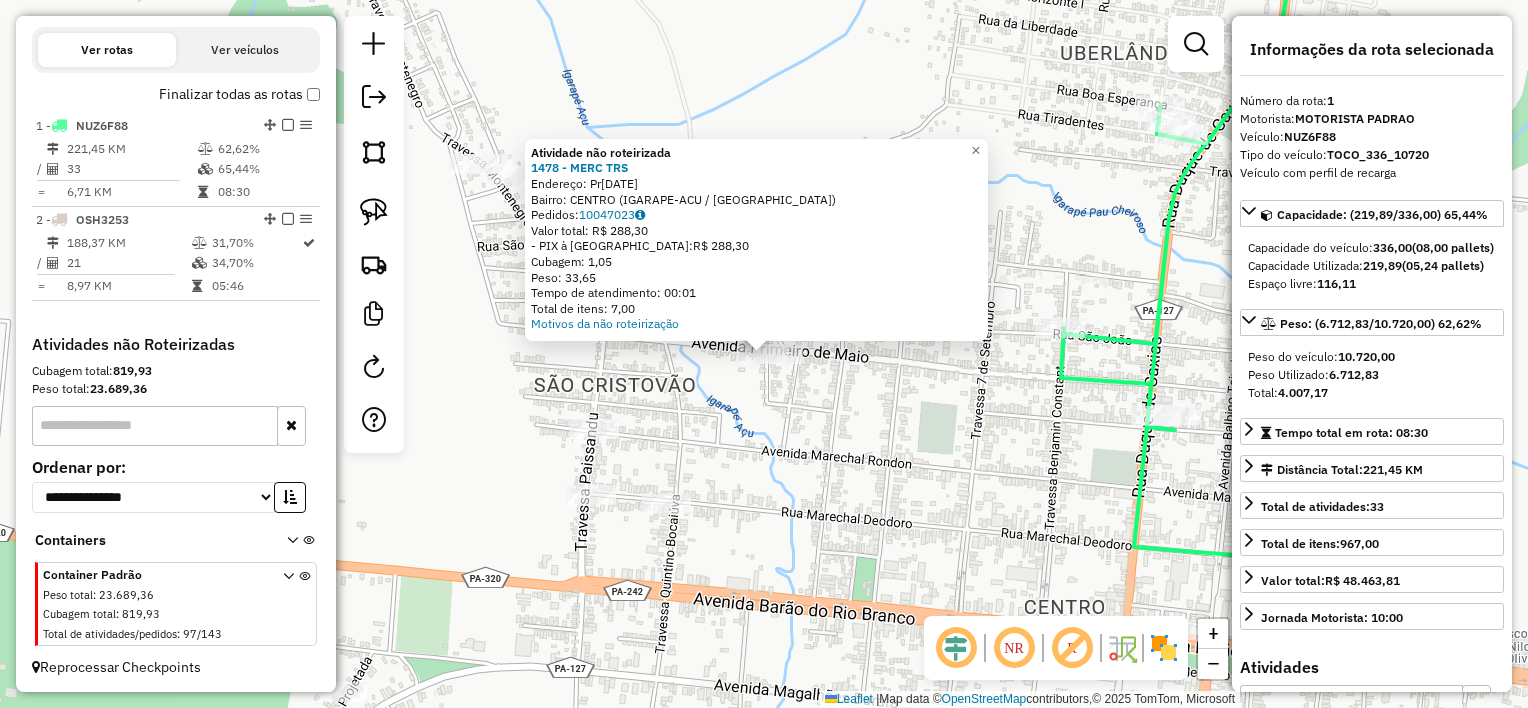 drag, startPoint x: 756, startPoint y: 438, endPoint x: 790, endPoint y: 408, distance: 45.343136 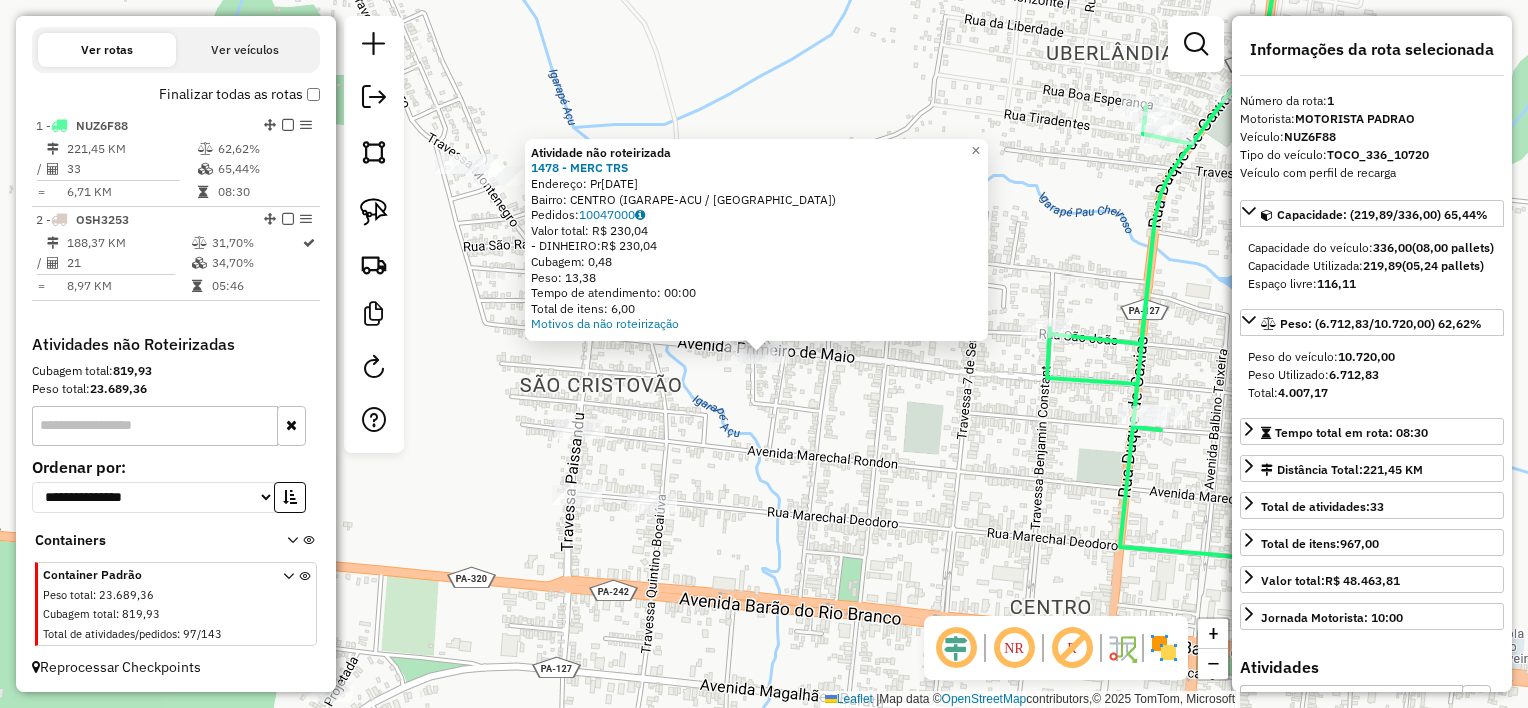 click on "Atividade não roteirizada 1478 - MERC TRS  Endereço:  [DATE]   Bairro: CENTRO (IGARAPE-ACU / PA)   Pedidos:  10047000   Valor total: R$ 230,04   - DINHEIRO:  R$ 230,04   Cubagem: 0,48   Peso: 13,38   Tempo de atendimento: 00:00   Total de itens: 6,00  Motivos da não roteirização × Janela de atendimento Grade de atendimento Capacidade Transportadoras Veículos Cliente Pedidos  Rotas Selecione os dias de semana para filtrar as janelas de atendimento  Seg   Ter   Qua   Qui   Sex   Sáb   Dom  Informe o período da janela de atendimento: De: Até:  Filtrar exatamente a janela do cliente  Considerar janela de atendimento padrão  Selecione os dias de semana para filtrar as grades de atendimento  Seg   Ter   Qua   Qui   Sex   Sáb   Dom   Considerar clientes sem dia de atendimento cadastrado  Clientes fora do dia de atendimento selecionado Filtrar as atividades entre os valores definidos abaixo:  Peso mínimo:   Peso máximo:   Cubagem mínima:   Cubagem máxima:   De:   Até:   De:   Até:  +" 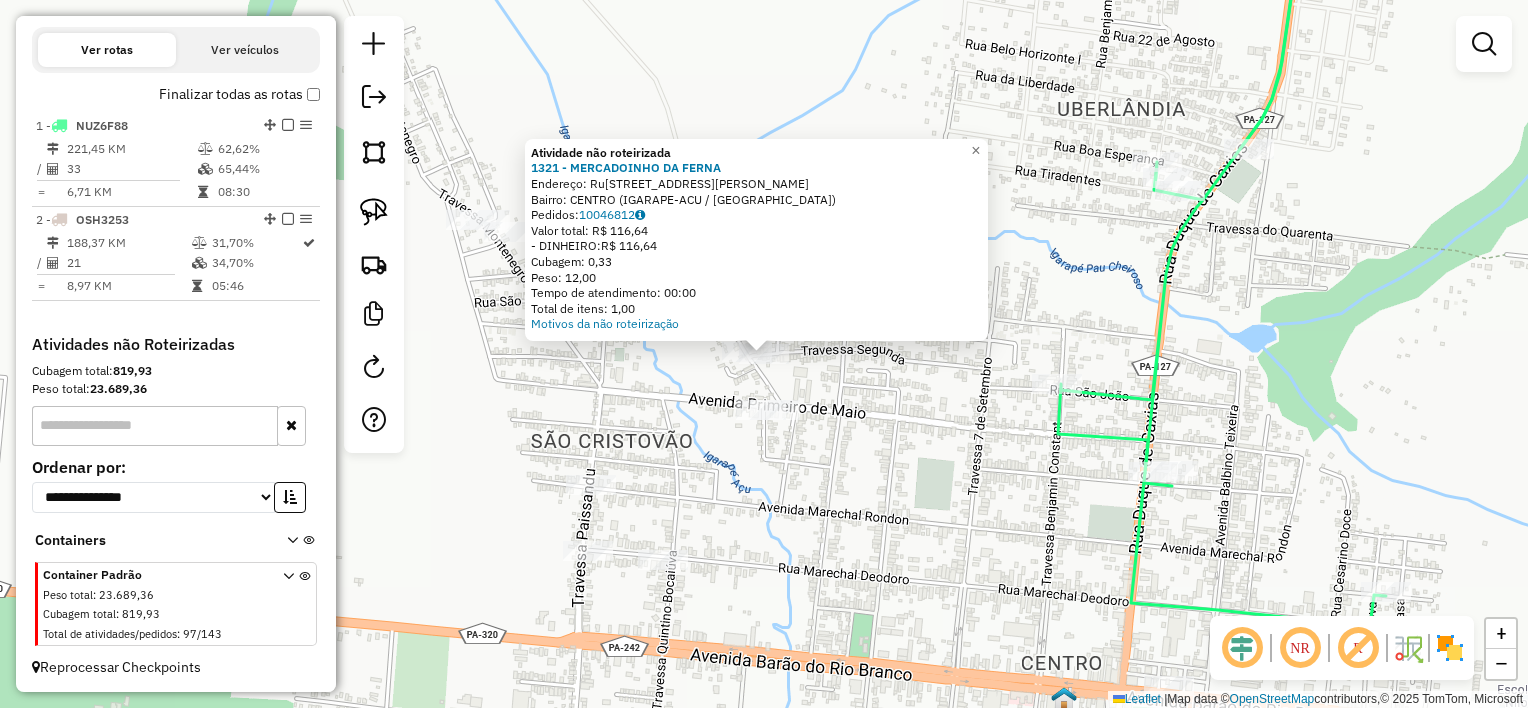 drag, startPoint x: 847, startPoint y: 388, endPoint x: 754, endPoint y: 376, distance: 93.770996 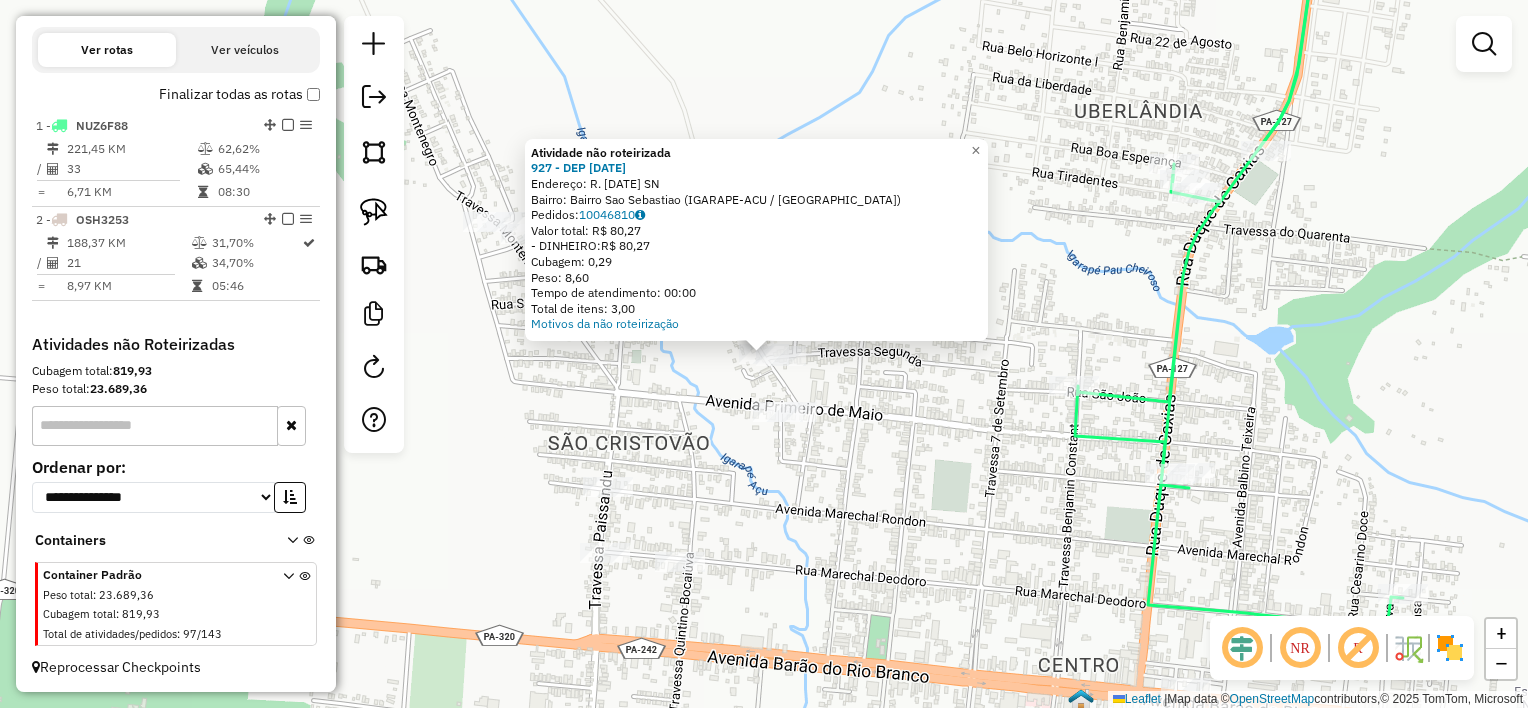 click on "Atividade não roteirizada 927 - DEP [DATE]  Endereço:  R. [DATE] SN   Bairro: Bairro [GEOGRAPHIC_DATA] (IGARAPE-ACU / [GEOGRAPHIC_DATA])   Pedidos:  10046810   Valor total: R$ 80,27   - DINHEIRO:  R$ 80,27   Cubagem: 0,29   Peso: 8,60   Tempo de atendimento: 00:00   Total de itens: 3,00  Motivos da não roteirização × Janela de atendimento Grade de atendimento Capacidade Transportadoras Veículos Cliente Pedidos  Rotas Selecione os dias de semana para filtrar as janelas de atendimento  Seg   Ter   Qua   Qui   Sex   Sáb   Dom  Informe o período da janela de atendimento: De: Até:  Filtrar exatamente a janela do cliente  Considerar janela de atendimento padrão  Selecione os dias de semana para filtrar as grades de atendimento  Seg   Ter   Qua   Qui   Sex   Sáb   Dom   Considerar clientes sem dia de atendimento cadastrado  Clientes fora do dia de atendimento selecionado Filtrar as atividades entre os valores definidos abaixo:  Peso mínimo:   Peso máximo:   Cubagem mínima:   Cubagem máxima:   De:  +" 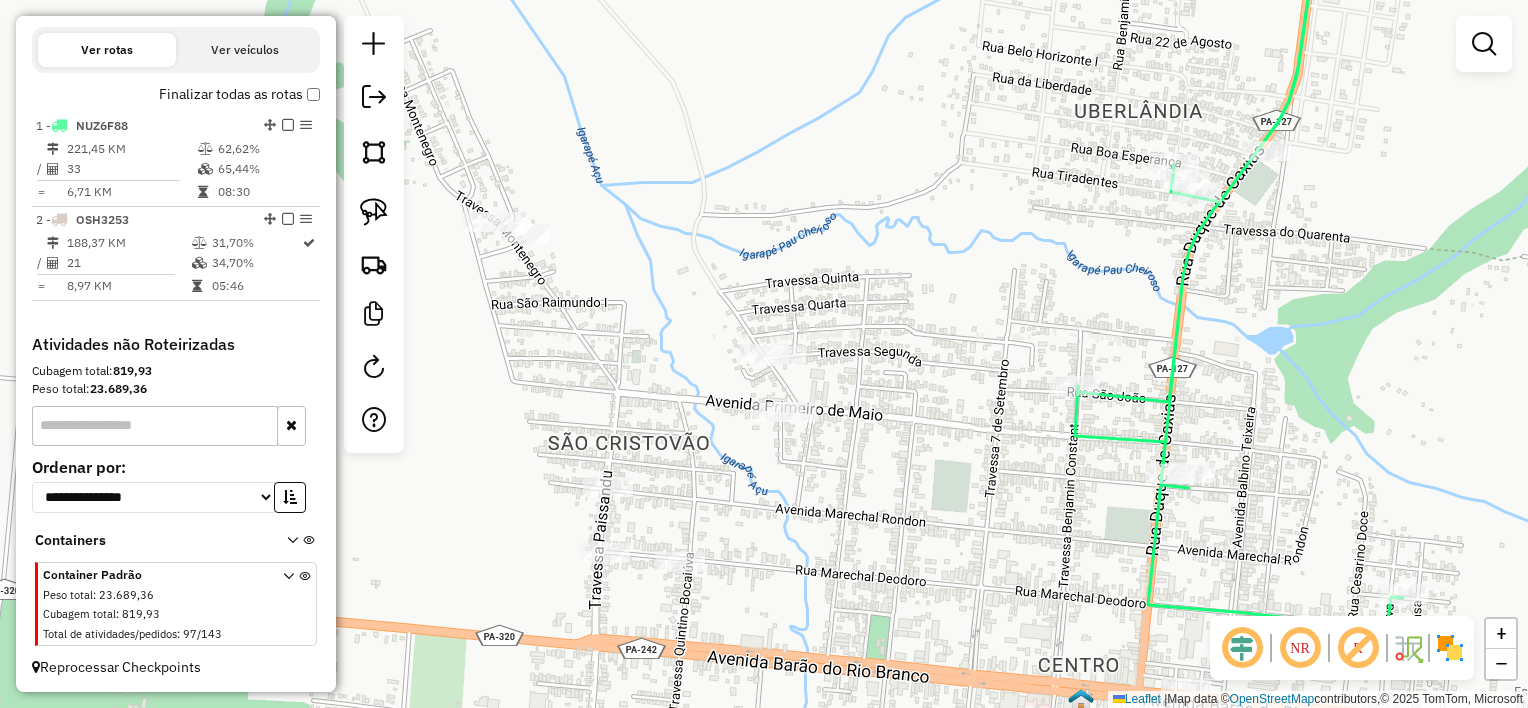 click on "Janela de atendimento Grade de atendimento Capacidade Transportadoras Veículos Cliente Pedidos  Rotas Selecione os dias de semana para filtrar as janelas de atendimento  Seg   Ter   Qua   Qui   Sex   Sáb   Dom  Informe o período da janela de atendimento: De: Até:  Filtrar exatamente a janela do cliente  Considerar janela de atendimento padrão  Selecione os dias de semana para filtrar as grades de atendimento  Seg   Ter   Qua   Qui   Sex   Sáb   Dom   Considerar clientes sem dia de atendimento cadastrado  Clientes fora do dia de atendimento selecionado Filtrar as atividades entre os valores definidos abaixo:  Peso mínimo:   Peso máximo:   Cubagem mínima:   Cubagem máxima:   De:   Até:  Filtrar as atividades entre o tempo de atendimento definido abaixo:  De:   Até:   Considerar capacidade total dos clientes não roteirizados Transportadora: Selecione um ou mais itens Tipo de veículo: Selecione um ou mais itens Veículo: Selecione um ou mais itens Motorista: Selecione um ou mais itens Nome: Rótulo:" 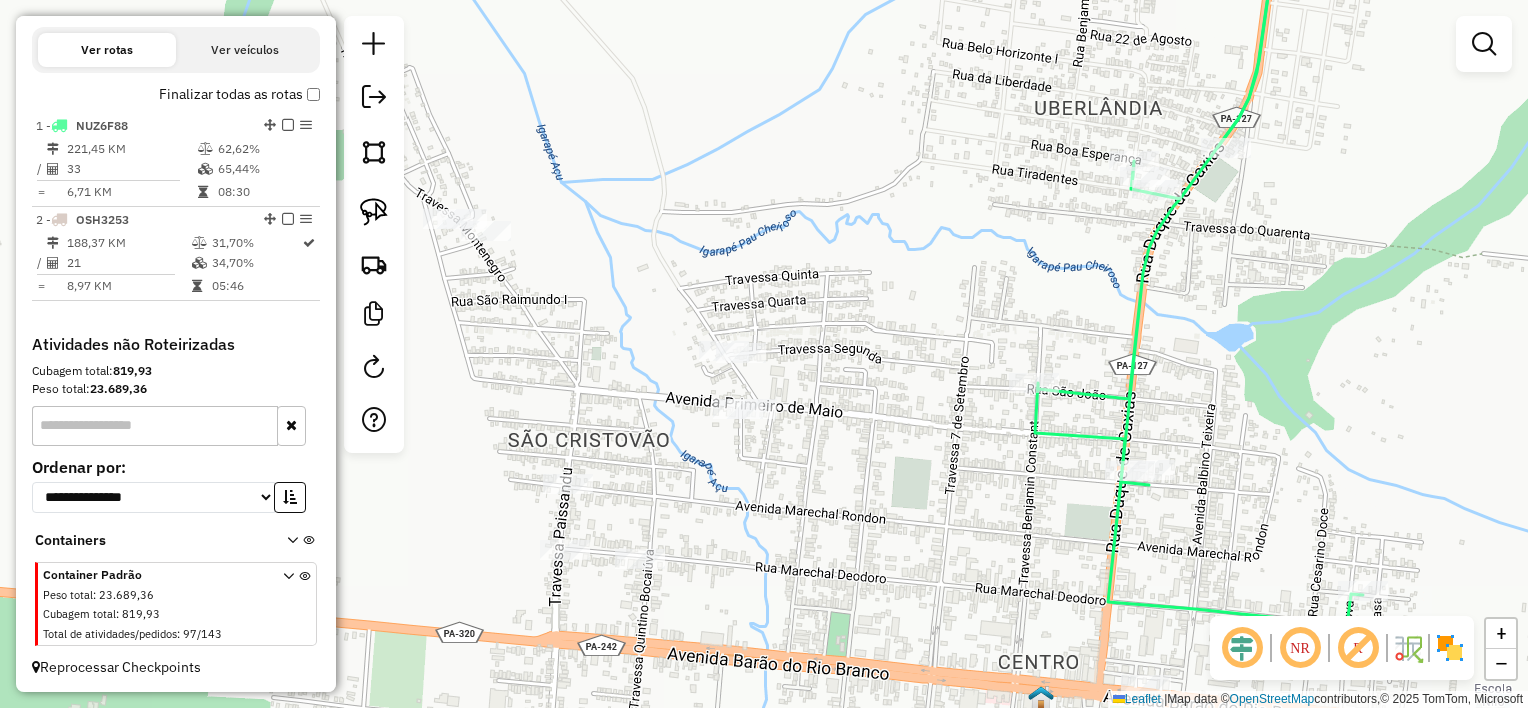 drag, startPoint x: 901, startPoint y: 443, endPoint x: 776, endPoint y: 304, distance: 186.93849 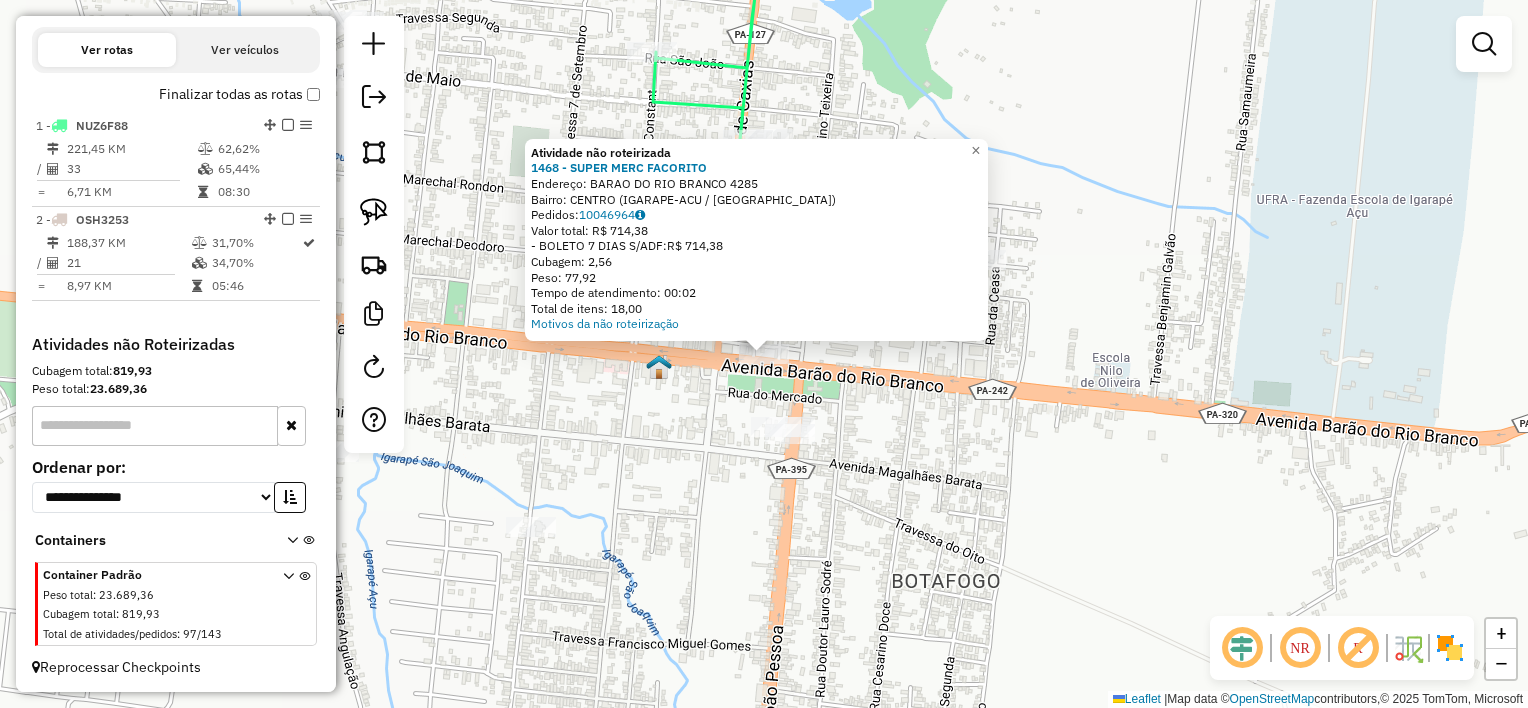 click on "Atividade não roteirizada 1468 - SUPER MERC FACORITO  Endereço:  BARAO DO RIO BRANCO 4285   Bairro: CENTRO (IGARAPE-ACU / PA)   Pedidos:  10046964   Valor total: R$ 714,38   - BOLETO 7 DIAS S/ADF:  R$ 714,38   Cubagem: 2,56   Peso: 77,92   Tempo de atendimento: 00:02   Total de itens: 18,00  Motivos da não roteirização × Janela de atendimento Grade de atendimento Capacidade Transportadoras Veículos Cliente Pedidos  Rotas Selecione os dias de semana para filtrar as janelas de atendimento  Seg   Ter   Qua   Qui   Sex   Sáb   Dom  Informe o período da janela de atendimento: De: Até:  Filtrar exatamente a janela do cliente  Considerar janela de atendimento padrão  Selecione os dias de semana para filtrar as grades de atendimento  Seg   Ter   Qua   Qui   Sex   Sáb   Dom   Considerar clientes sem dia de atendimento cadastrado  Clientes fora do dia de atendimento selecionado Filtrar as atividades entre os valores definidos abaixo:  Peso mínimo:   Peso máximo:   Cubagem mínima:   Cubagem máxima:  De:" 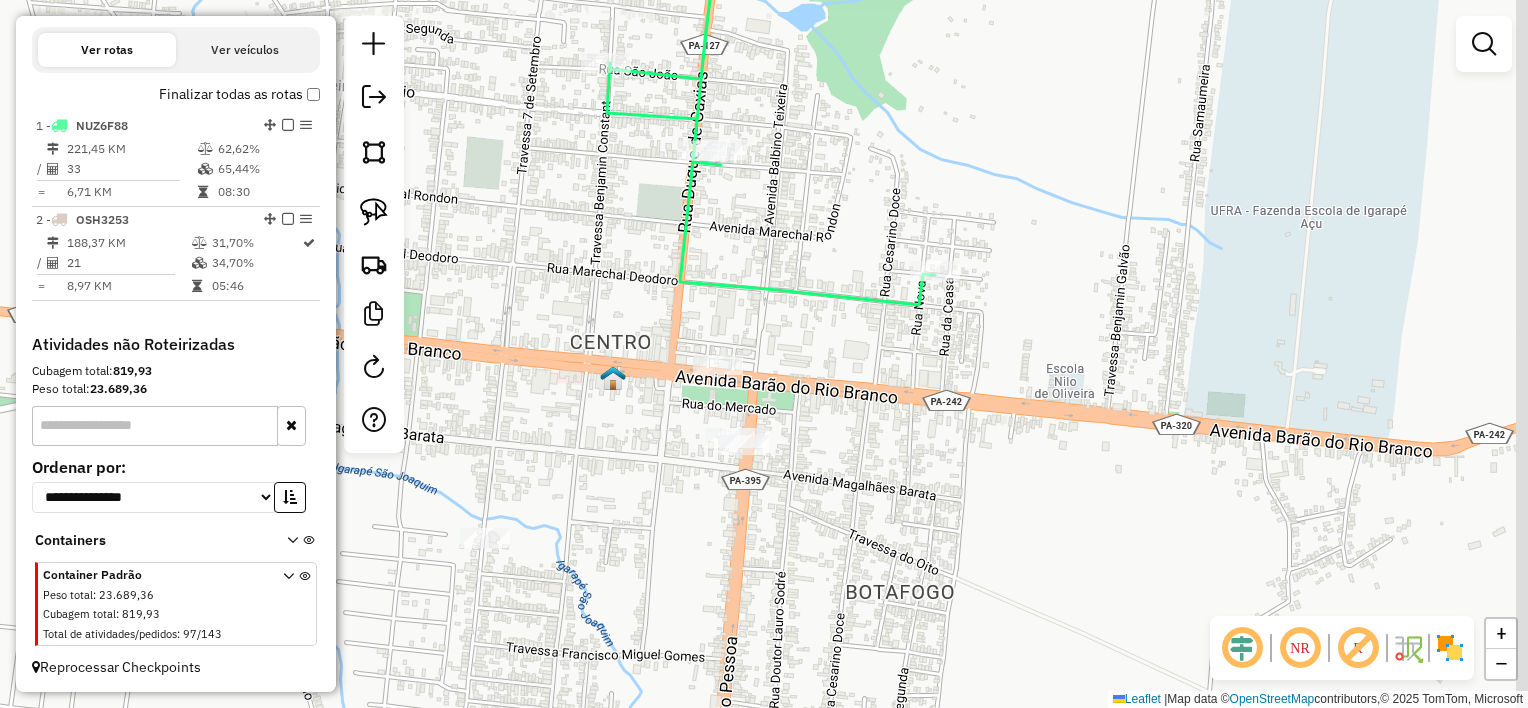drag, startPoint x: 836, startPoint y: 453, endPoint x: 784, endPoint y: 466, distance: 53.600372 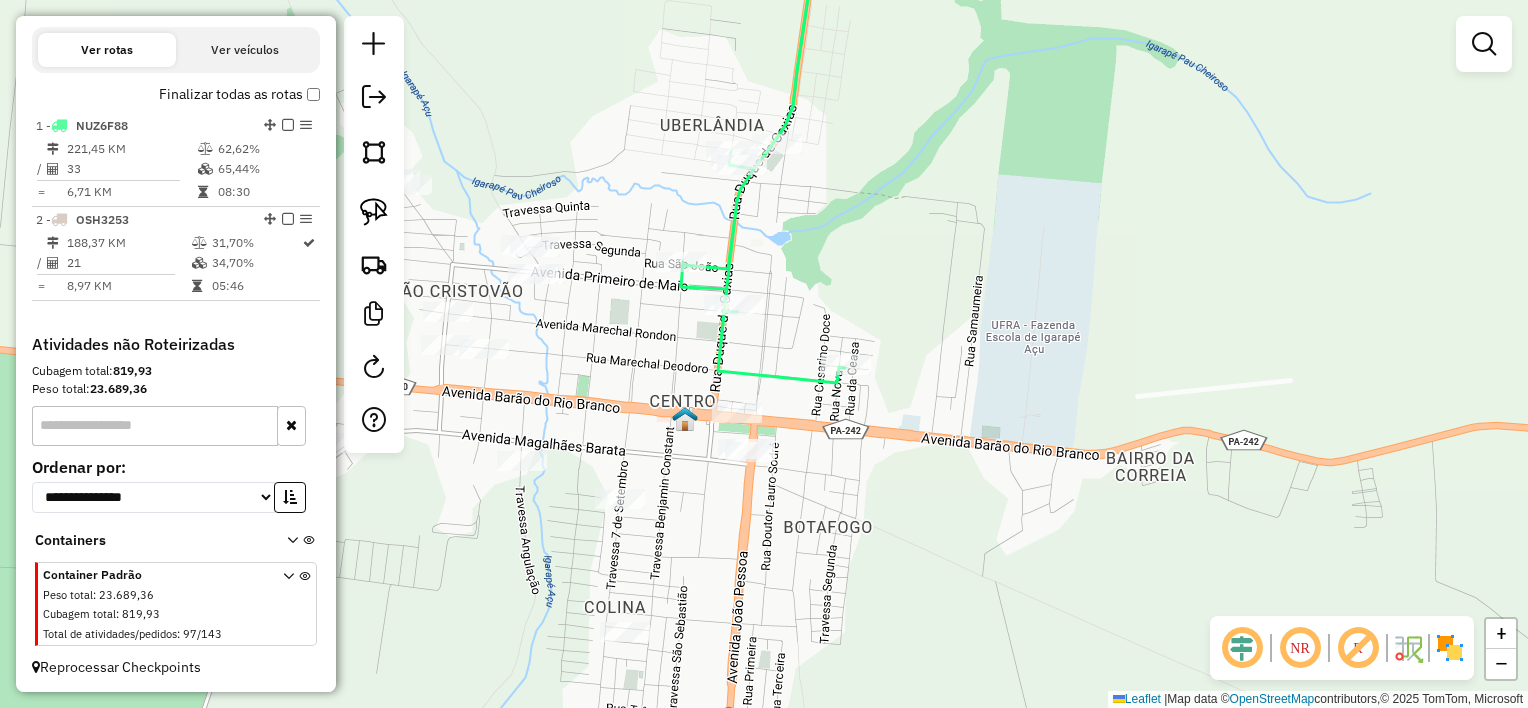 drag, startPoint x: 815, startPoint y: 443, endPoint x: 759, endPoint y: 416, distance: 62.169125 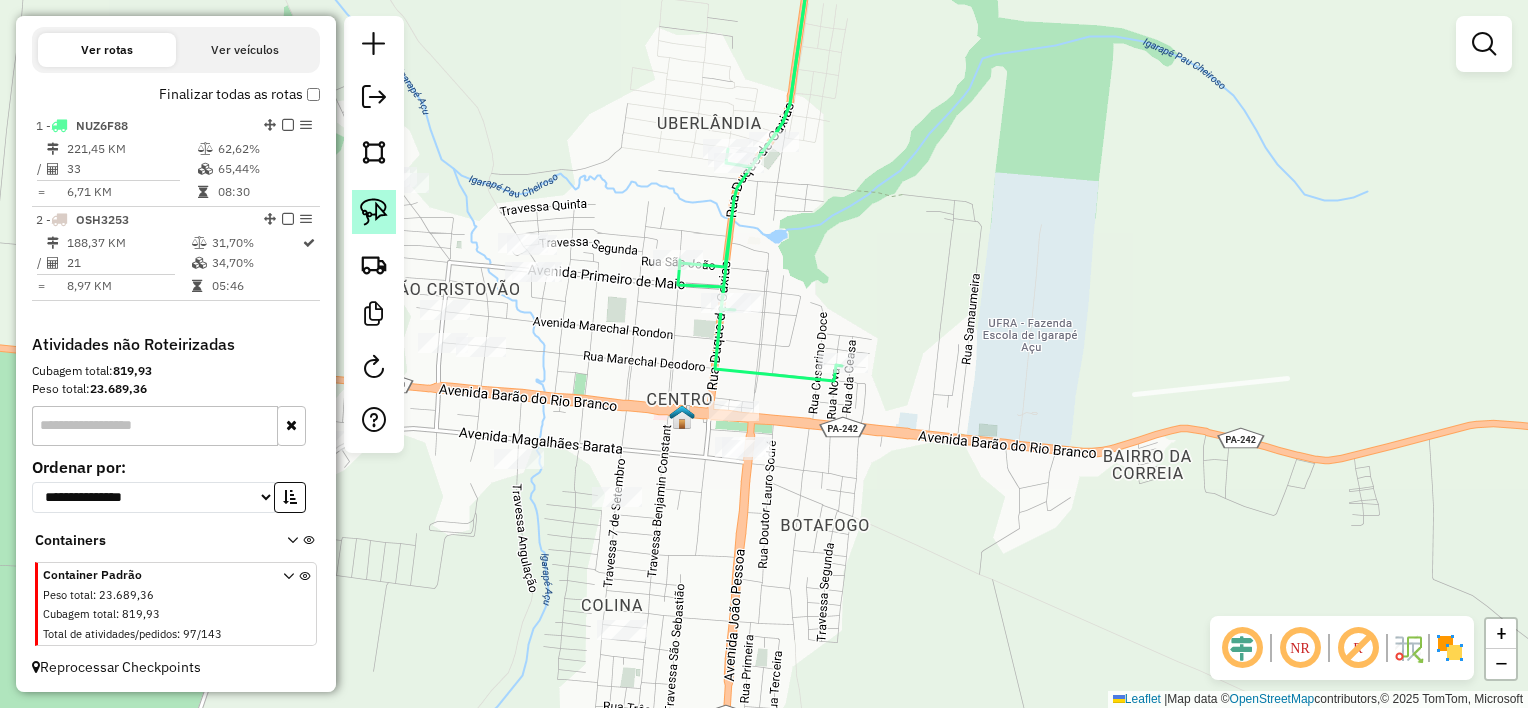 click 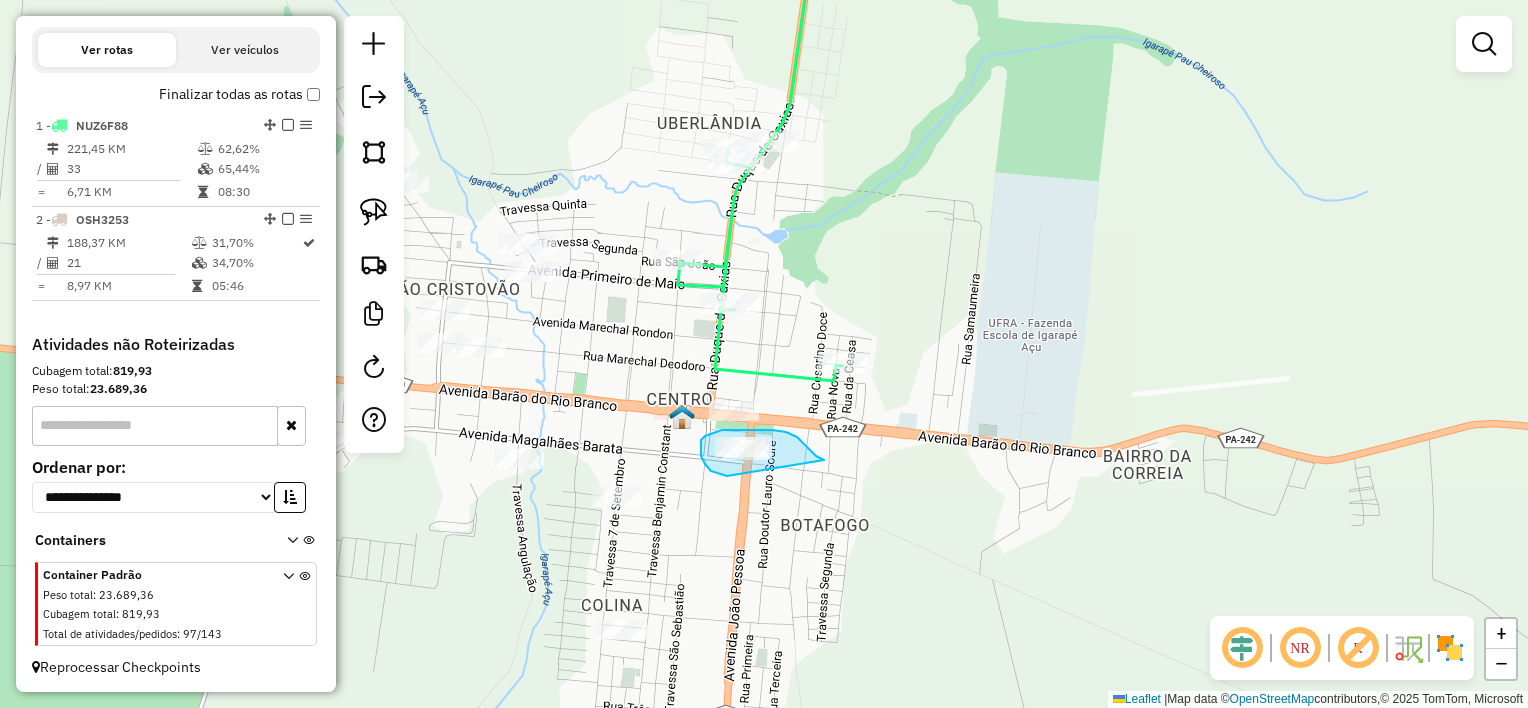 drag, startPoint x: 800, startPoint y: 440, endPoint x: 733, endPoint y: 478, distance: 77.02597 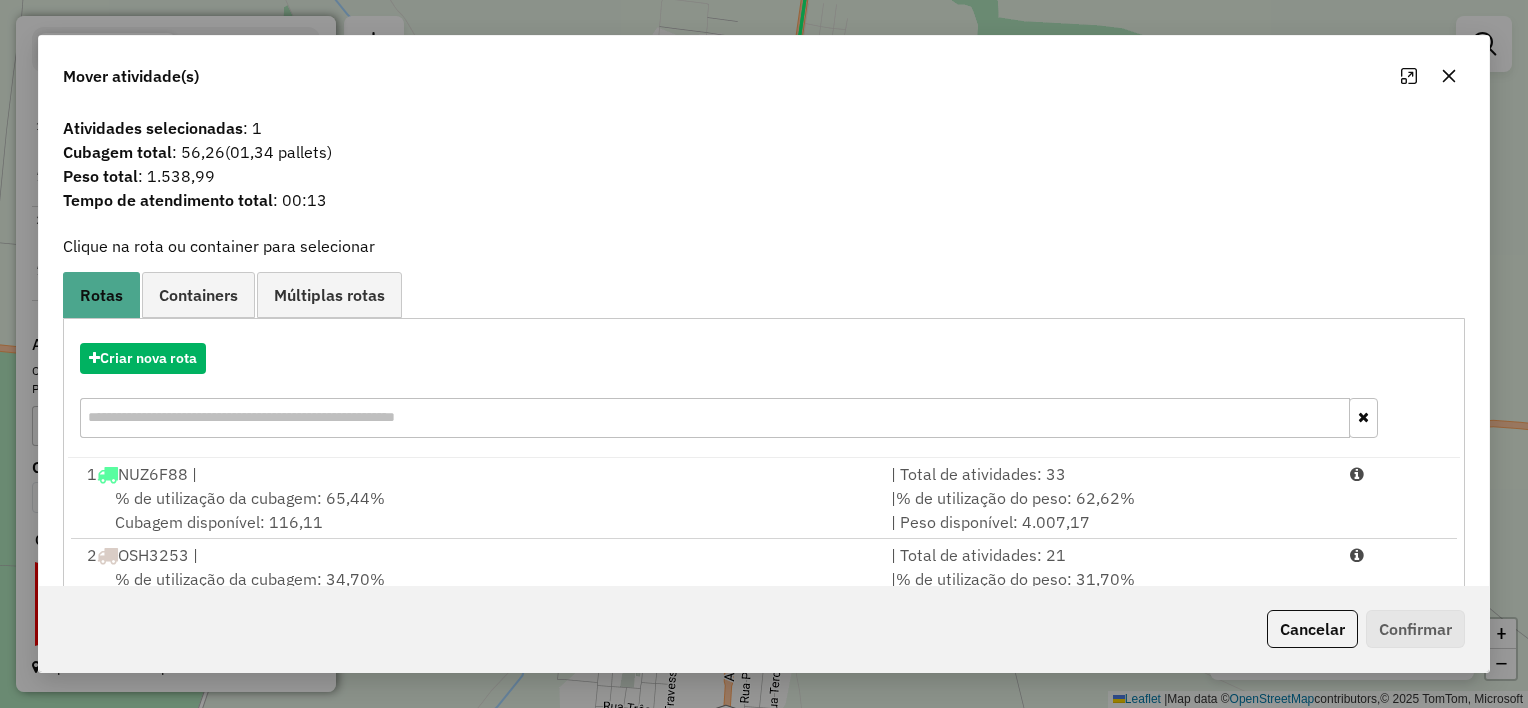 drag, startPoint x: 1451, startPoint y: 79, endPoint x: 1364, endPoint y: 119, distance: 95.7549 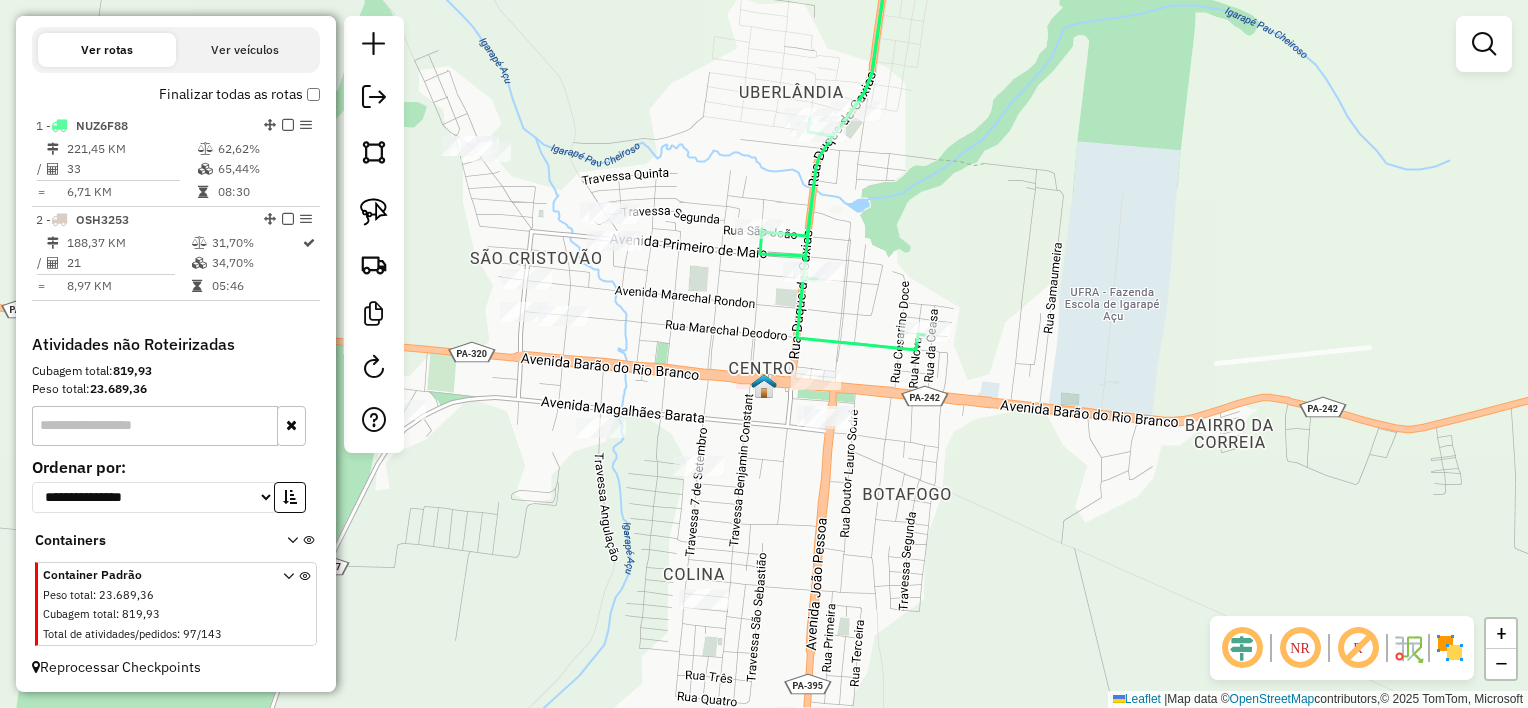 drag, startPoint x: 1031, startPoint y: 446, endPoint x: 1096, endPoint y: 420, distance: 70.00714 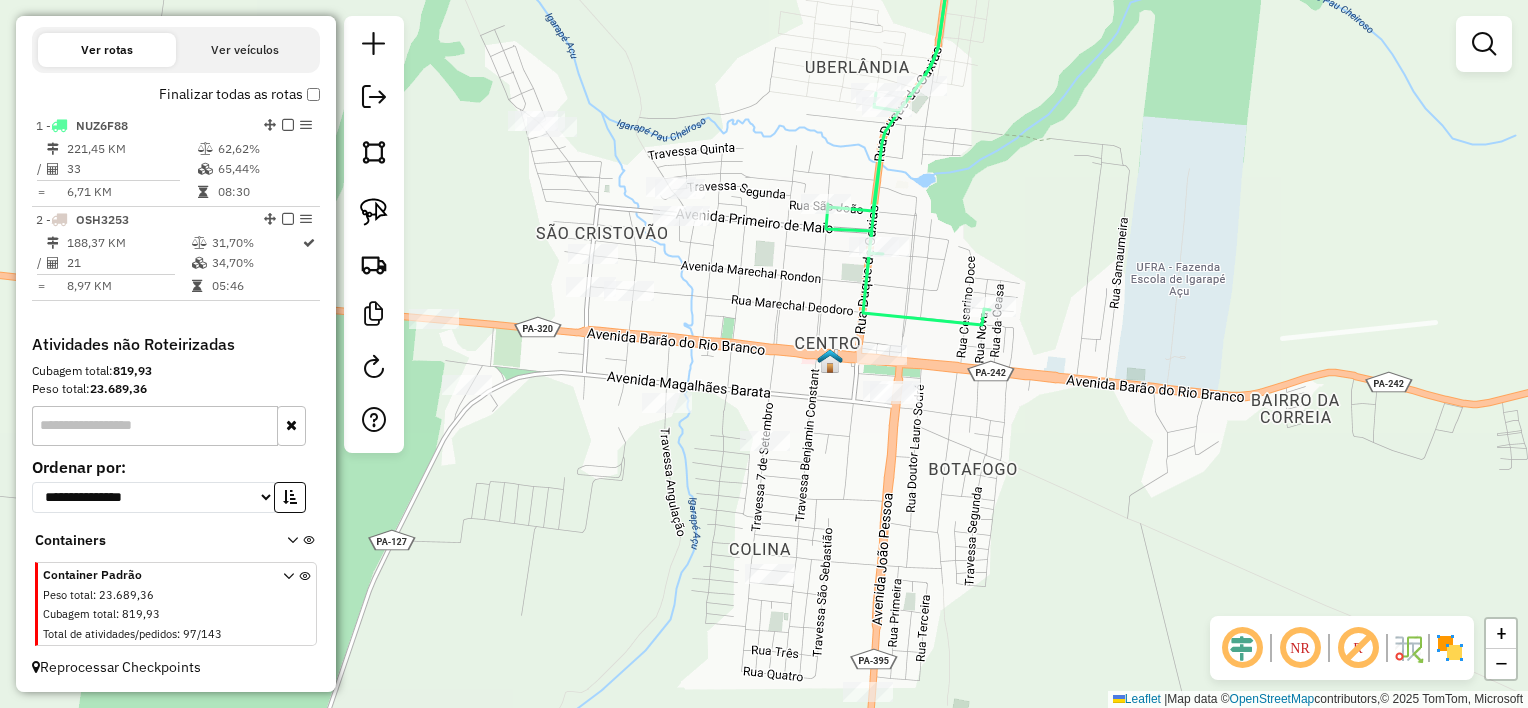 drag, startPoint x: 927, startPoint y: 596, endPoint x: 913, endPoint y: 464, distance: 132.74034 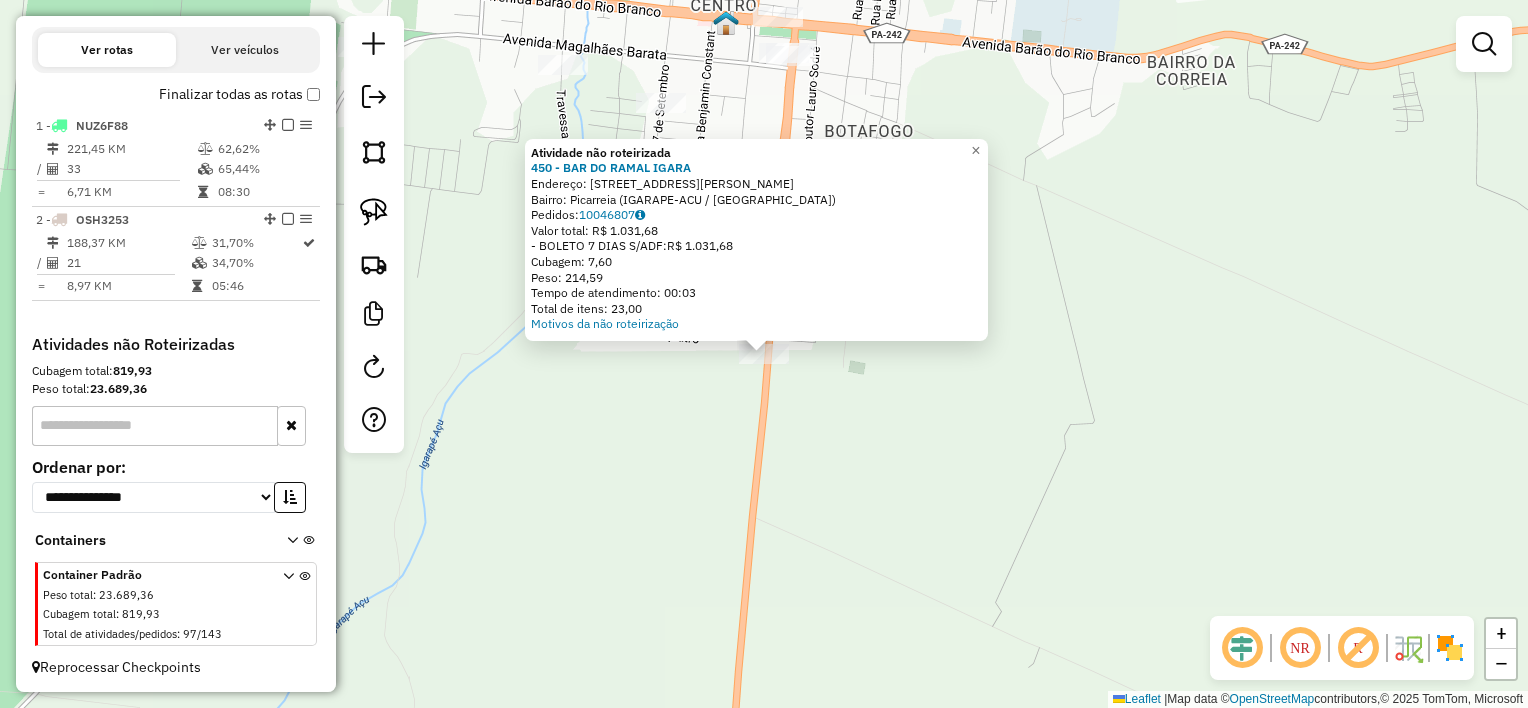 click on "Atividade não roteirizada 450 - BAR DO RAMAL   IGARA  Endereço:  [STREET_ADDRESS][PERSON_NAME]   Pedidos:  10046807   Valor total: R$ 1.031,68   - BOLETO 7 DIAS S/ADF:  R$ 1.031,68   Cubagem: 7,60   Peso: 214,59   Tempo de atendimento: 00:03   Total de itens: 23,00  Motivos da não roteirização × Janela de atendimento Grade de atendimento Capacidade Transportadoras Veículos Cliente Pedidos  Rotas Selecione os dias de semana para filtrar as janelas de atendimento  Seg   Ter   Qua   Qui   Sex   Sáb   Dom  Informe o período da janela de atendimento: De: Até:  Filtrar exatamente a janela do cliente  Considerar janela de atendimento padrão  Selecione os dias de semana para filtrar as grades de atendimento  Seg   Ter   Qua   Qui   Sex   Sáb   Dom   Considerar clientes sem dia de atendimento cadastrado  Clientes fora do dia de atendimento selecionado Filtrar as atividades entre os valores definidos abaixo:  Peso mínimo:   Peso máximo:   Cubagem mínima:   De:   Até:  +" 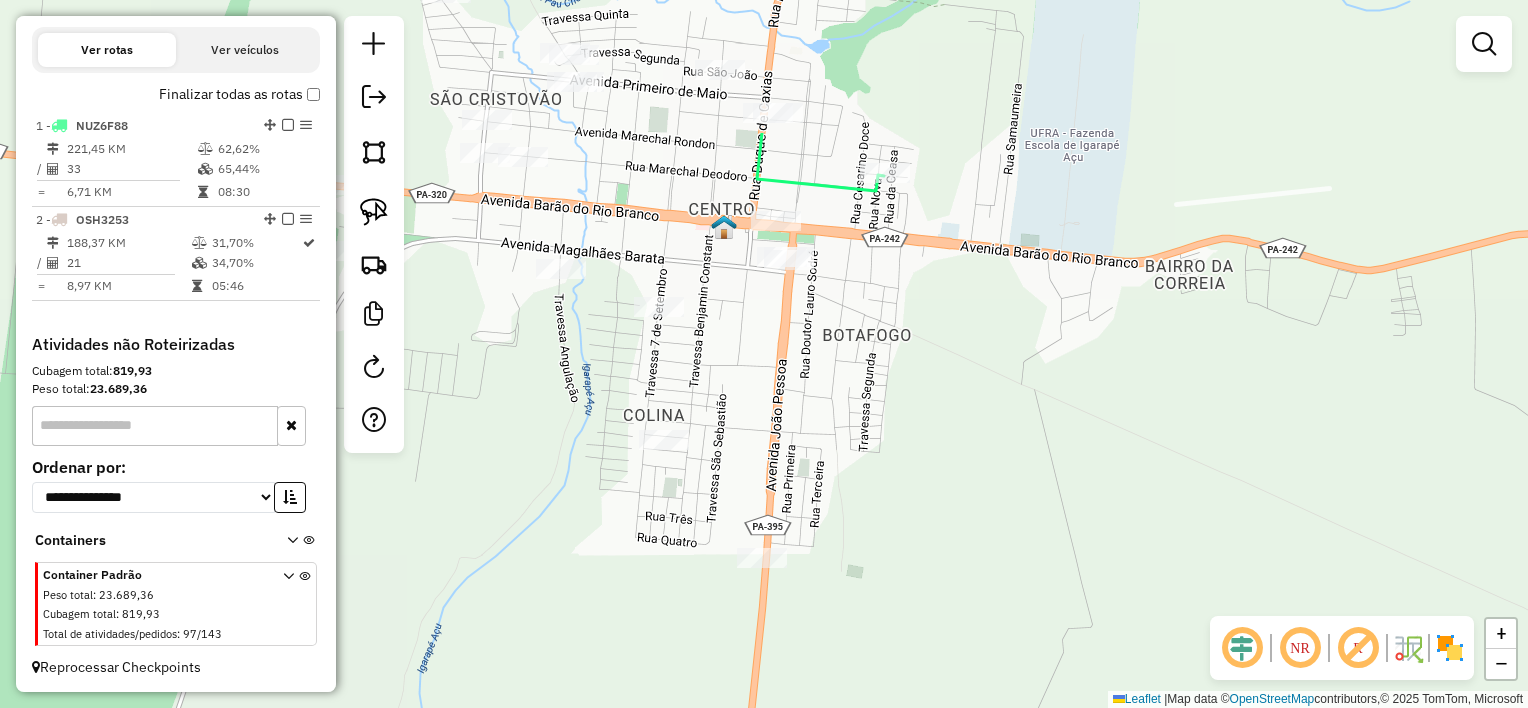 drag, startPoint x: 859, startPoint y: 272, endPoint x: 857, endPoint y: 555, distance: 283.00708 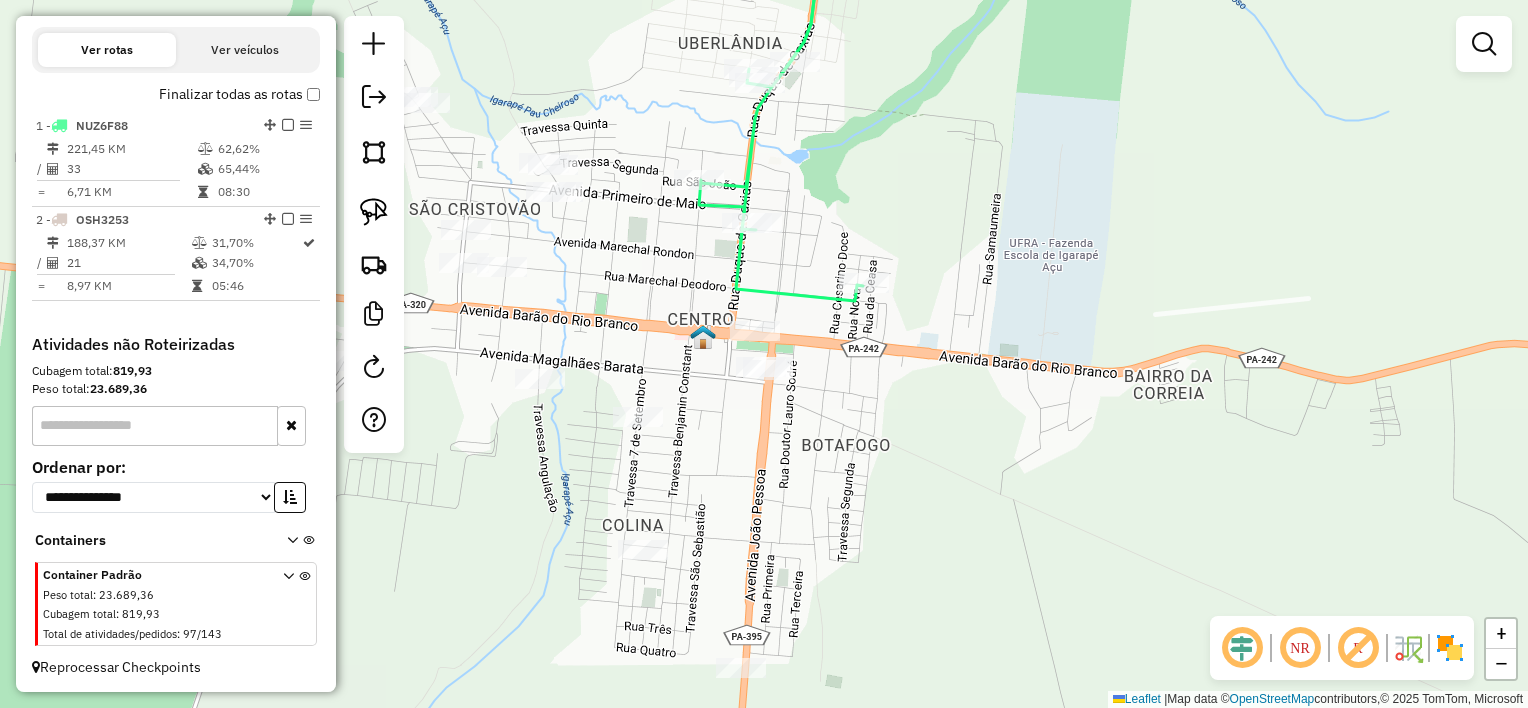 drag, startPoint x: 918, startPoint y: 468, endPoint x: 888, endPoint y: 512, distance: 53.25411 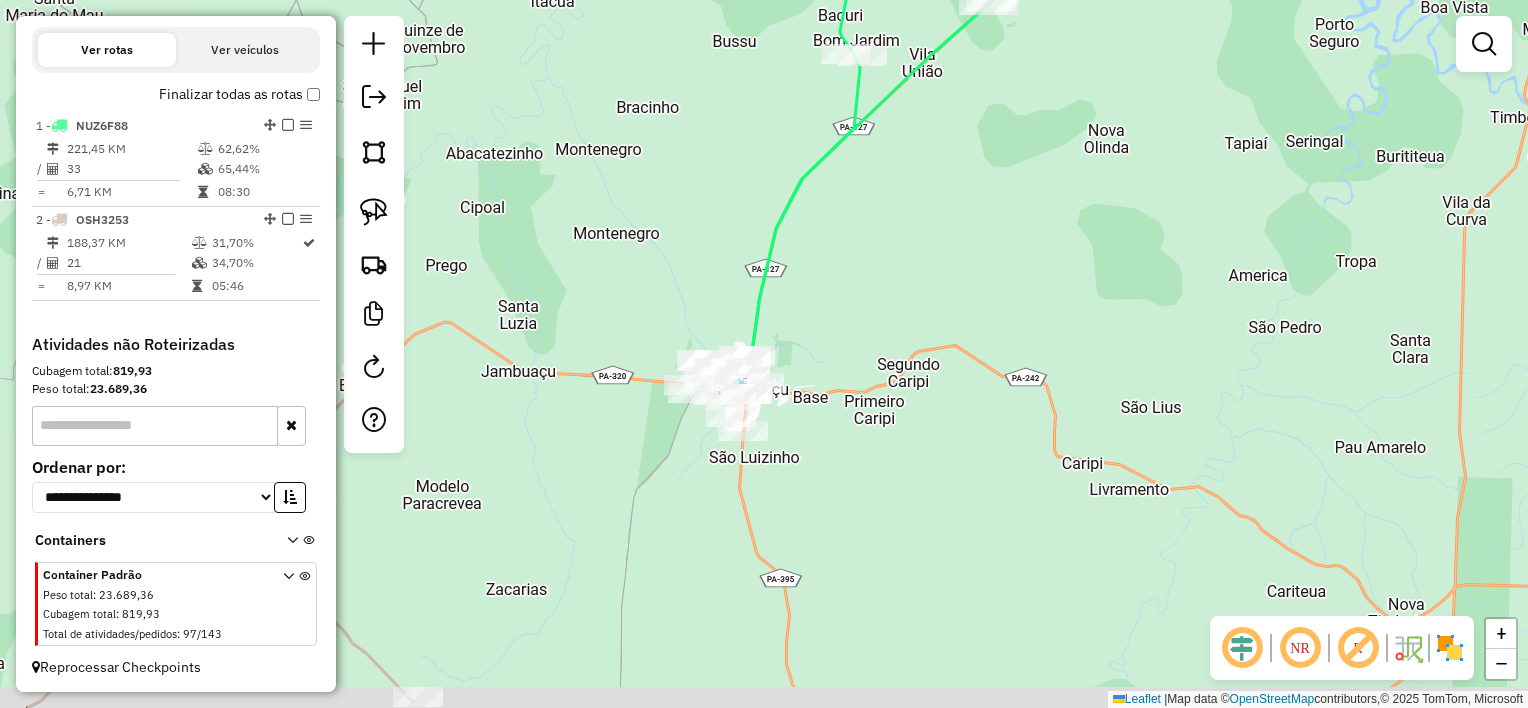 drag, startPoint x: 829, startPoint y: 504, endPoint x: 1220, endPoint y: 451, distance: 394.5757 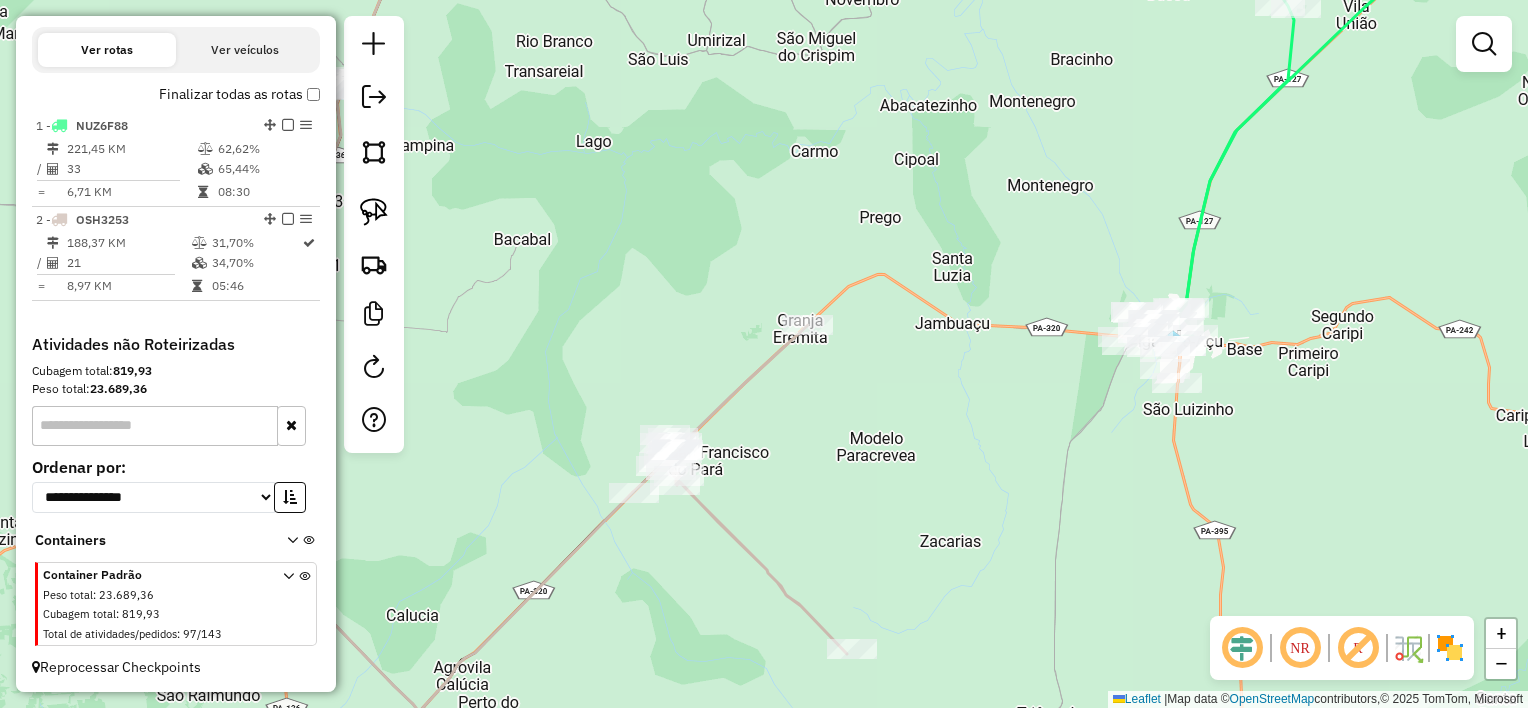 click on "Janela de atendimento Grade de atendimento Capacidade Transportadoras Veículos Cliente Pedidos  Rotas Selecione os dias de semana para filtrar as janelas de atendimento  Seg   Ter   Qua   Qui   Sex   Sáb   Dom  Informe o período da janela de atendimento: De: Até:  Filtrar exatamente a janela do cliente  Considerar janela de atendimento padrão  Selecione os dias de semana para filtrar as grades de atendimento  Seg   Ter   Qua   Qui   Sex   Sáb   Dom   Considerar clientes sem dia de atendimento cadastrado  Clientes fora do dia de atendimento selecionado Filtrar as atividades entre os valores definidos abaixo:  Peso mínimo:   Peso máximo:   Cubagem mínima:   Cubagem máxima:   De:   Até:  Filtrar as atividades entre o tempo de atendimento definido abaixo:  De:   Até:   Considerar capacidade total dos clientes não roteirizados Transportadora: Selecione um ou mais itens Tipo de veículo: Selecione um ou mais itens Veículo: Selecione um ou mais itens Motorista: Selecione um ou mais itens Nome: Rótulo:" 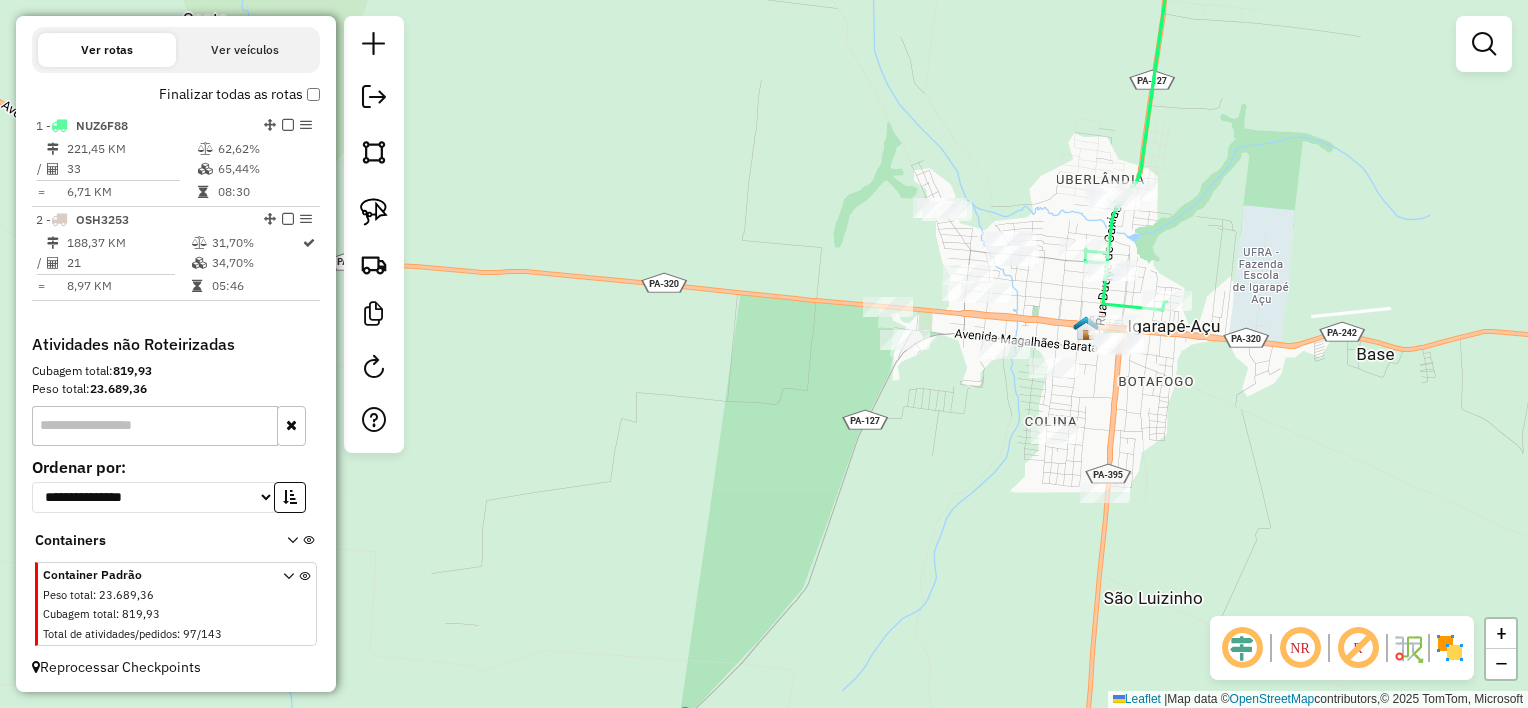 drag, startPoint x: 1243, startPoint y: 476, endPoint x: 1229, endPoint y: 488, distance: 18.439089 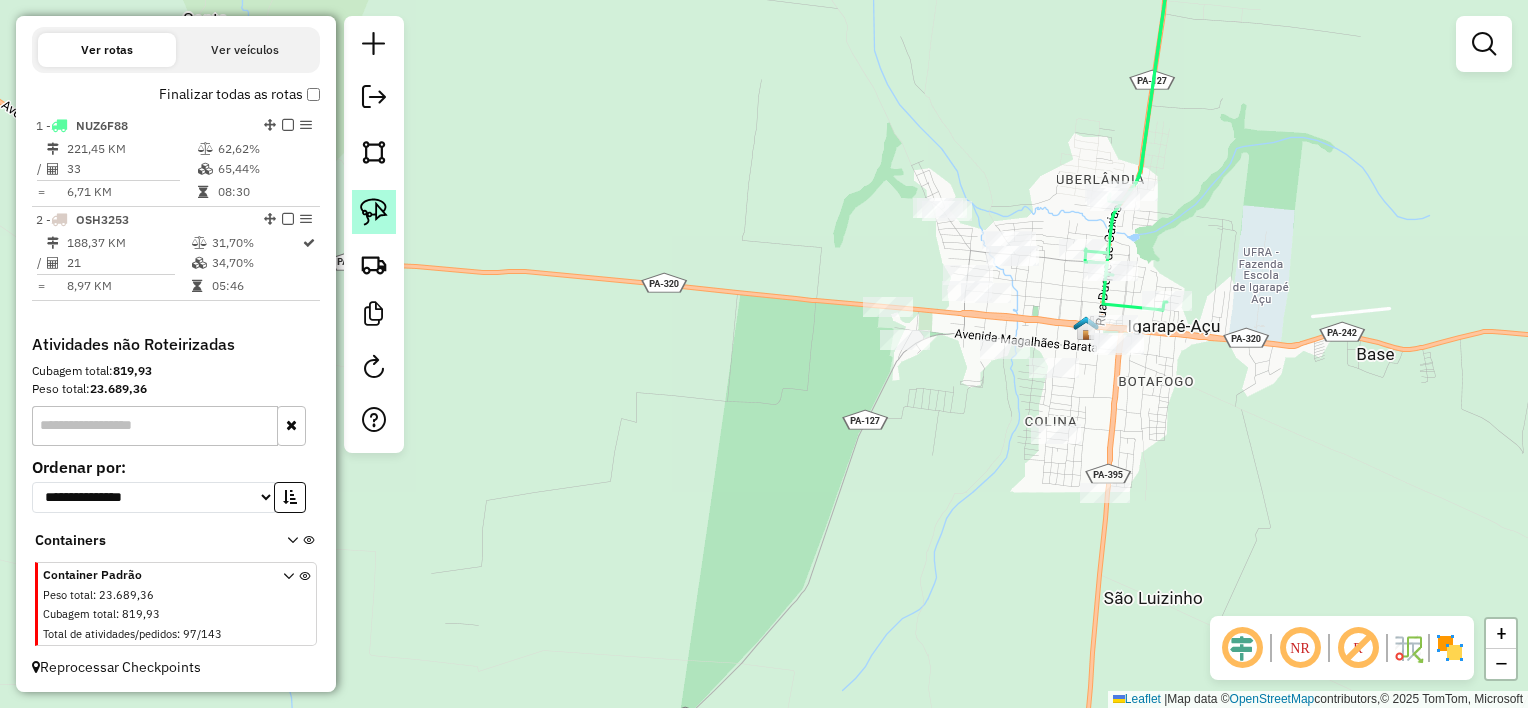click 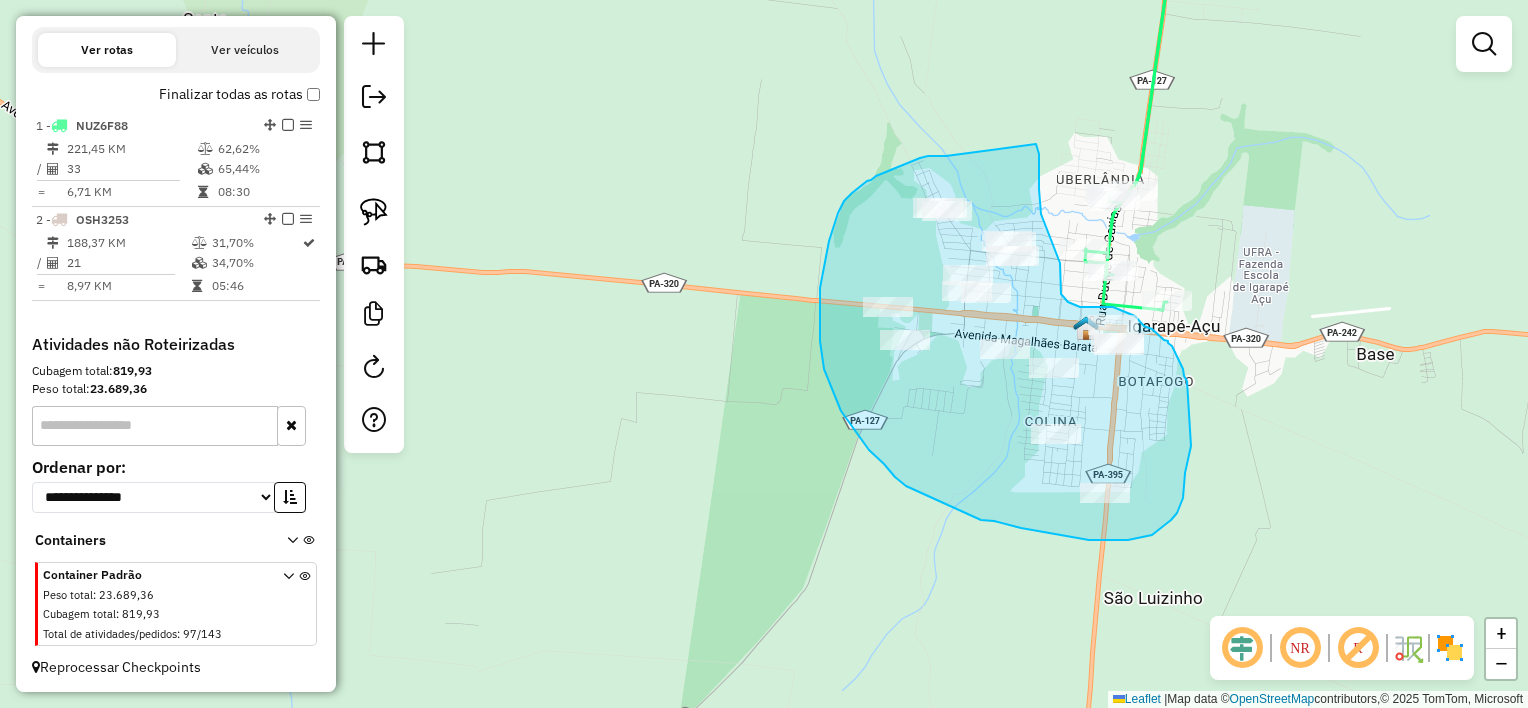 drag, startPoint x: 946, startPoint y: 156, endPoint x: 1036, endPoint y: 144, distance: 90.79648 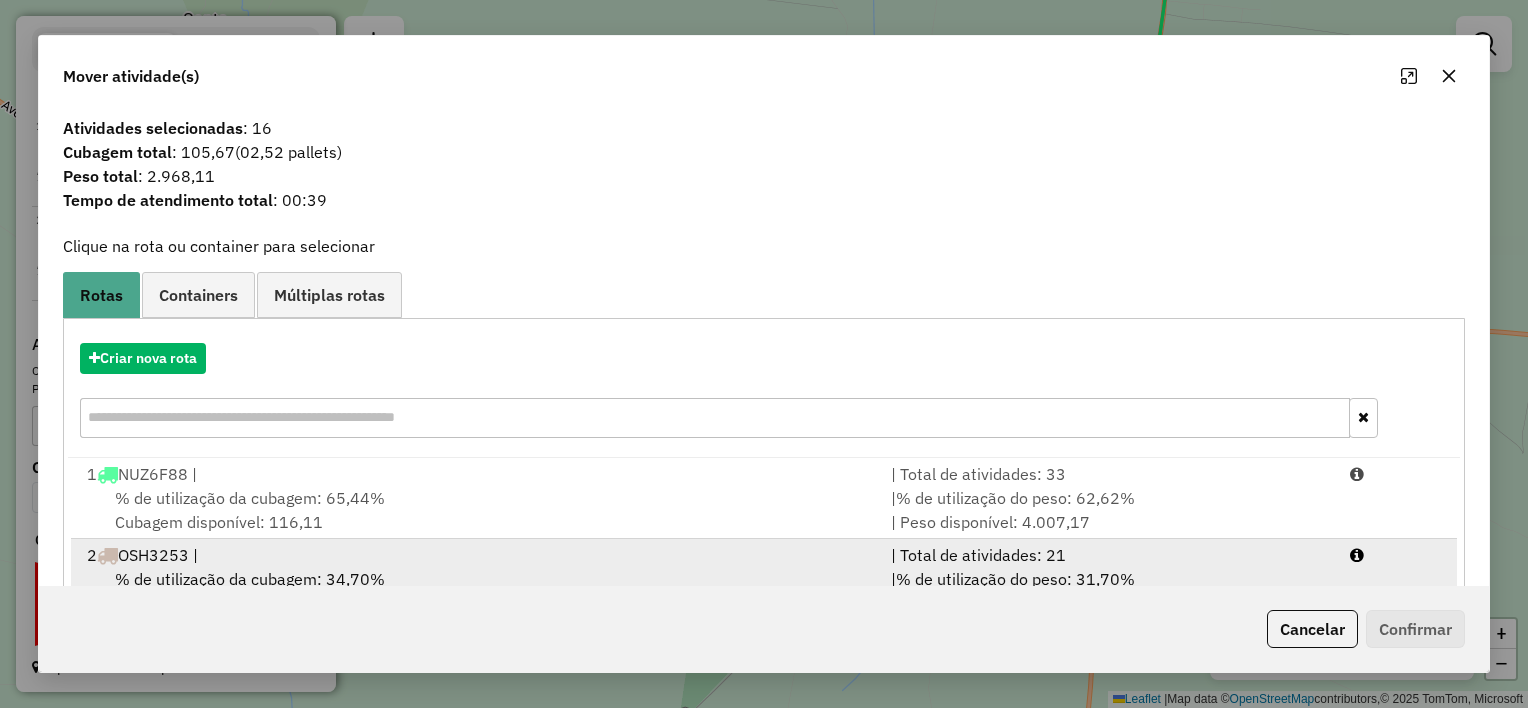 scroll, scrollTop: 67, scrollLeft: 0, axis: vertical 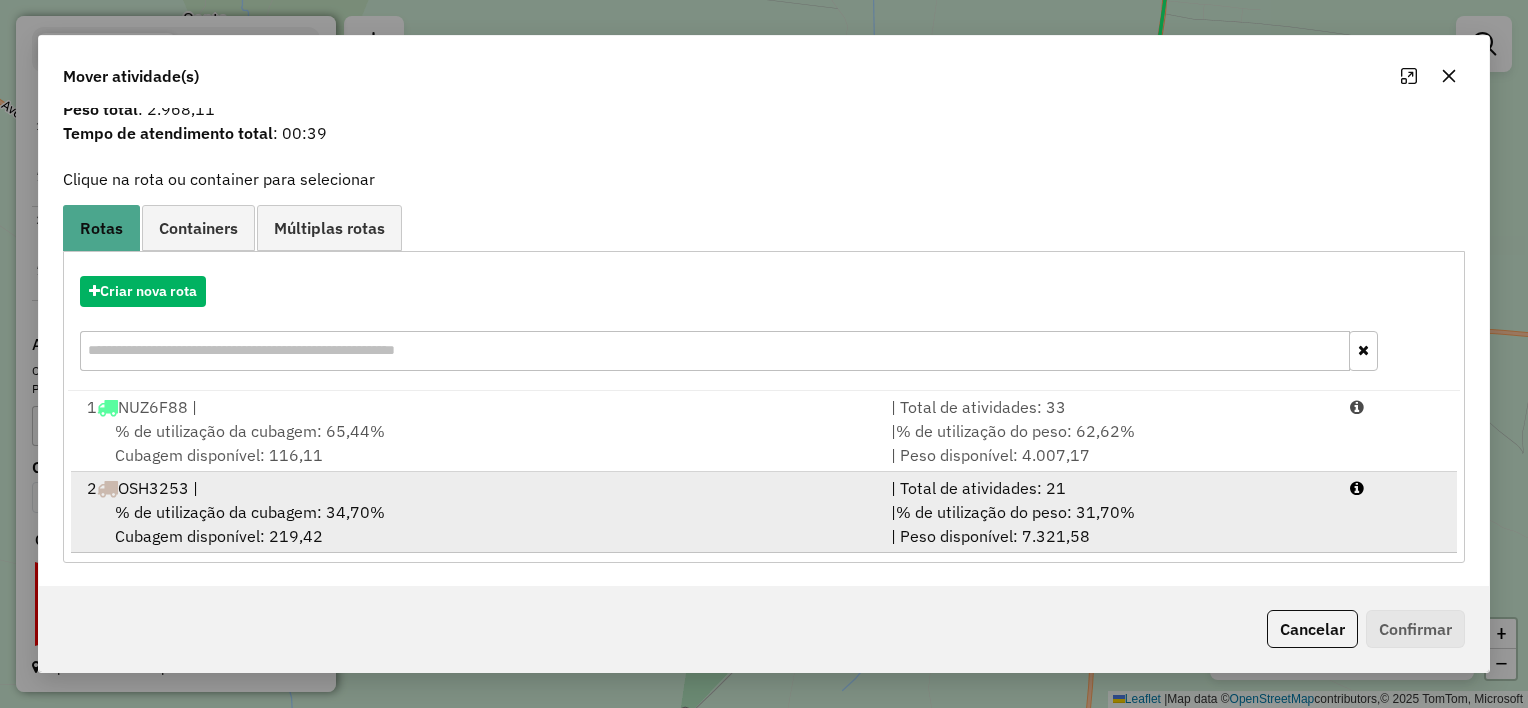 drag, startPoint x: 616, startPoint y: 525, endPoint x: 636, endPoint y: 516, distance: 21.931713 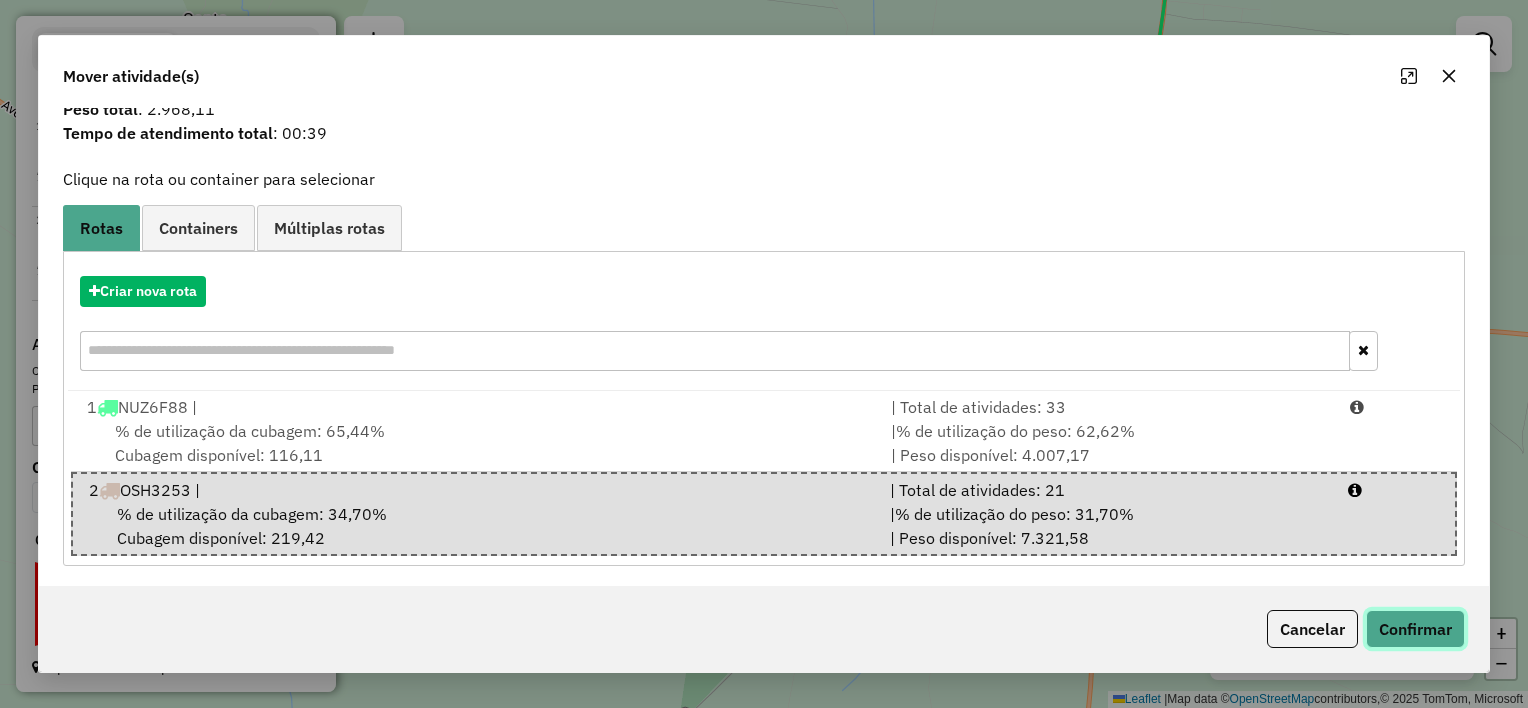 click on "Confirmar" 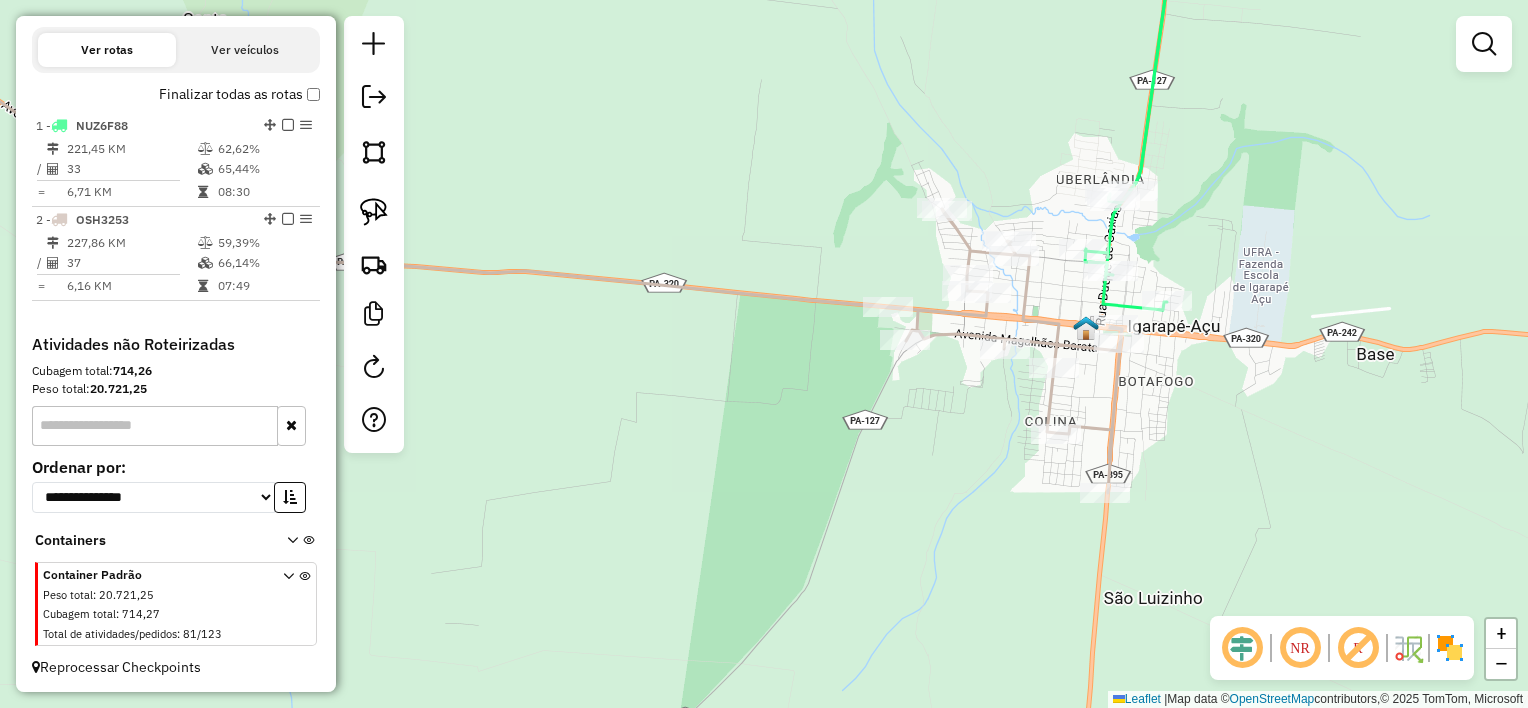 scroll, scrollTop: 0, scrollLeft: 0, axis: both 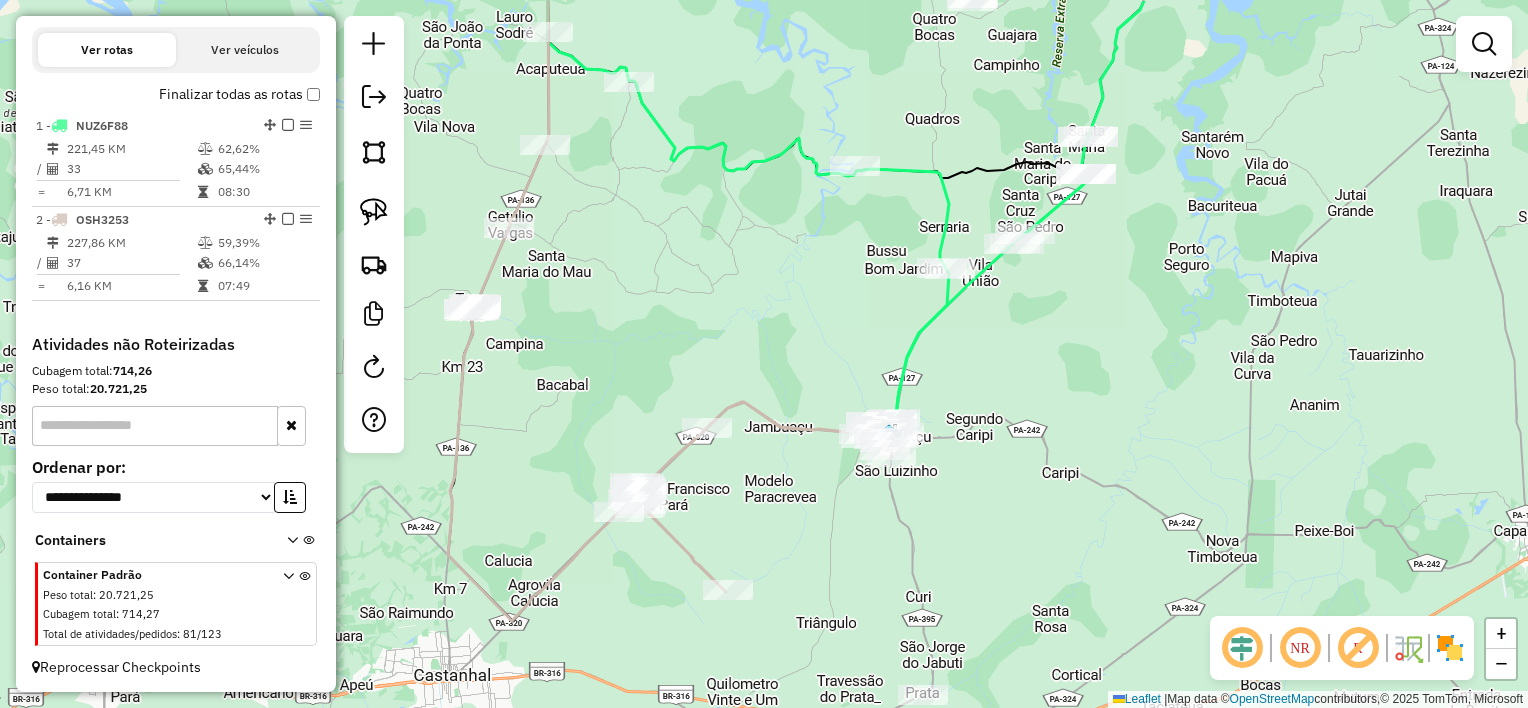 drag, startPoint x: 1053, startPoint y: 322, endPoint x: 1019, endPoint y: 430, distance: 113.22544 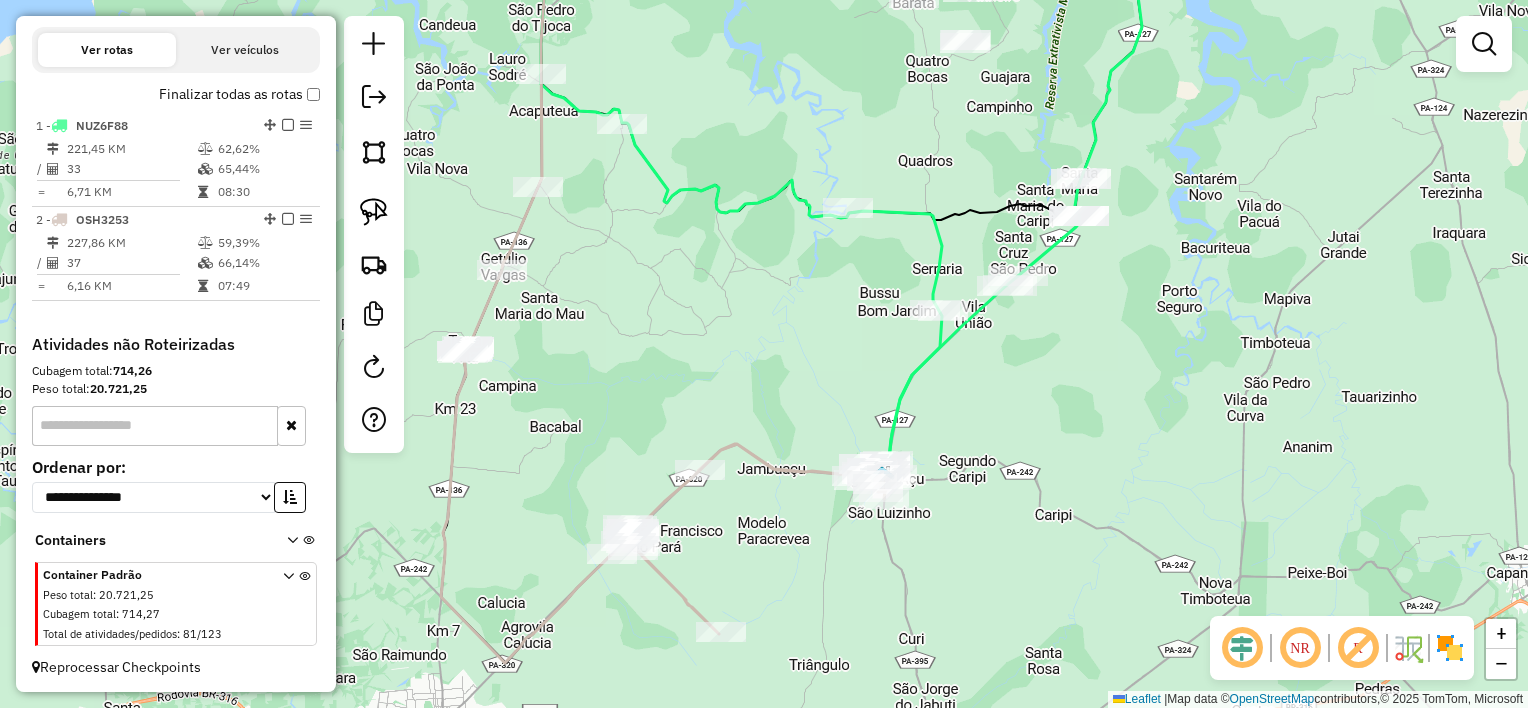 drag, startPoint x: 982, startPoint y: 481, endPoint x: 967, endPoint y: 568, distance: 88.28363 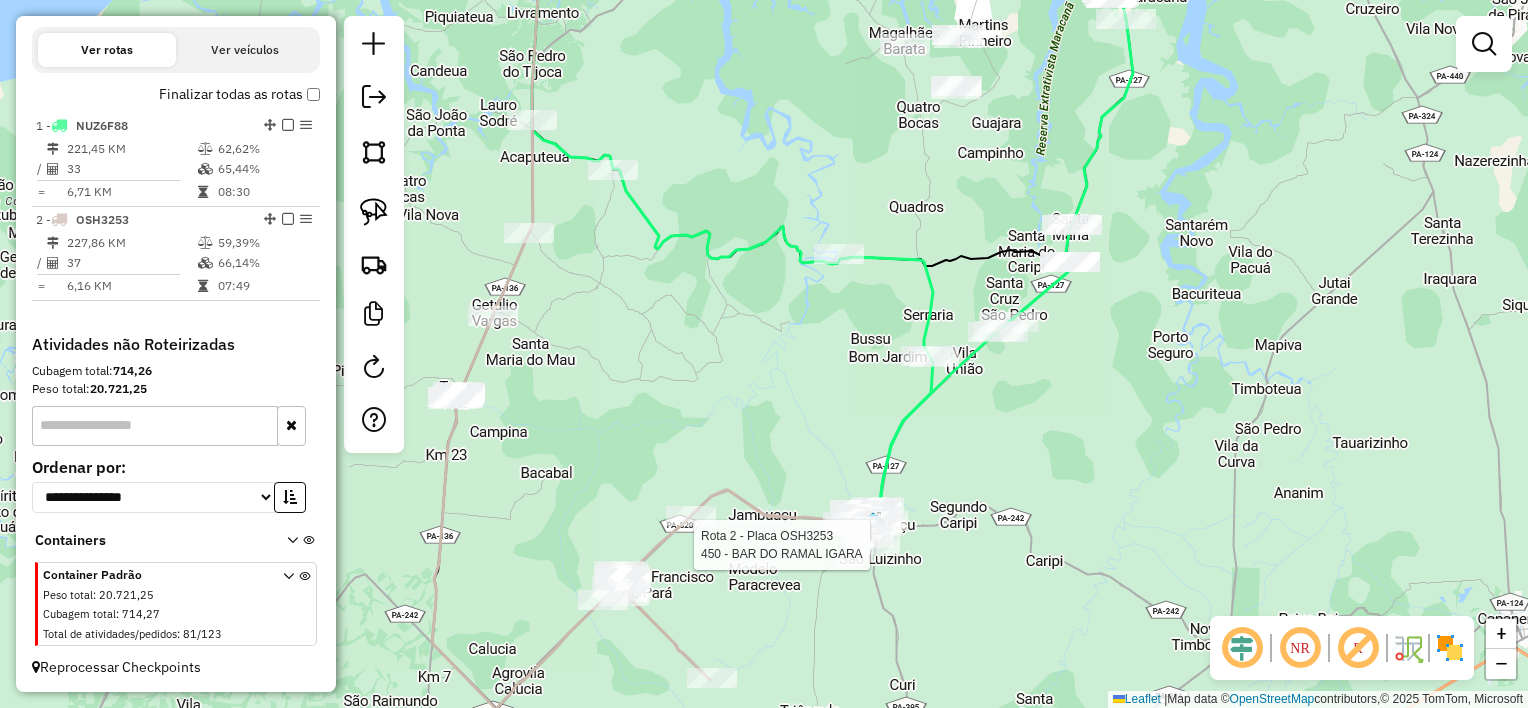 select on "**********" 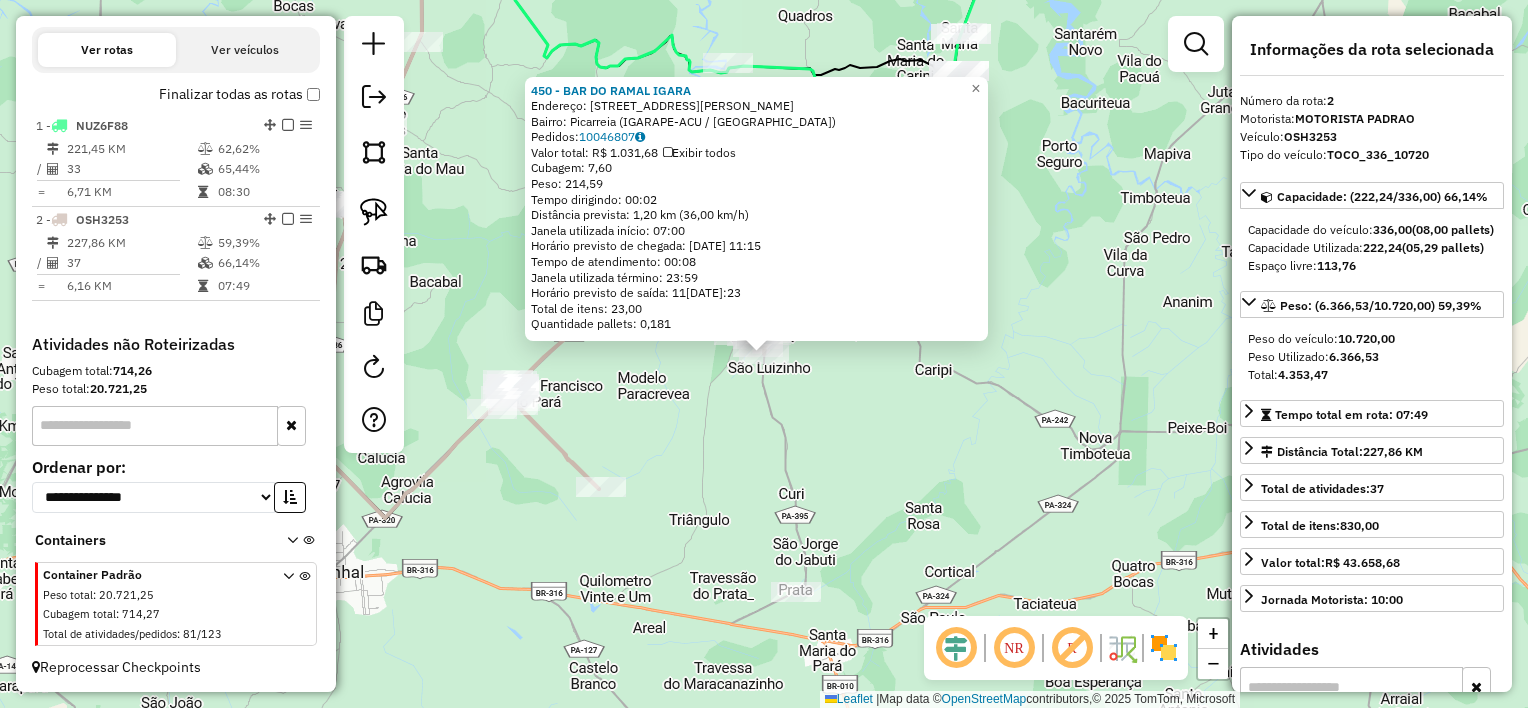 drag, startPoint x: 792, startPoint y: 421, endPoint x: 844, endPoint y: 368, distance: 74.24958 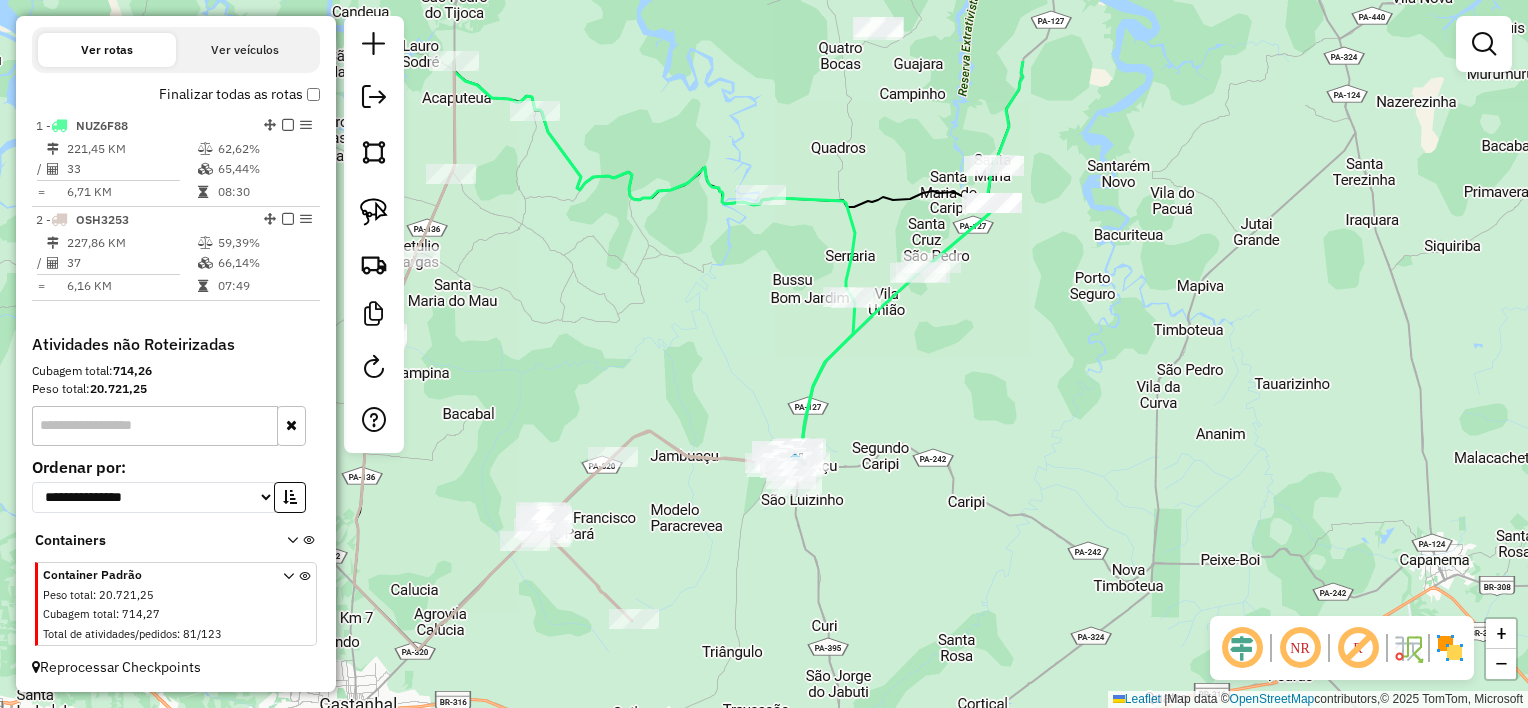 drag, startPoint x: 866, startPoint y: 400, endPoint x: 791, endPoint y: 439, distance: 84.53402 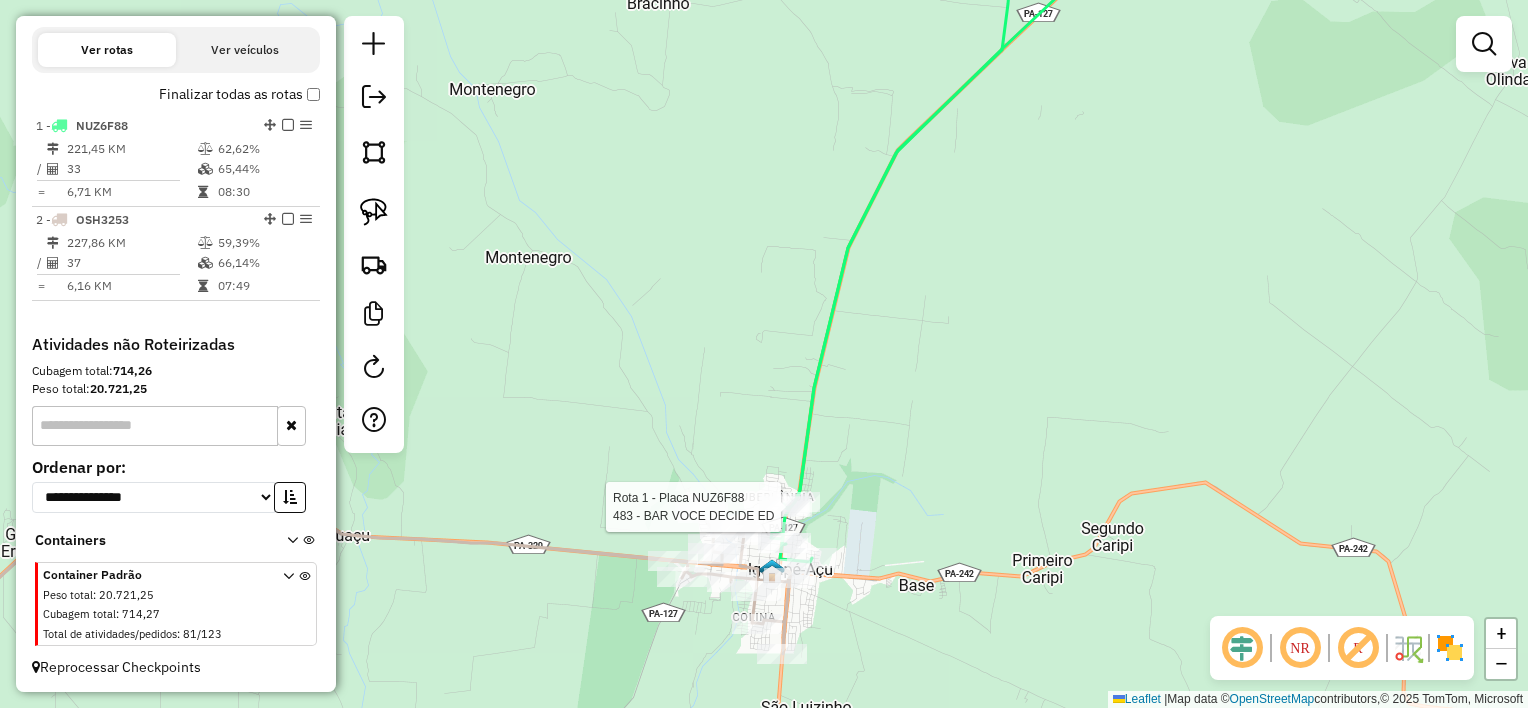 select on "**********" 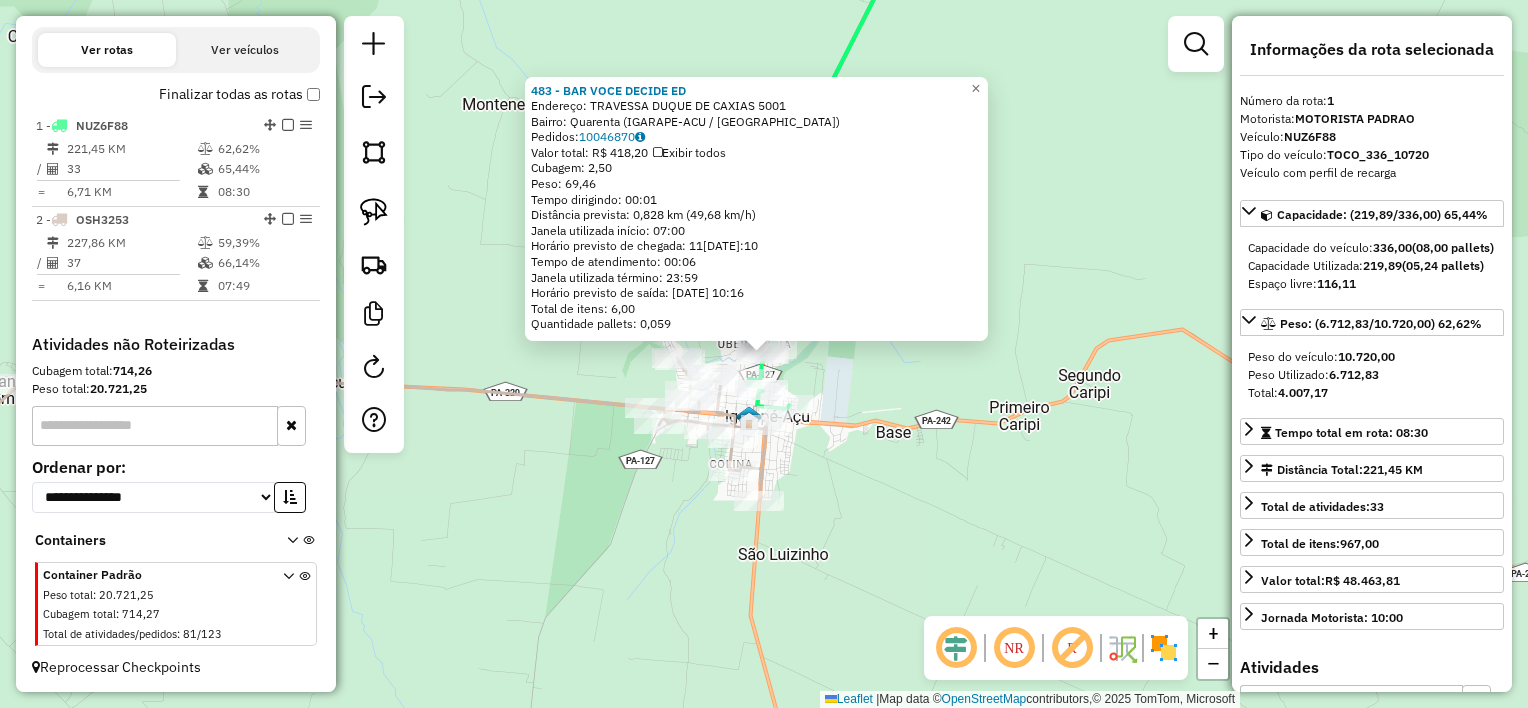 drag, startPoint x: 846, startPoint y: 473, endPoint x: 786, endPoint y: 488, distance: 61.846584 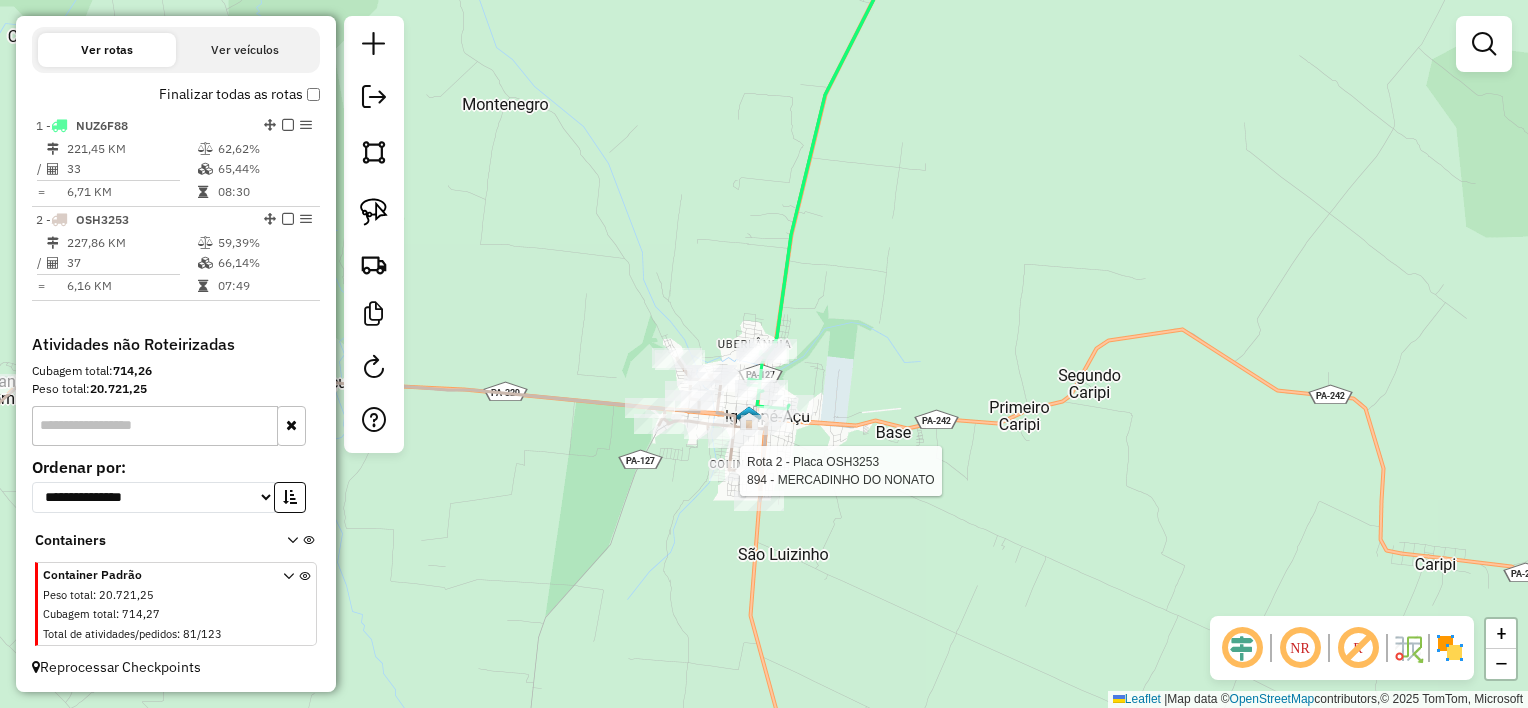 select on "**********" 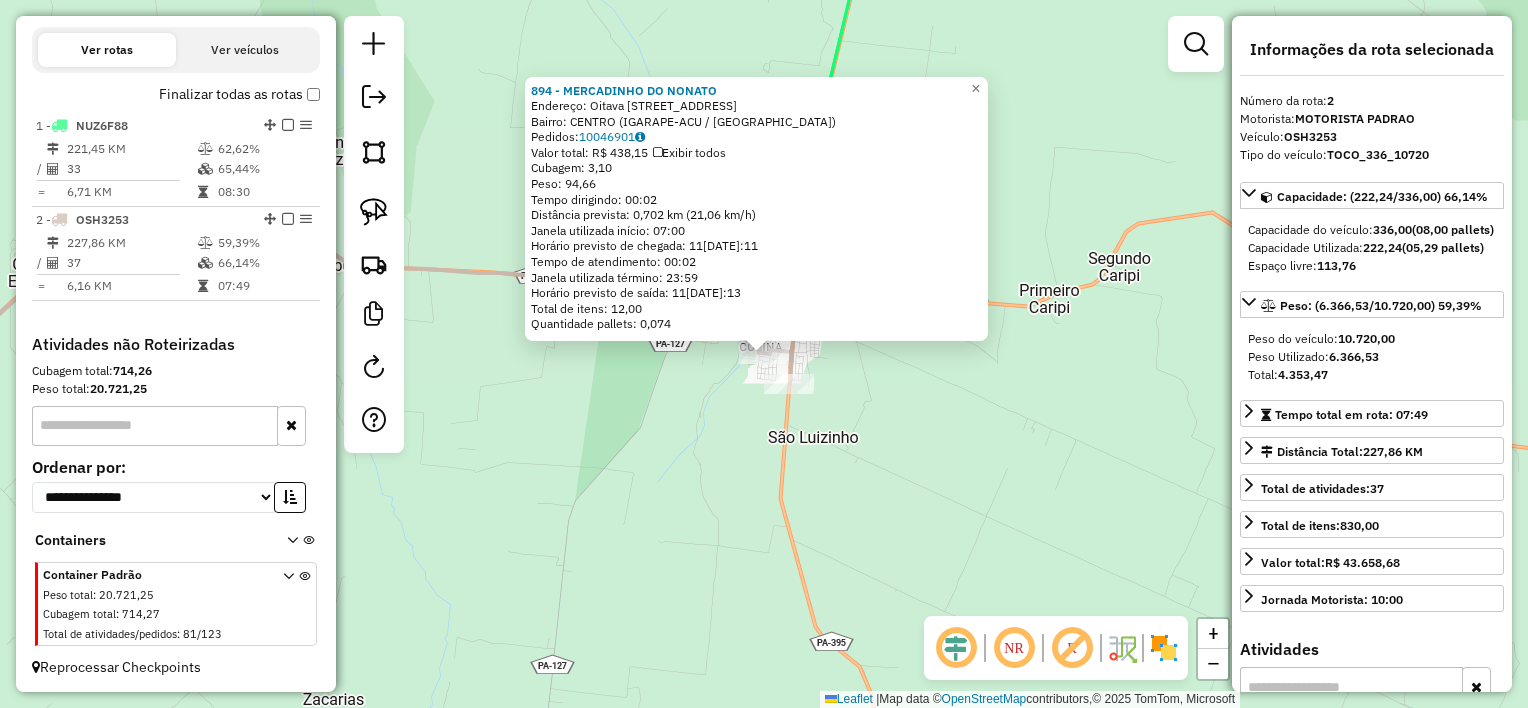 click on "894 - MERCADINHO DO NONATO  Endereço:  Oi[STREET_ADDRESS] Bairro: [GEOGRAPHIC_DATA] (IGARAPE-ACU / [GEOGRAPHIC_DATA])   Pedidos:  10046901   Valor total: R$ 438,15   Exibir todos   Cubagem: 3,10  Peso: 94,66  Tempo dirigindo: 00:02   Distância prevista: 0,702 km (21,06 km/h)   [GEOGRAPHIC_DATA] utilizada início: 07:00   Horário previsto de chegada: 11[DATE]:11   Tempo de atendimento: 00:02   Janela utilizada término: 23:59   Horário previsto de saída: 11[DATE]:13   Total de itens: 12,00   Quantidade pallets: 0,074  × Janela de atendimento Grade de atendimento Capacidade Transportadoras Veículos Cliente Pedidos  Rotas Selecione os dias de semana para filtrar as janelas de atendimento  Seg   Ter   Qua   Qui   Sex   Sáb   Dom  Informe o período da janela de atendimento: De: Até:  Filtrar exatamente a janela do cliente  Considerar janela de atendimento padrão  Selecione os dias de semana para filtrar as grades de atendimento  Seg   Ter   Qua   Qui   Sex   Sáb   Dom   Peso mínimo:   Peso máximo:   De:   Até:  +" 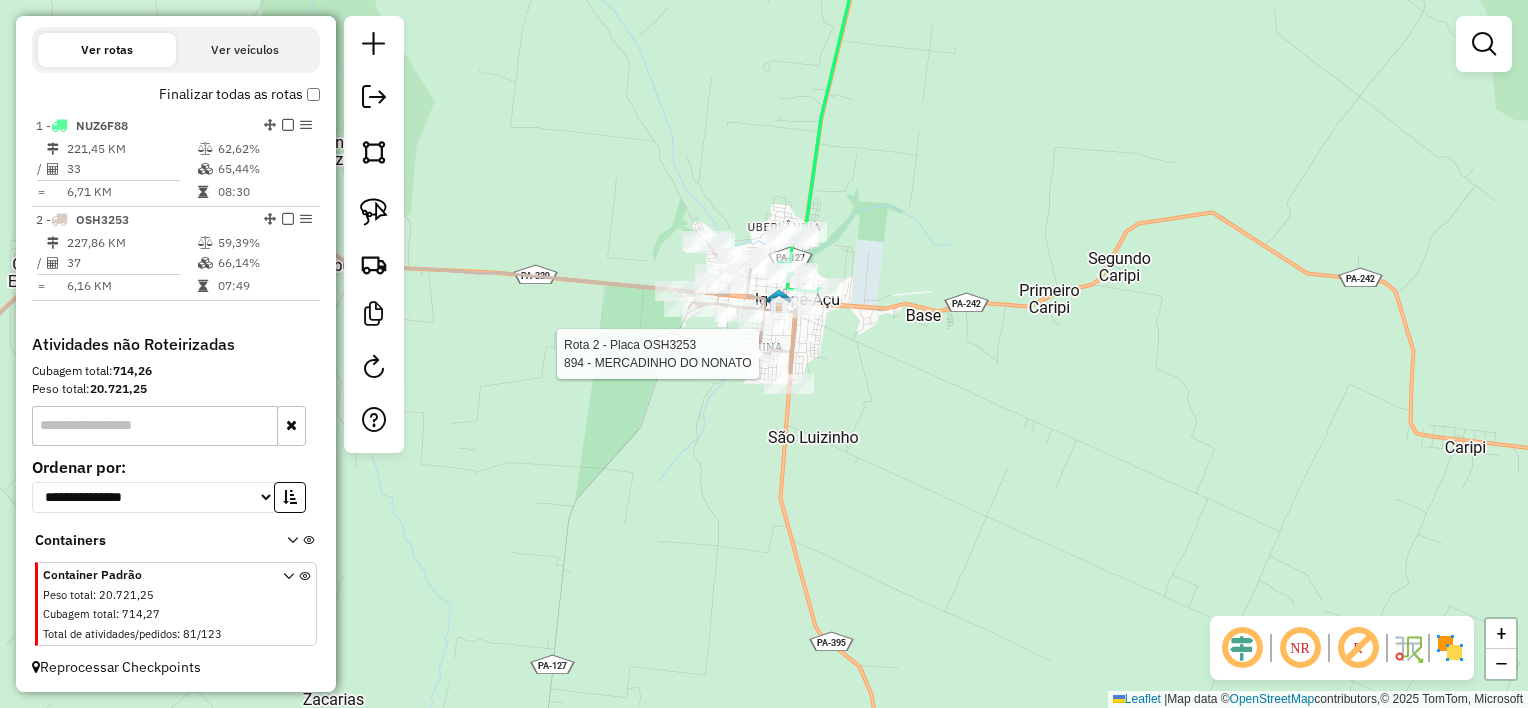 select on "**********" 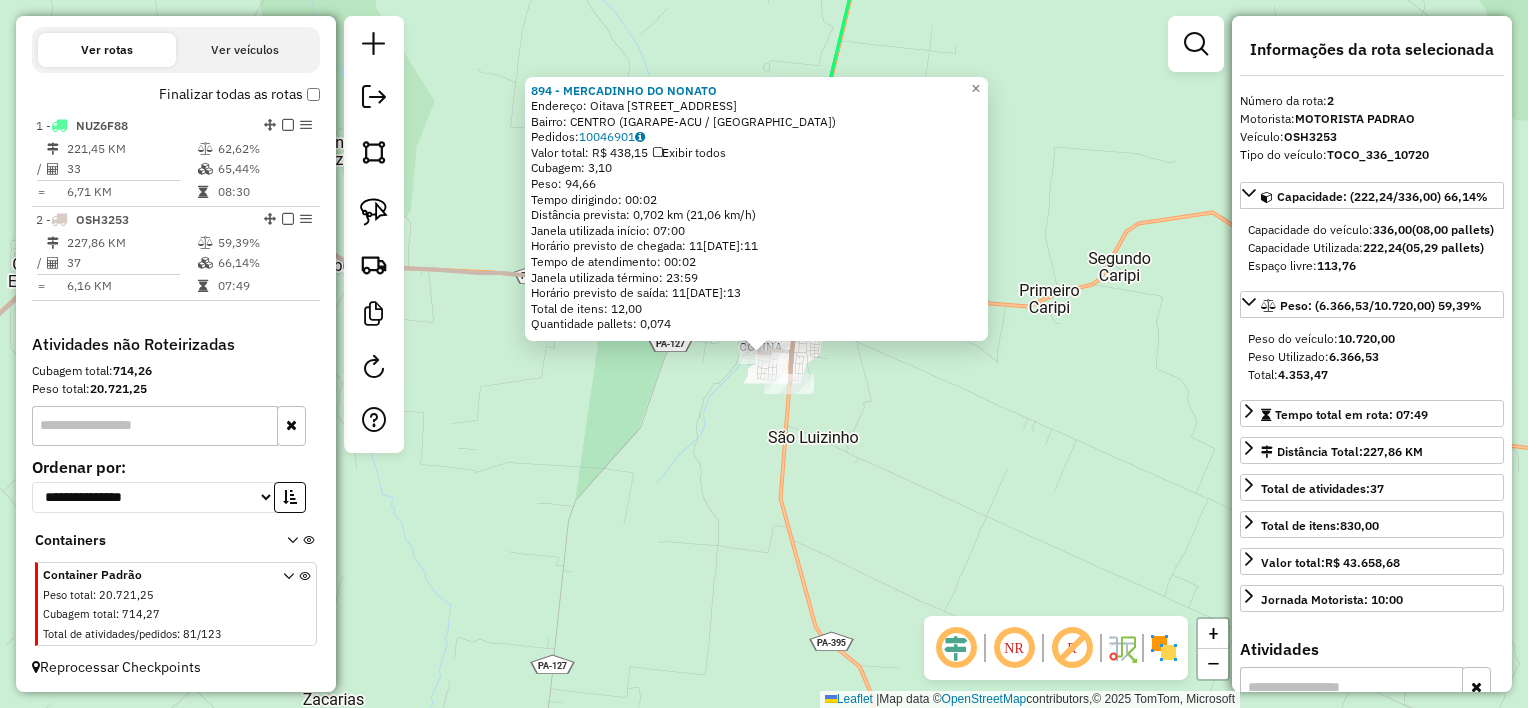 drag, startPoint x: 944, startPoint y: 424, endPoint x: 897, endPoint y: 388, distance: 59.20304 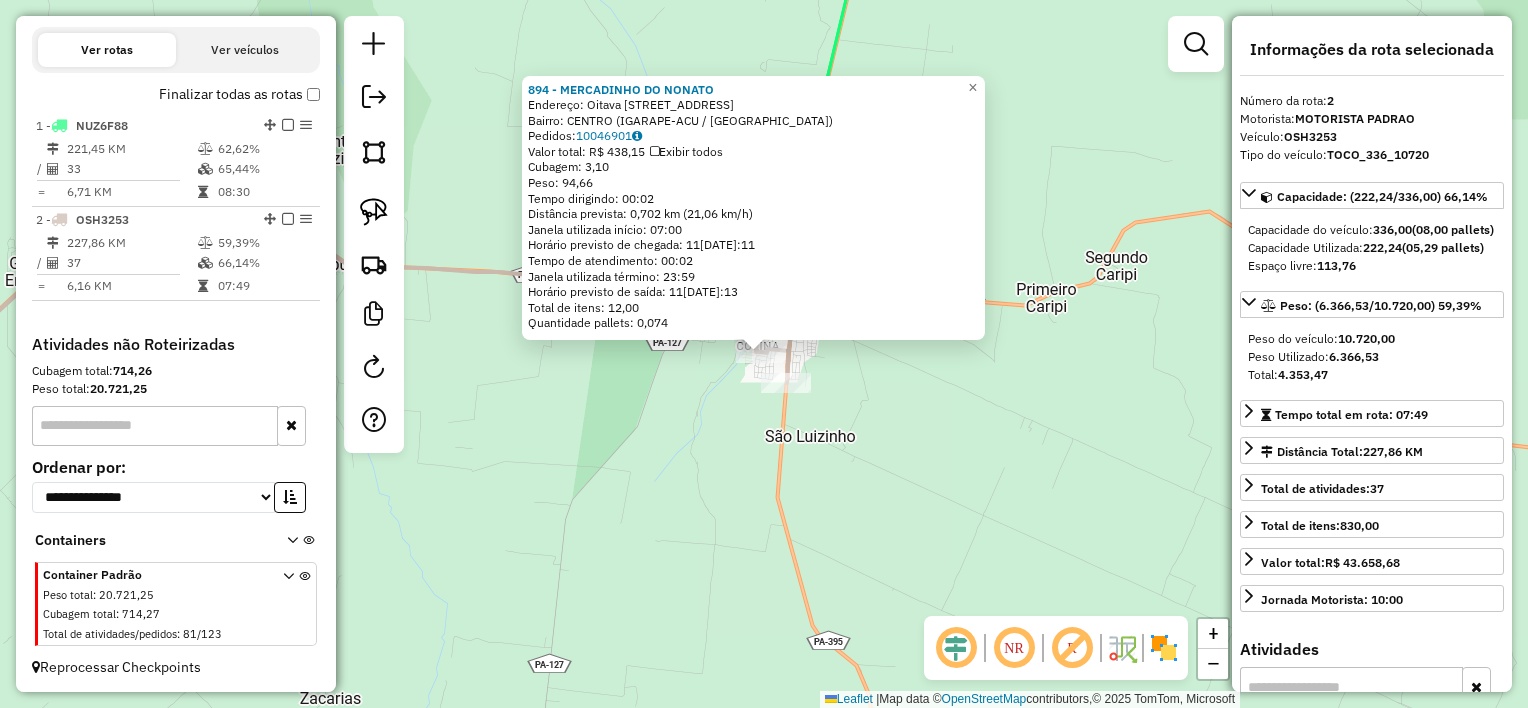 click on "894 - MERCADINHO DO NONATO  Endereço:  Oi[STREET_ADDRESS] Bairro: [GEOGRAPHIC_DATA] (IGARAPE-ACU / [GEOGRAPHIC_DATA])   Pedidos:  10046901   Valor total: R$ 438,15   Exibir todos   Cubagem: 3,10  Peso: 94,66  Tempo dirigindo: 00:02   Distância prevista: 0,702 km (21,06 km/h)   [GEOGRAPHIC_DATA] utilizada início: 07:00   Horário previsto de chegada: 11[DATE]:11   Tempo de atendimento: 00:02   Janela utilizada término: 23:59   Horário previsto de saída: 11[DATE]:13   Total de itens: 12,00   Quantidade pallets: 0,074  × Janela de atendimento Grade de atendimento Capacidade Transportadoras Veículos Cliente Pedidos  Rotas Selecione os dias de semana para filtrar as janelas de atendimento  Seg   Ter   Qua   Qui   Sex   Sáb   Dom  Informe o período da janela de atendimento: De: Até:  Filtrar exatamente a janela do cliente  Considerar janela de atendimento padrão  Selecione os dias de semana para filtrar as grades de atendimento  Seg   Ter   Qua   Qui   Sex   Sáb   Dom   Peso mínimo:   Peso máximo:   De:   Até:  +" 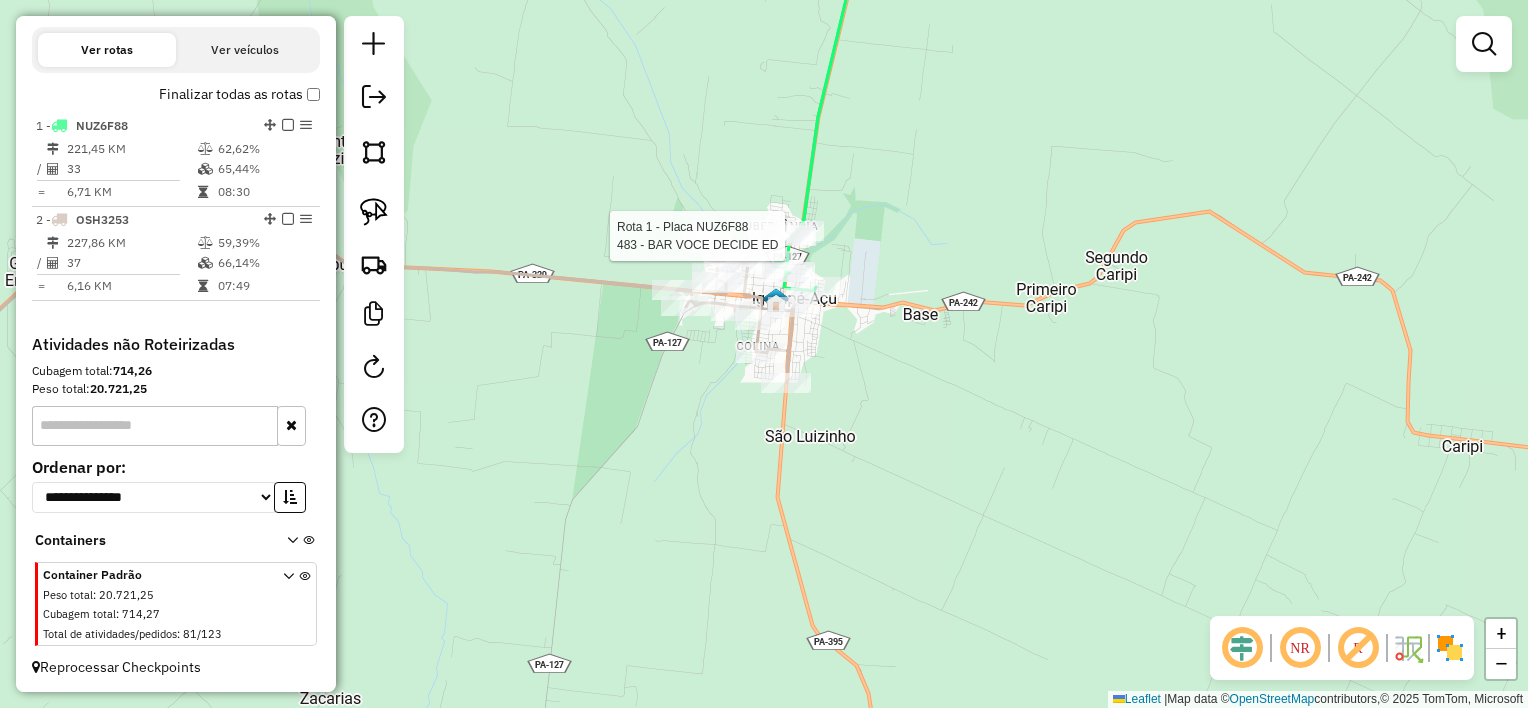 select on "**********" 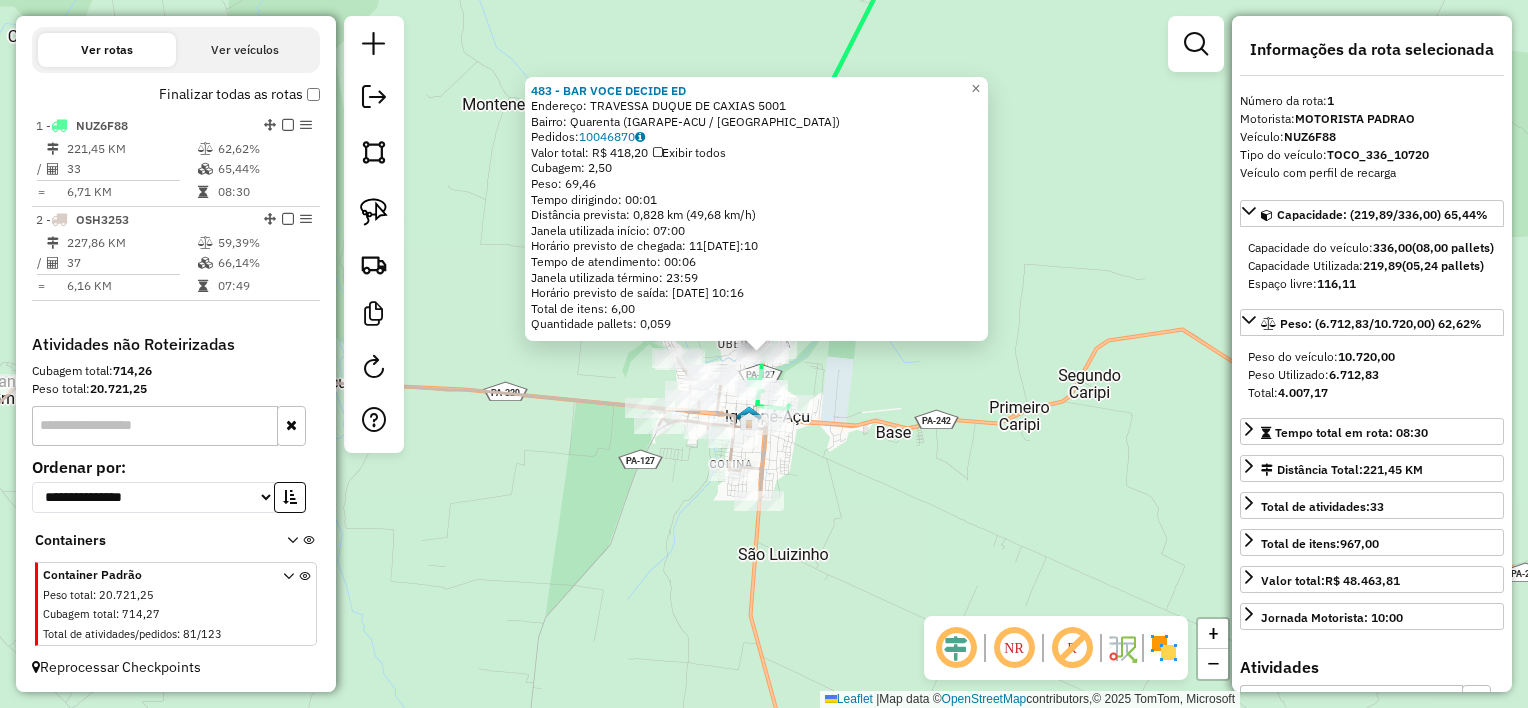 click on "483 - BAR VOCE DECIDE   ED  Endereço:  TRAVESSA DUQUE DE CAXIAS 5001   Bairro: Quarenta (IGARAPE-ACU / PA)   Pedidos:  10046870   Valor total: R$ 418,20   Exibir todos   Cubagem: 2,50  Peso: 69,46  Tempo dirigindo: 00:01   Distância prevista: 0,828 km (49,68 km/h)   [GEOGRAPHIC_DATA] utilizada início: 07:00   Horário previsto de chegada: 11[DATE]:10   Tempo de atendimento: 00:06   Janela utilizada término: 23:59   Horário previsto de saída: 11[DATE]:16   Total de itens: 6,00   Quantidade pallets: 0,059  × Janela de atendimento Grade de atendimento Capacidade Transportadoras Veículos Cliente Pedidos  Rotas Selecione os dias de semana para filtrar as janelas de atendimento  Seg   Ter   Qua   Qui   Sex   Sáb   Dom  Informe o período da janela de atendimento: De: Até:  Filtrar exatamente a janela do cliente  Considerar janela de atendimento padrão  Selecione os dias de semana para filtrar as grades de atendimento  Seg   Ter   Qua   Qui   Sex   Sáb   Dom   Peso mínimo:   Peso máximo:   De:   Até:" 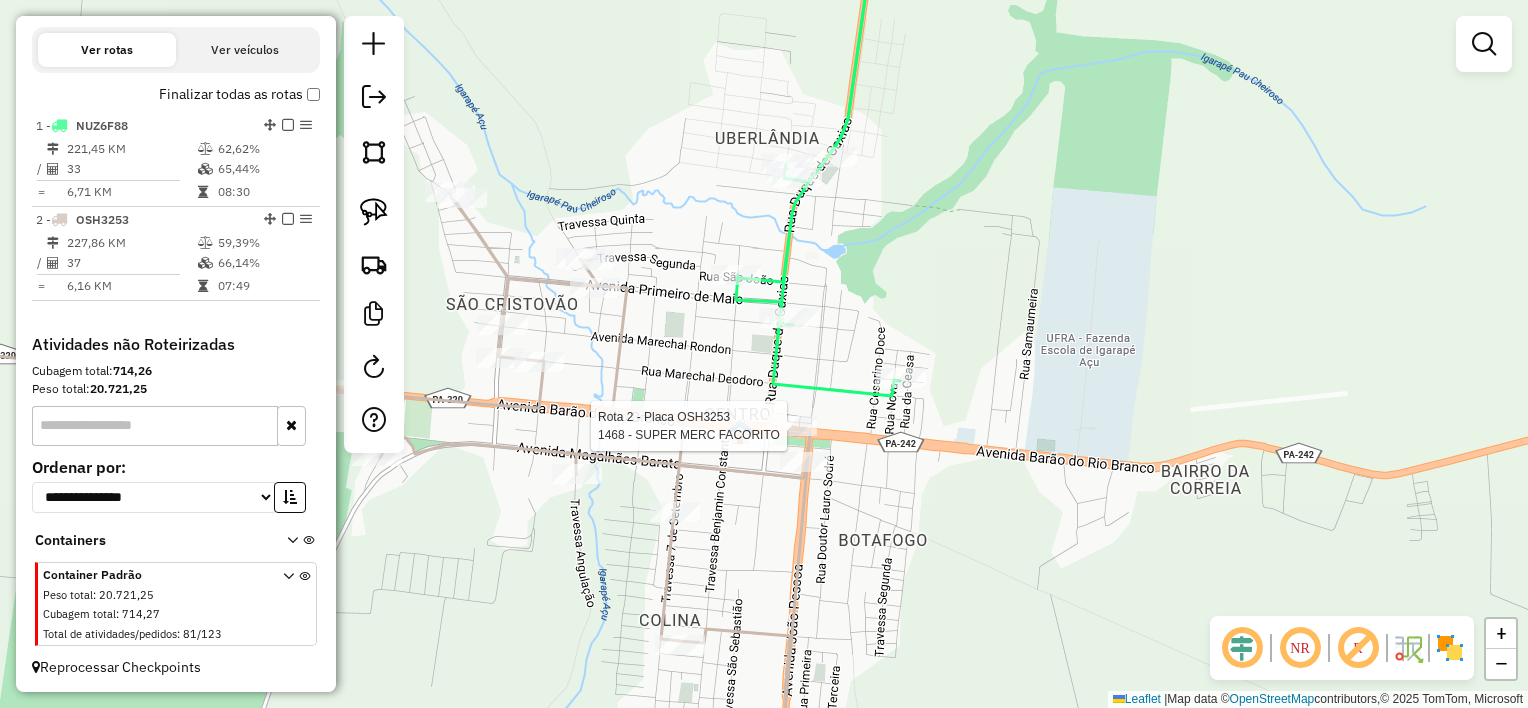 select on "**********" 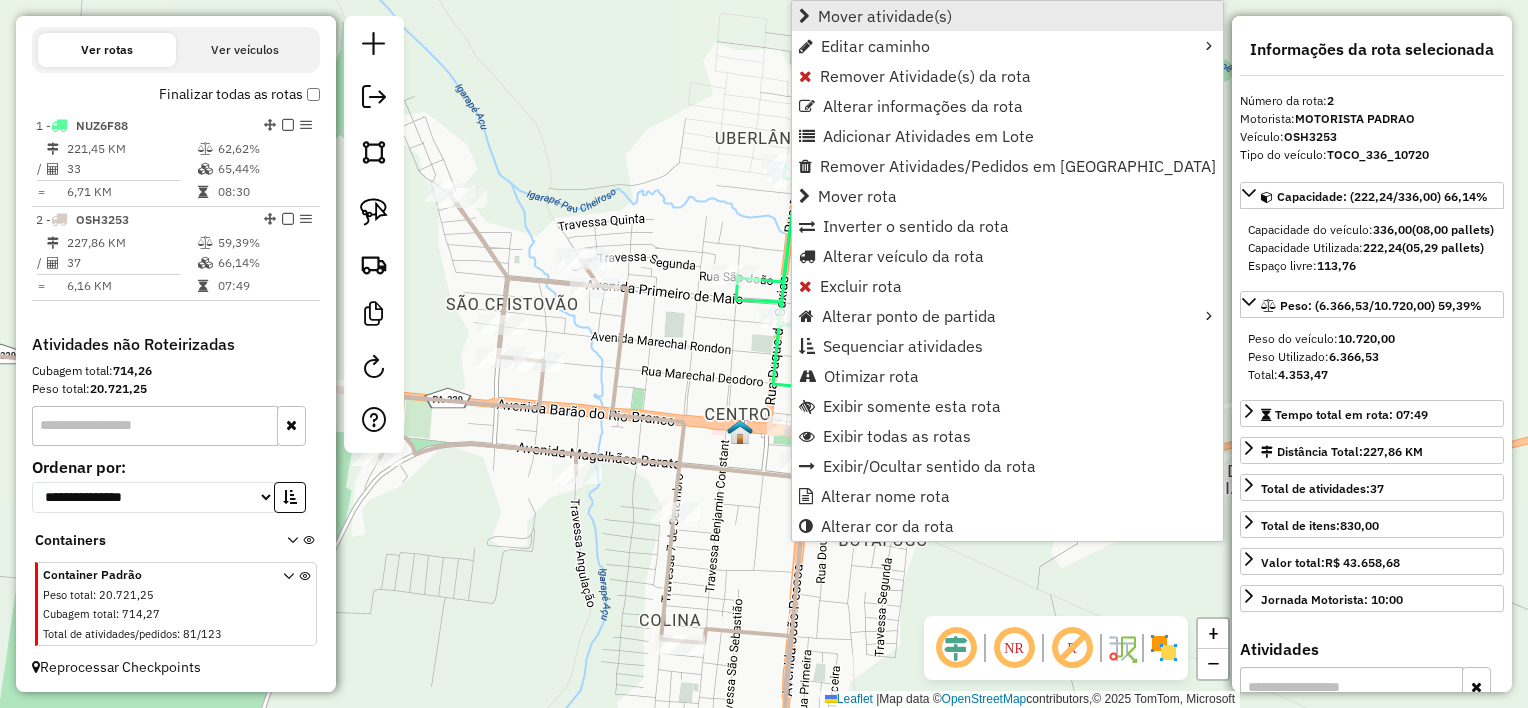click on "Mover atividade(s)" at bounding box center [885, 16] 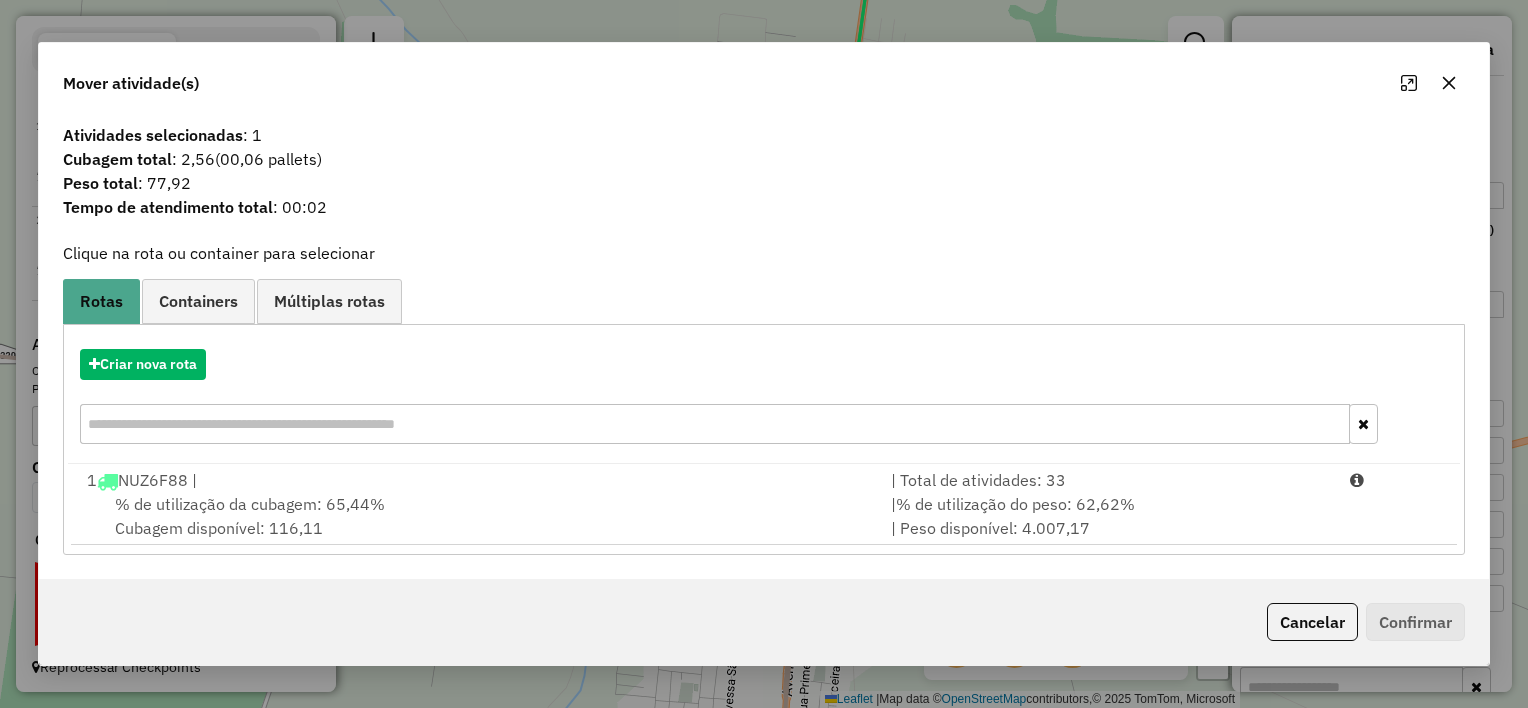 click on "% de utilização da cubagem: 65,44%  Cubagem disponível: 116,11" at bounding box center (477, 516) 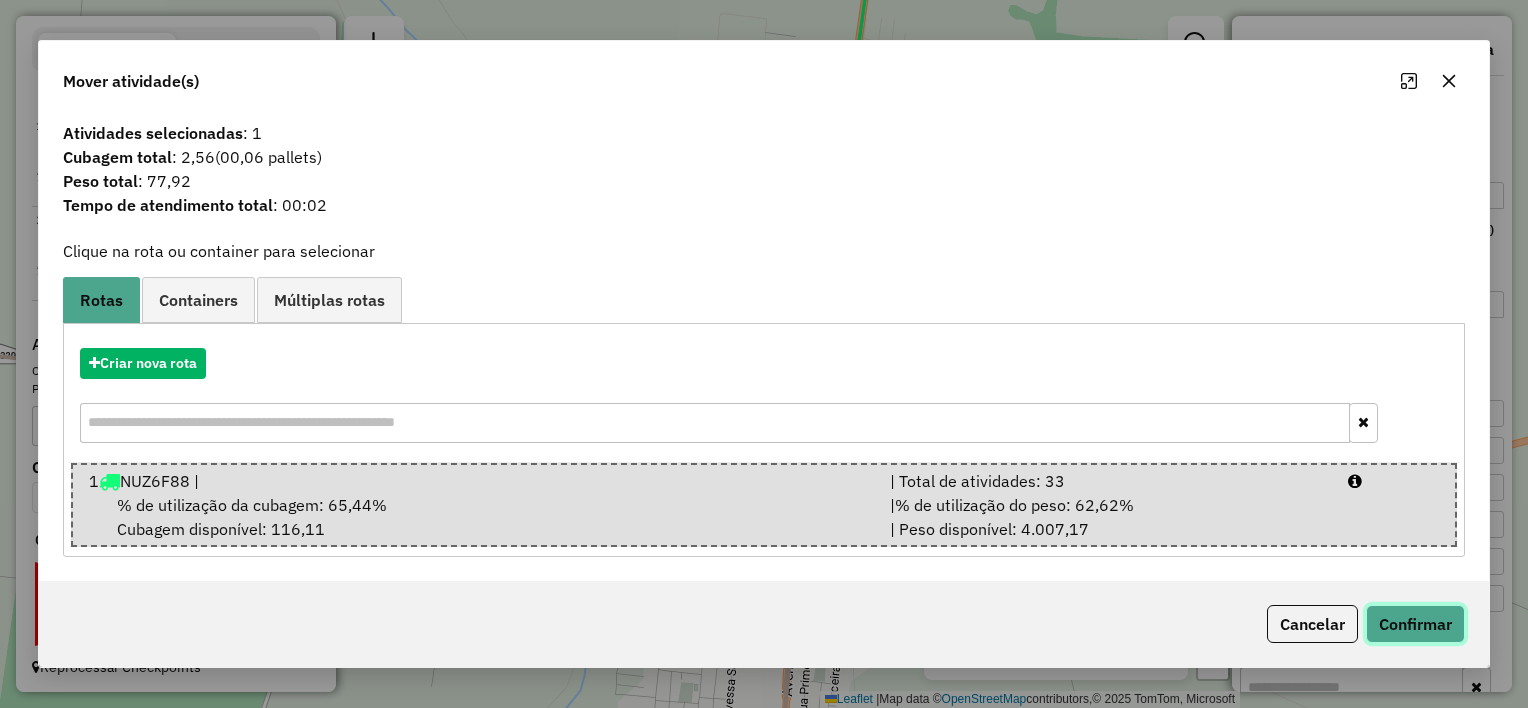 click on "Confirmar" 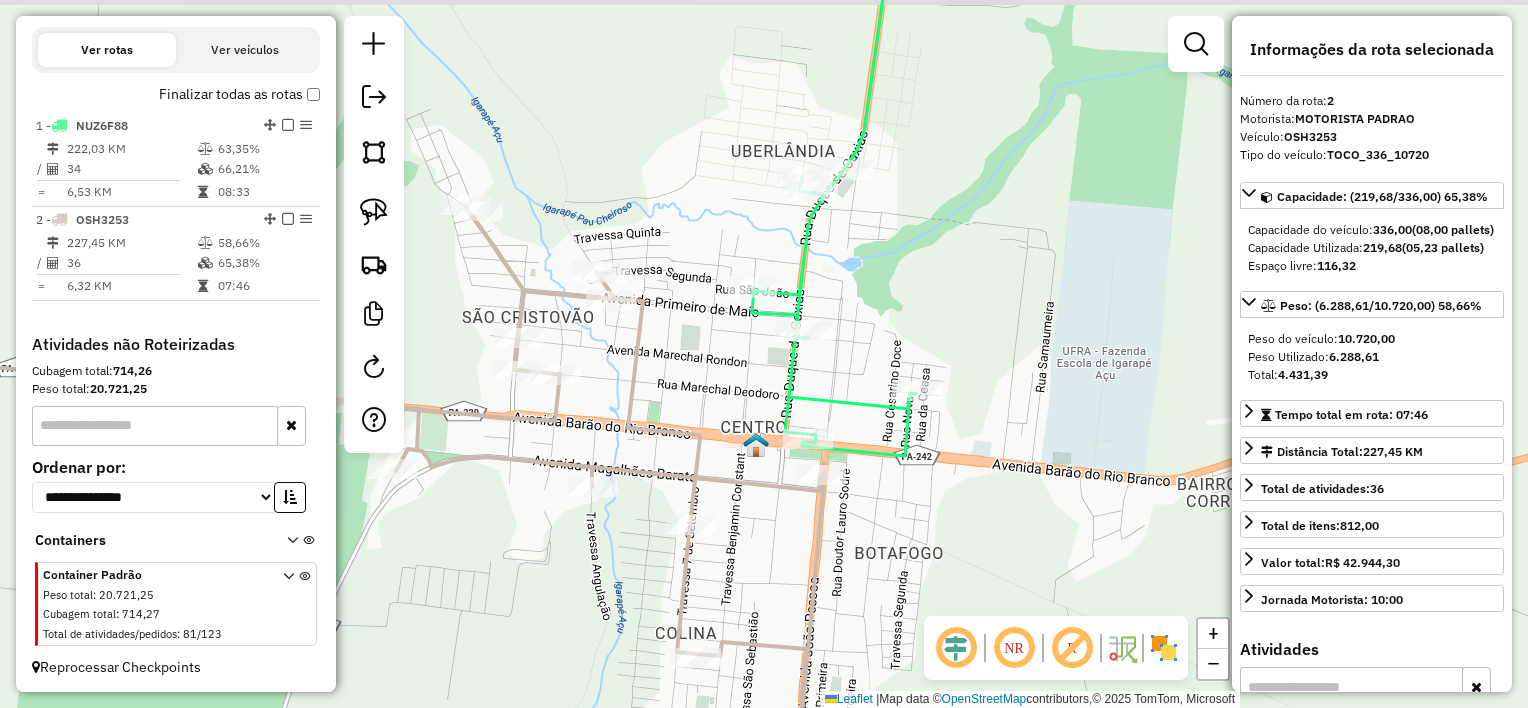 drag, startPoint x: 640, startPoint y: 323, endPoint x: 691, endPoint y: 372, distance: 70.724815 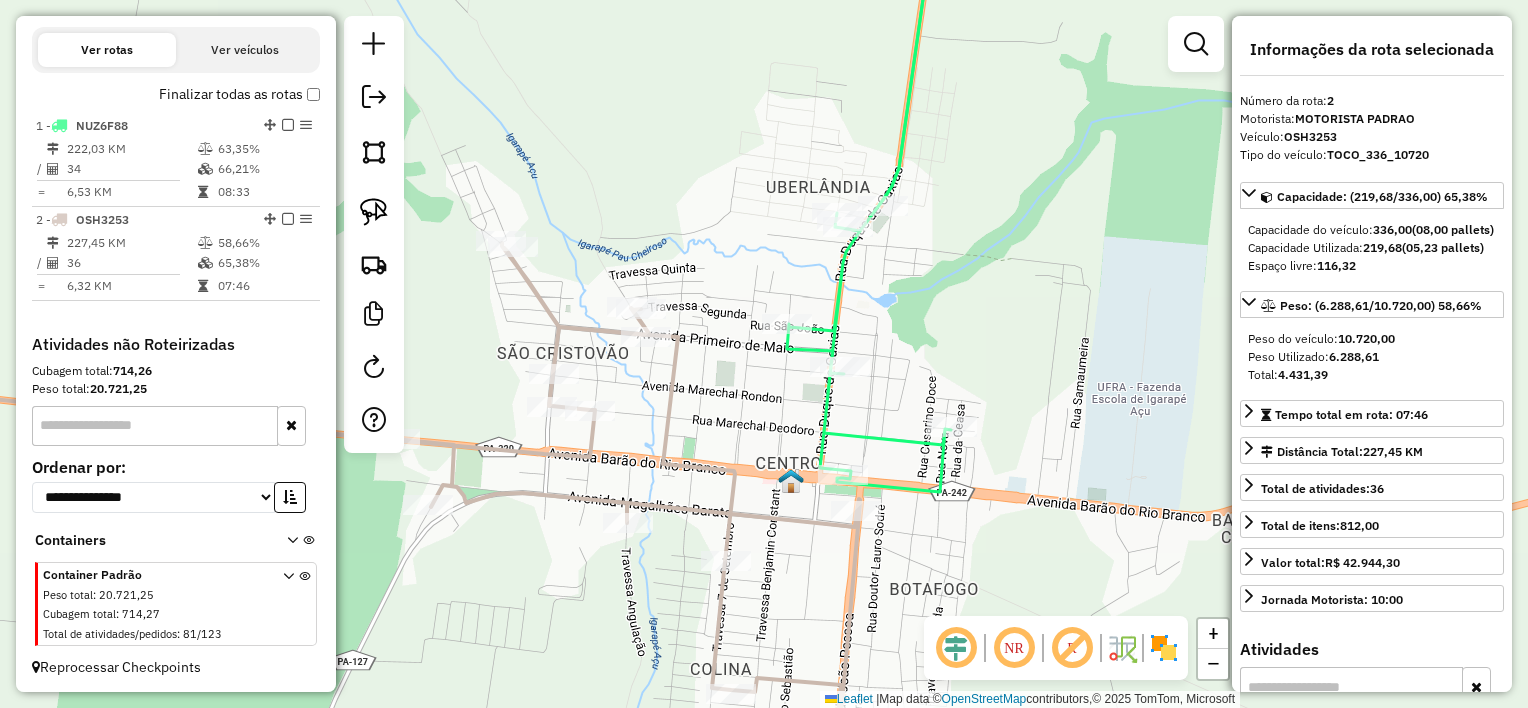 drag, startPoint x: 745, startPoint y: 415, endPoint x: 648, endPoint y: 332, distance: 127.66362 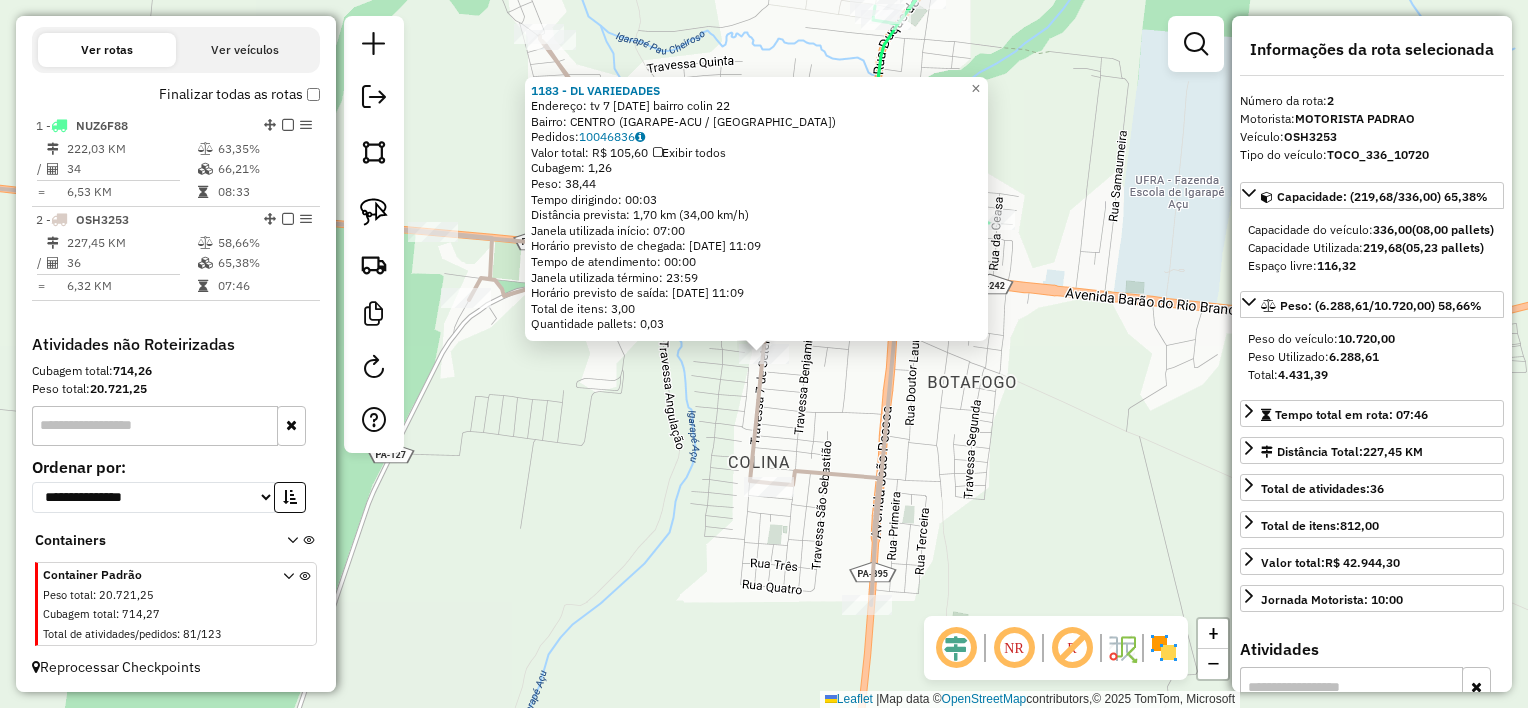 click on "1183 - DL VARIEDADES  Endereço:  tv 7 [DATE]  bairro colin 22   Bairro: [GEOGRAPHIC_DATA] (IGARAPE-ACU / [GEOGRAPHIC_DATA])   Pedidos:  10046836   Valor total: R$ 105,60   Exibir todos   Cubagem: 1,26  Peso: 38,44  Tempo dirigindo: 00:03   Distância prevista: 1,70 km (34,00 km/h)   [GEOGRAPHIC_DATA] utilizada início: 07:00   Horário previsto de chegada: 11[DATE]:09   Tempo de atendimento: 00:00   Janela utilizada término: 23:59   Horário previsto de saída: 11[DATE]:09   Total de itens: 3,00   Quantidade pallets: 0,03  × Janela de atendimento Grade de atendimento Capacidade Transportadoras Veículos Cliente Pedidos  Rotas Selecione os dias de semana para filtrar as janelas de atendimento  Seg   Ter   Qua   Qui   Sex   Sáb   Dom  Informe o período da janela de atendimento: De: Até:  Filtrar exatamente a janela do cliente  Considerar janela de atendimento padrão  Selecione os dias de semana para filtrar as grades de atendimento  Seg   Ter   Qua   Qui   Sex   Sáb   Dom   Clientes fora do dia de atendimento selecionado De:" 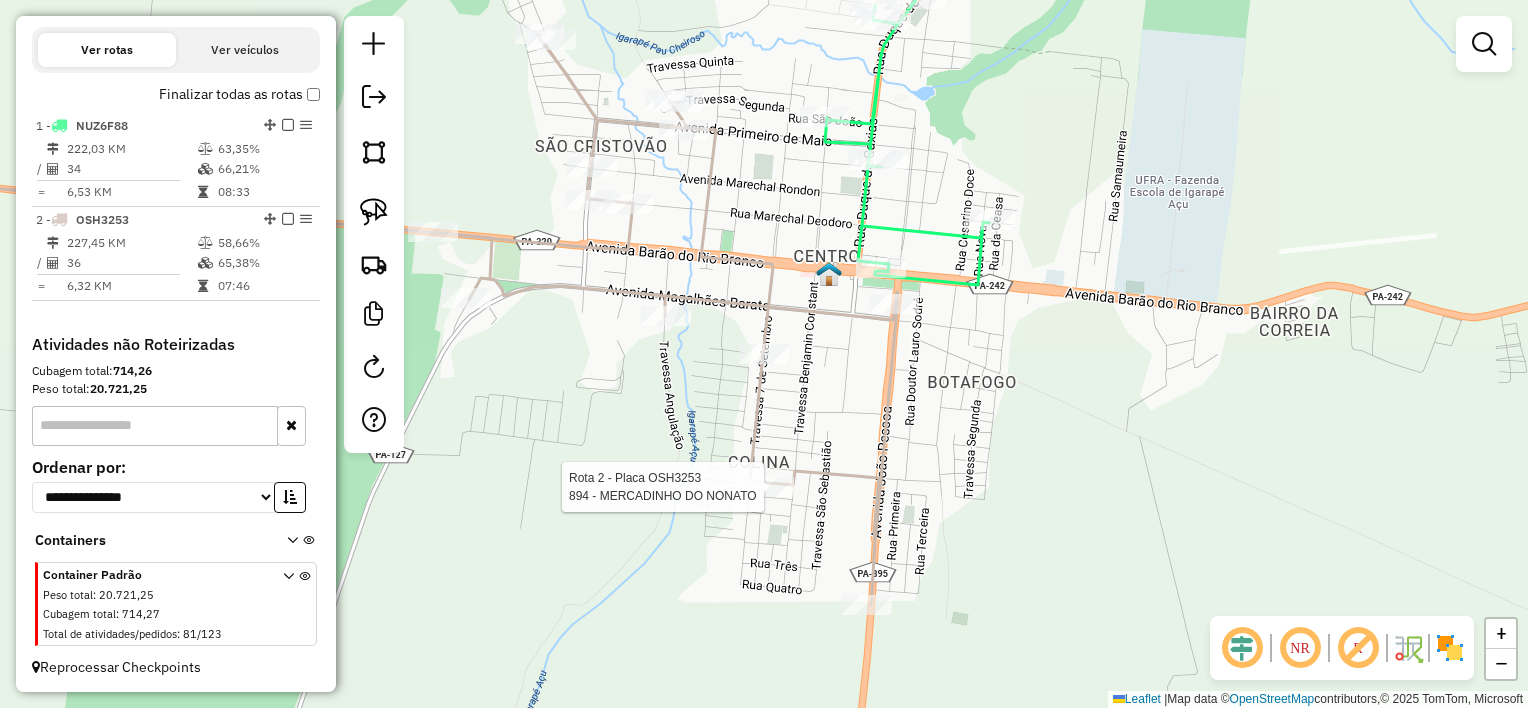 select on "**********" 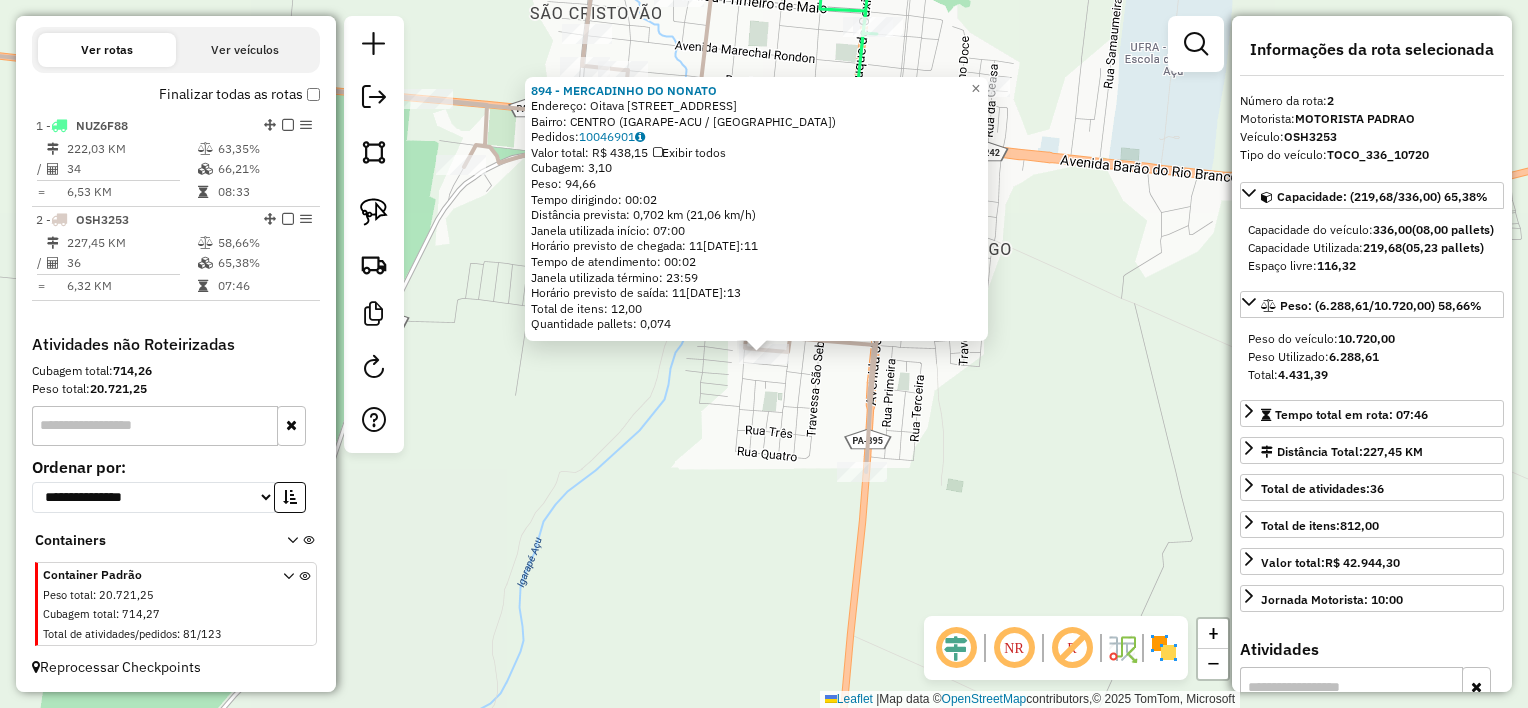 click on "894 - MERCADINHO DO NONATO  Endereço:  Oi[STREET_ADDRESS] Bairro: [GEOGRAPHIC_DATA] (IGARAPE-ACU / [GEOGRAPHIC_DATA])   Pedidos:  10046901   Valor total: R$ 438,15   Exibir todos   Cubagem: 3,10  Peso: 94,66  Tempo dirigindo: 00:02   Distância prevista: 0,702 km (21,06 km/h)   [GEOGRAPHIC_DATA] utilizada início: 07:00   Horário previsto de chegada: 11[DATE]:11   Tempo de atendimento: 00:02   Janela utilizada término: 23:59   Horário previsto de saída: 11[DATE]:13   Total de itens: 12,00   Quantidade pallets: 0,074  × Janela de atendimento Grade de atendimento Capacidade Transportadoras Veículos Cliente Pedidos  Rotas Selecione os dias de semana para filtrar as janelas de atendimento  Seg   Ter   Qua   Qui   Sex   Sáb   Dom  Informe o período da janela de atendimento: De: Até:  Filtrar exatamente a janela do cliente  Considerar janela de atendimento padrão  Selecione os dias de semana para filtrar as grades de atendimento  Seg   Ter   Qua   Qui   Sex   Sáb   Dom   Peso mínimo:   Peso máximo:   De:   Até:  +" 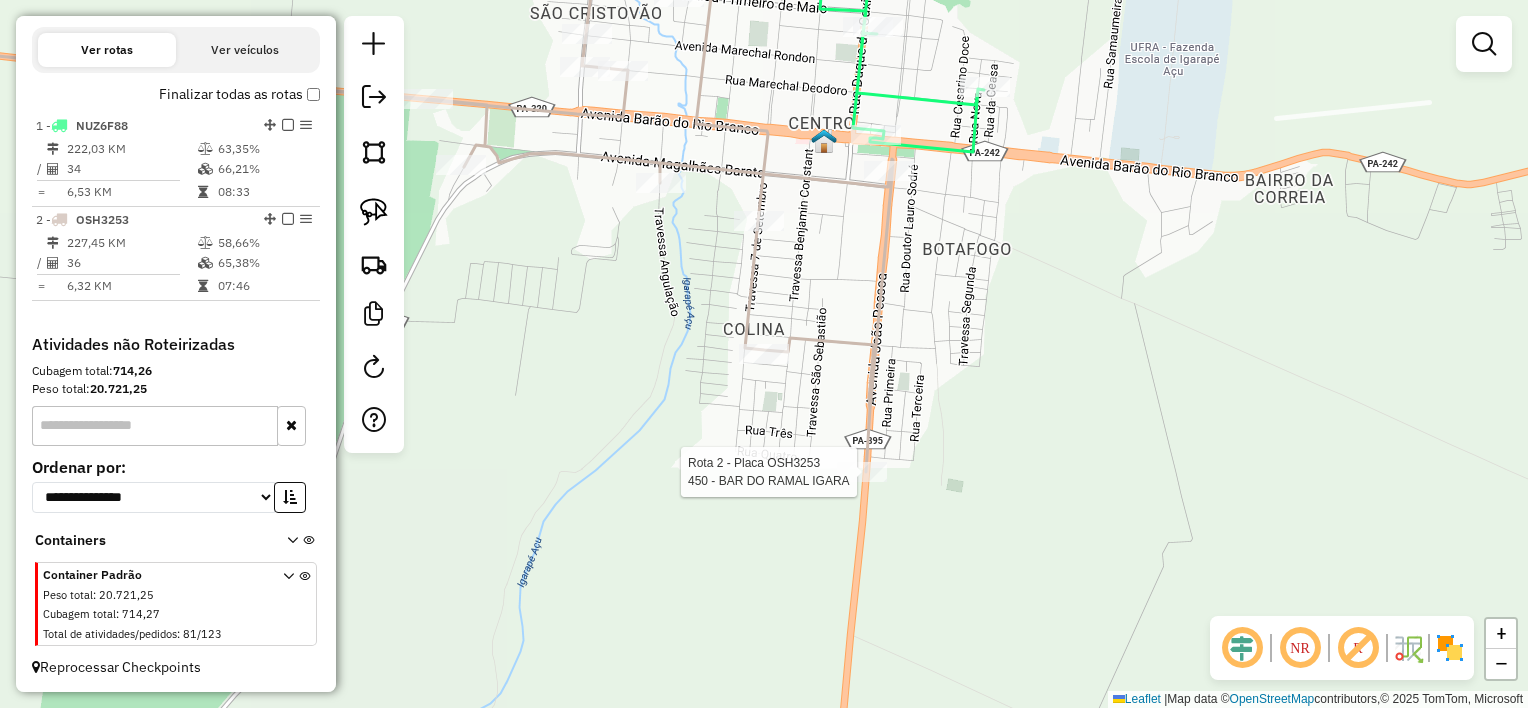 select on "**********" 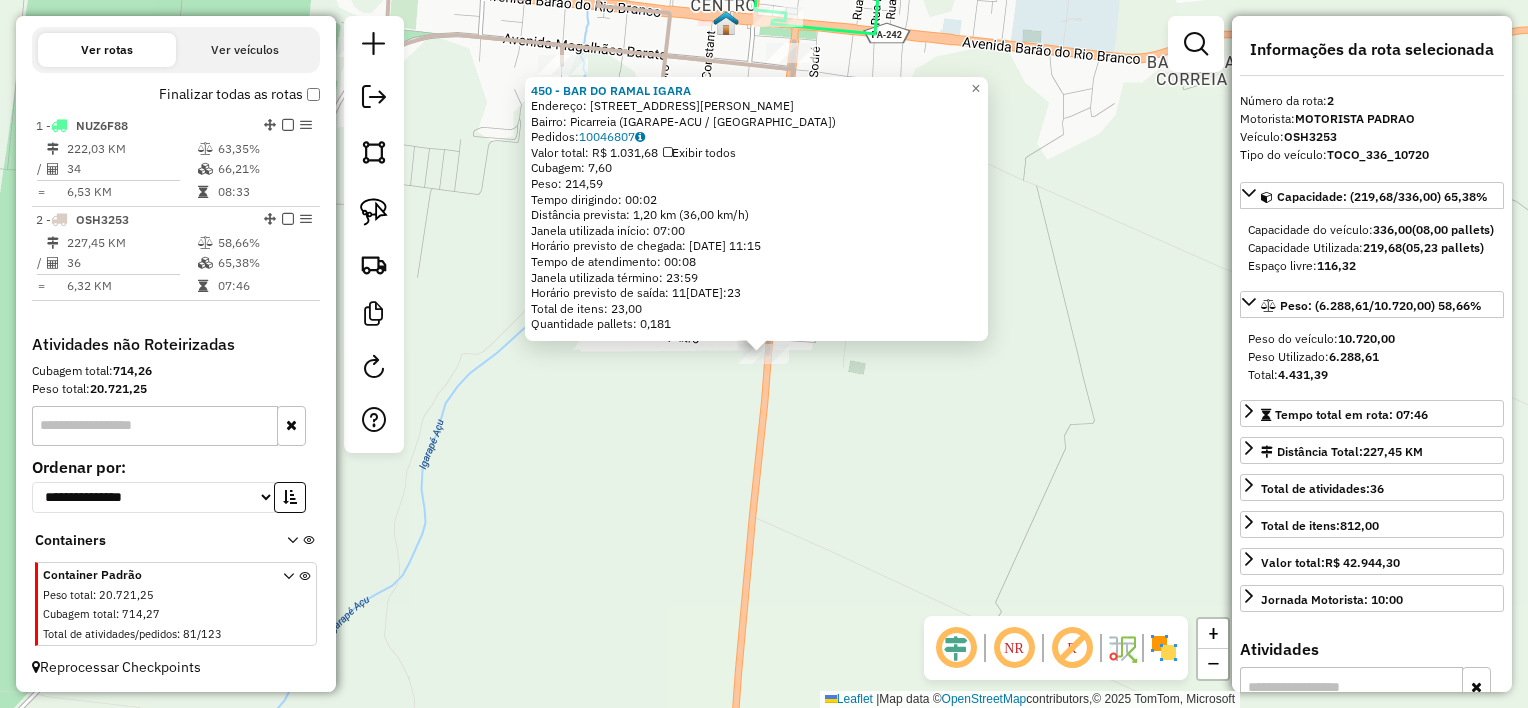 drag, startPoint x: 875, startPoint y: 425, endPoint x: 880, endPoint y: 409, distance: 16.763054 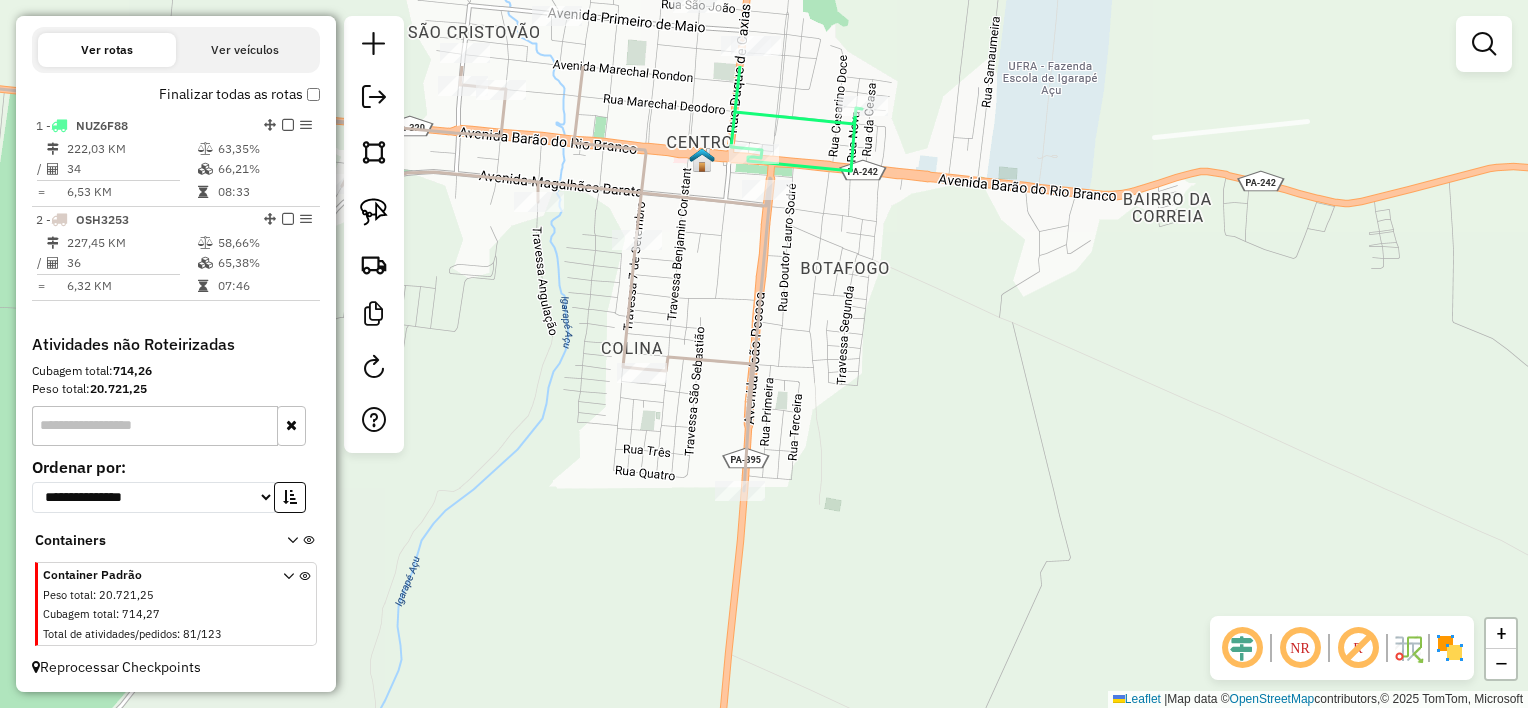 drag, startPoint x: 880, startPoint y: 403, endPoint x: 839, endPoint y: 534, distance: 137.26616 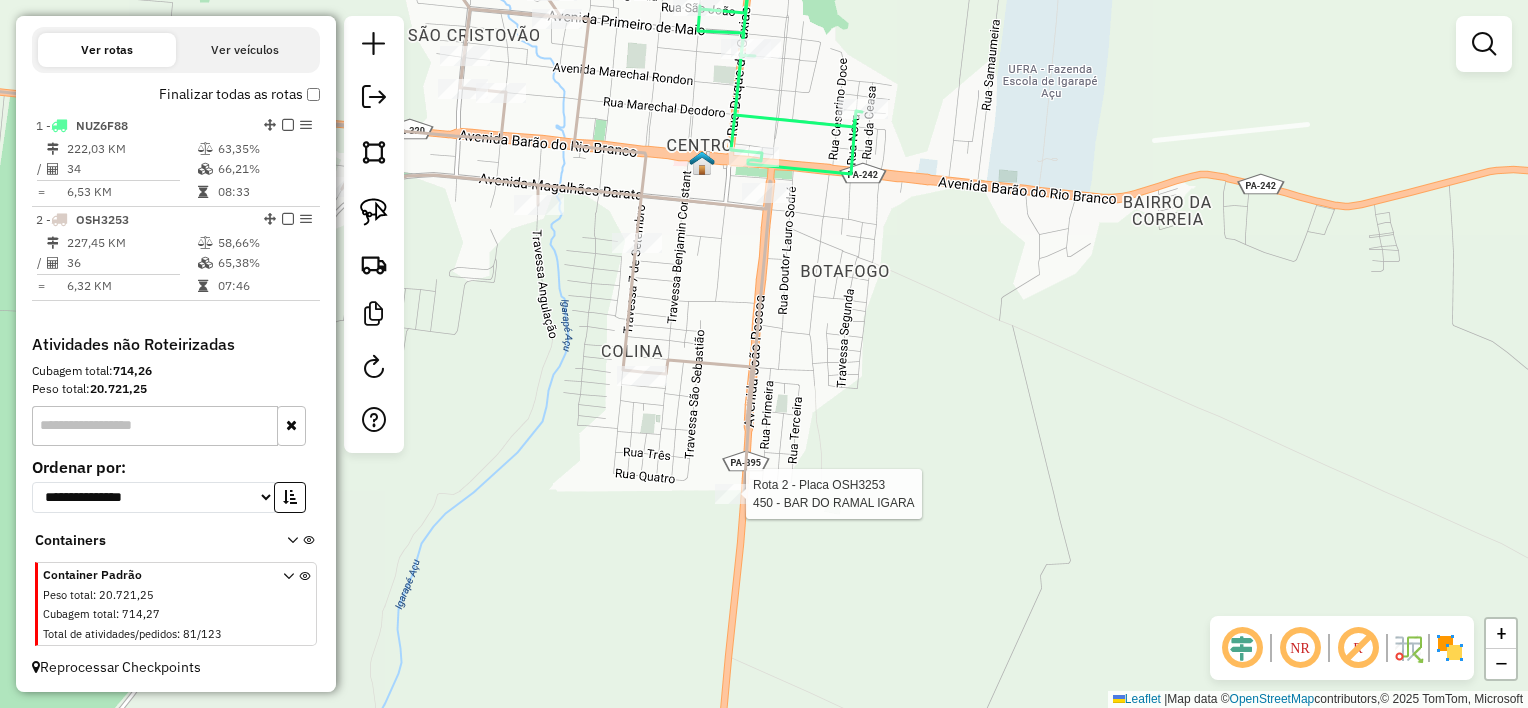 select on "**********" 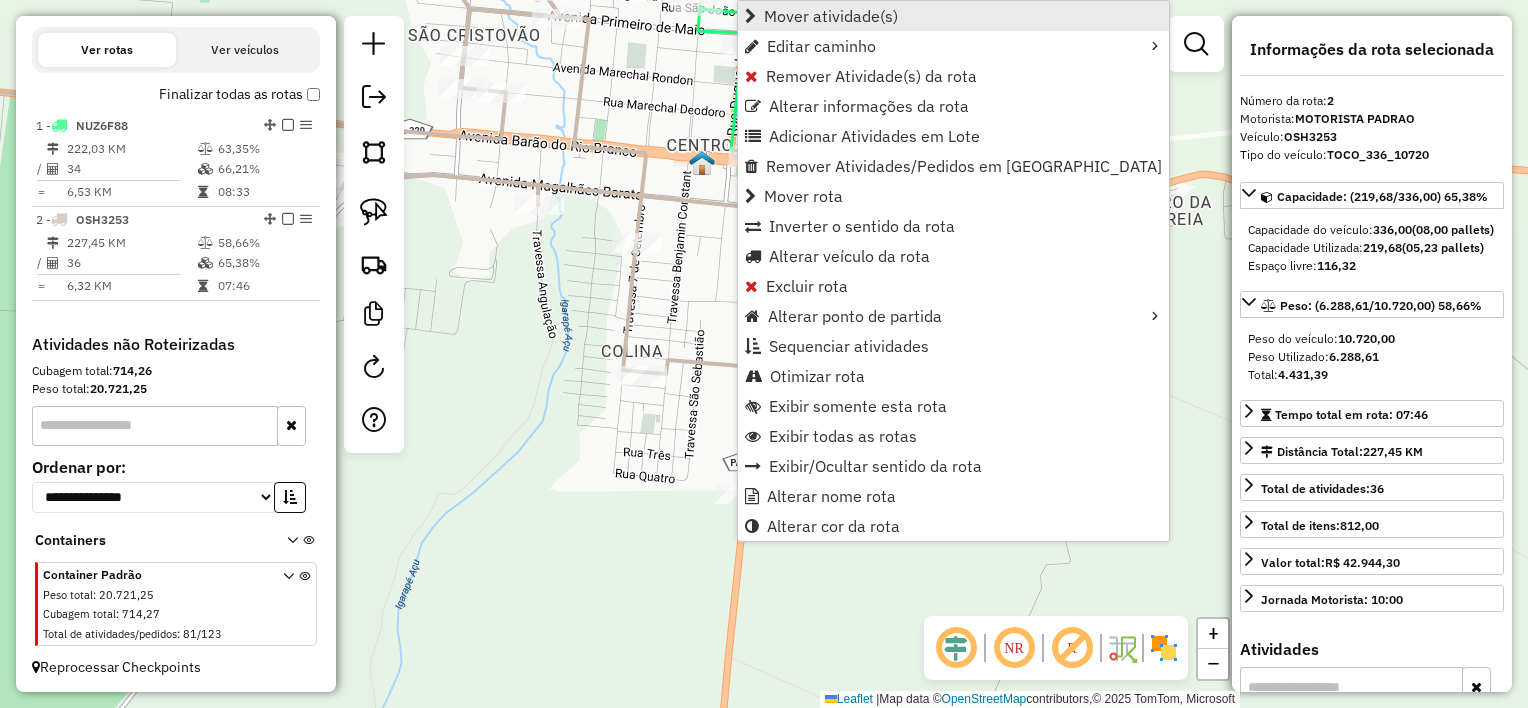 click on "Mover atividade(s)" at bounding box center [831, 16] 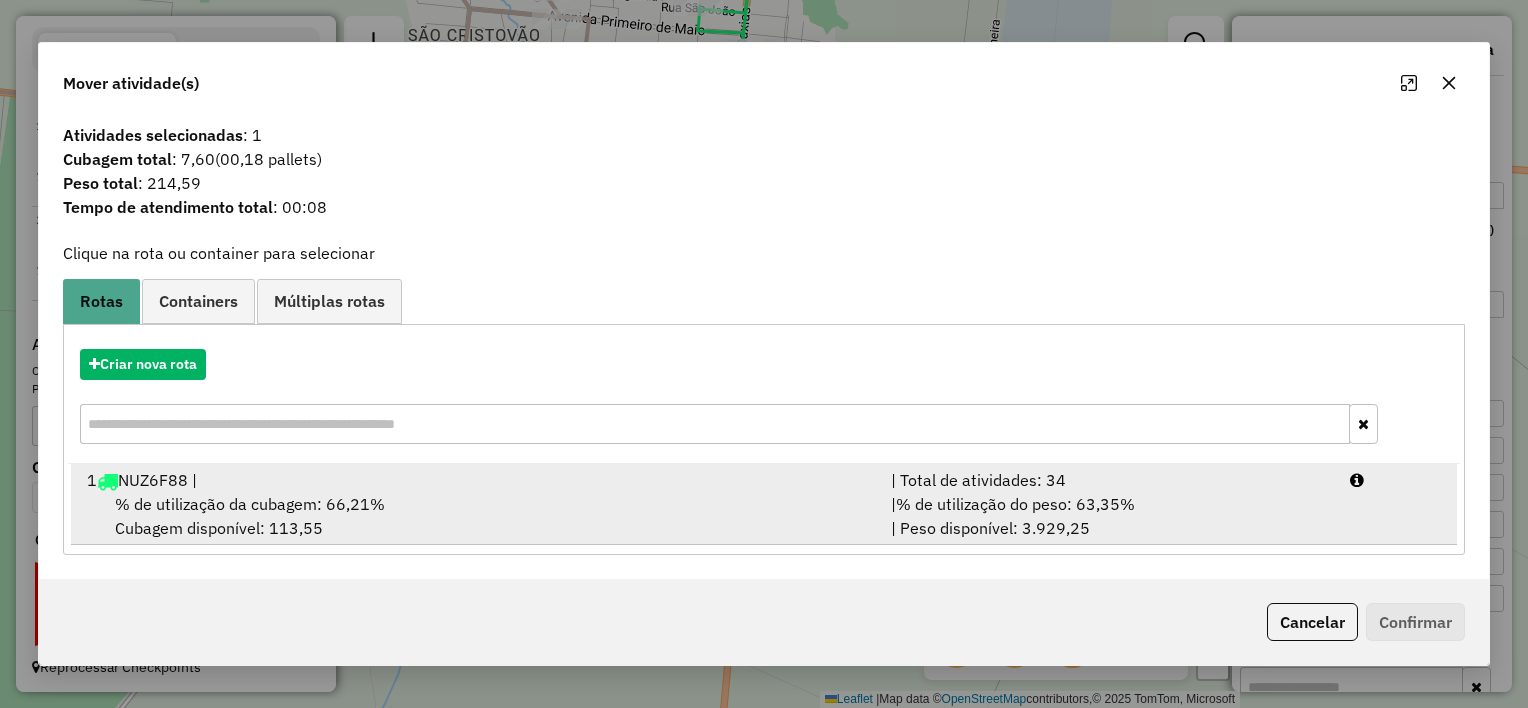 click on "% de utilização da cubagem: 66,21%  Cubagem disponível: 113,55" at bounding box center (477, 516) 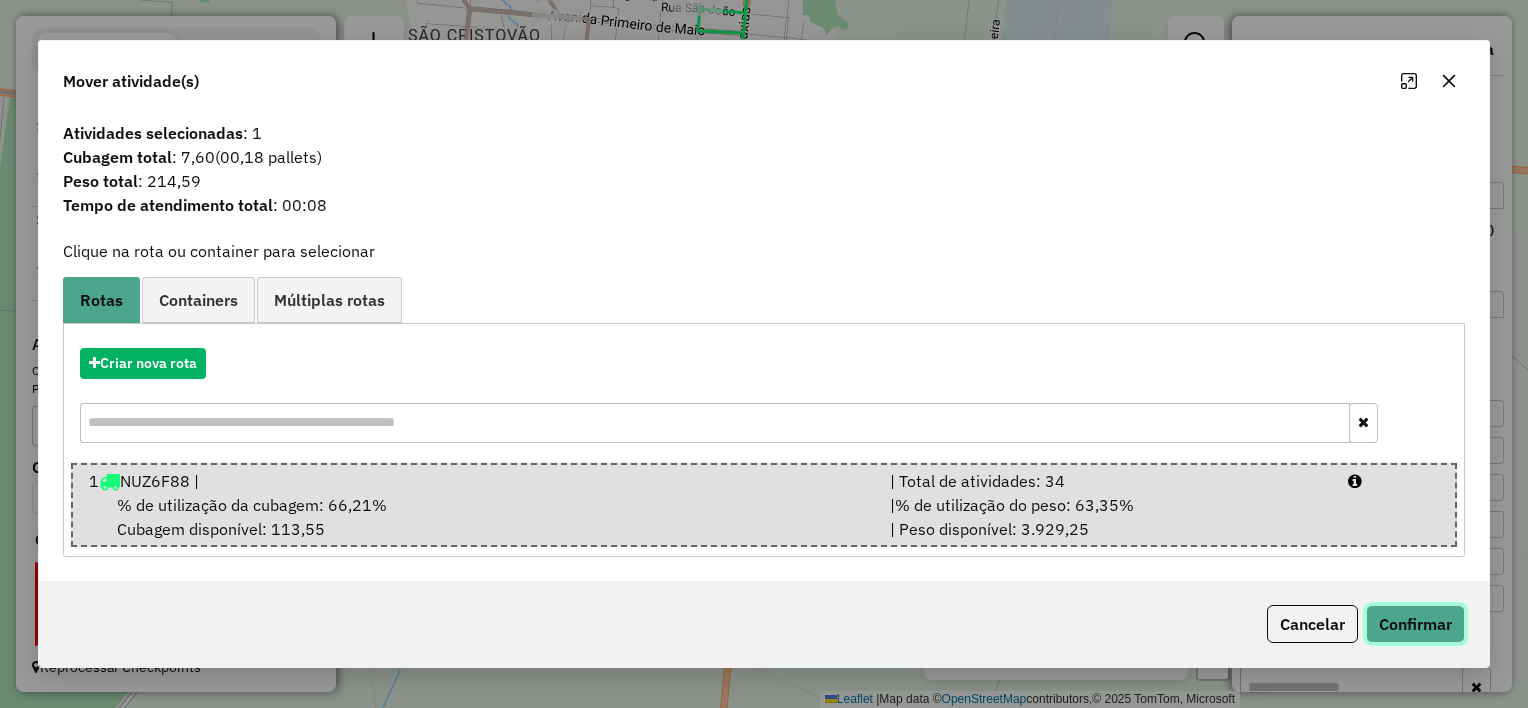click on "Confirmar" 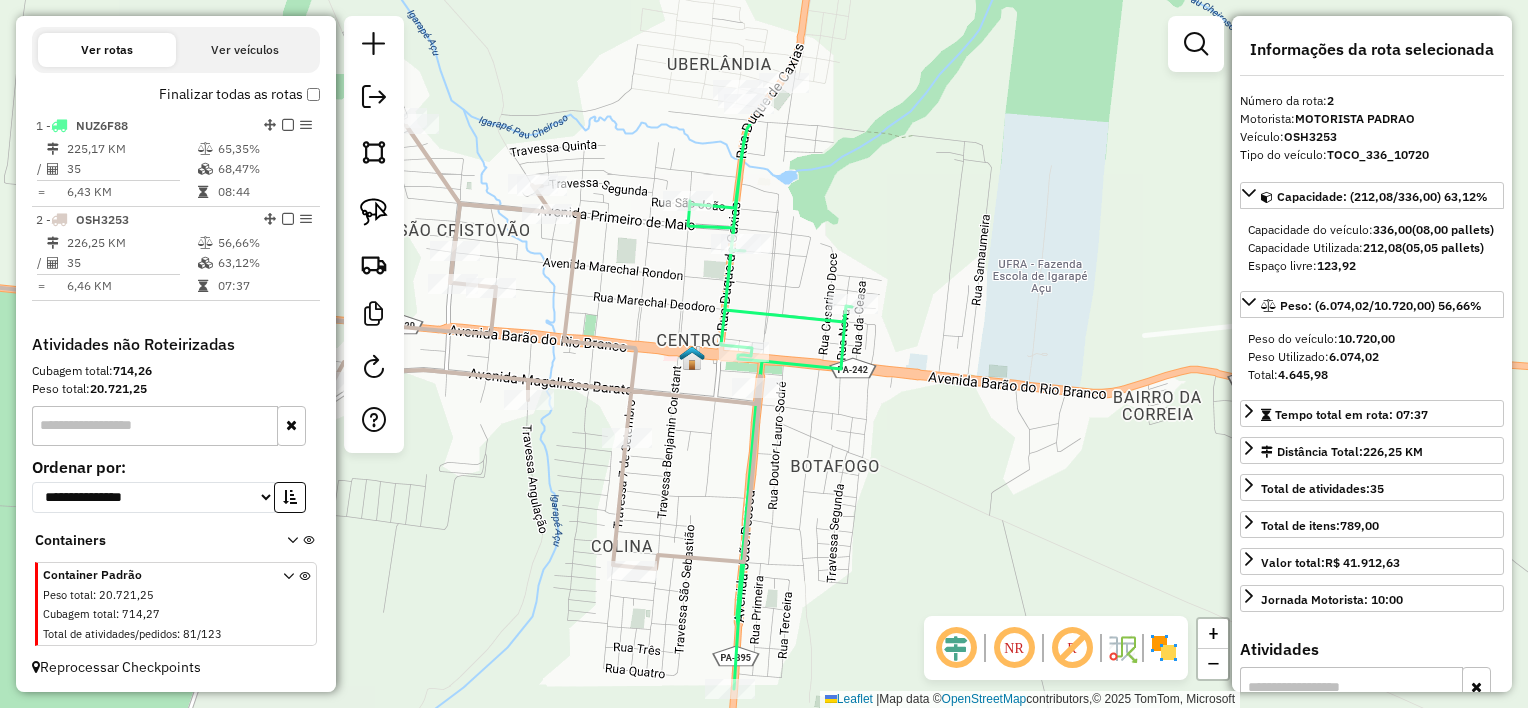 drag, startPoint x: 873, startPoint y: 449, endPoint x: 872, endPoint y: 436, distance: 13.038404 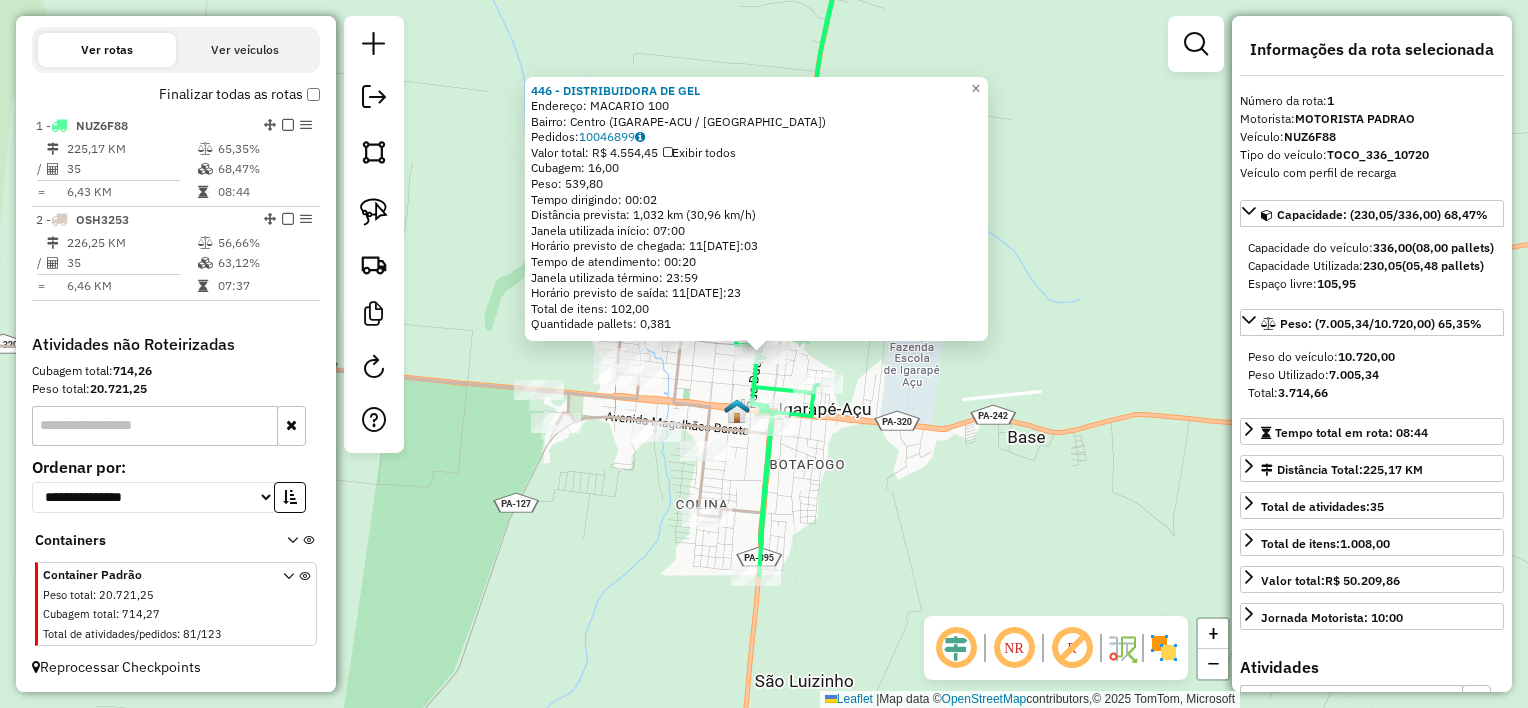 click on "446 - DISTRIBUIDORA DE GEL  Endereço:  MACARIO 100   Bairro: Centro (IGARAPE-ACU / [GEOGRAPHIC_DATA])   Pedidos:  10046899   Valor total: R$ 4.554,45   Exibir todos   Cubagem: 16,00  Peso: 539,80  Tempo dirigindo: 00:02   Distância prevista: 1,032 km (30,96 km/h)   [GEOGRAPHIC_DATA] utilizada início: 07:00   Horário previsto de chegada: [DATE] 10:03   Tempo de atendimento: 00:20   Janela utilizada término: 23:59   Horário previsto de saída: [DATE] 10:23   Total de itens: 102,00   Quantidade pallets: 0,381  × Janela de atendimento Grade de atendimento Capacidade Transportadoras Veículos Cliente Pedidos  Rotas Selecione os dias de semana para filtrar as janelas de atendimento  Seg   Ter   Qua   Qui   Sex   Sáb   Dom  Informe o período da janela de atendimento: De: Até:  Filtrar exatamente a janela do cliente  Considerar janela de atendimento padrão  Selecione os dias de semana para filtrar as grades de atendimento  Seg   Ter   Qua   Qui   Sex   Sáb   Dom   Considerar clientes sem dia de atendimento cadastrado  De:" 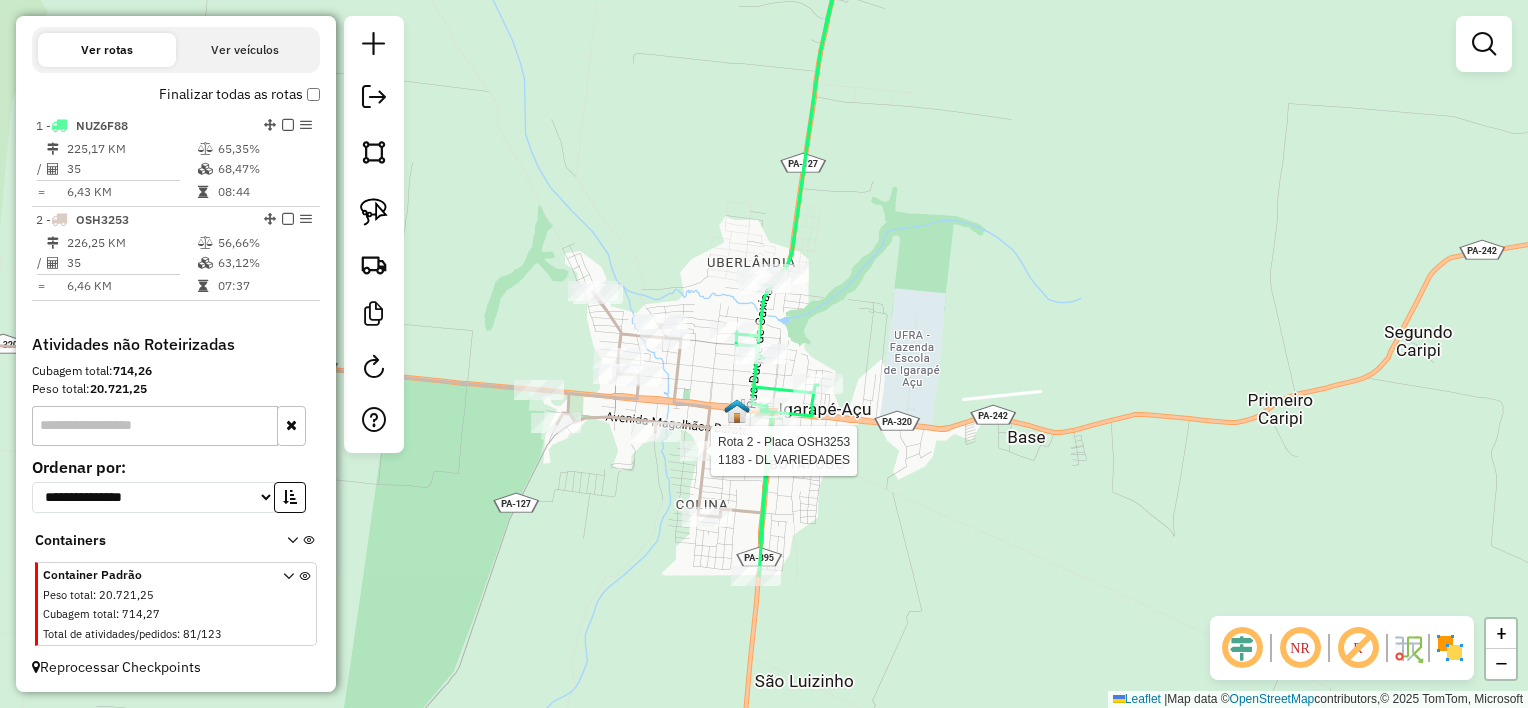 select on "**********" 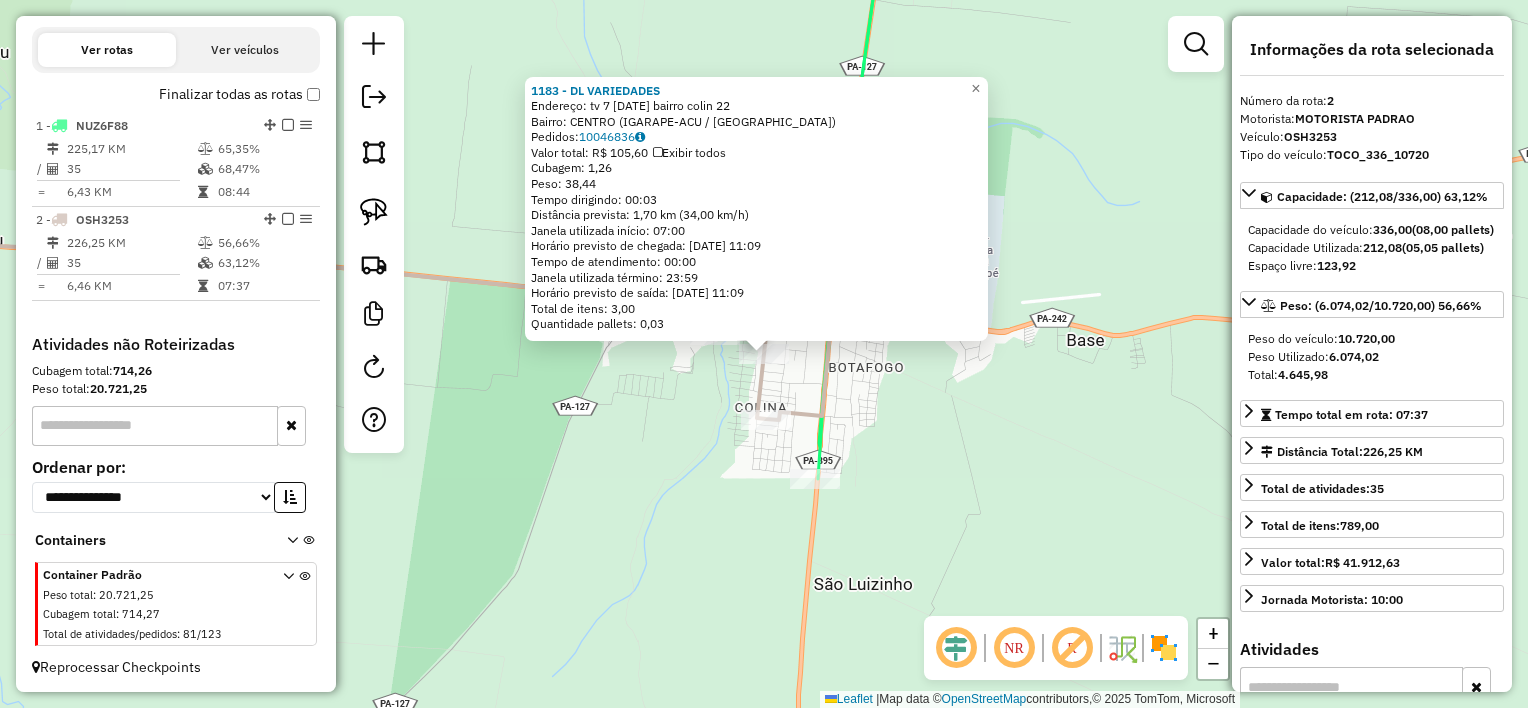 click on "1183 - DL VARIEDADES  Endereço:  tv 7 [DATE]  bairro colin 22   Bairro: [GEOGRAPHIC_DATA] (IGARAPE-ACU / [GEOGRAPHIC_DATA])   Pedidos:  10046836   Valor total: R$ 105,60   Exibir todos   Cubagem: 1,26  Peso: 38,44  Tempo dirigindo: 00:03   Distância prevista: 1,70 km (34,00 km/h)   [GEOGRAPHIC_DATA] utilizada início: 07:00   Horário previsto de chegada: 11[DATE]:09   Tempo de atendimento: 00:00   Janela utilizada término: 23:59   Horário previsto de saída: 11[DATE]:09   Total de itens: 3,00   Quantidade pallets: 0,03  × Janela de atendimento Grade de atendimento Capacidade Transportadoras Veículos Cliente Pedidos  Rotas Selecione os dias de semana para filtrar as janelas de atendimento  Seg   Ter   Qua   Qui   Sex   Sáb   Dom  Informe o período da janela de atendimento: De: Até:  Filtrar exatamente a janela do cliente  Considerar janela de atendimento padrão  Selecione os dias de semana para filtrar as grades de atendimento  Seg   Ter   Qua   Qui   Sex   Sáb   Dom   Clientes fora do dia de atendimento selecionado De:" 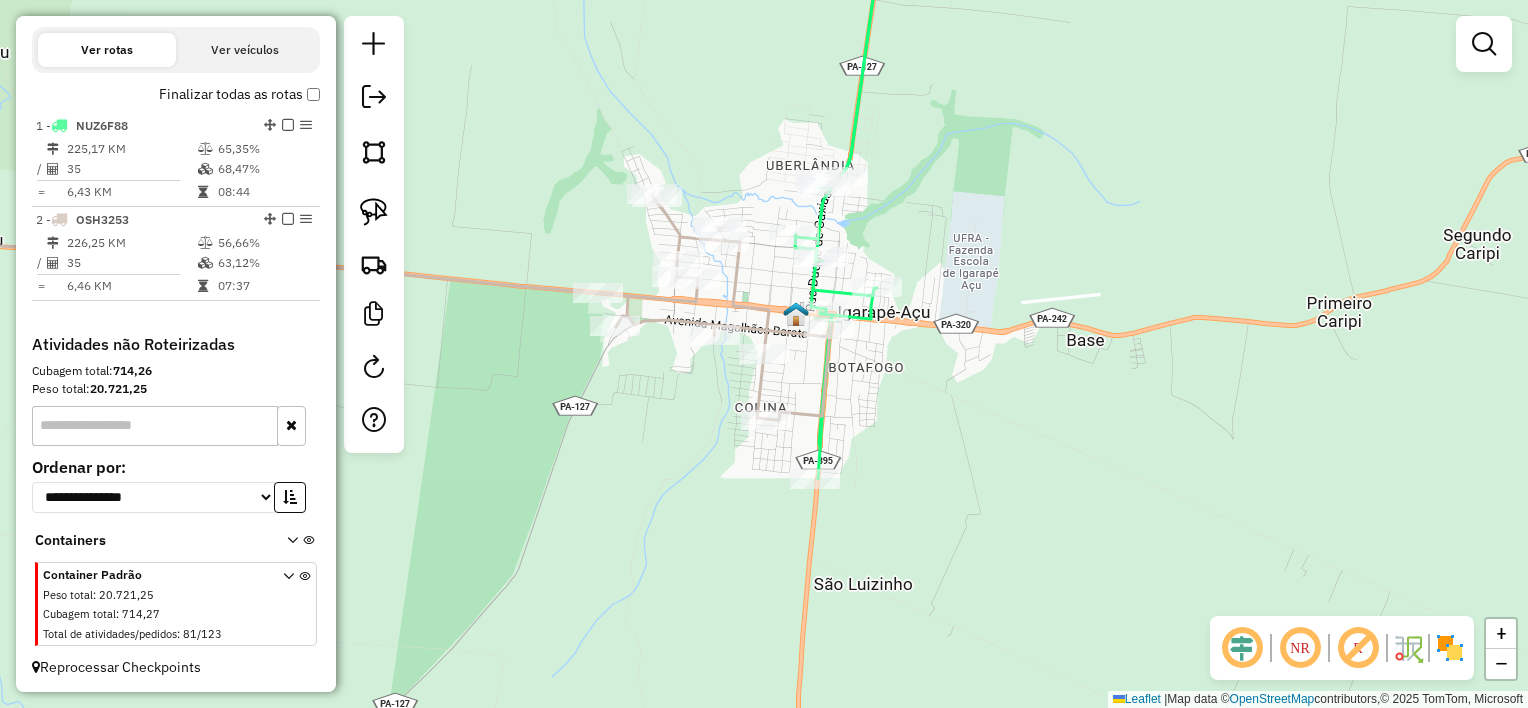 drag, startPoint x: 932, startPoint y: 449, endPoint x: 1120, endPoint y: 390, distance: 197.0406 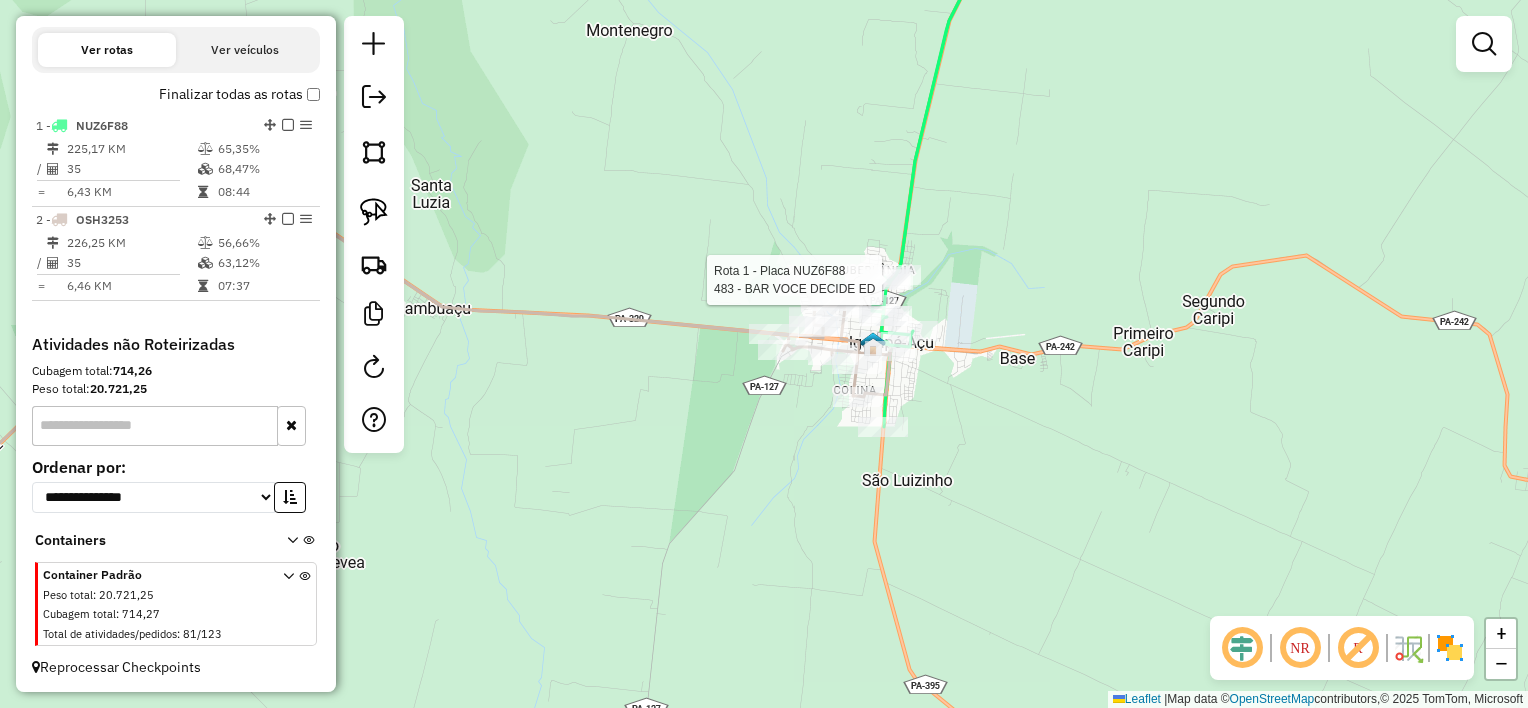 select on "**********" 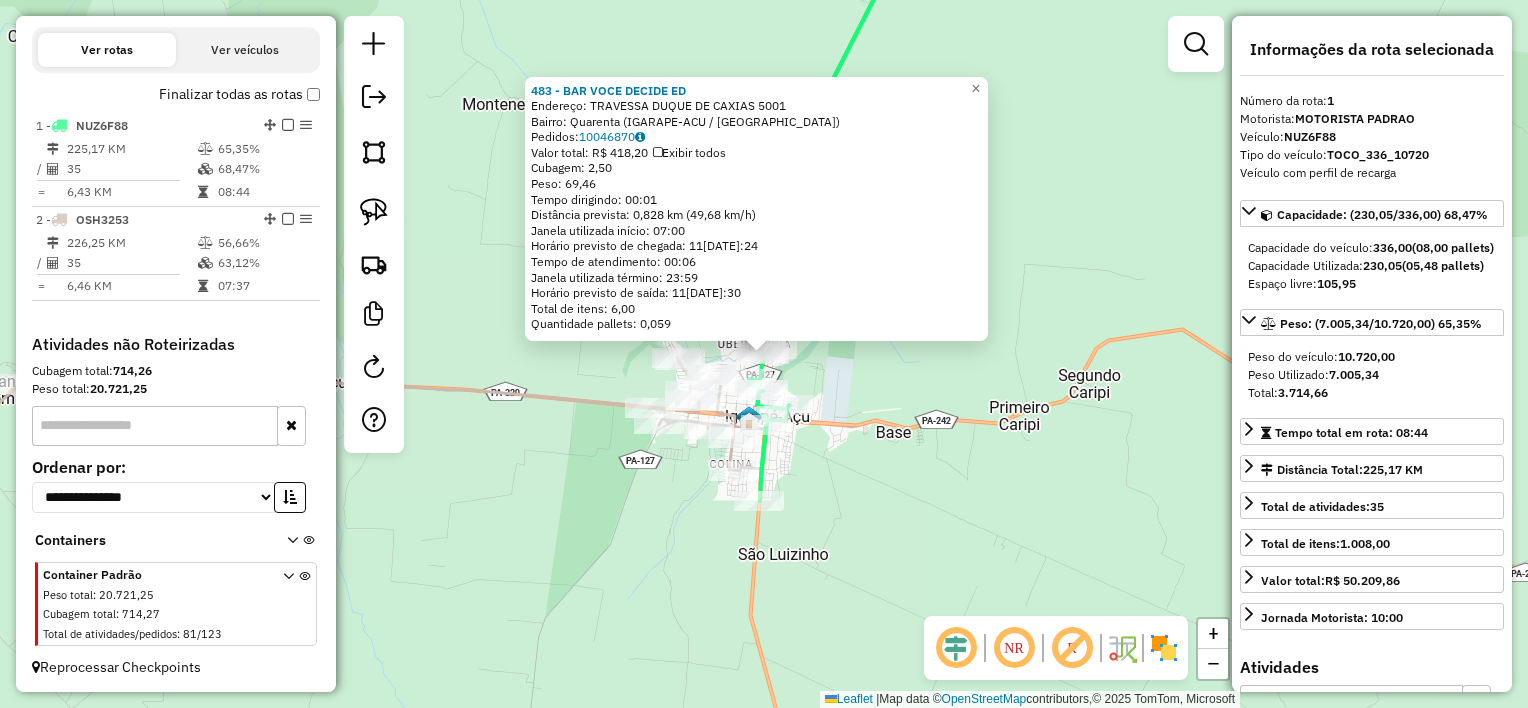 click on "Rota 1 - Placa NUZ6F88  483 - BAR VOCE DECIDE   ED 483 - BAR VOCE DECIDE   ED  Endereço:  TRAVESSA DUQUE DE CAXIAS 5001   Bairro: Quarenta (IGARAPE-ACU / PA)   Pedidos:  10046870   Valor total: R$ 418,20   Exibir todos   Cubagem: 2,50  Peso: 69,46  Tempo dirigindo: 00:01   Distância prevista: 0,828 km (49,68 km/h)   Janela utilizada início: 07:00   Horário previsto de chegada: 11[DATE]:24   Tempo de atendimento: 00:06   Janela utilizada término: 23:59   Horário previsto de saída: 11[DATE]:30   Total de itens: 6,00   Quantidade pallets: 0,059  × Janela de atendimento Grade de atendimento Capacidade Transportadoras Veículos Cliente Pedidos  Rotas Selecione os dias de semana para filtrar as janelas de atendimento  Seg   Ter   Qua   Qui   Sex   Sáb   Dom  Informe o período da janela de atendimento: De: Até:  Filtrar exatamente a janela do cliente  Considerar janela de atendimento padrão  Selecione os dias de semana para filtrar as grades de atendimento  Seg   Ter   Qua   Qui   Sex   Sáb  +" 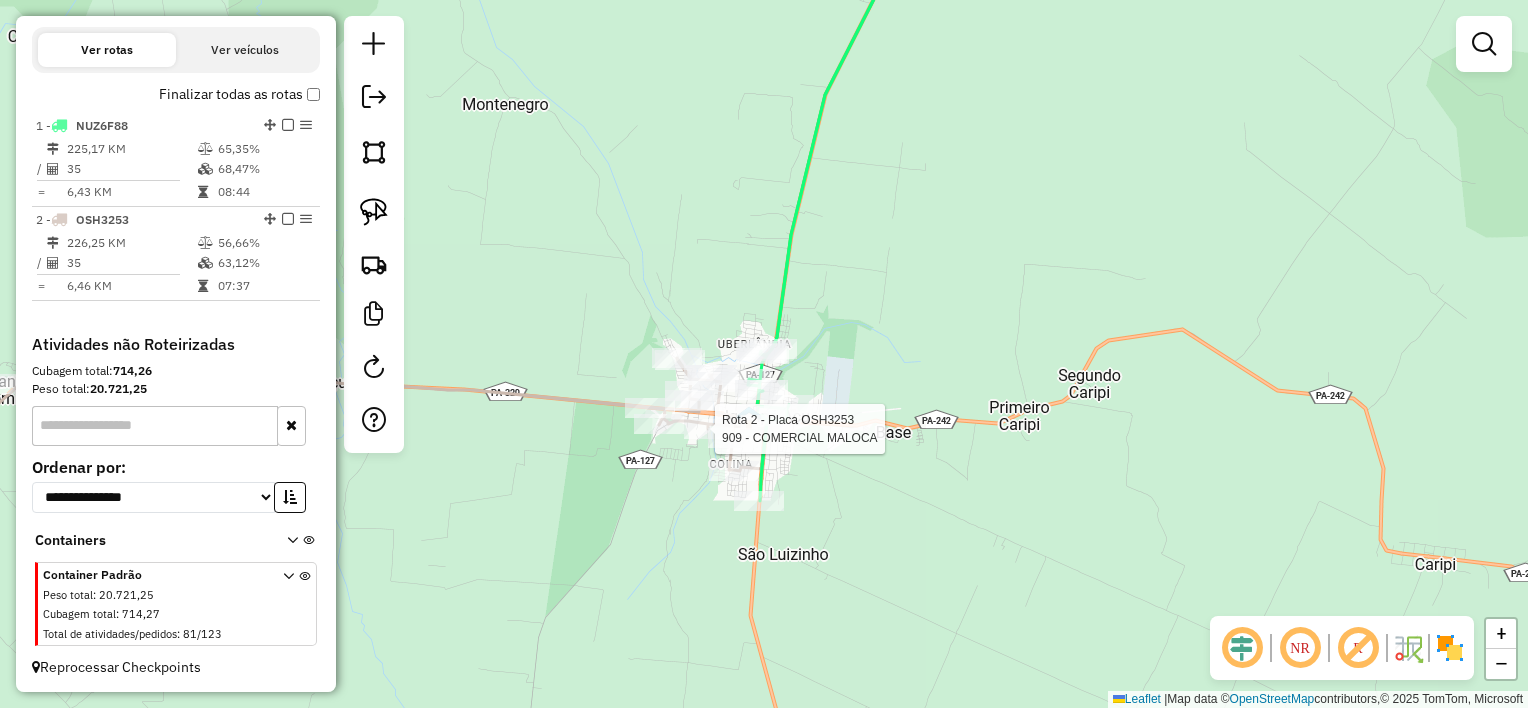 select on "**********" 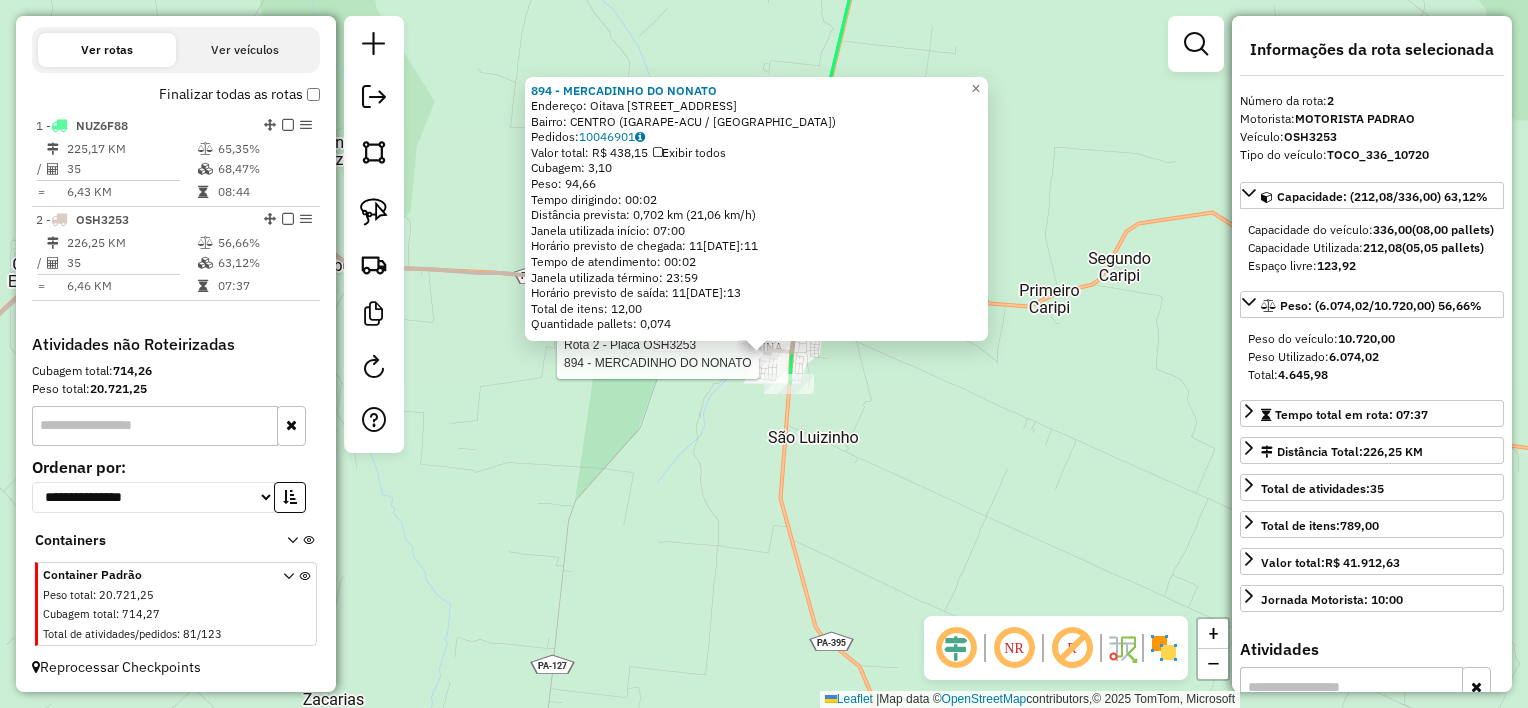 click on "Rota 2 - Placa OSH3253  894 - MERCADINHO DO NONATO Rota 1 - [GEOGRAPHIC_DATA] NUZ6F88  450 - BAR DO RAMAL   IGARA 894 - MERCADINHO DO NONATO  Endereço:  Oitava Travessa da Colina 282   Bairro: CENTRO (IGARAPE-ACU / [GEOGRAPHIC_DATA])   Pedidos:  10046901   Valor total: R$ 438,15   Exibir todos   Cubagem: 3,10  Peso: 94,66  Tempo dirigindo: 00:02   Distância prevista: 0,702 km (21,06 km/h)   [GEOGRAPHIC_DATA] utilizada início: 07:00   Horário previsto de chegada: 11[DATE]:11   Tempo de atendimento: 00:02   Janela utilizada término: 23:59   Horário previsto de saída: 11[DATE]:13   Total de itens: 12,00   Quantidade pallets: 0,074  × Janela de atendimento Grade de atendimento Capacidade Transportadoras Veículos Cliente Pedidos  Rotas Selecione os dias de semana para filtrar as janelas de atendimento  Seg   Ter   Qua   Qui   Sex   Sáb   Dom  Informe o período da janela de atendimento: De: Até:  Filtrar exatamente a janela do cliente  Considerar janela de atendimento padrão   Seg   Ter   Qua   Qui   Sex   Sáb   Dom   De:   De:" 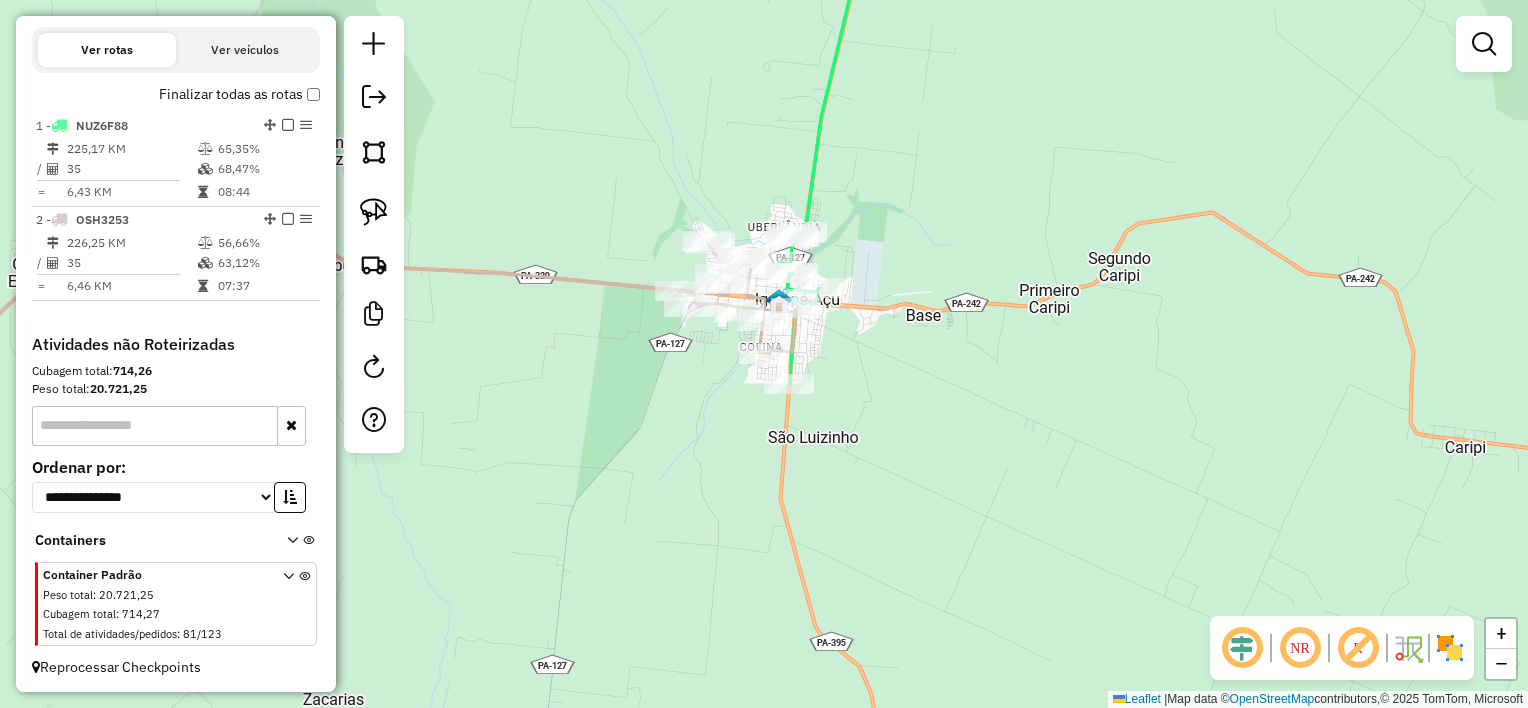 click on "Janela de atendimento Grade de atendimento Capacidade Transportadoras Veículos Cliente Pedidos  Rotas Selecione os dias de semana para filtrar as janelas de atendimento  Seg   Ter   Qua   Qui   Sex   Sáb   Dom  Informe o período da janela de atendimento: De: Até:  Filtrar exatamente a janela do cliente  Considerar janela de atendimento padrão  Selecione os dias de semana para filtrar as grades de atendimento  Seg   Ter   Qua   Qui   Sex   Sáb   Dom   Considerar clientes sem dia de atendimento cadastrado  Clientes fora do dia de atendimento selecionado Filtrar as atividades entre os valores definidos abaixo:  Peso mínimo:   Peso máximo:   Cubagem mínima:   Cubagem máxima:   De:   Até:  Filtrar as atividades entre o tempo de atendimento definido abaixo:  De:   Até:   Considerar capacidade total dos clientes não roteirizados Transportadora: Selecione um ou mais itens Tipo de veículo: Selecione um ou mais itens Veículo: Selecione um ou mais itens Motorista: Selecione um ou mais itens Nome: Rótulo:" 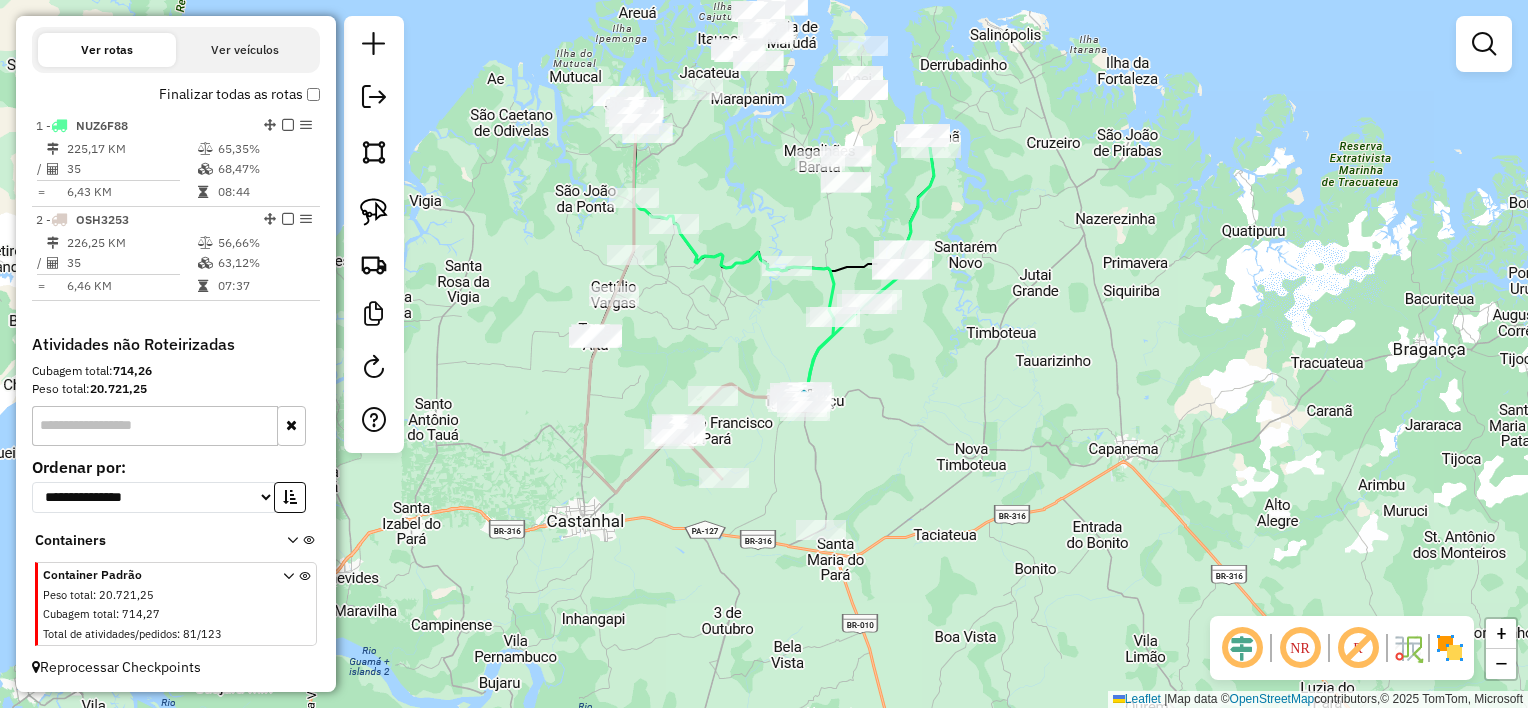 drag, startPoint x: 901, startPoint y: 326, endPoint x: 901, endPoint y: 220, distance: 106 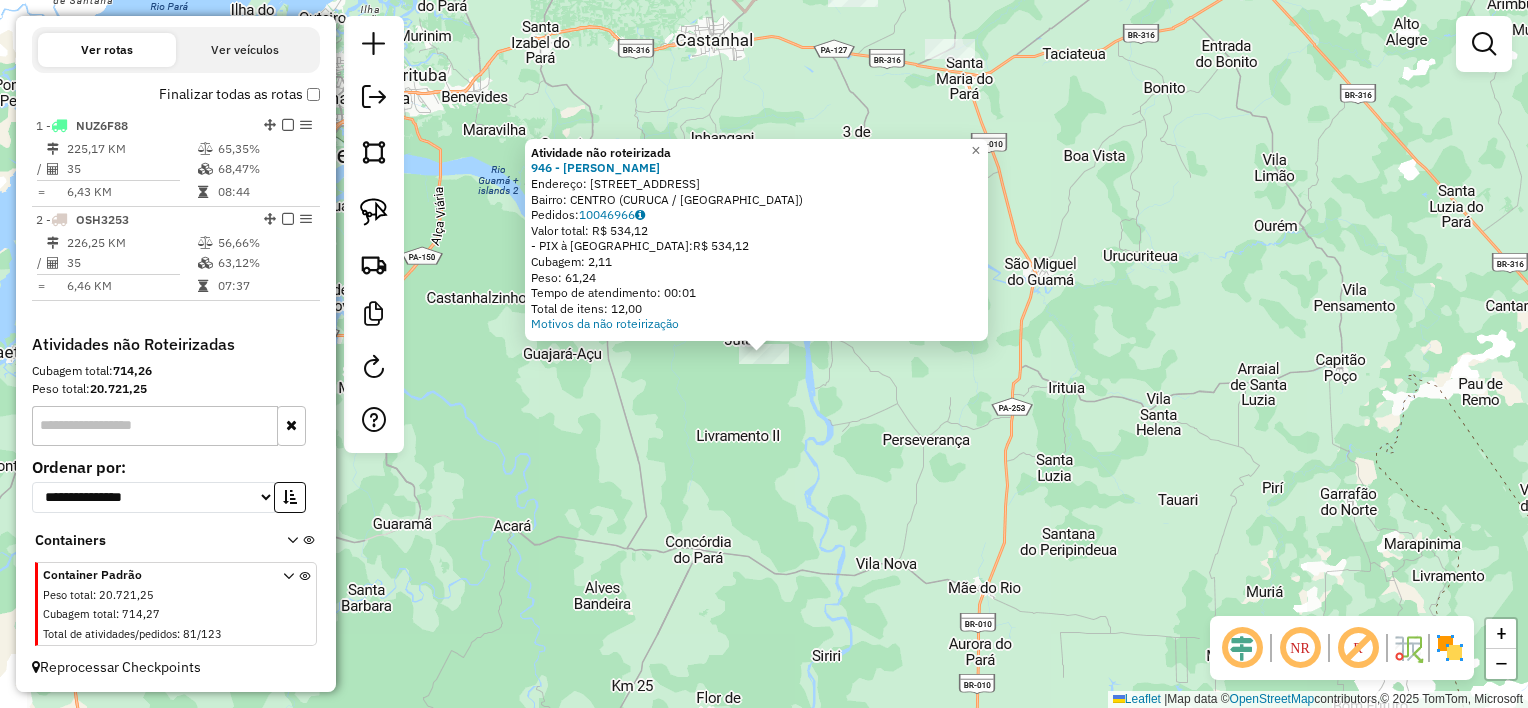 click on "Atividade não roteirizada 946 - [PERSON_NAME]  Endereço:  [STREET_ADDRESS]   Pedidos:  10046966   Valor total: R$ 534,12   - PIX à Vista:  R$ 534,12   Cubagem: 2,11   Peso: 61,24   Tempo de atendimento: 00:01   Total de itens: 12,00  Motivos da não roteirização × Janela de atendimento Grade de atendimento Capacidade Transportadoras Veículos Cliente Pedidos  Rotas Selecione os dias de semana para filtrar as janelas de atendimento  Seg   Ter   Qua   Qui   Sex   Sáb   Dom  Informe o período da janela de atendimento: De: Até:  Filtrar exatamente a janela do cliente  Considerar janela de atendimento padrão  Selecione os dias de semana para filtrar as grades de atendimento  Seg   Ter   Qua   Qui   Sex   Sáb   Dom   Considerar clientes sem dia de atendimento cadastrado  Clientes fora do dia de atendimento selecionado Filtrar as atividades entre os valores definidos abaixo:  Peso mínimo:   Peso máximo:   Cubagem mínima:   Cubagem máxima:   De:   Até:   De:" 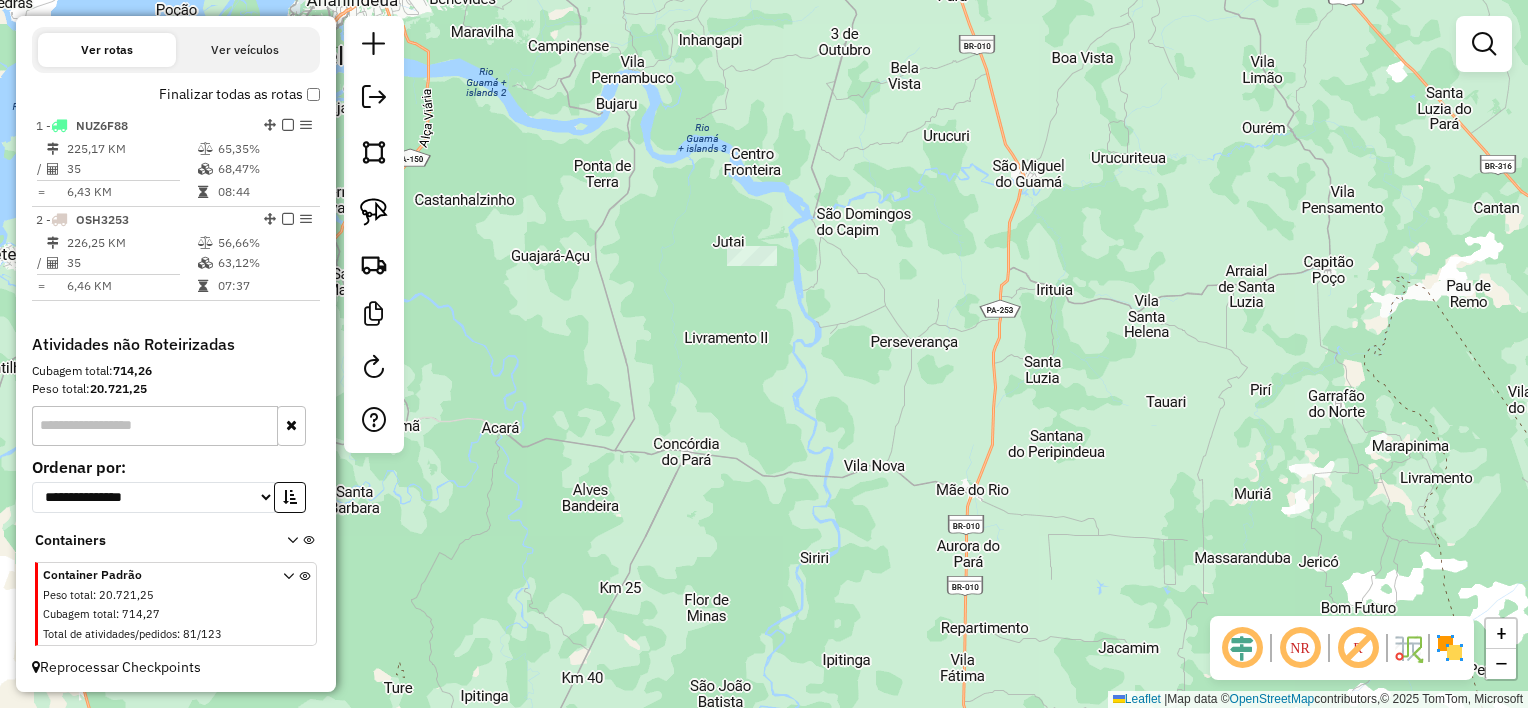 drag, startPoint x: 996, startPoint y: 354, endPoint x: 976, endPoint y: 244, distance: 111.8034 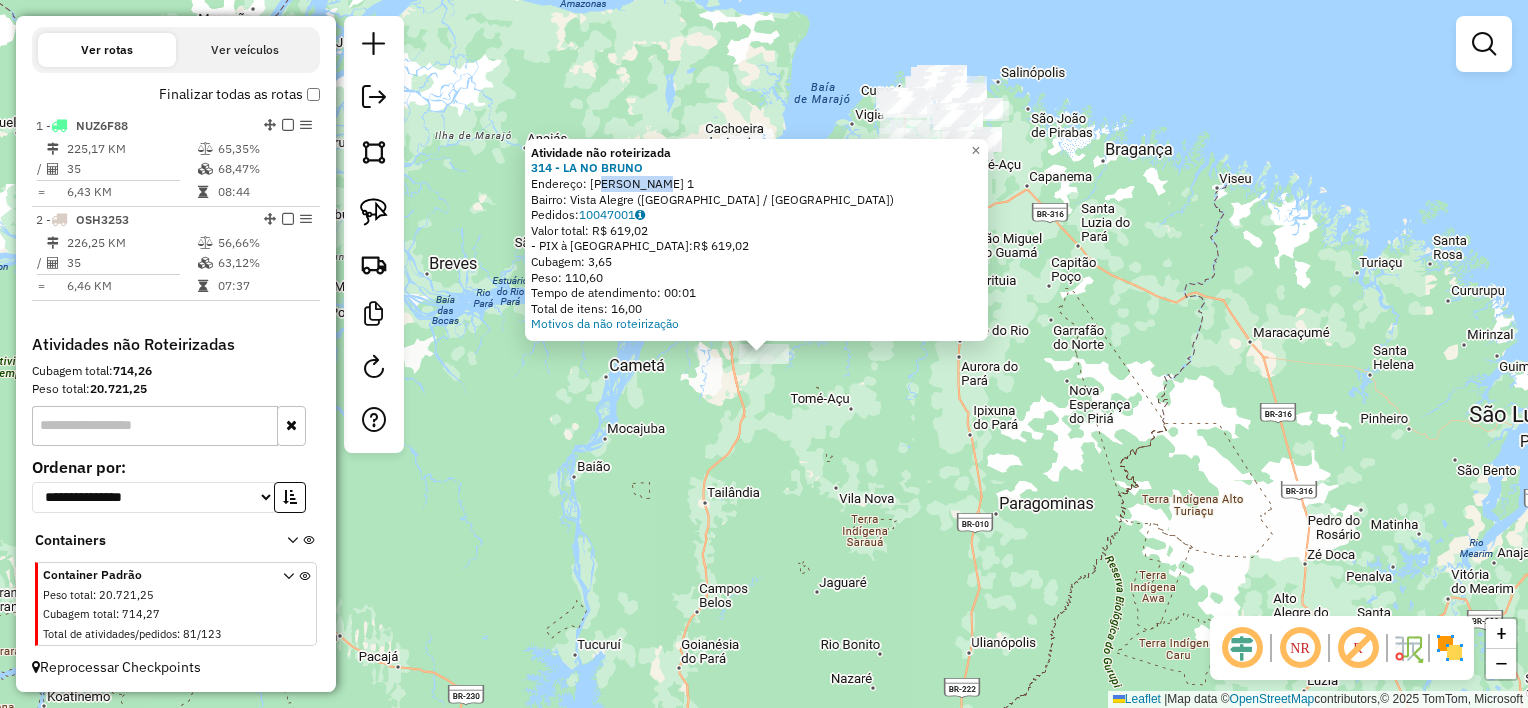 drag, startPoint x: 601, startPoint y: 181, endPoint x: 662, endPoint y: 187, distance: 61.294373 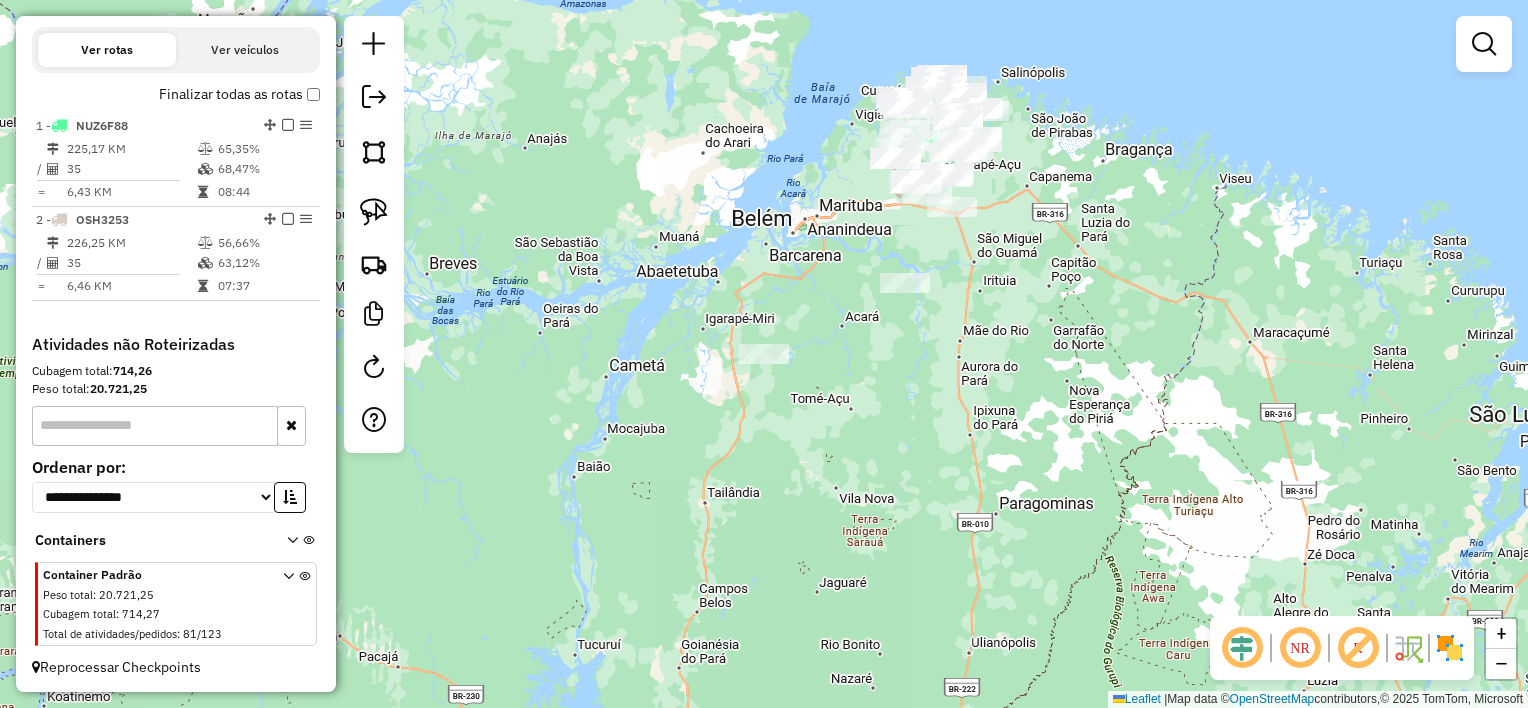 click on "Janela de atendimento Grade de atendimento Capacidade Transportadoras Veículos Cliente Pedidos  Rotas Selecione os dias de semana para filtrar as janelas de atendimento  Seg   Ter   Qua   Qui   Sex   Sáb   Dom  Informe o período da janela de atendimento: De: Até:  Filtrar exatamente a janela do cliente  Considerar janela de atendimento padrão  Selecione os dias de semana para filtrar as grades de atendimento  Seg   Ter   Qua   Qui   Sex   Sáb   Dom   Considerar clientes sem dia de atendimento cadastrado  Clientes fora do dia de atendimento selecionado Filtrar as atividades entre os valores definidos abaixo:  Peso mínimo:   Peso máximo:   Cubagem mínima:   Cubagem máxima:   De:   Até:  Filtrar as atividades entre o tempo de atendimento definido abaixo:  De:   Até:   Considerar capacidade total dos clientes não roteirizados Transportadora: Selecione um ou mais itens Tipo de veículo: Selecione um ou mais itens Veículo: Selecione um ou mais itens Motorista: Selecione um ou mais itens Nome: Rótulo:" 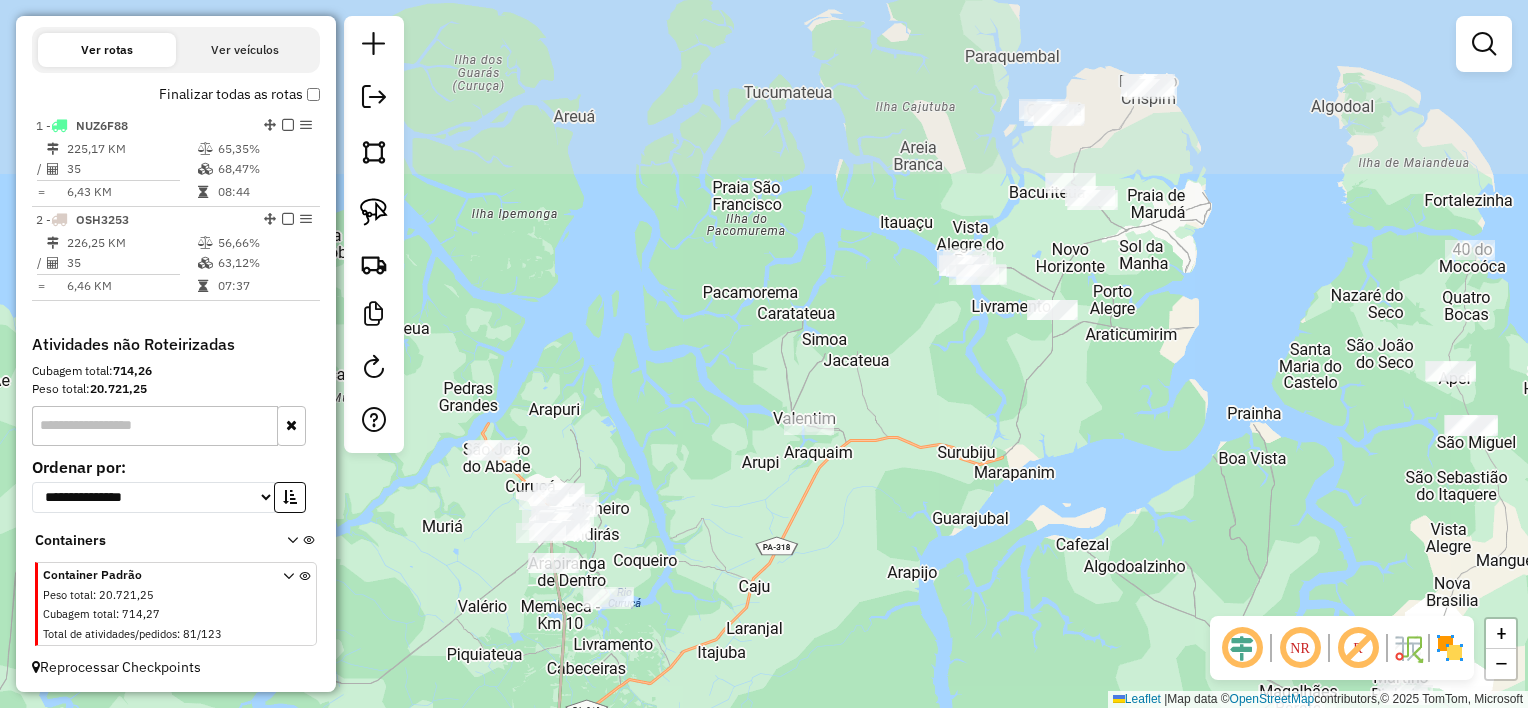 drag, startPoint x: 947, startPoint y: 357, endPoint x: 925, endPoint y: 446, distance: 91.67879 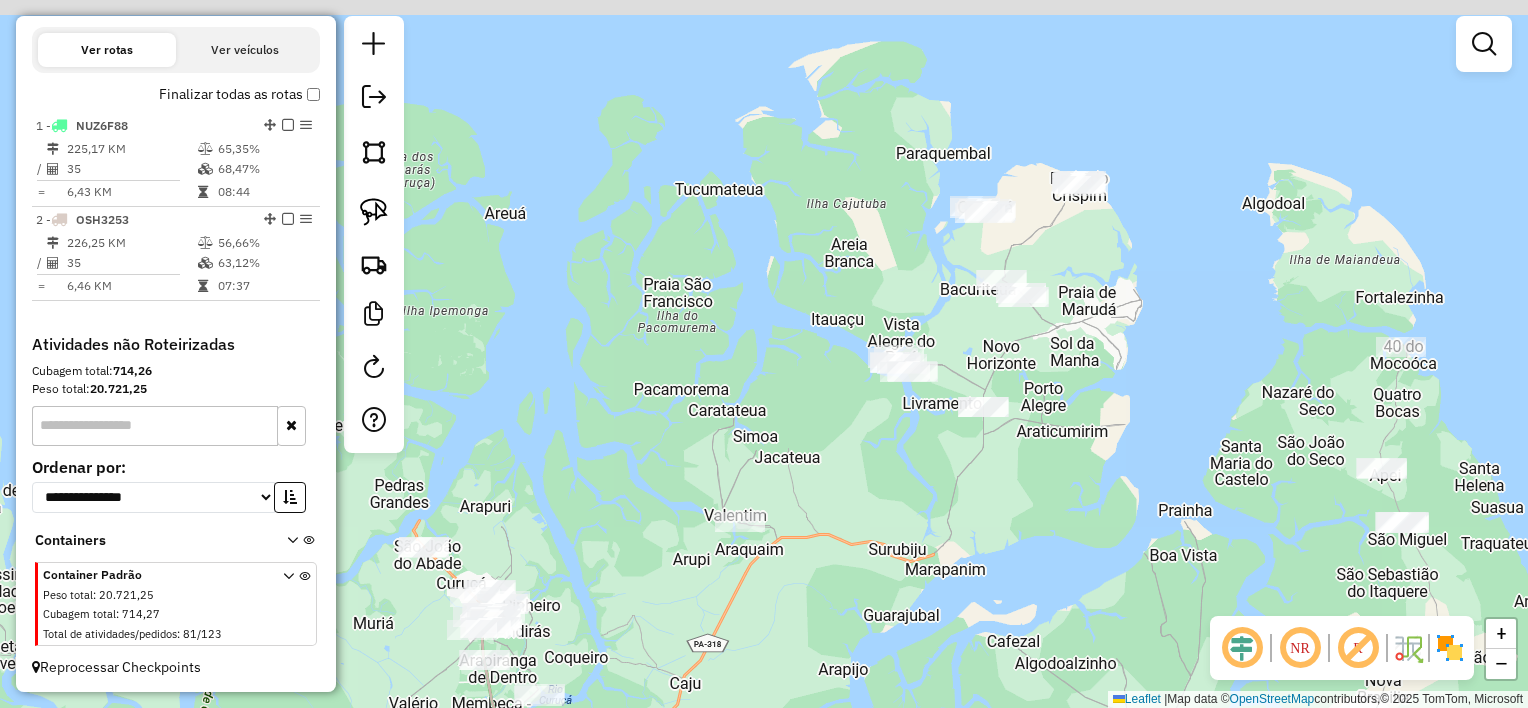 drag, startPoint x: 996, startPoint y: 401, endPoint x: 927, endPoint y: 490, distance: 112.61439 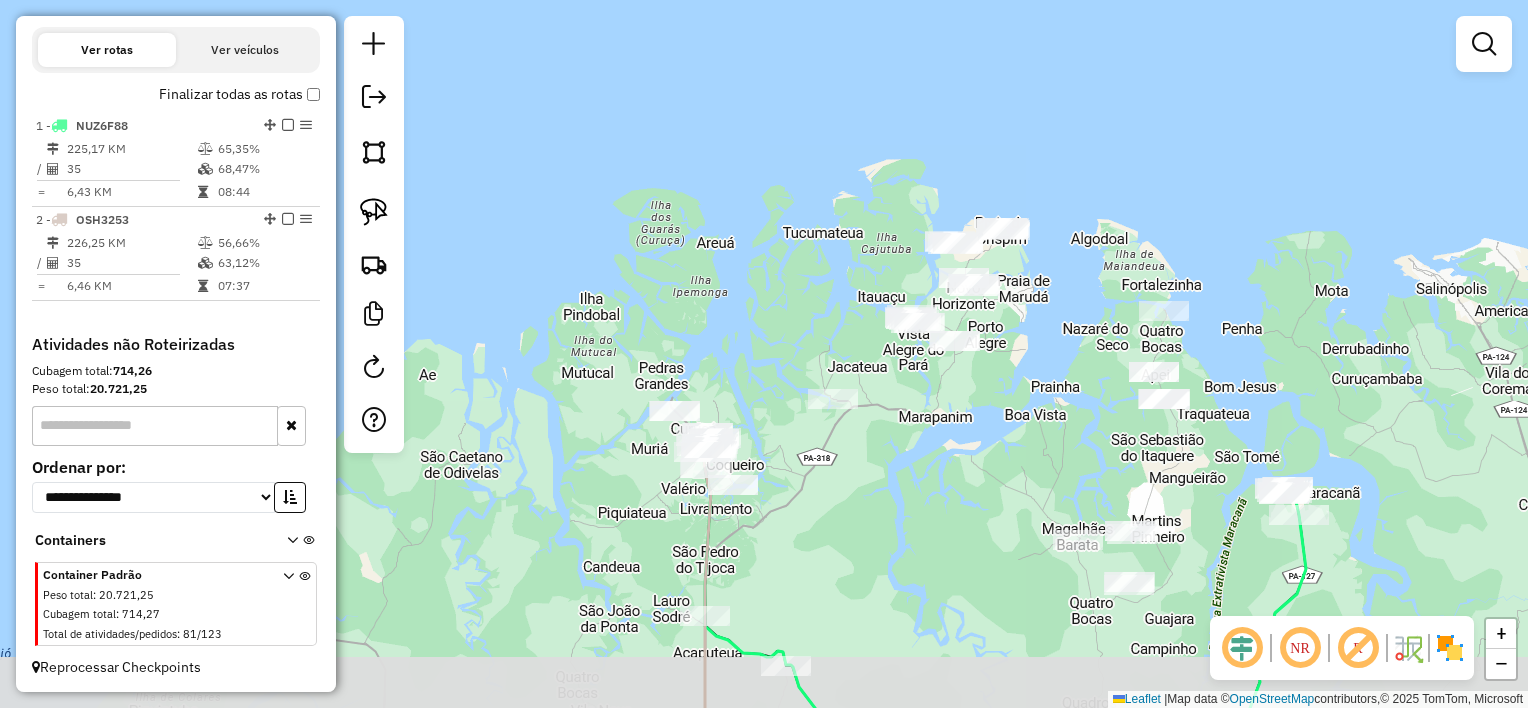 drag, startPoint x: 892, startPoint y: 497, endPoint x: 895, endPoint y: 412, distance: 85.052925 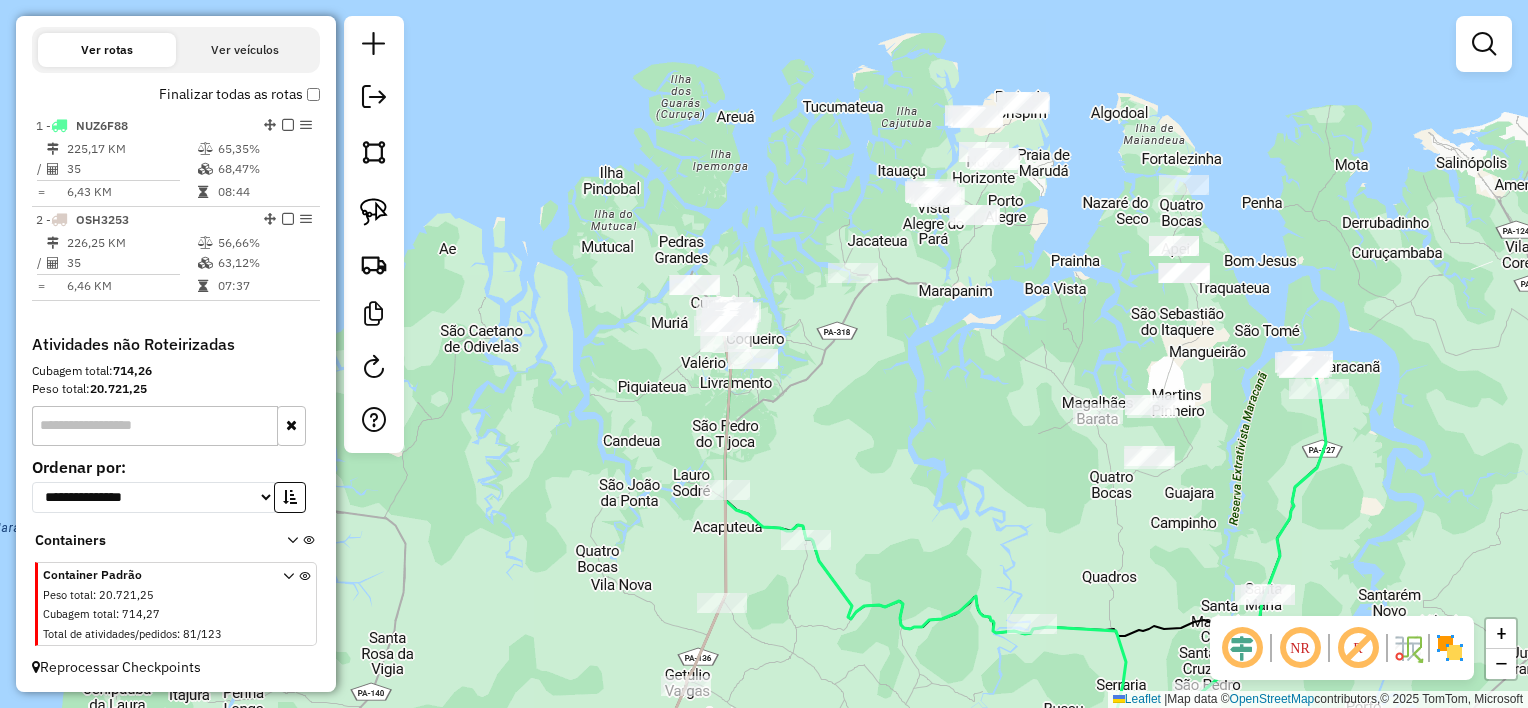 drag, startPoint x: 852, startPoint y: 437, endPoint x: 901, endPoint y: 344, distance: 105.11898 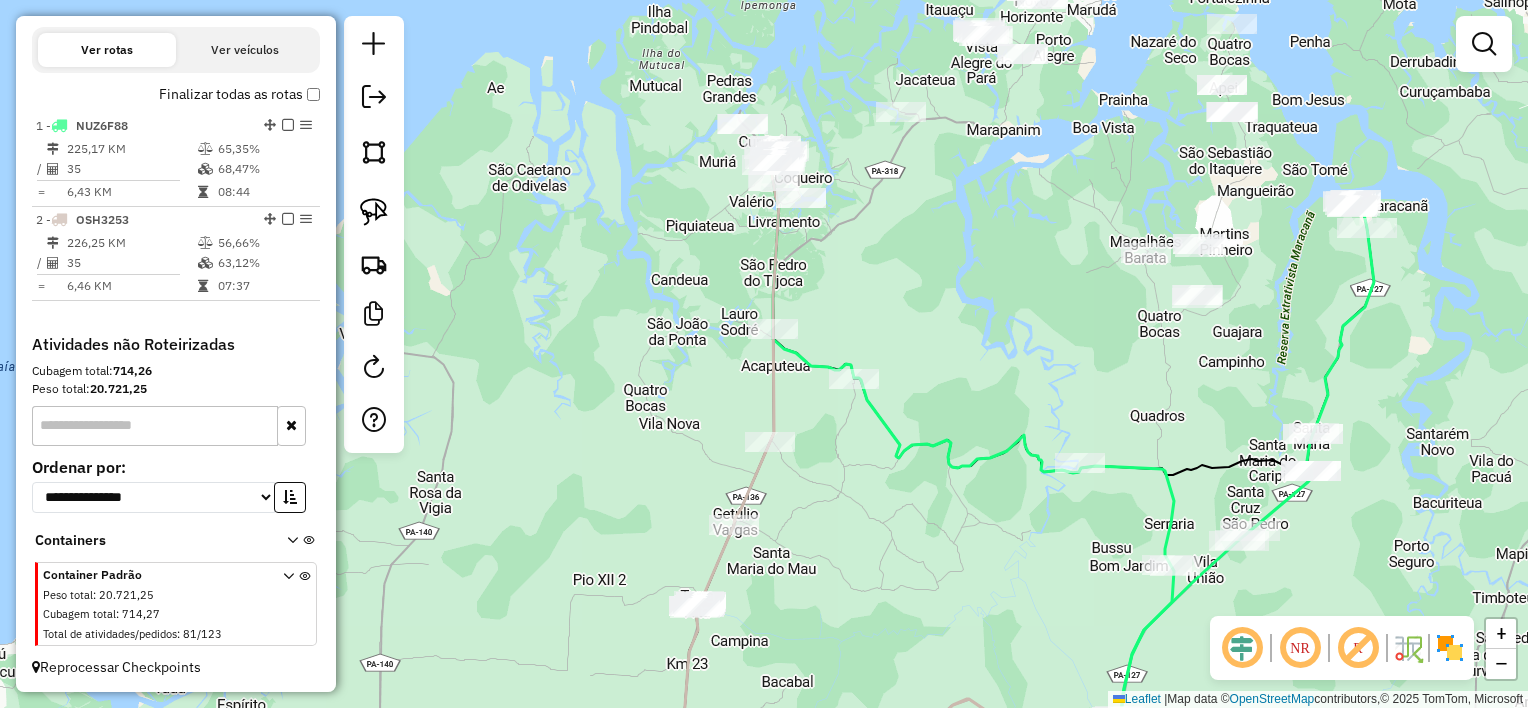 drag, startPoint x: 892, startPoint y: 405, endPoint x: 900, endPoint y: 372, distance: 33.955853 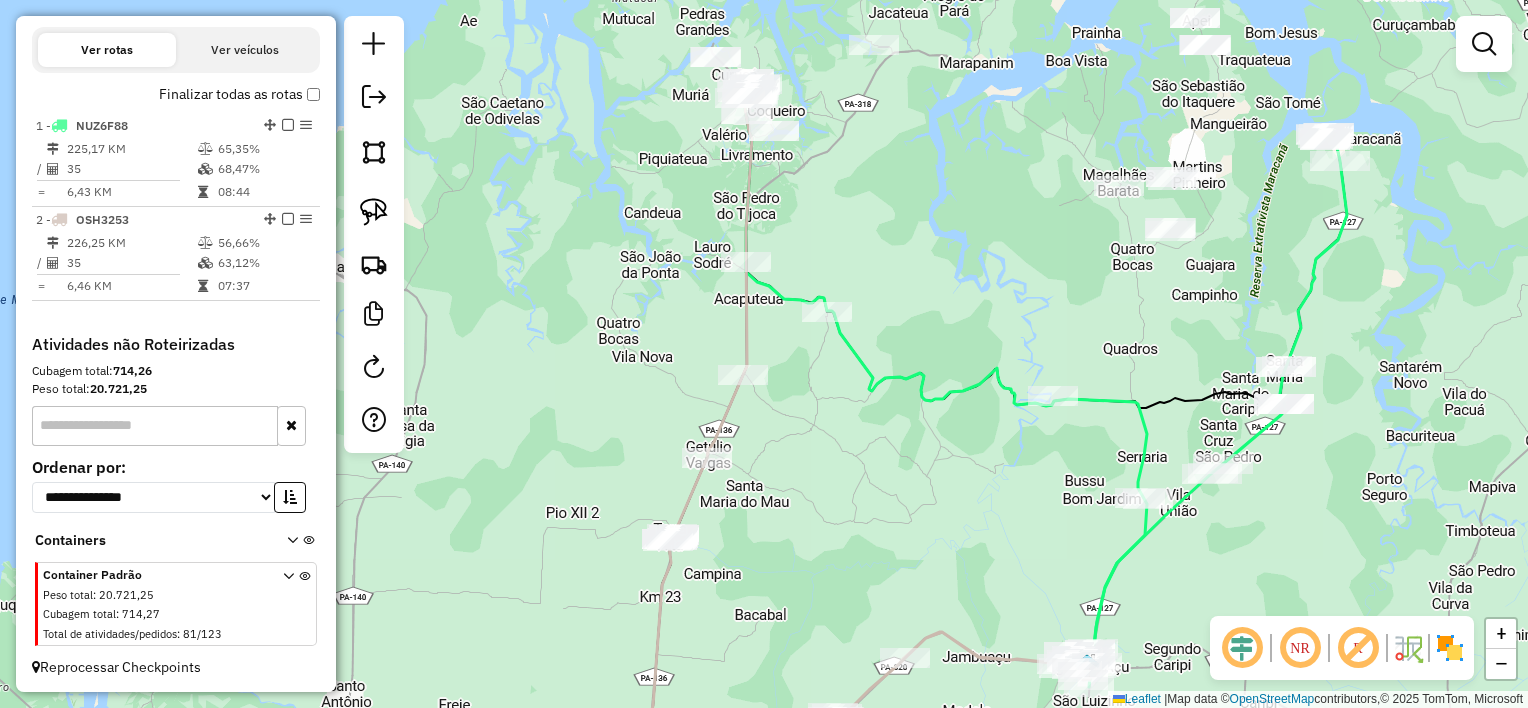 click on "Janela de atendimento Grade de atendimento Capacidade Transportadoras Veículos Cliente Pedidos  Rotas Selecione os dias de semana para filtrar as janelas de atendimento  Seg   Ter   Qua   Qui   Sex   Sáb   Dom  Informe o período da janela de atendimento: De: Até:  Filtrar exatamente a janela do cliente  Considerar janela de atendimento padrão  Selecione os dias de semana para filtrar as grades de atendimento  Seg   Ter   Qua   Qui   Sex   Sáb   Dom   Considerar clientes sem dia de atendimento cadastrado  Clientes fora do dia de atendimento selecionado Filtrar as atividades entre os valores definidos abaixo:  Peso mínimo:   Peso máximo:   Cubagem mínima:   Cubagem máxima:   De:   Até:  Filtrar as atividades entre o tempo de atendimento definido abaixo:  De:   Até:   Considerar capacidade total dos clientes não roteirizados Transportadora: Selecione um ou mais itens Tipo de veículo: Selecione um ou mais itens Veículo: Selecione um ou mais itens Motorista: Selecione um ou mais itens Nome: Rótulo:" 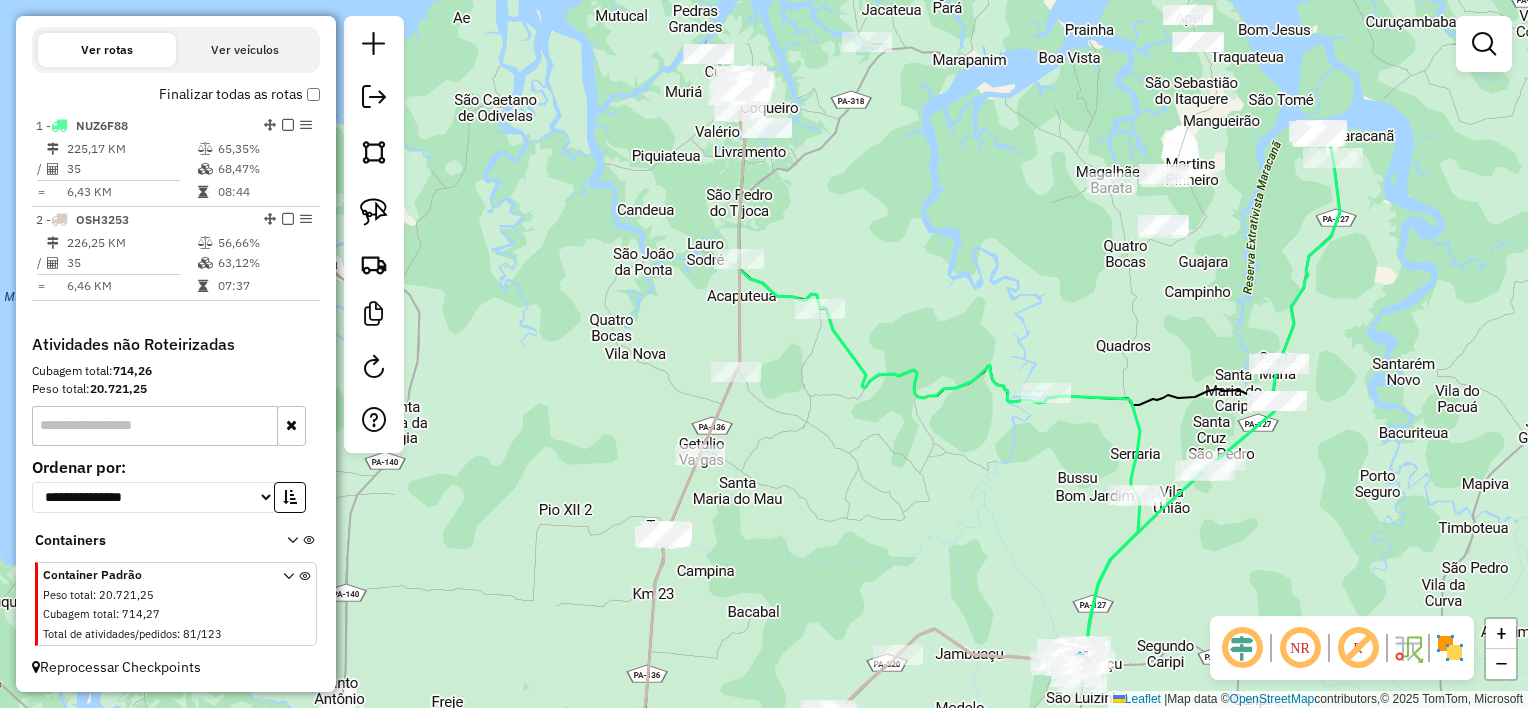 drag, startPoint x: 841, startPoint y: 500, endPoint x: 820, endPoint y: 481, distance: 28.319605 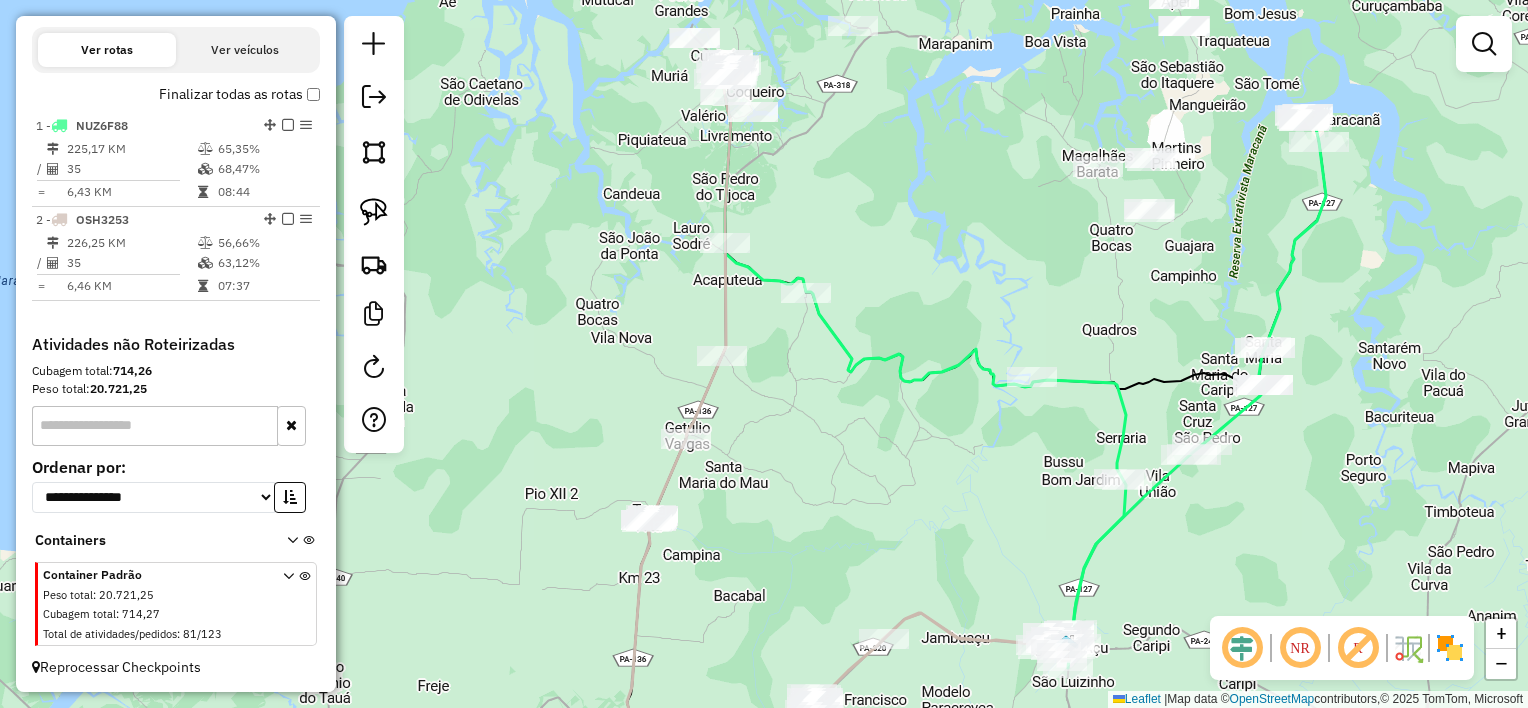 drag, startPoint x: 824, startPoint y: 476, endPoint x: 816, endPoint y: 512, distance: 36.878178 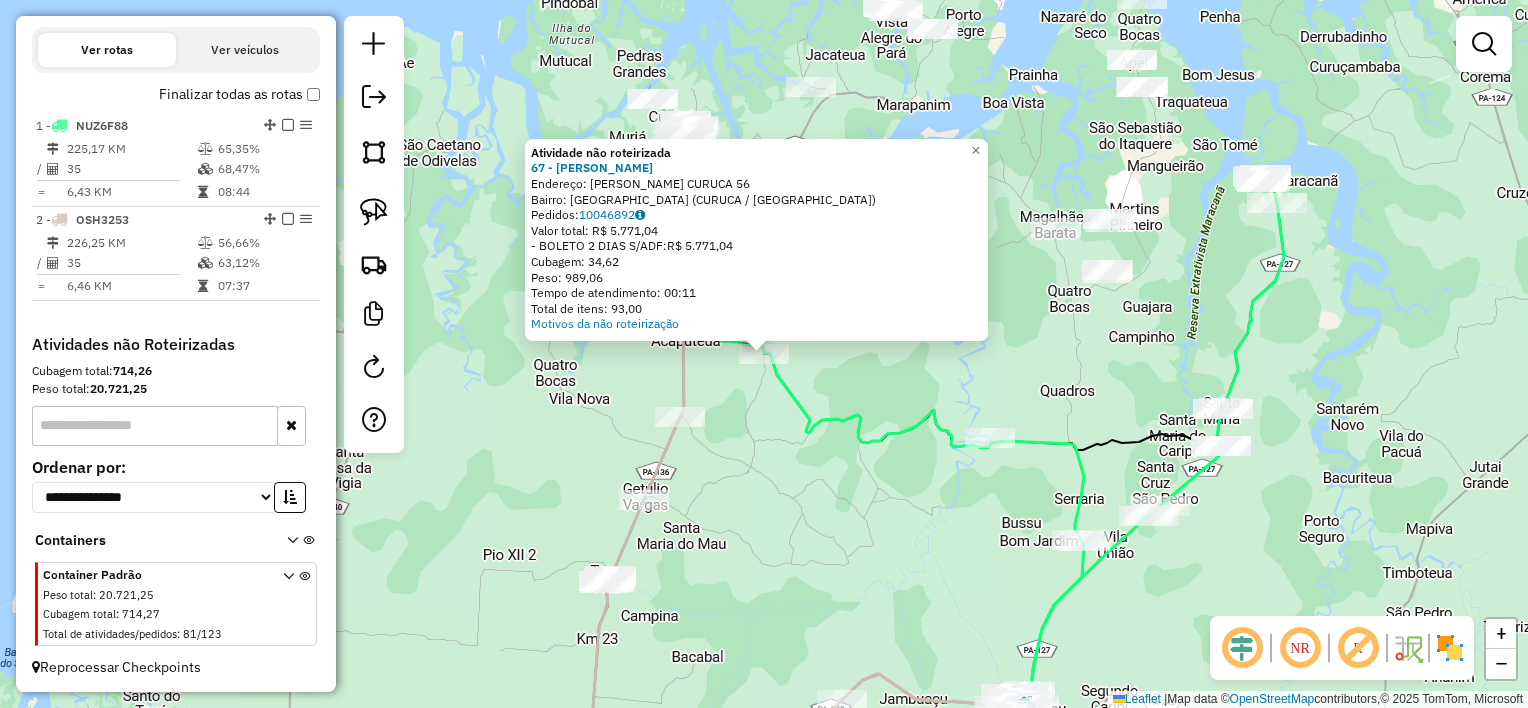 drag, startPoint x: 757, startPoint y: 406, endPoint x: 757, endPoint y: 375, distance: 31 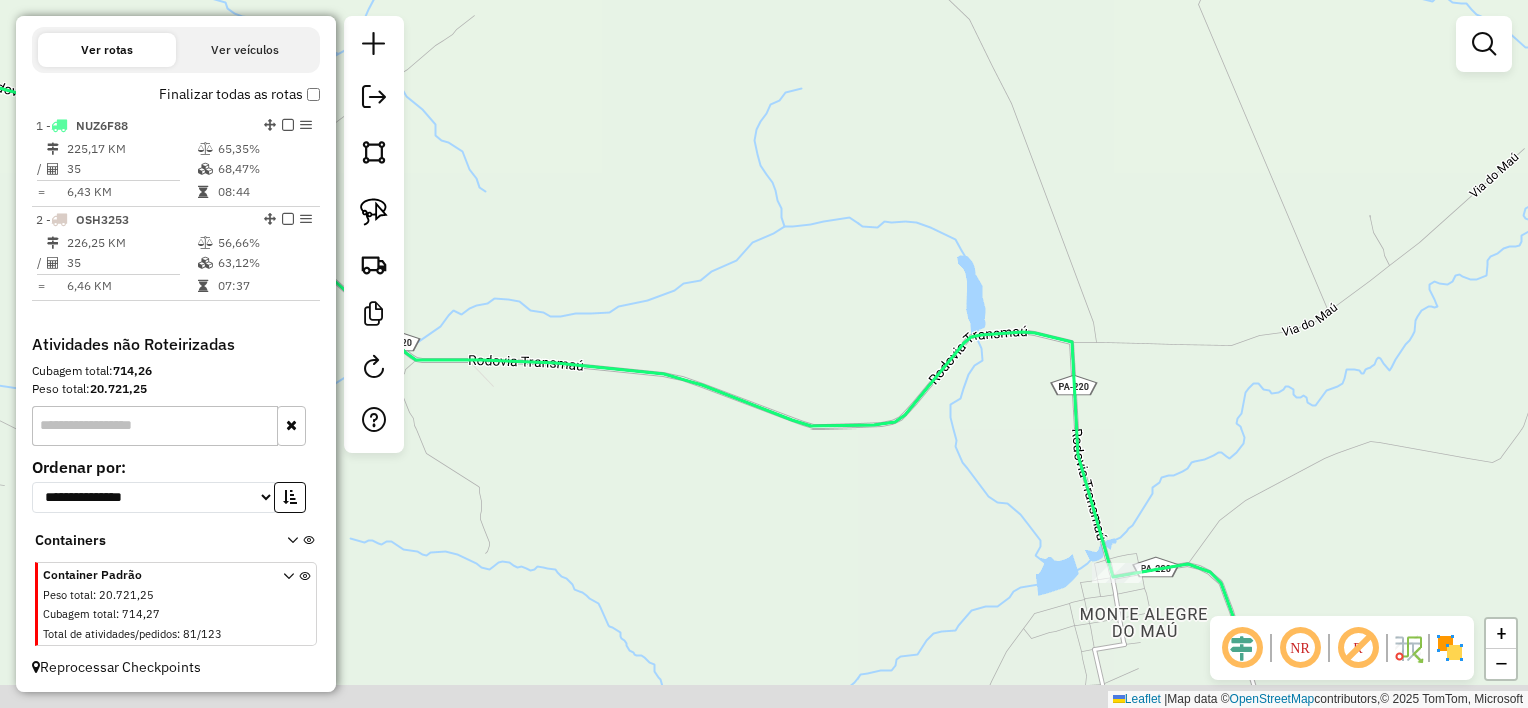 drag, startPoint x: 792, startPoint y: 372, endPoint x: 864, endPoint y: 247, distance: 144.25325 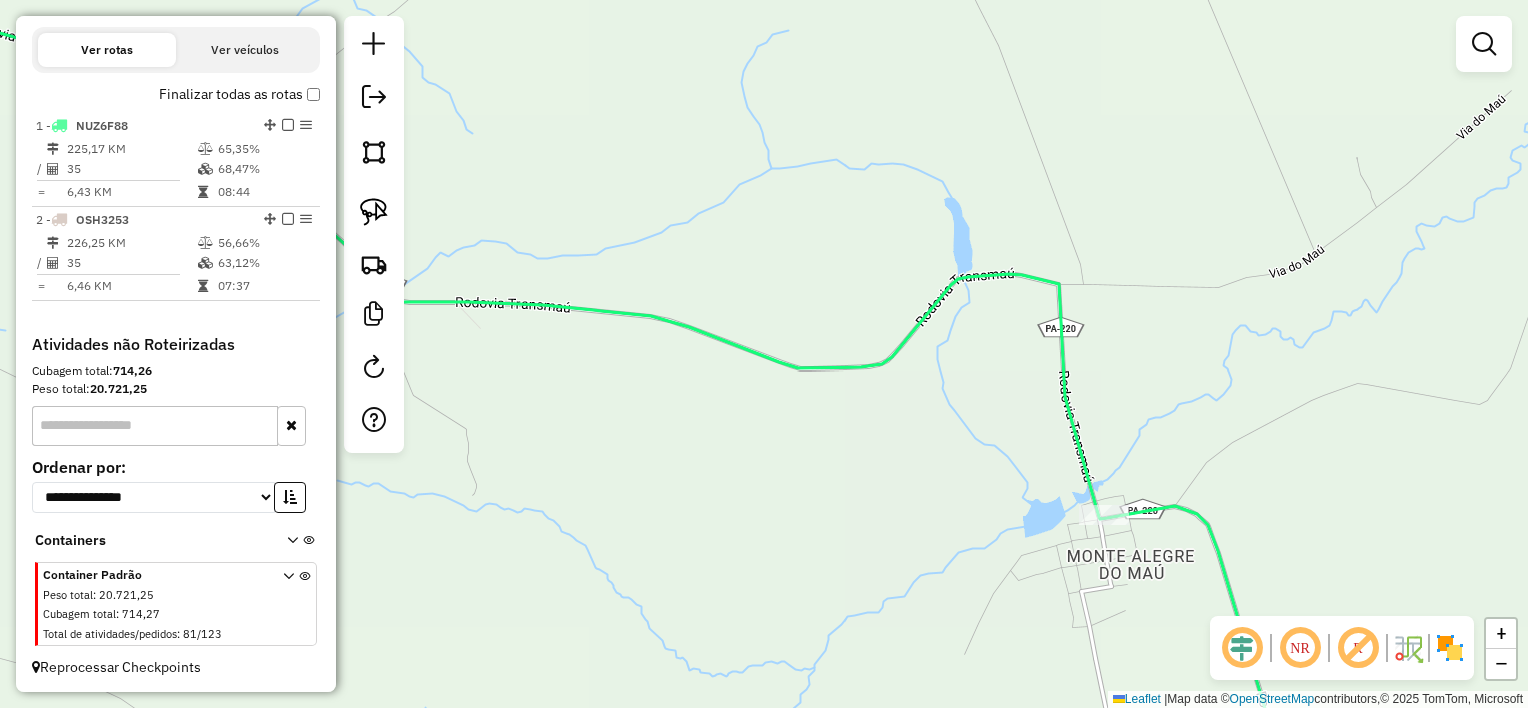 drag, startPoint x: 956, startPoint y: 452, endPoint x: 940, endPoint y: 341, distance: 112.147224 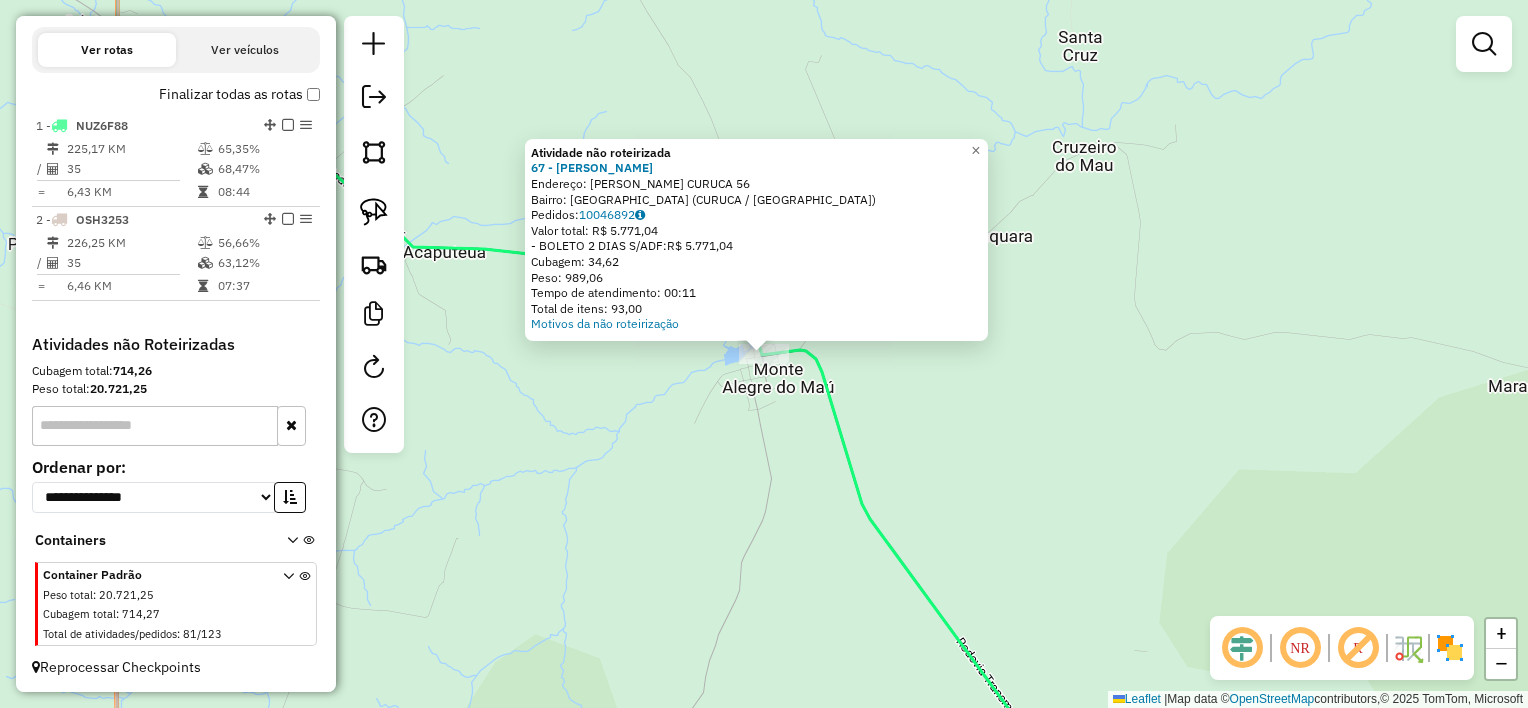 click on "Atividade não roteirizada 67 - DEPOSITO [PERSON_NAME]:  [PERSON_NAME] CURUCA 56   Bairro: [GEOGRAPHIC_DATA] ([GEOGRAPHIC_DATA] / [GEOGRAPHIC_DATA])   Pedidos:  10046892   Valor total: R$ 5.771,04   - BOLETO 2 DIAS S/ADF:  R$ 5.771,04   Cubagem: 34,62   Peso: 989,06   Tempo de atendimento: 00:11   Total de itens: 93,00  Motivos da não roteirização × Janela de atendimento Grade de atendimento Capacidade Transportadoras Veículos Cliente Pedidos  Rotas Selecione os dias de semana para filtrar as janelas de atendimento  Seg   Ter   Qua   Qui   Sex   Sáb   Dom  Informe o período da janela de atendimento: De: Até:  Filtrar exatamente a janela do cliente  Considerar janela de atendimento padrão  Selecione os dias de semana para filtrar as grades de atendimento  Seg   Ter   Qua   Qui   Sex   Sáb   Dom   Considerar clientes sem dia de atendimento cadastrado  Clientes fora do dia de atendimento selecionado Filtrar as atividades entre os valores definidos abaixo:  Peso mínimo:   Peso máximo:   Cubagem mínima:   Cubagem máxima:   De:  De:" 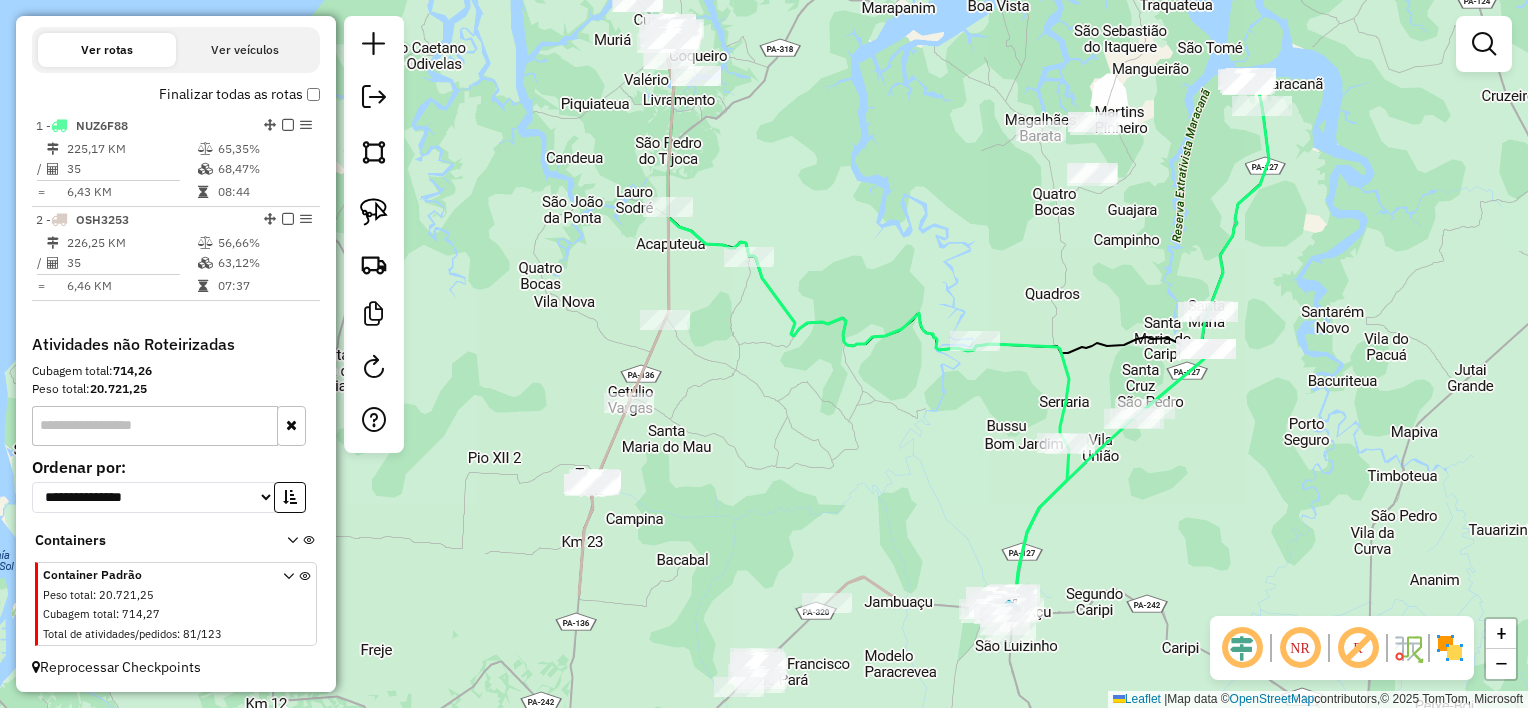 drag, startPoint x: 714, startPoint y: 467, endPoint x: 741, endPoint y: 188, distance: 280.3034 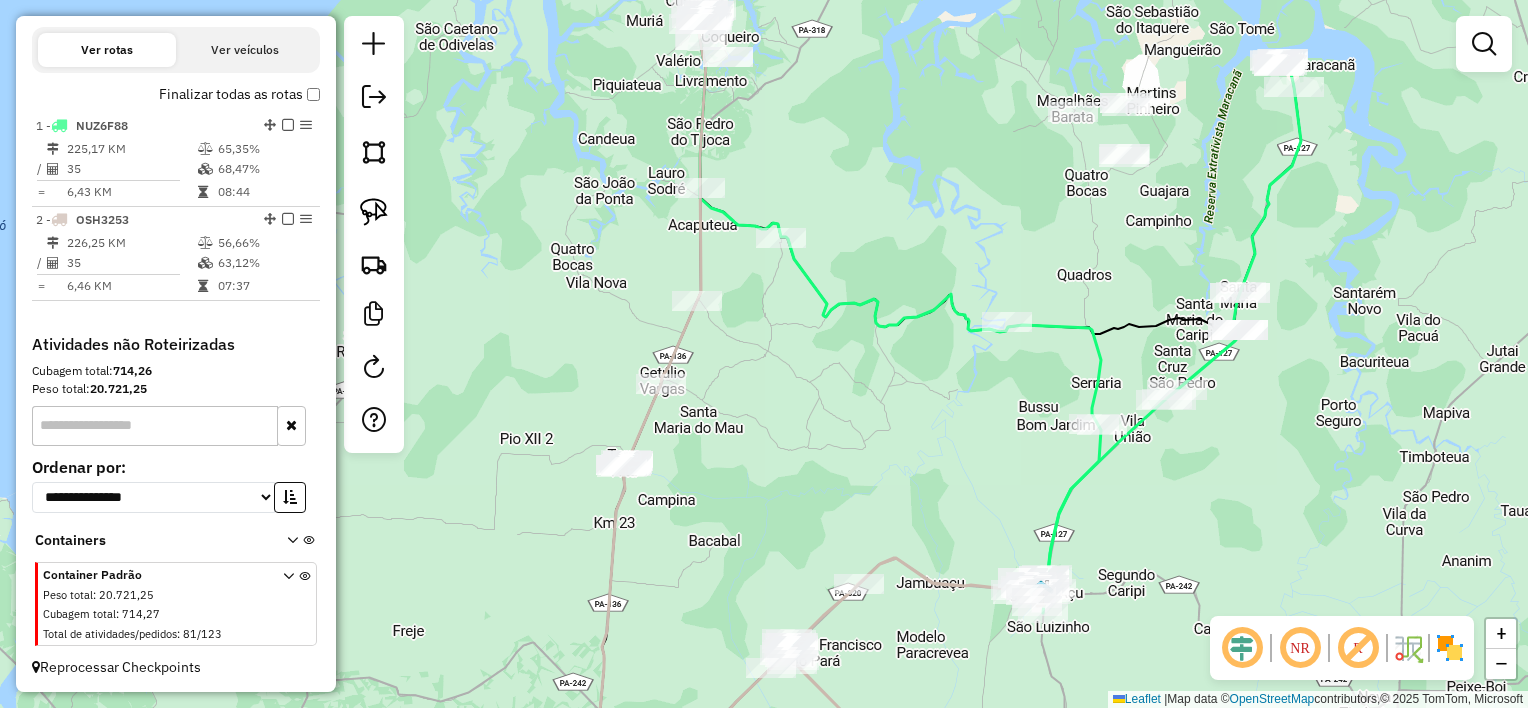 drag, startPoint x: 760, startPoint y: 301, endPoint x: 765, endPoint y: 447, distance: 146.08559 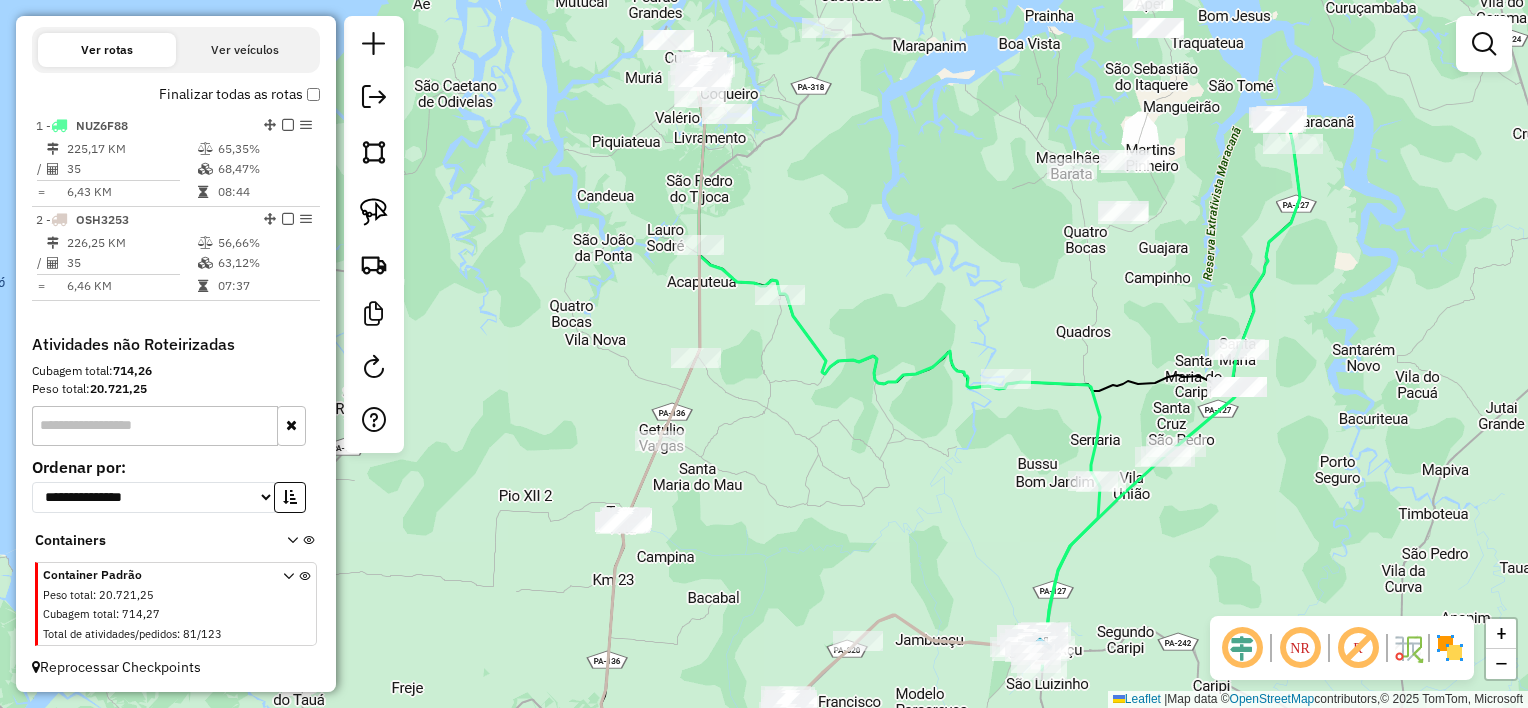 drag, startPoint x: 383, startPoint y: 214, endPoint x: 430, endPoint y: 248, distance: 58.00862 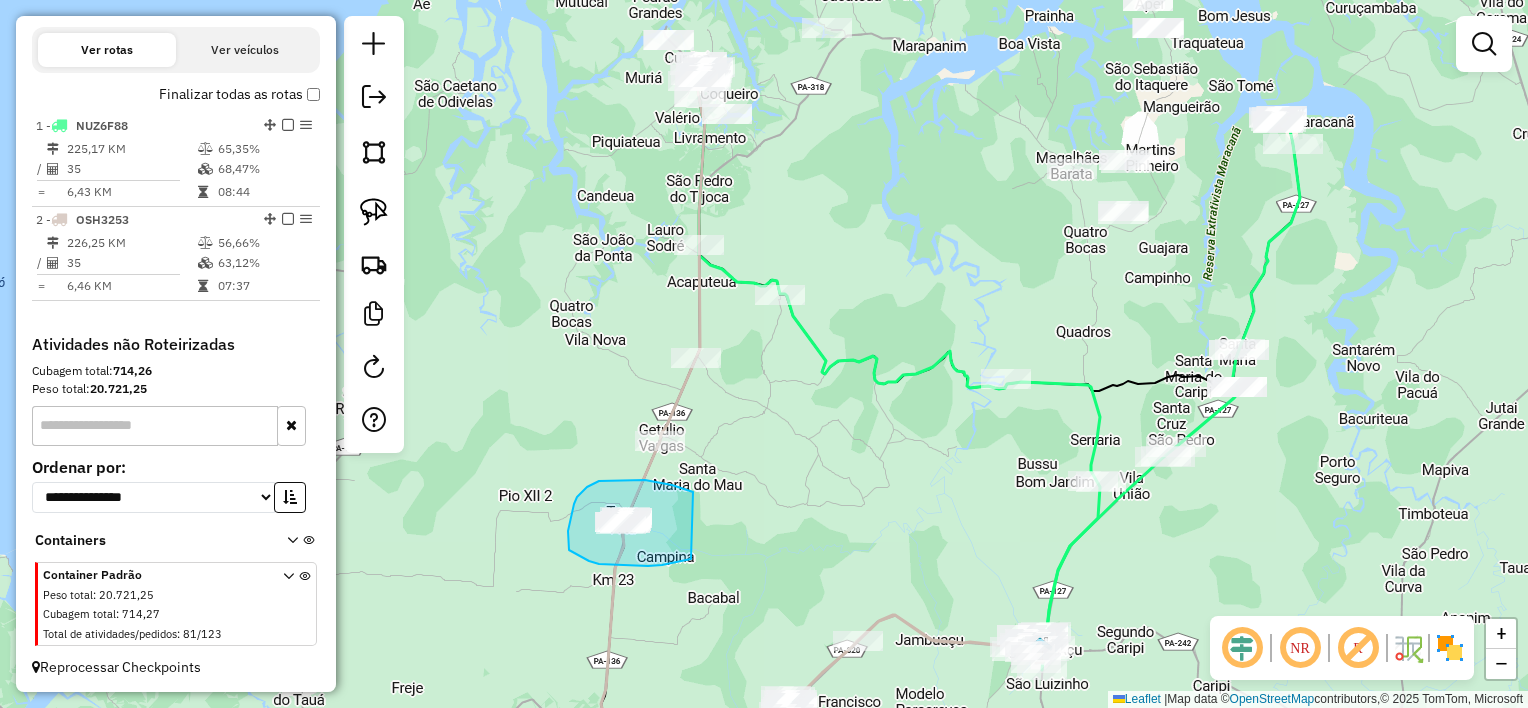 drag, startPoint x: 672, startPoint y: 485, endPoint x: 720, endPoint y: 552, distance: 82.419655 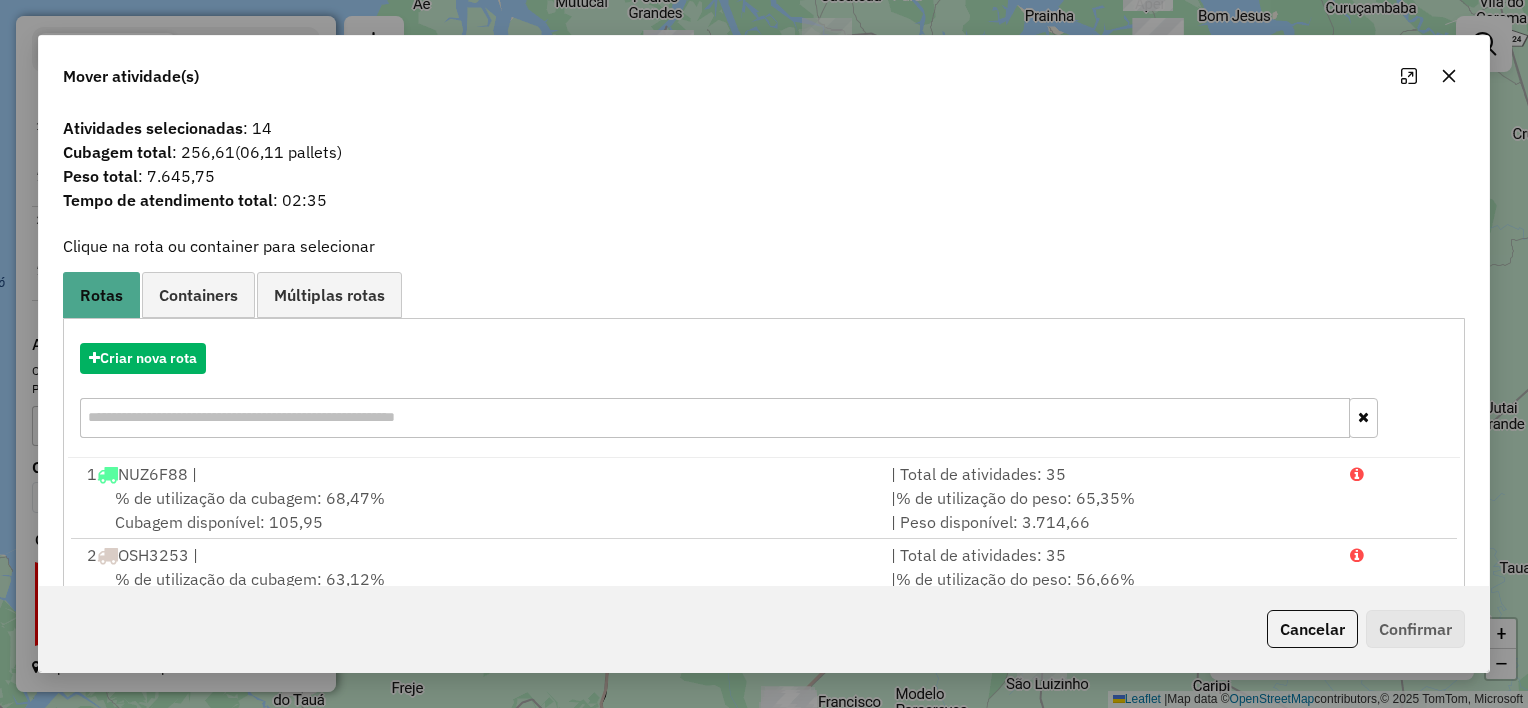 drag, startPoint x: 1446, startPoint y: 77, endPoint x: 1243, endPoint y: 227, distance: 252.40642 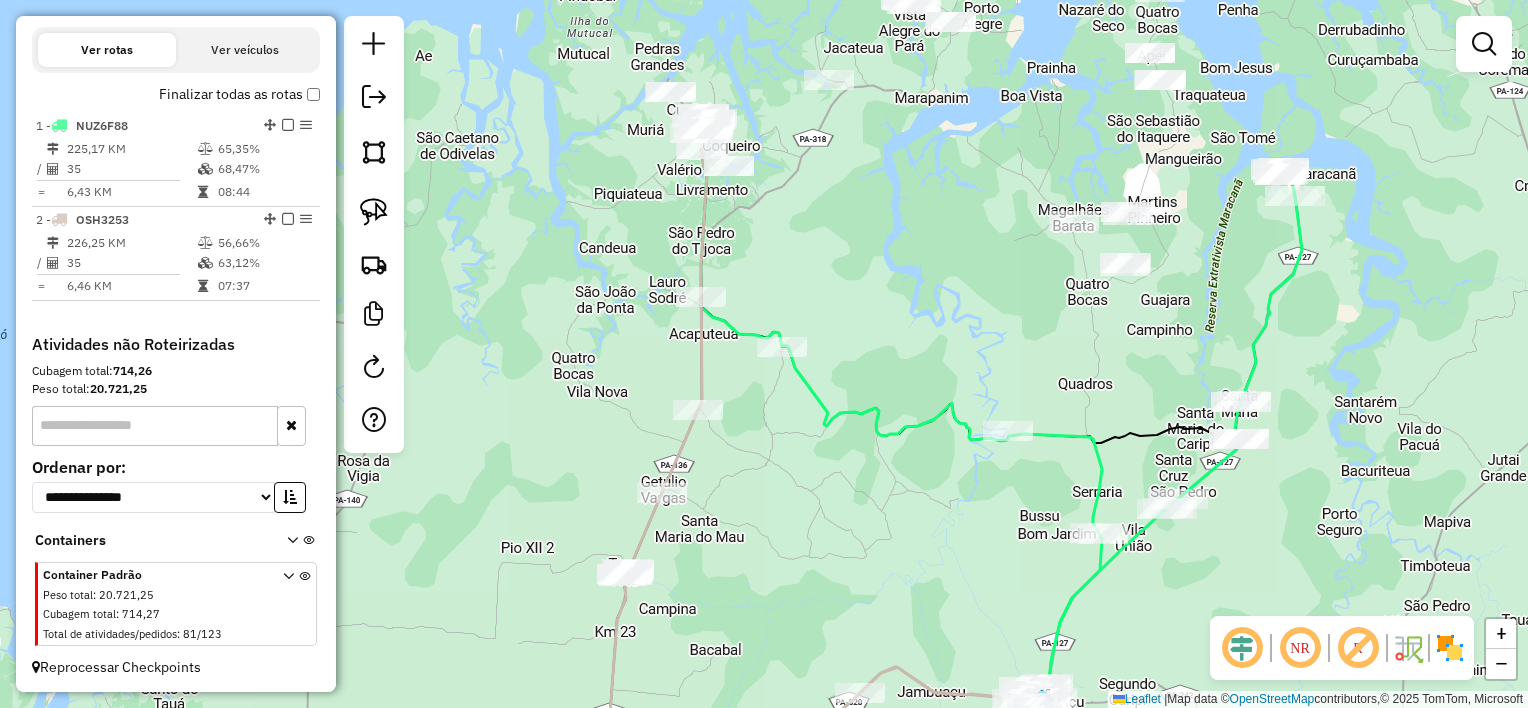 drag, startPoint x: 888, startPoint y: 261, endPoint x: 893, endPoint y: 335, distance: 74.168724 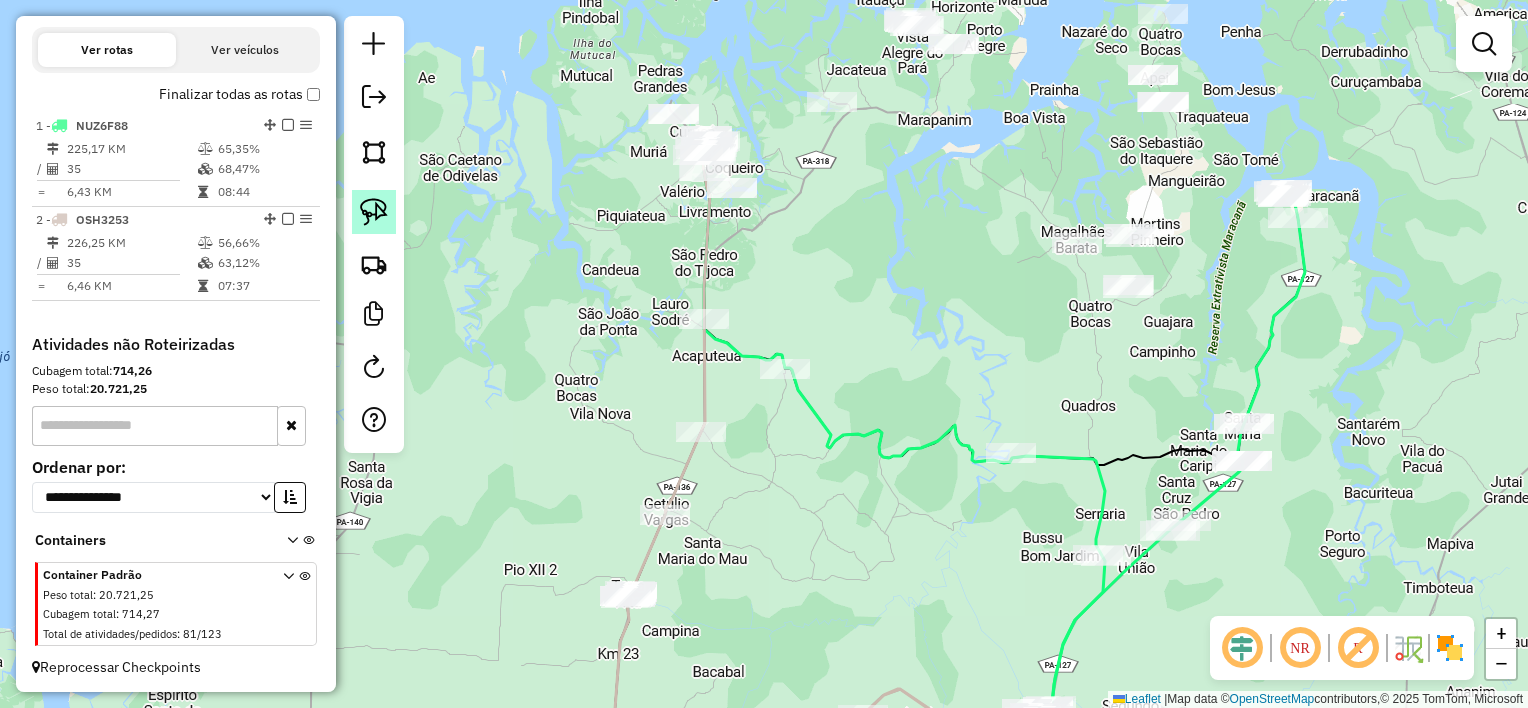 click 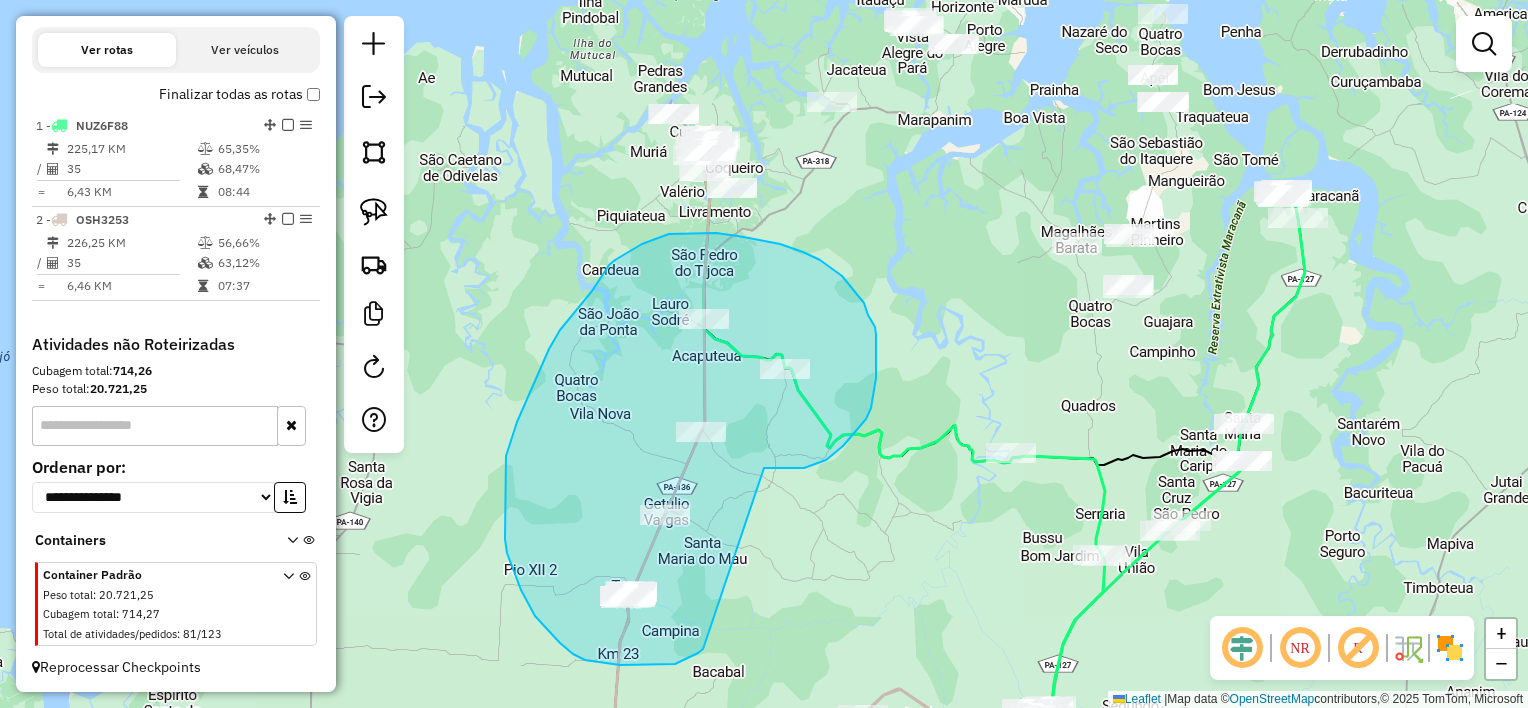 drag, startPoint x: 811, startPoint y: 466, endPoint x: 728, endPoint y: 596, distance: 154.23683 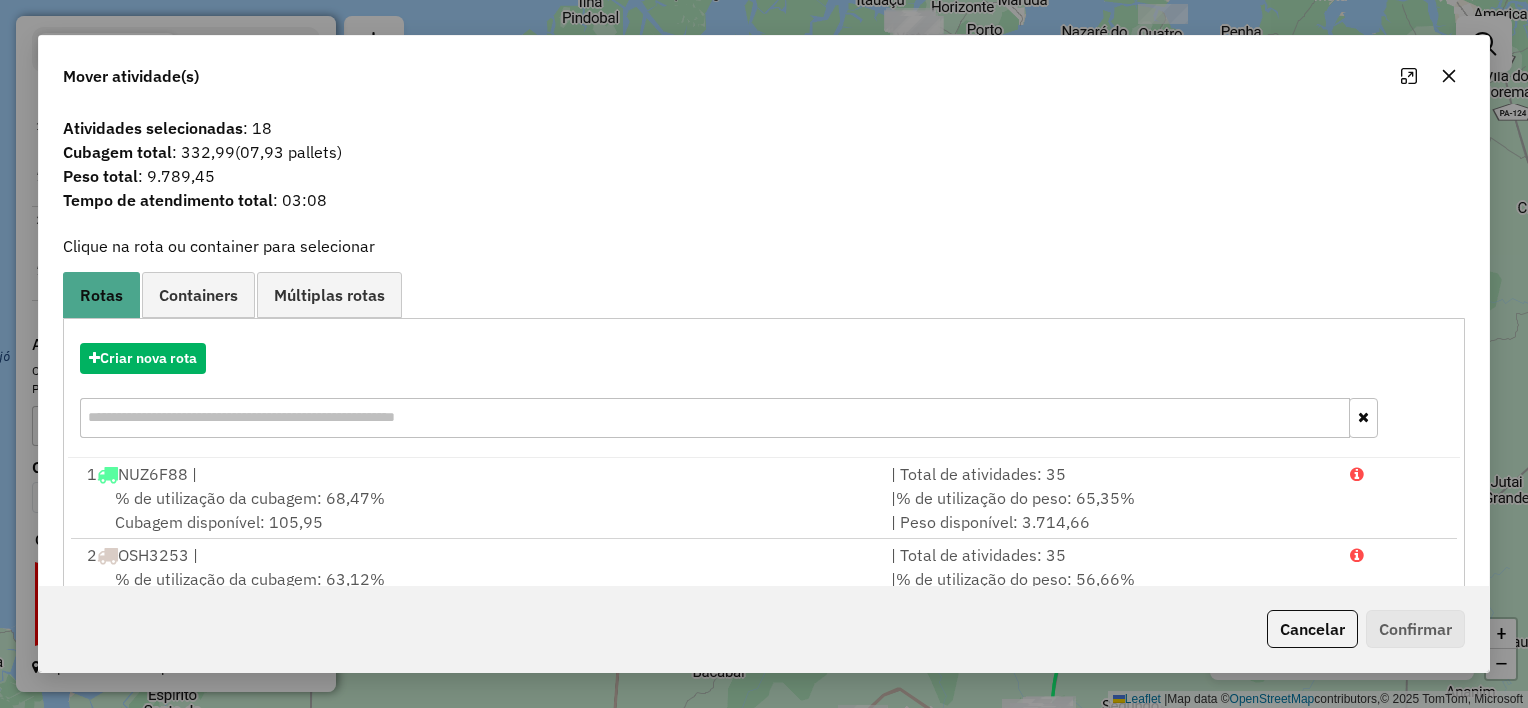 click 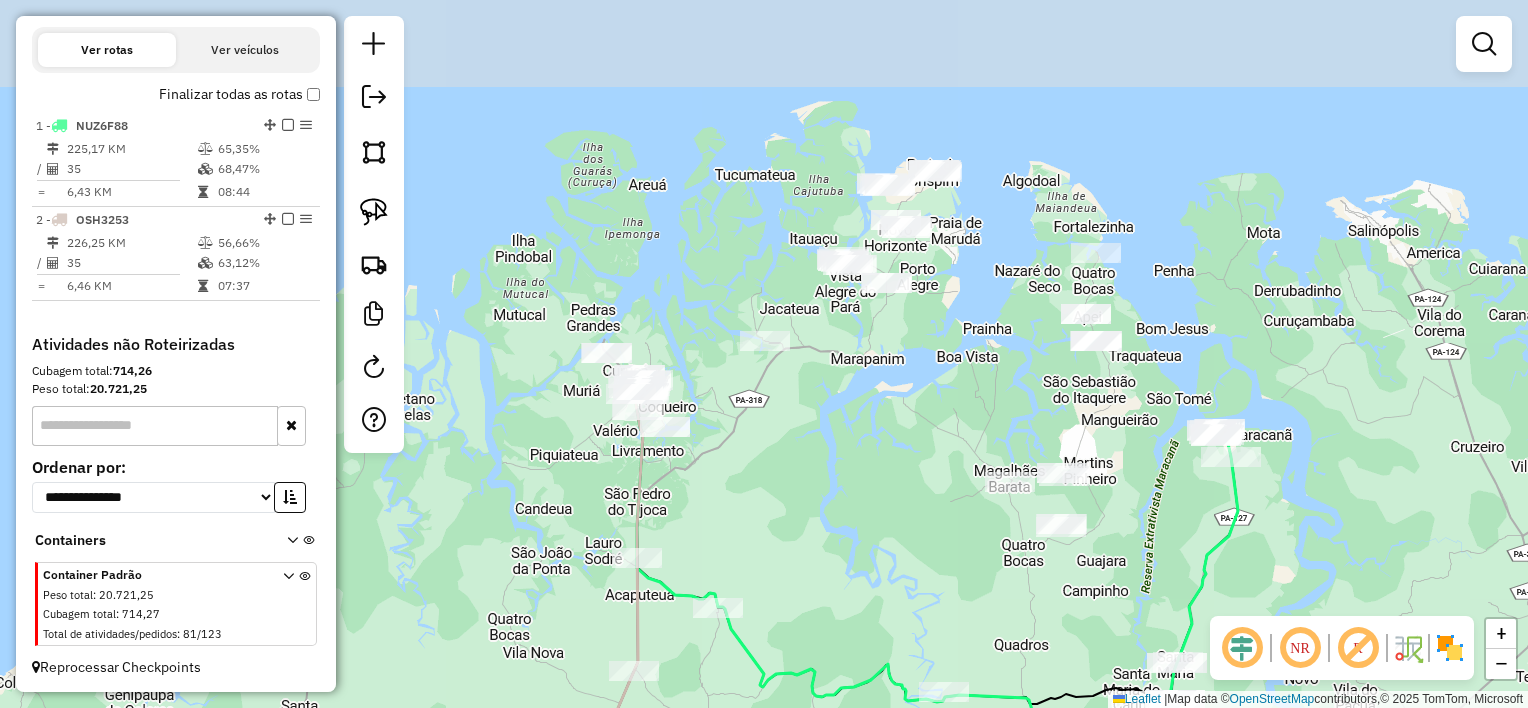 drag, startPoint x: 883, startPoint y: 337, endPoint x: 832, endPoint y: 489, distance: 160.32779 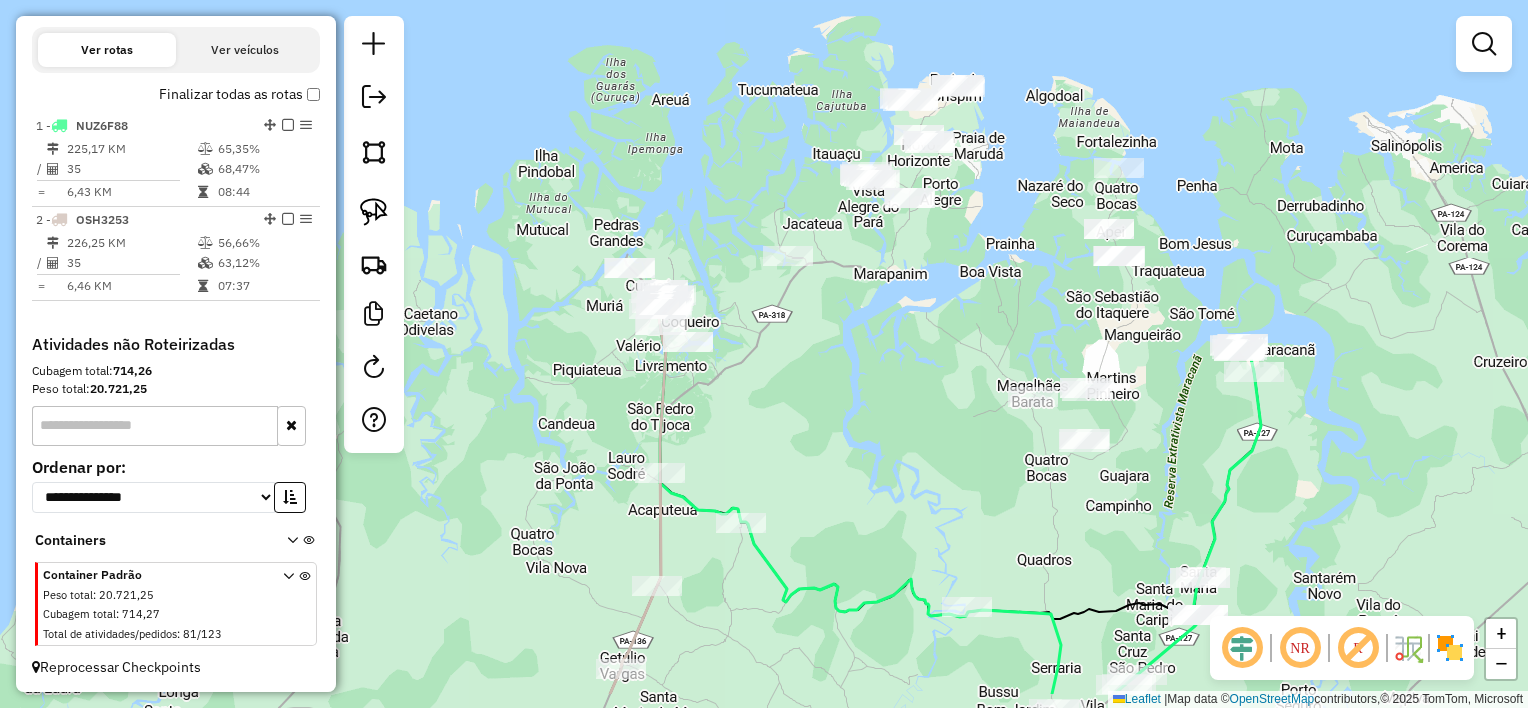 drag, startPoint x: 861, startPoint y: 382, endPoint x: 900, endPoint y: 287, distance: 102.69372 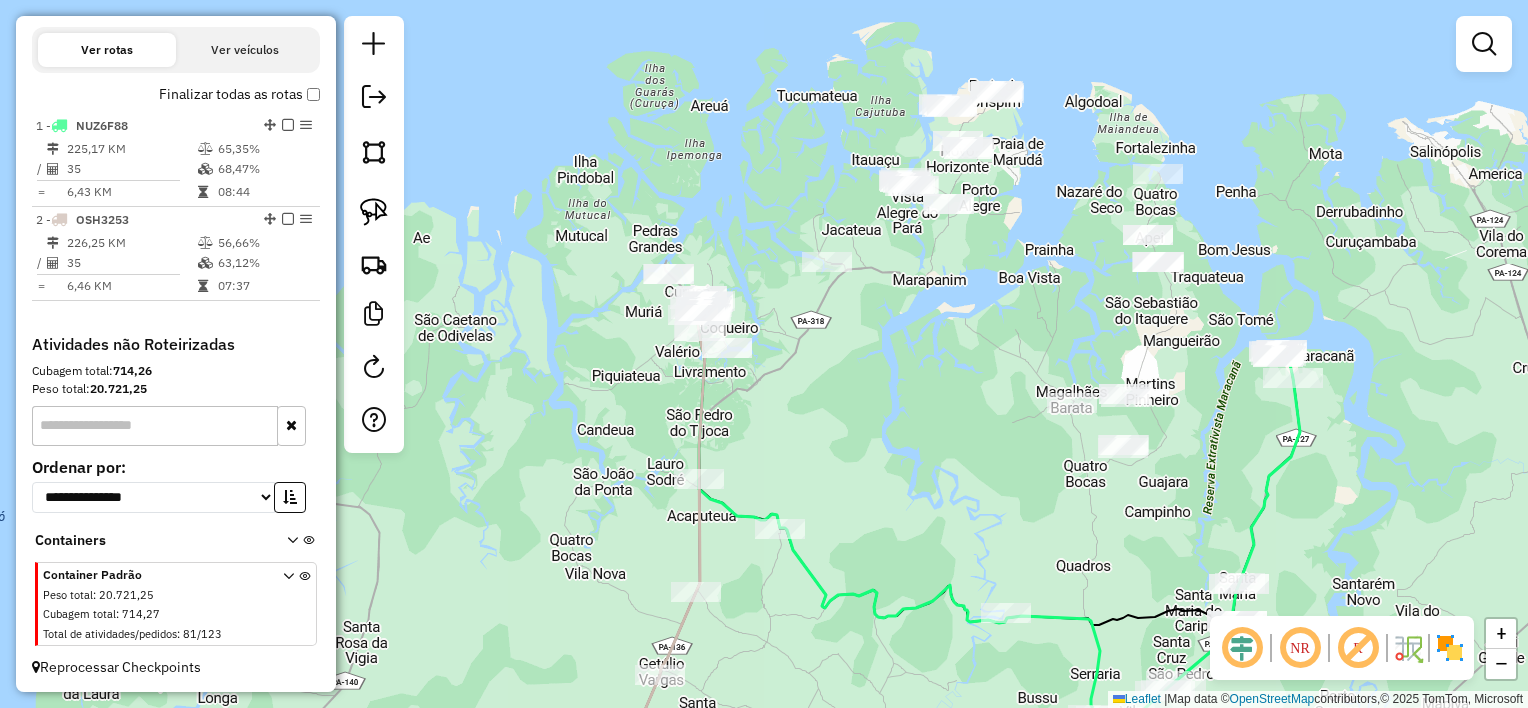 drag, startPoint x: 917, startPoint y: 275, endPoint x: 913, endPoint y: 376, distance: 101.07918 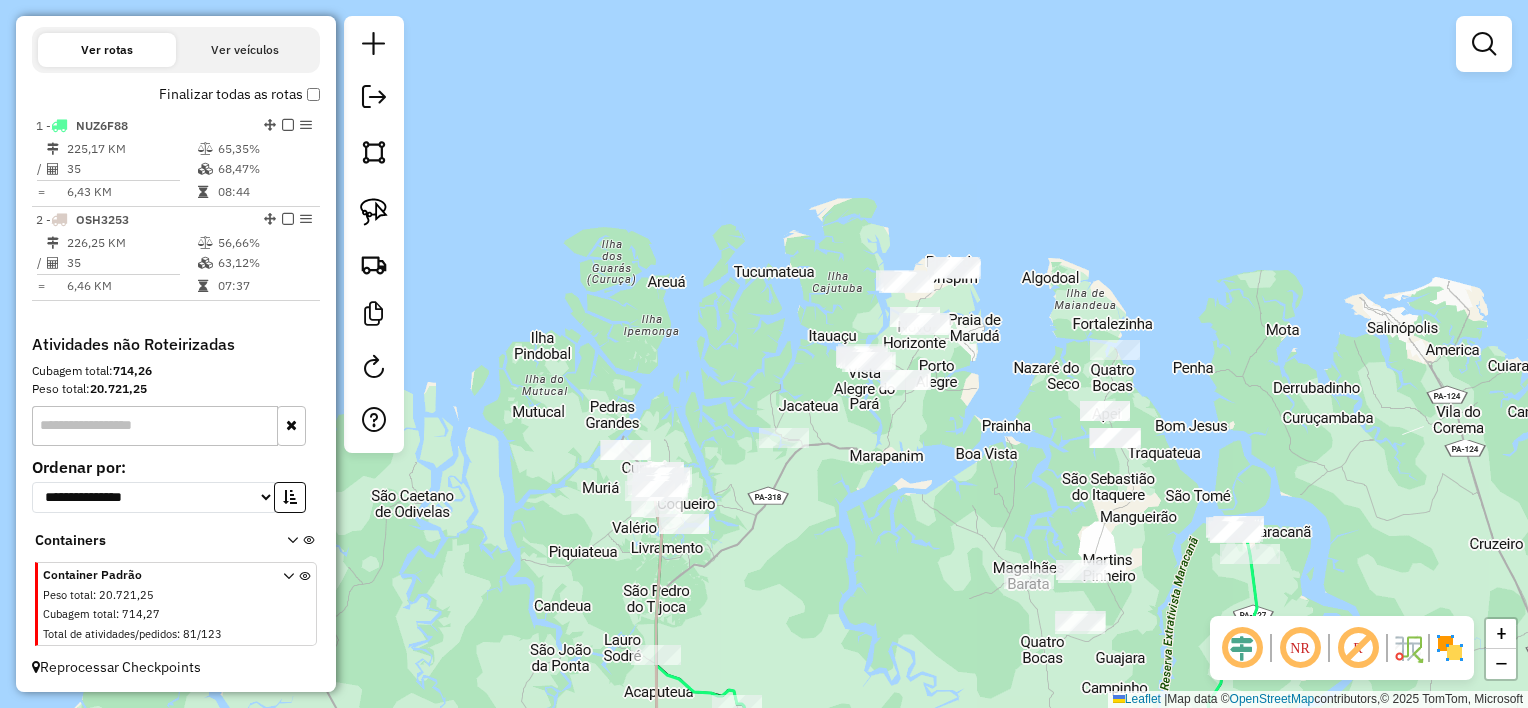 drag, startPoint x: 948, startPoint y: 265, endPoint x: 896, endPoint y: 459, distance: 200.8482 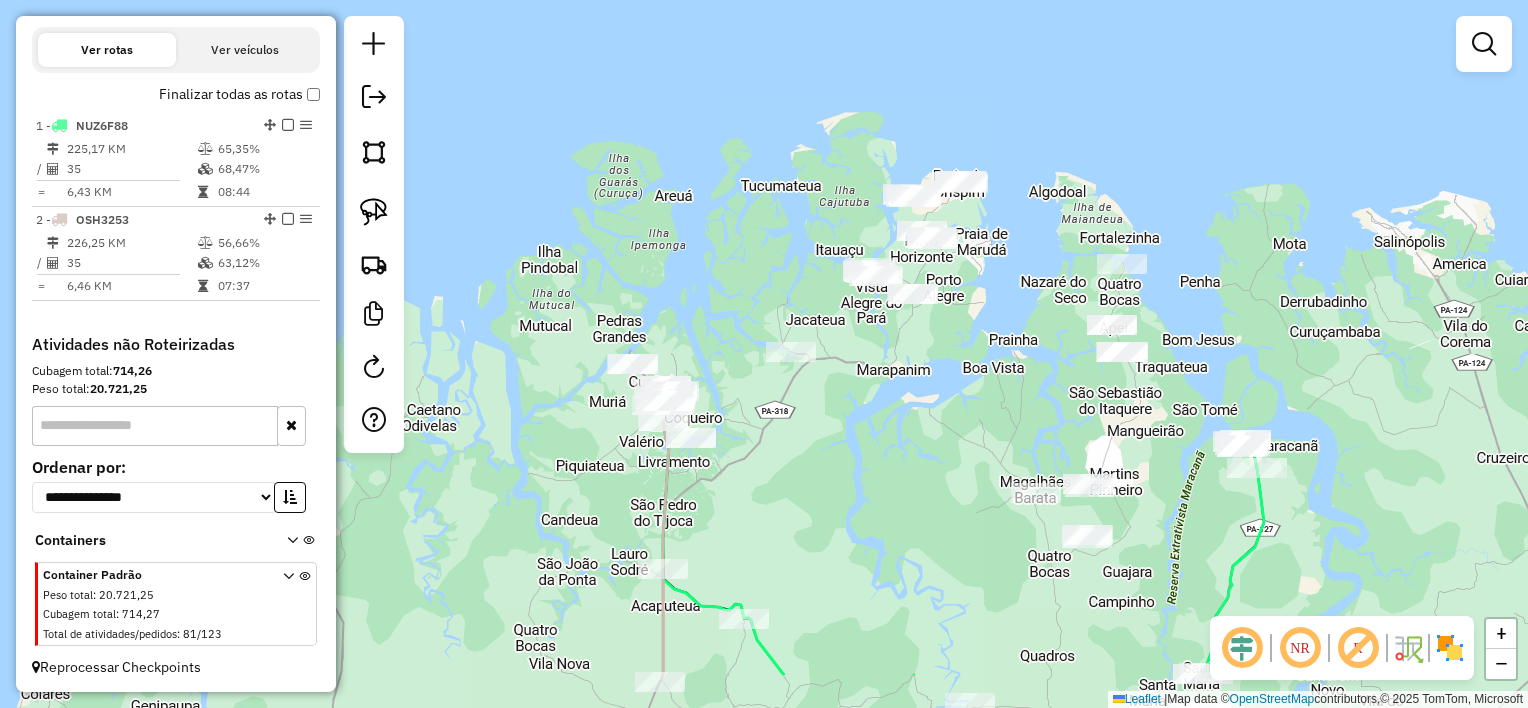 drag, startPoint x: 852, startPoint y: 523, endPoint x: 899, endPoint y: 277, distance: 250.4496 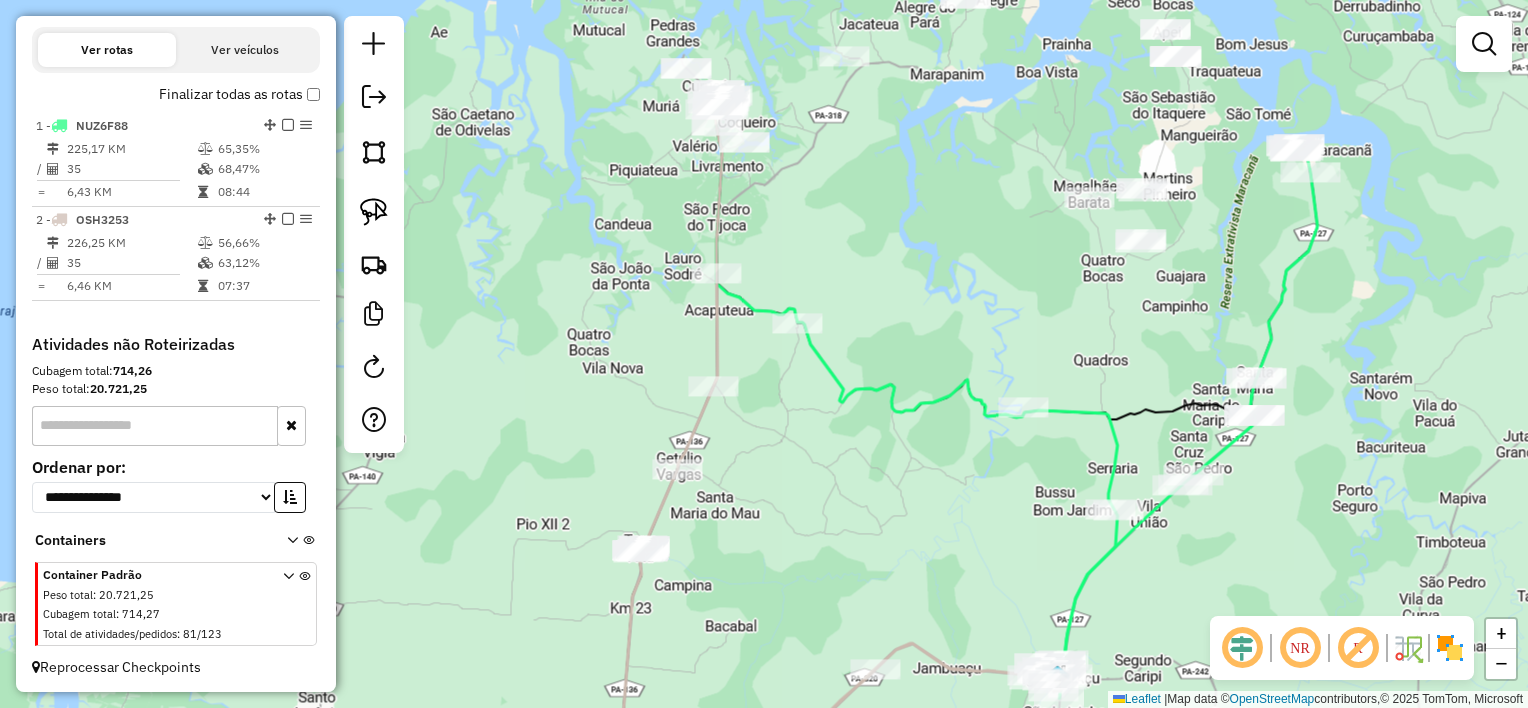 drag, startPoint x: 899, startPoint y: 323, endPoint x: 905, endPoint y: 242, distance: 81.22192 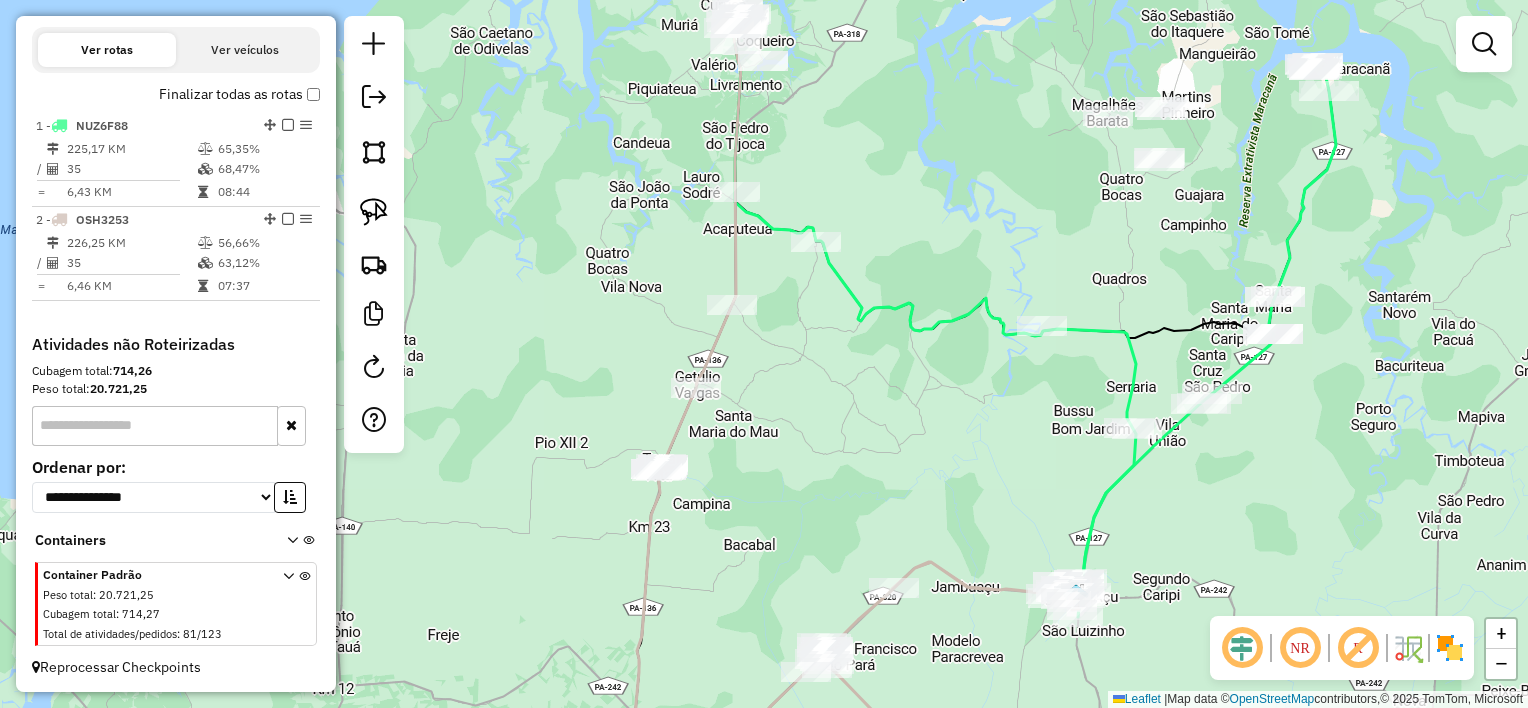 drag, startPoint x: 930, startPoint y: 201, endPoint x: 942, endPoint y: 164, distance: 38.8973 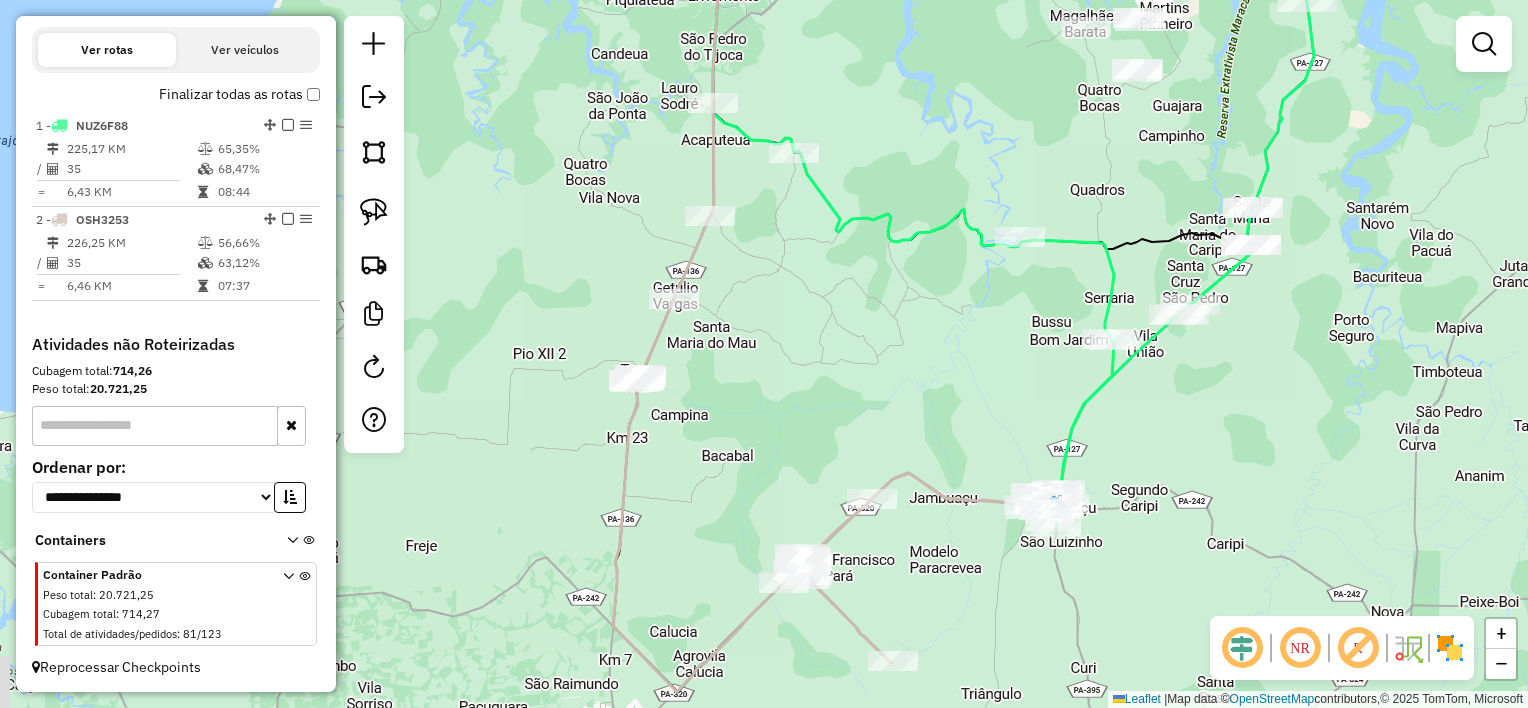click on "Janela de atendimento Grade de atendimento Capacidade Transportadoras Veículos Cliente Pedidos  Rotas Selecione os dias de semana para filtrar as janelas de atendimento  Seg   Ter   Qua   Qui   Sex   Sáb   Dom  Informe o período da janela de atendimento: De: Até:  Filtrar exatamente a janela do cliente  Considerar janela de atendimento padrão  Selecione os dias de semana para filtrar as grades de atendimento  Seg   Ter   Qua   Qui   Sex   Sáb   Dom   Considerar clientes sem dia de atendimento cadastrado  Clientes fora do dia de atendimento selecionado Filtrar as atividades entre os valores definidos abaixo:  Peso mínimo:   Peso máximo:   Cubagem mínima:   Cubagem máxima:   De:   Até:  Filtrar as atividades entre o tempo de atendimento definido abaixo:  De:   Até:   Considerar capacidade total dos clientes não roteirizados Transportadora: Selecione um ou mais itens Tipo de veículo: Selecione um ou mais itens Veículo: Selecione um ou mais itens Motorista: Selecione um ou mais itens Nome: Rótulo:" 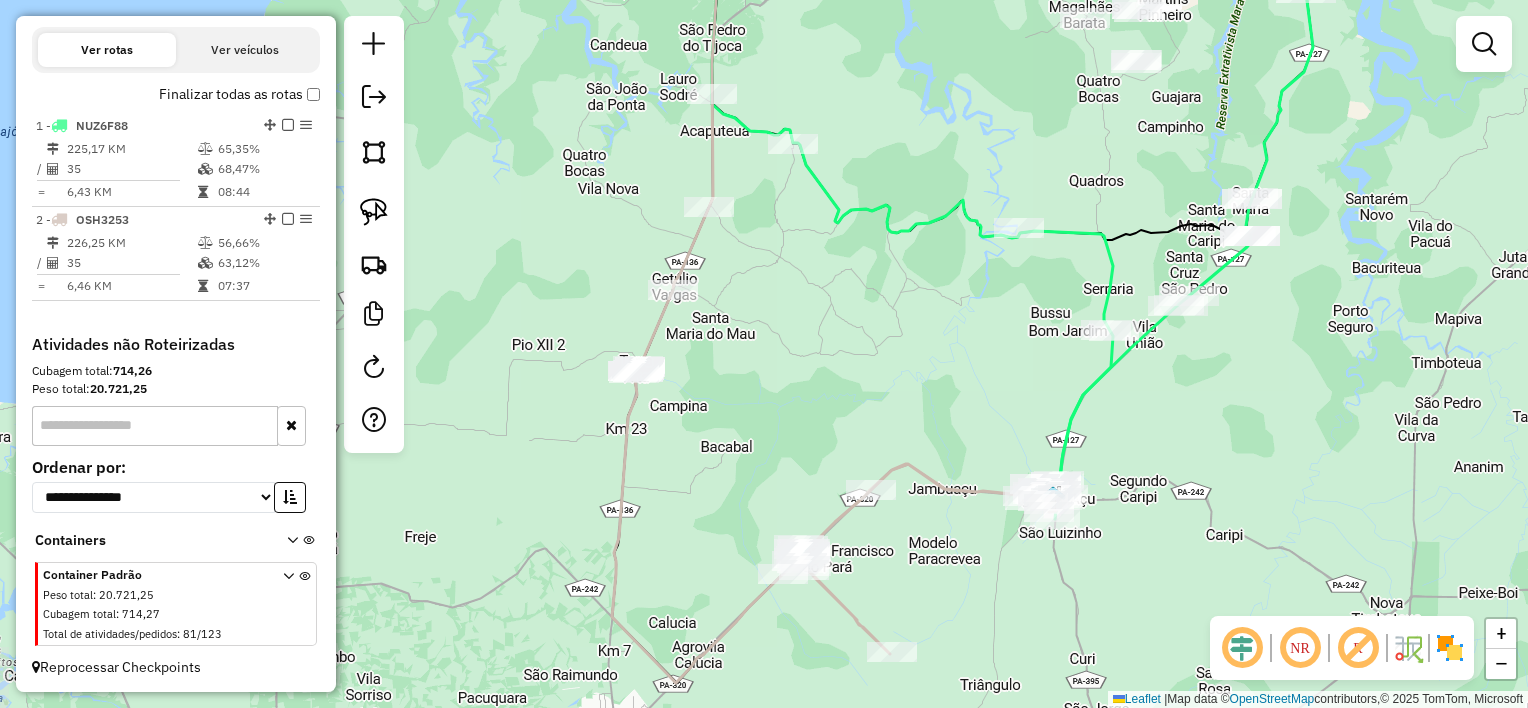 drag, startPoint x: 909, startPoint y: 362, endPoint x: 897, endPoint y: 301, distance: 62.169125 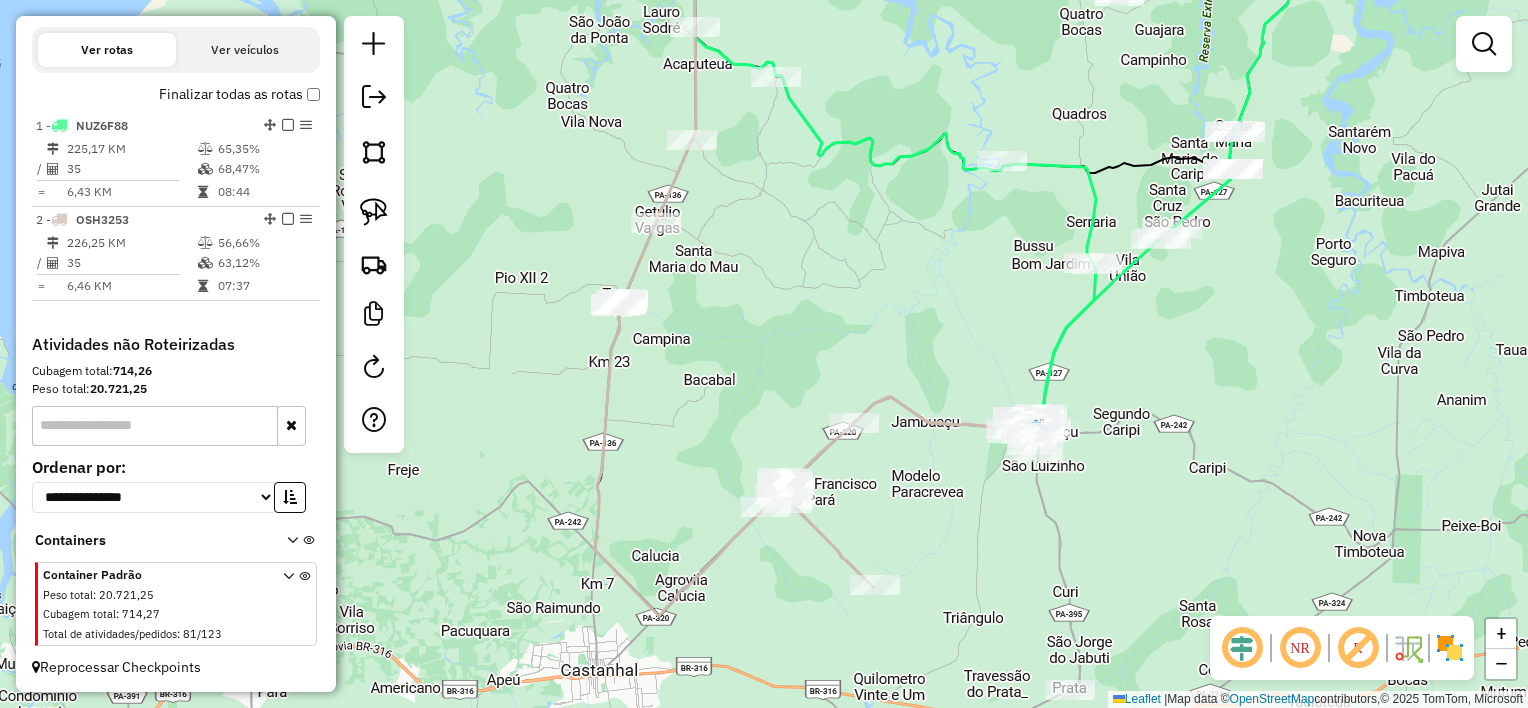 drag, startPoint x: 892, startPoint y: 308, endPoint x: 861, endPoint y: 240, distance: 74.73286 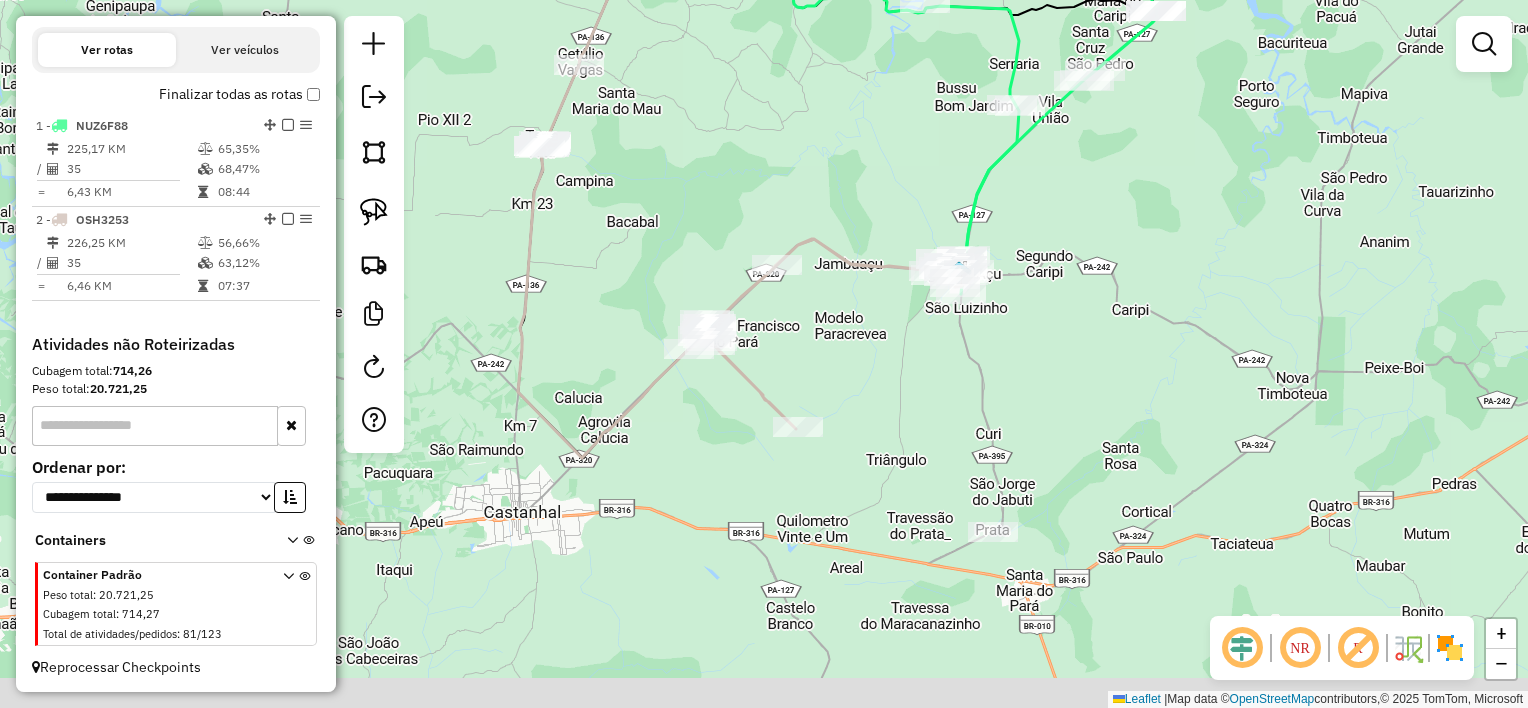 drag, startPoint x: 892, startPoint y: 301, endPoint x: 843, endPoint y: 183, distance: 127.769325 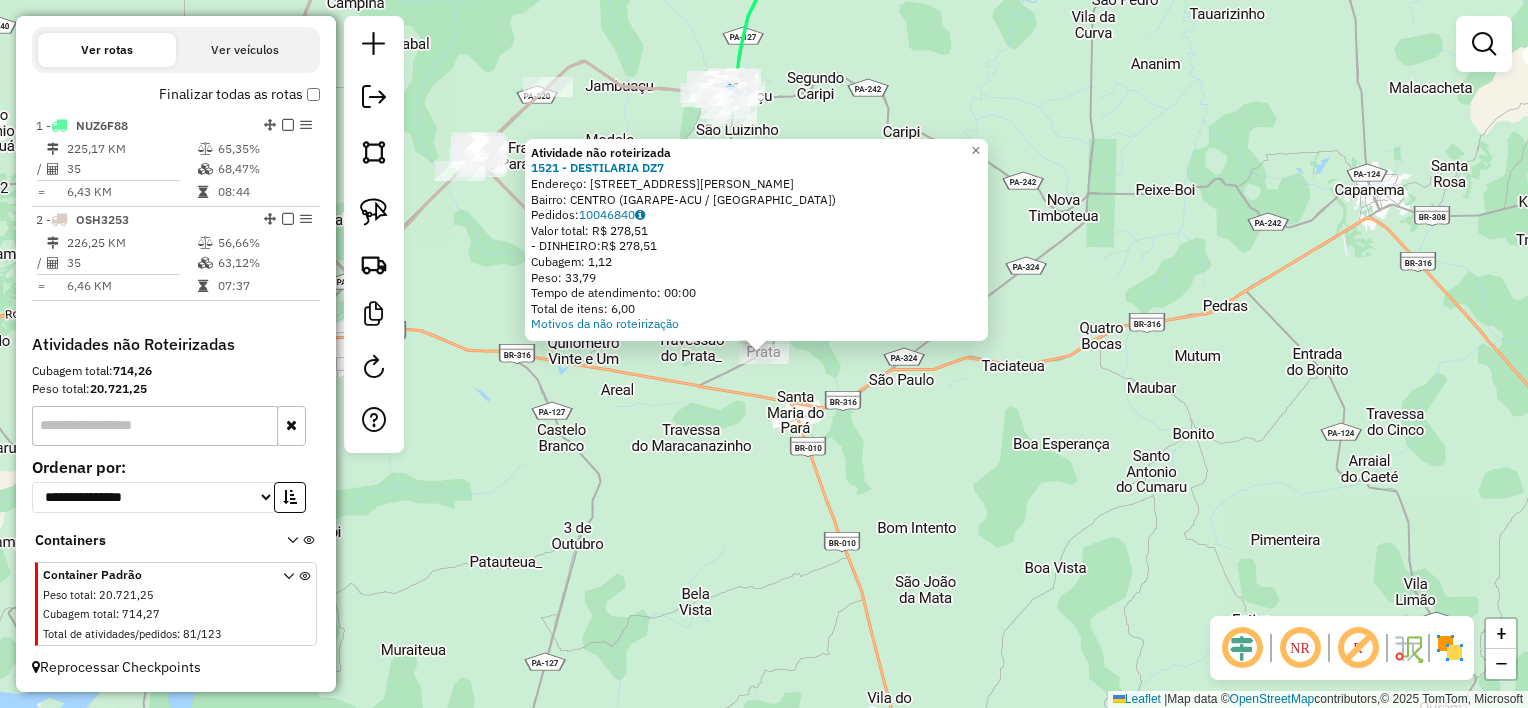 click on "Atividade não roteirizada 1521 - DESTILARIA DZ7  Endereço:  [STREET_ADDRESS][PERSON_NAME]   Pedidos:  10046840   Valor total: R$ 278,51   - DINHEIRO:  R$ 278,51   Cubagem: 1,12   Peso: 33,79   Tempo de atendimento: 00:00   Total de itens: 6,00  Motivos da não roteirização × Janela de atendimento Grade de atendimento Capacidade Transportadoras Veículos Cliente Pedidos  Rotas Selecione os dias de semana para filtrar as janelas de atendimento  Seg   Ter   Qua   Qui   Sex   Sáb   Dom  Informe o período da janela de atendimento: De: Até:  Filtrar exatamente a janela do cliente  Considerar janela de atendimento padrão  Selecione os dias de semana para filtrar as grades de atendimento  Seg   Ter   Qua   Qui   Sex   Sáb   Dom   Considerar clientes sem dia de atendimento cadastrado  Clientes fora do dia de atendimento selecionado Filtrar as atividades entre os valores definidos abaixo:  Peso mínimo:   Peso máximo:   Cubagem mínima:   Cubagem máxima:   De:   Até:   De:" 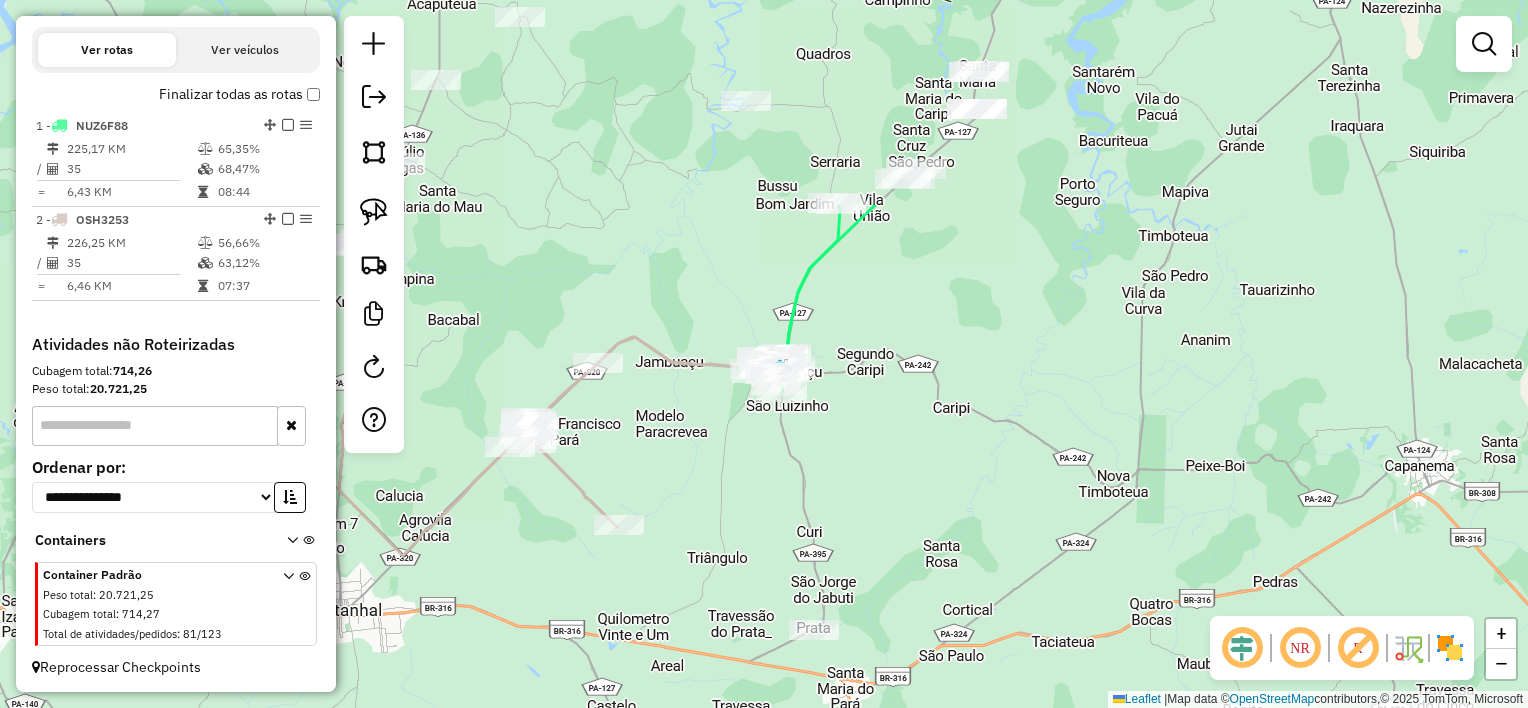 drag, startPoint x: 662, startPoint y: 164, endPoint x: 712, endPoint y: 439, distance: 279.50848 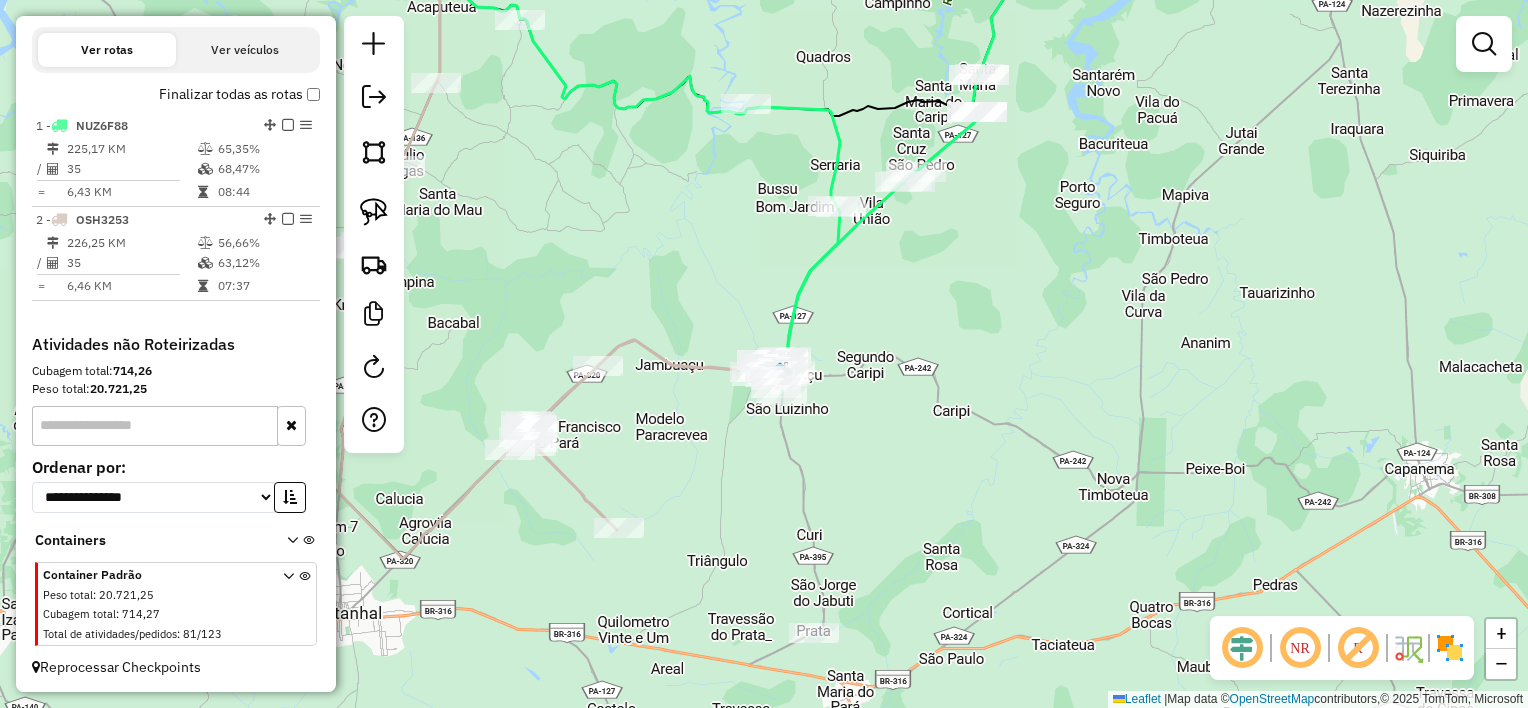 drag, startPoint x: 642, startPoint y: 184, endPoint x: 718, endPoint y: 463, distance: 289.16605 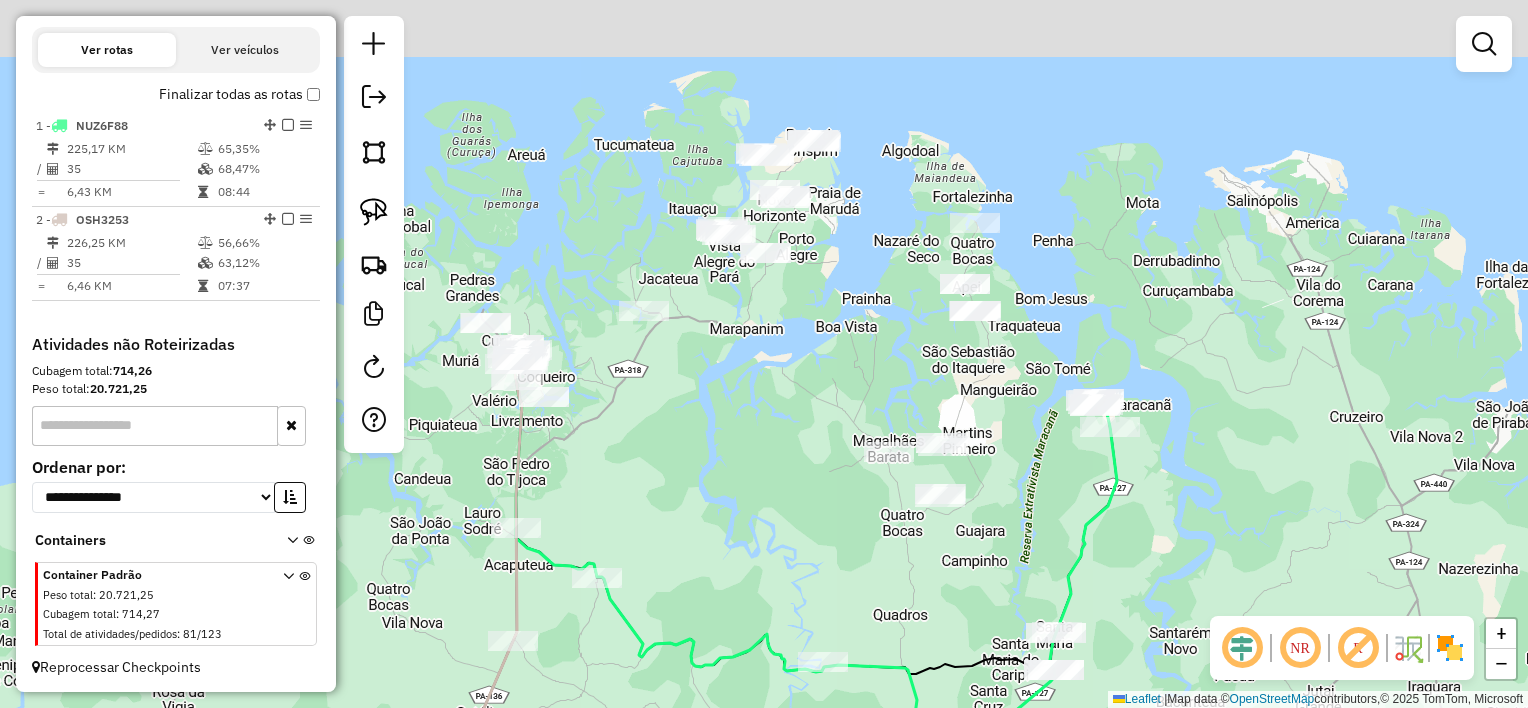 drag, startPoint x: 667, startPoint y: 141, endPoint x: 659, endPoint y: 658, distance: 517.0619 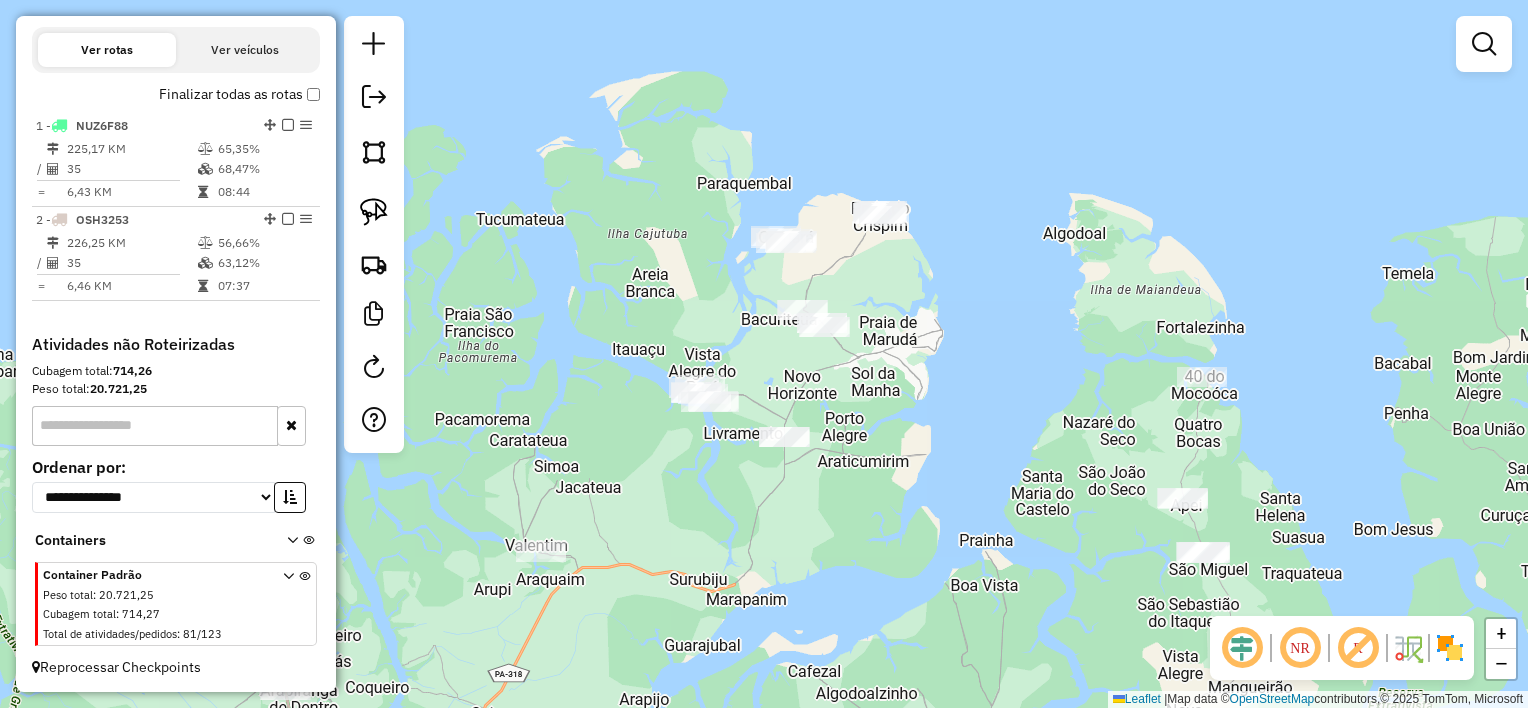drag, startPoint x: 764, startPoint y: 568, endPoint x: 751, endPoint y: 468, distance: 100.84146 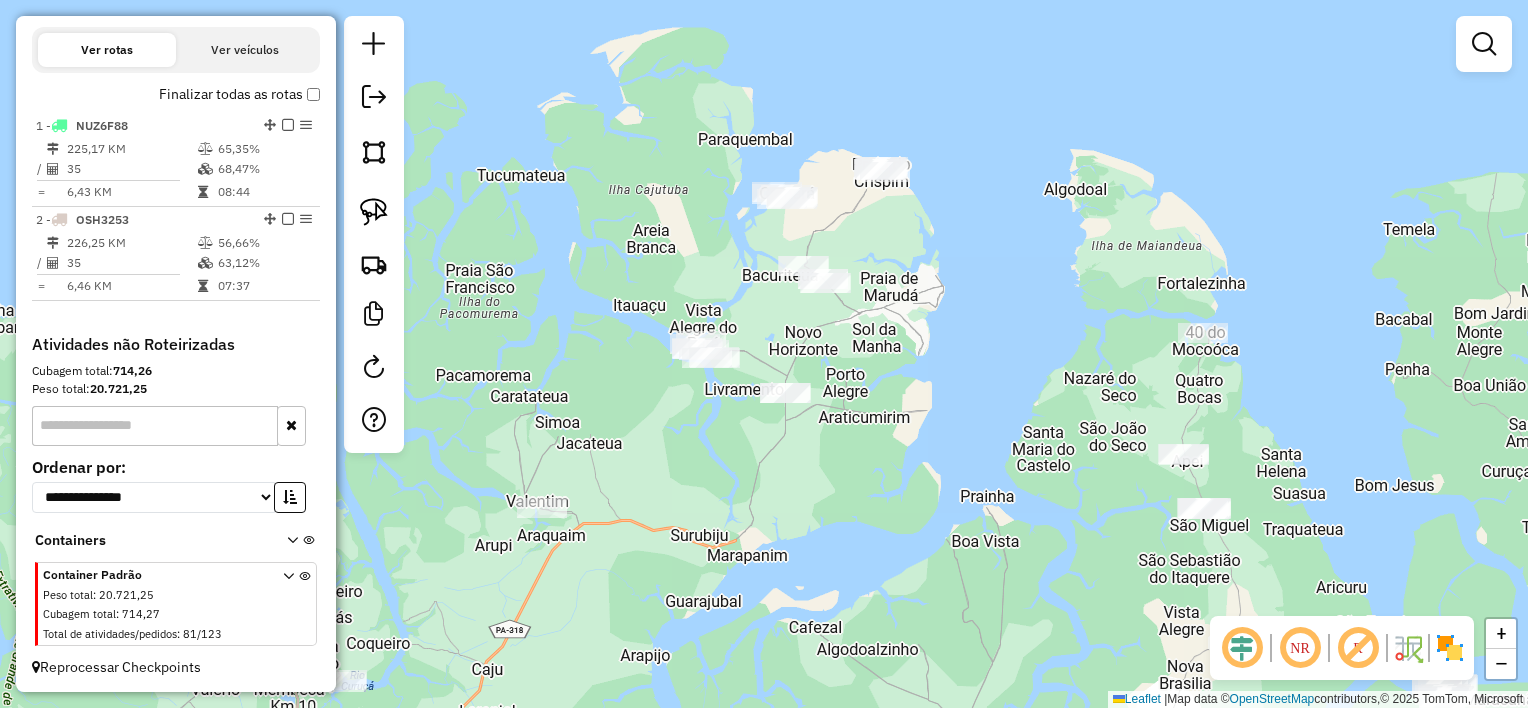 click on "Janela de atendimento Grade de atendimento Capacidade Transportadoras Veículos Cliente Pedidos  Rotas Selecione os dias de semana para filtrar as janelas de atendimento  Seg   Ter   Qua   Qui   Sex   Sáb   Dom  Informe o período da janela de atendimento: De: Até:  Filtrar exatamente a janela do cliente  Considerar janela de atendimento padrão  Selecione os dias de semana para filtrar as grades de atendimento  Seg   Ter   Qua   Qui   Sex   Sáb   Dom   Considerar clientes sem dia de atendimento cadastrado  Clientes fora do dia de atendimento selecionado Filtrar as atividades entre os valores definidos abaixo:  Peso mínimo:   Peso máximo:   Cubagem mínima:   Cubagem máxima:   De:   Até:  Filtrar as atividades entre o tempo de atendimento definido abaixo:  De:   Até:   Considerar capacidade total dos clientes não roteirizados Transportadora: Selecione um ou mais itens Tipo de veículo: Selecione um ou mais itens Veículo: Selecione um ou mais itens Motorista: Selecione um ou mais itens Nome: Rótulo:" 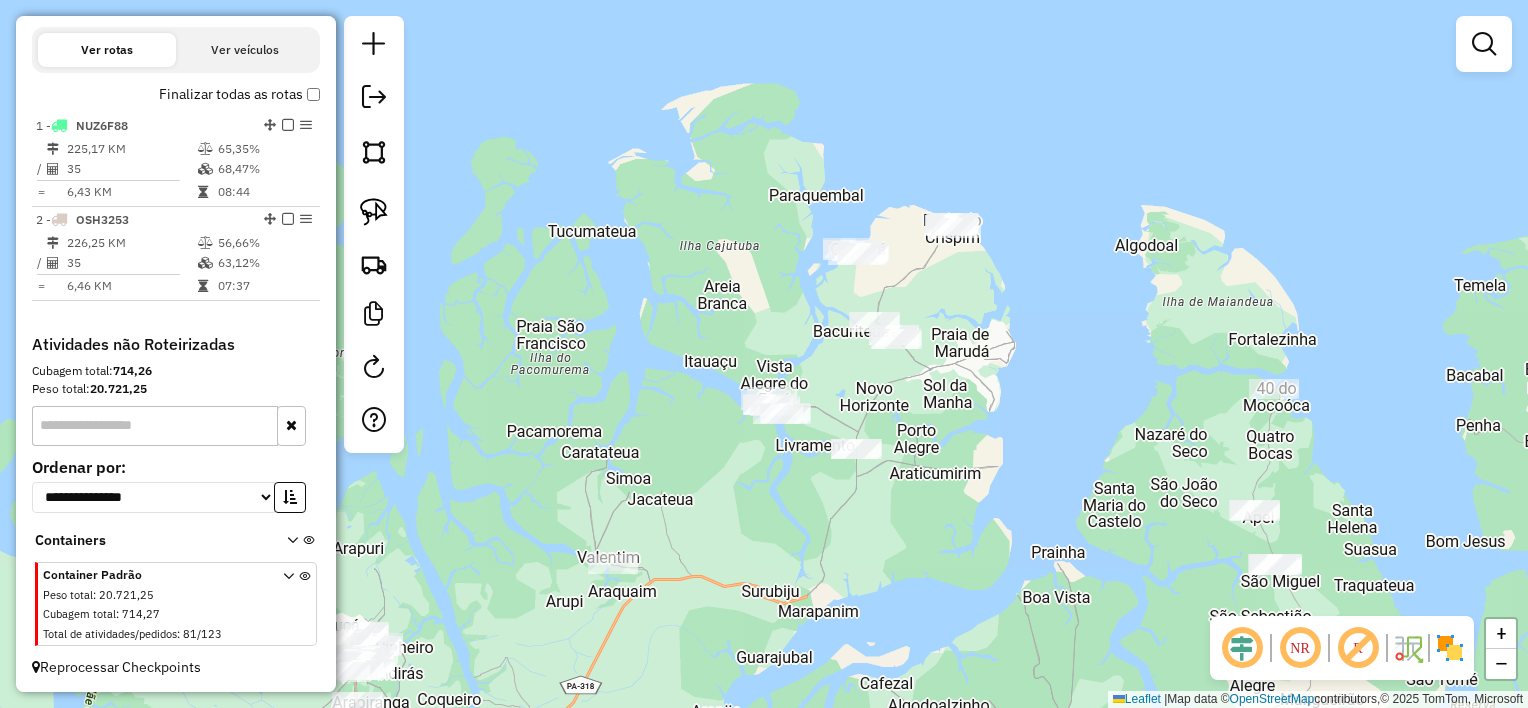 drag, startPoint x: 802, startPoint y: 460, endPoint x: 823, endPoint y: 535, distance: 77.88453 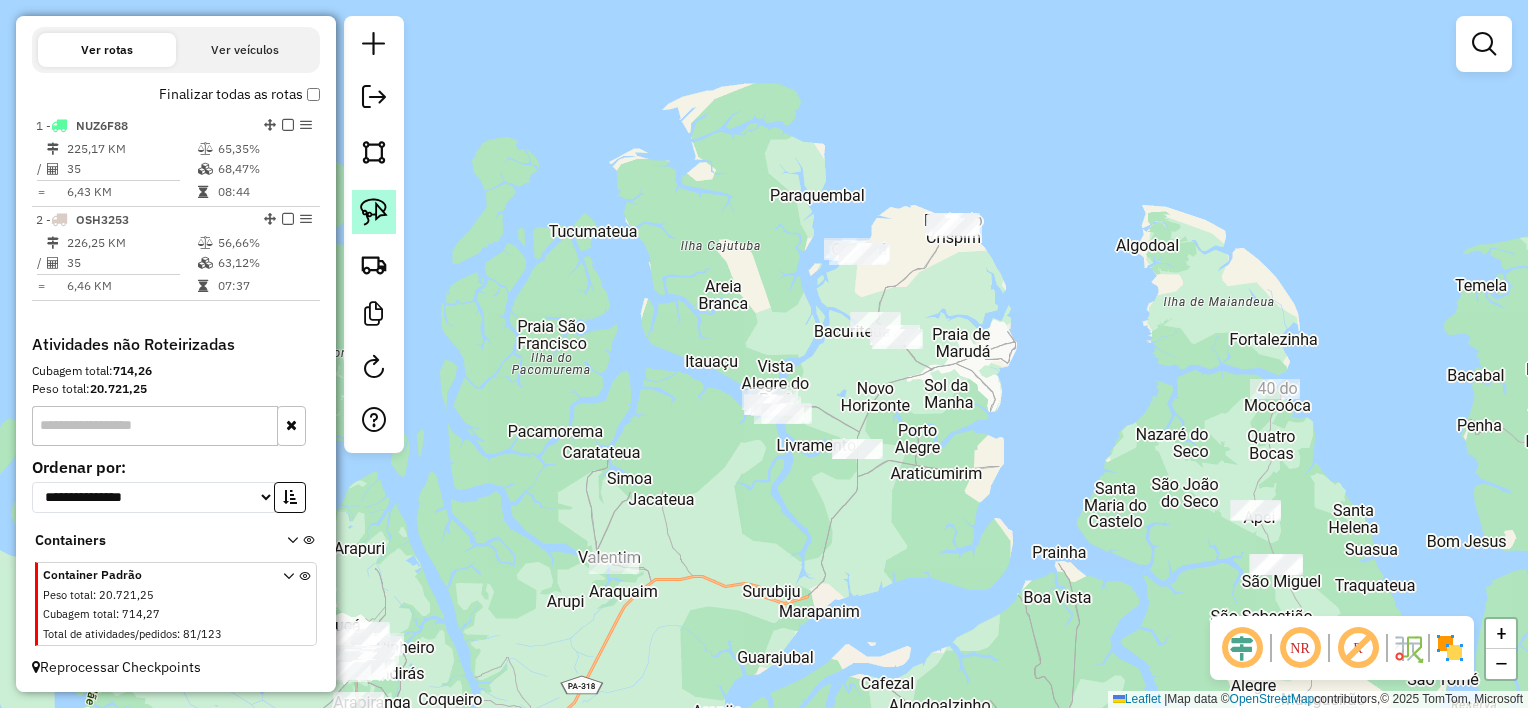 click 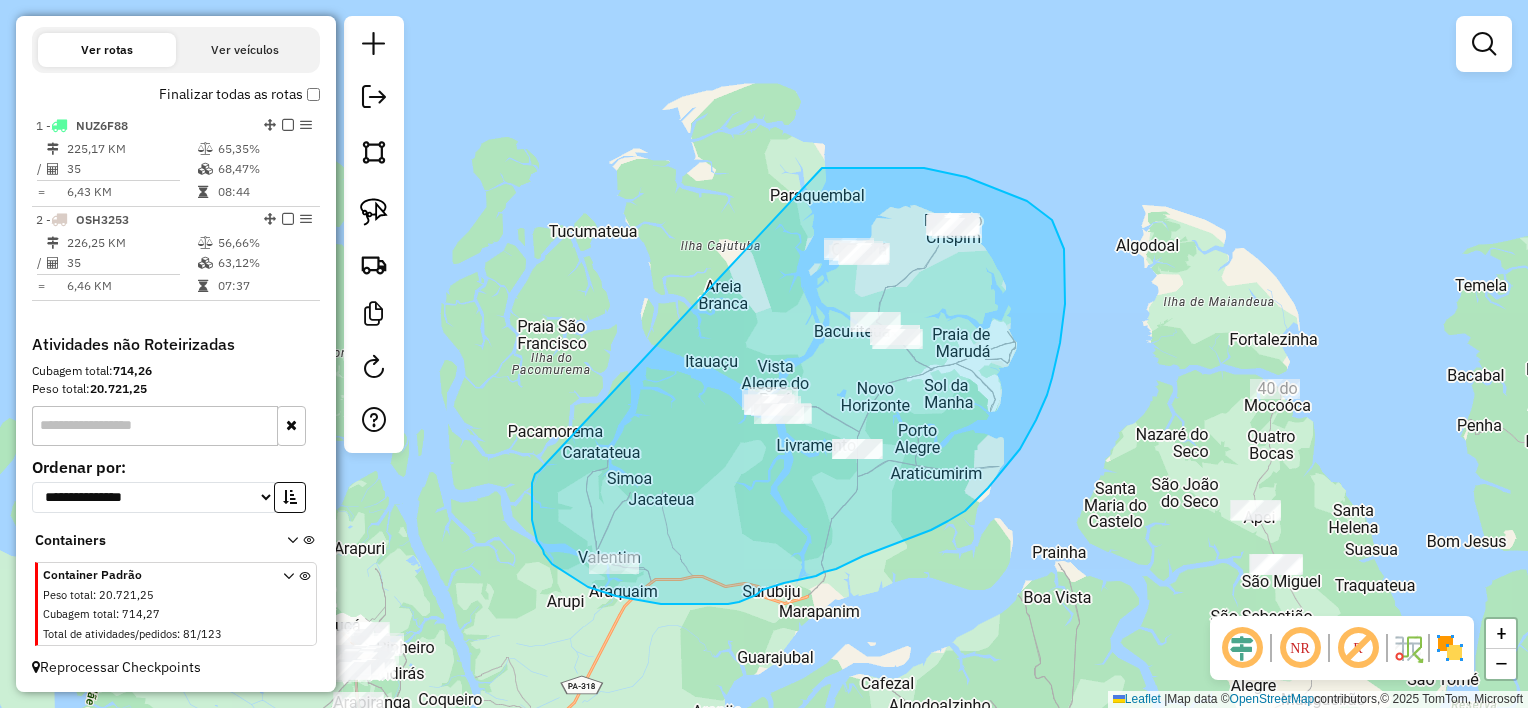 drag, startPoint x: 532, startPoint y: 500, endPoint x: 752, endPoint y: 196, distance: 375.25458 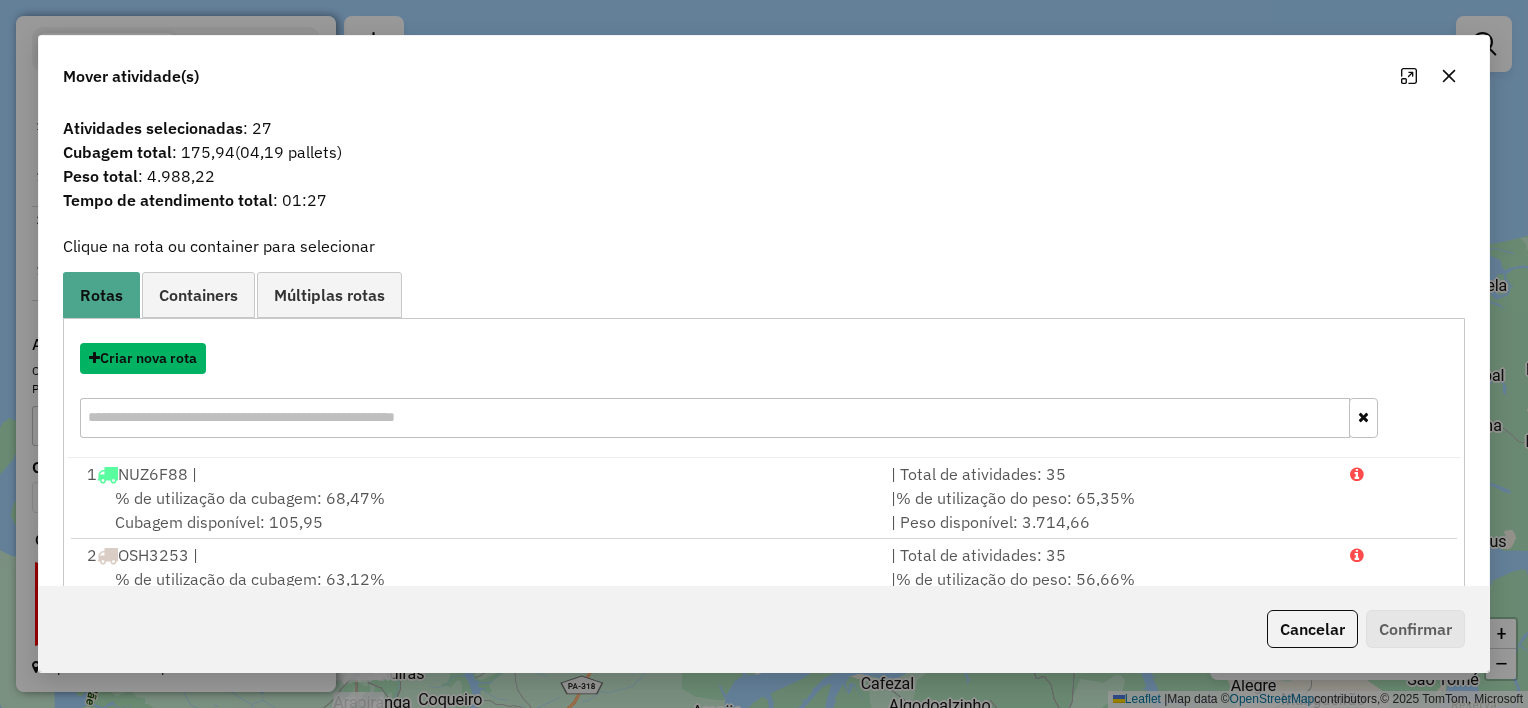 click on "Criar nova rota" at bounding box center [143, 358] 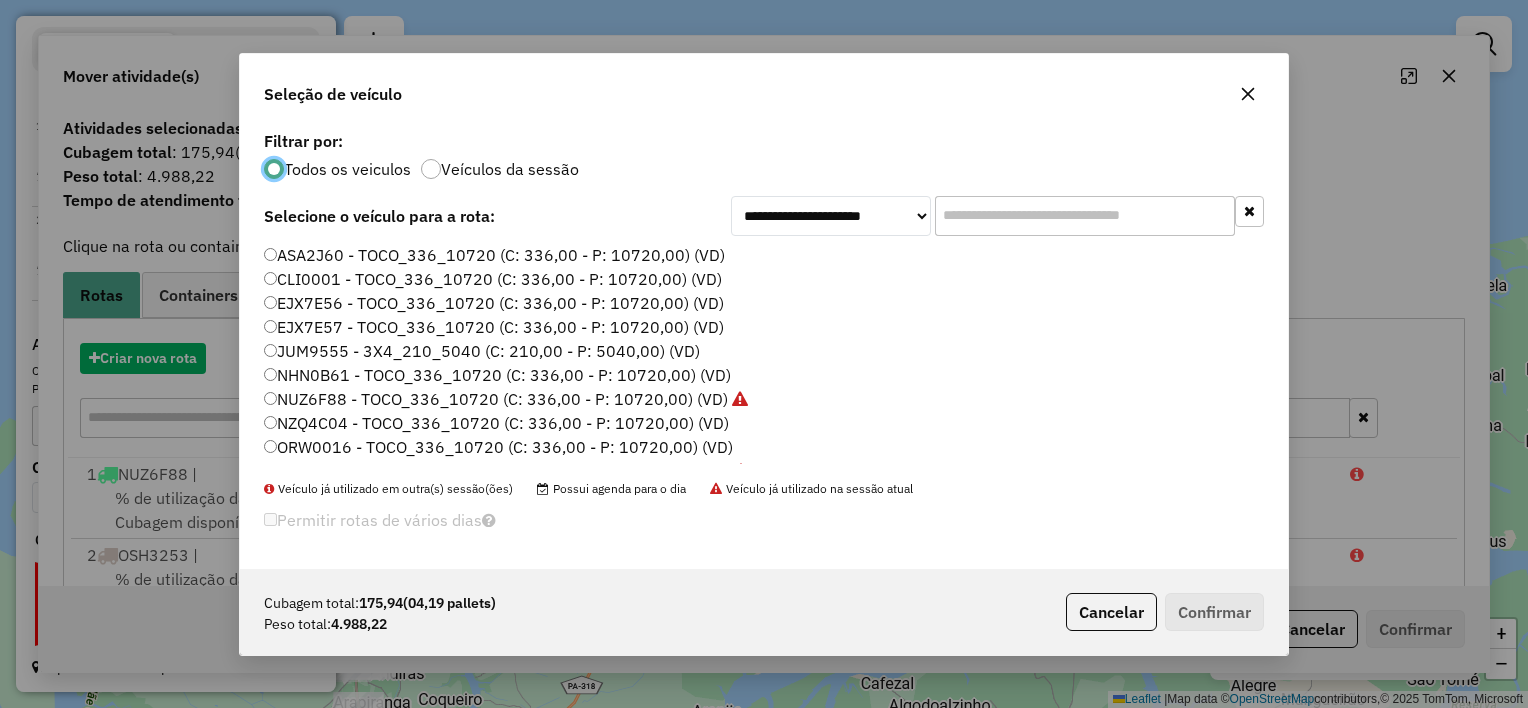 scroll, scrollTop: 10, scrollLeft: 6, axis: both 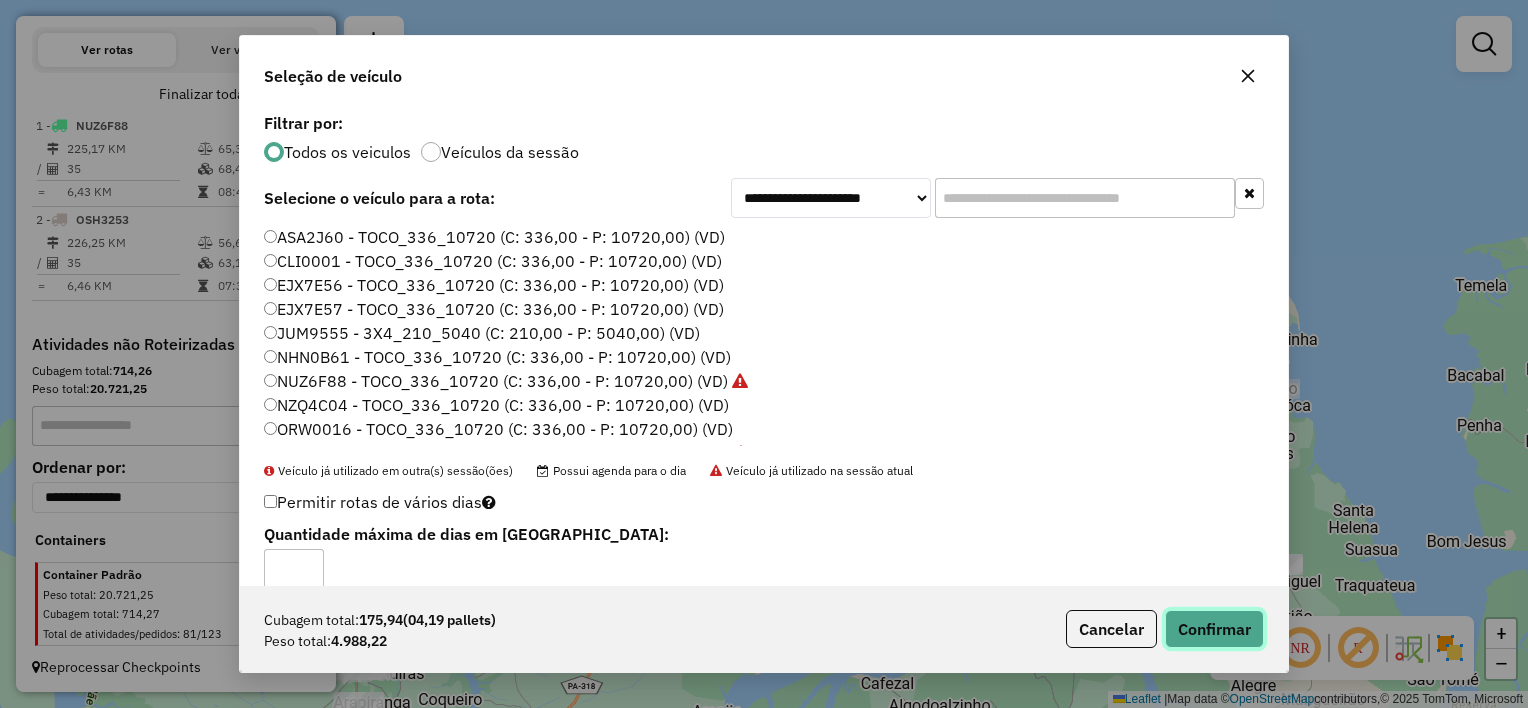 click on "Confirmar" 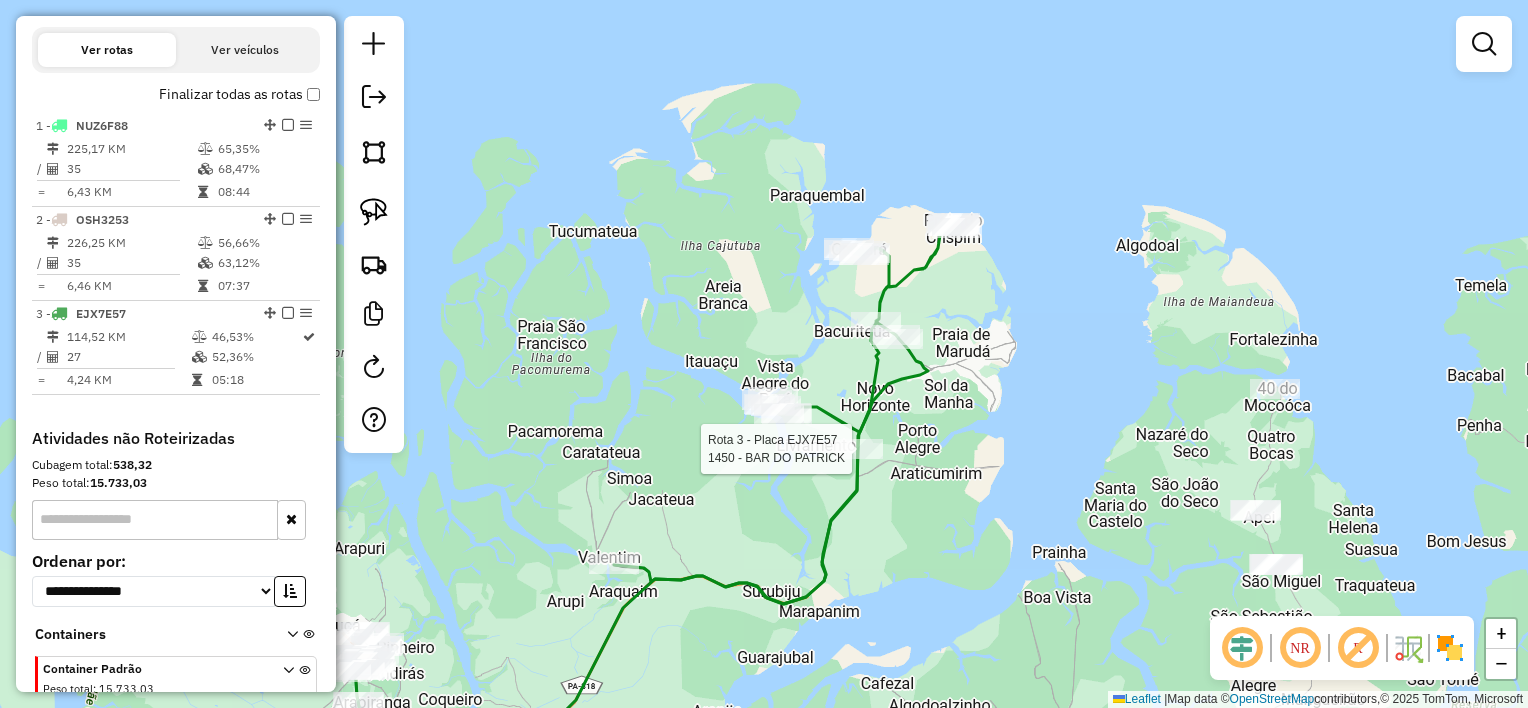 scroll, scrollTop: 747, scrollLeft: 0, axis: vertical 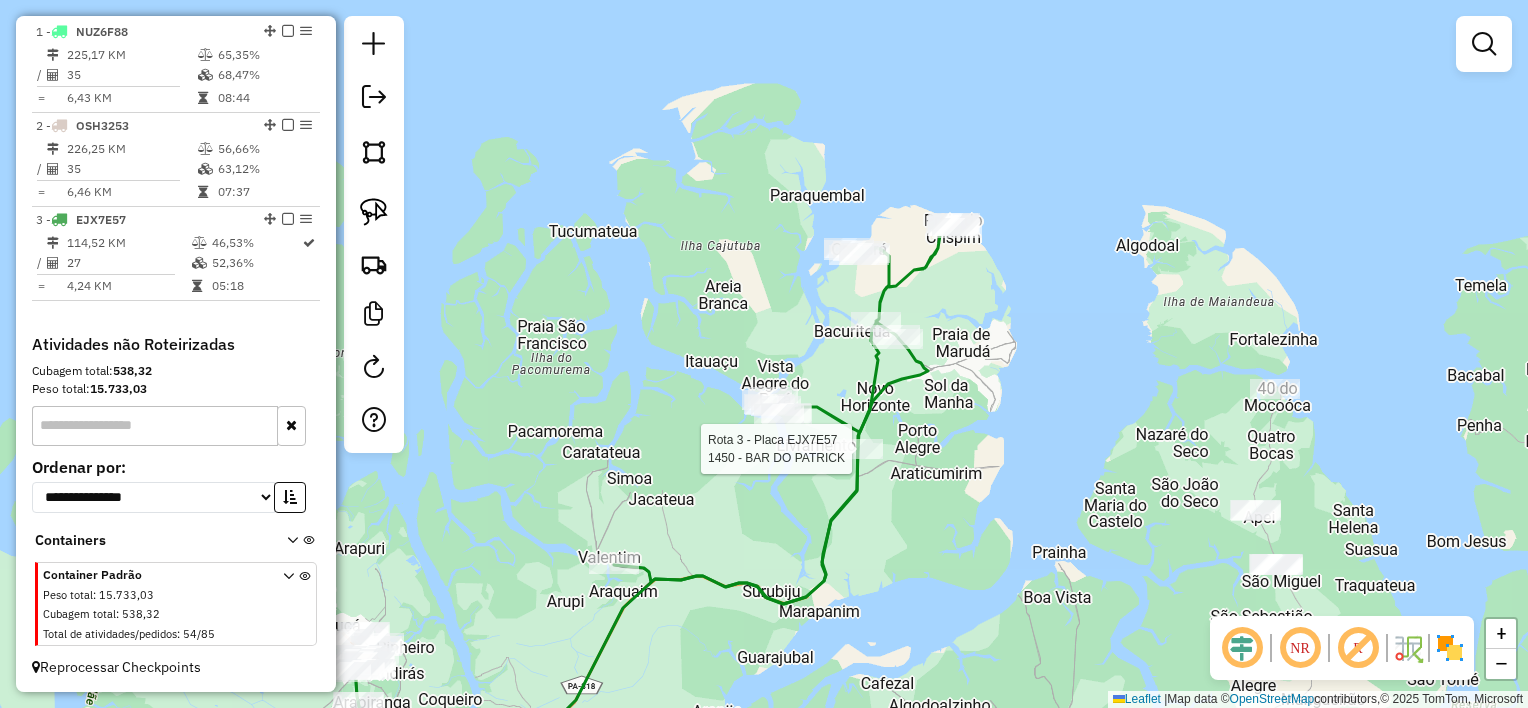 select on "**********" 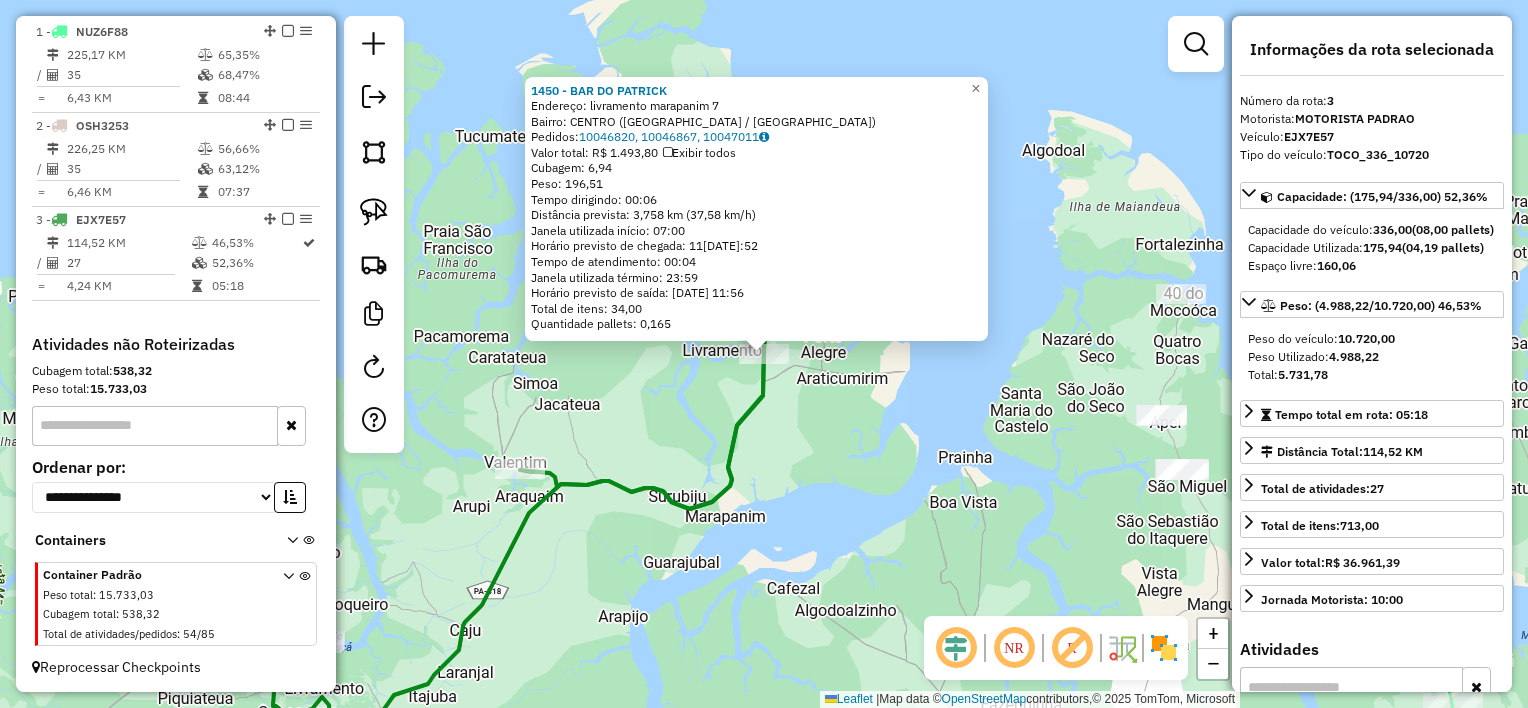 click on "1450 - BAR DO [PERSON_NAME]:  livramento marapanim 7   Bairro: [GEOGRAPHIC_DATA] ([GEOGRAPHIC_DATA] / [GEOGRAPHIC_DATA])   Pedidos:  10046820, 10046867, 10047011   Valor total: R$ 1.493,80   Exibir todos   Cubagem: 6,94  Peso: 196,51  Tempo dirigindo: 00:06   Distância prevista: 3,758 km (37,58 km/h)   Janela utilizada início: 07:00   Horário previsto de chegada: 11[DATE]:52   Tempo de atendimento: 00:04   Janela utilizada término: 23:59   Horário previsto de saída: 11[DATE]:56   Total de itens: 34,00   Quantidade pallets: 0,165  × Janela de atendimento Grade de atendimento Capacidade Transportadoras Veículos Cliente Pedidos  Rotas Selecione os dias de semana para filtrar as janelas de atendimento  Seg   Ter   Qua   Qui   Sex   Sáb   Dom  Informe o período da janela de atendimento: De: Até:  Filtrar exatamente a janela do cliente  Considerar janela de atendimento padrão  Selecione os dias de semana para filtrar as grades de atendimento  Seg   Ter   Qua   Qui   Sex   Sáb   Dom   Peso mínimo:   Peso máximo:   De:" 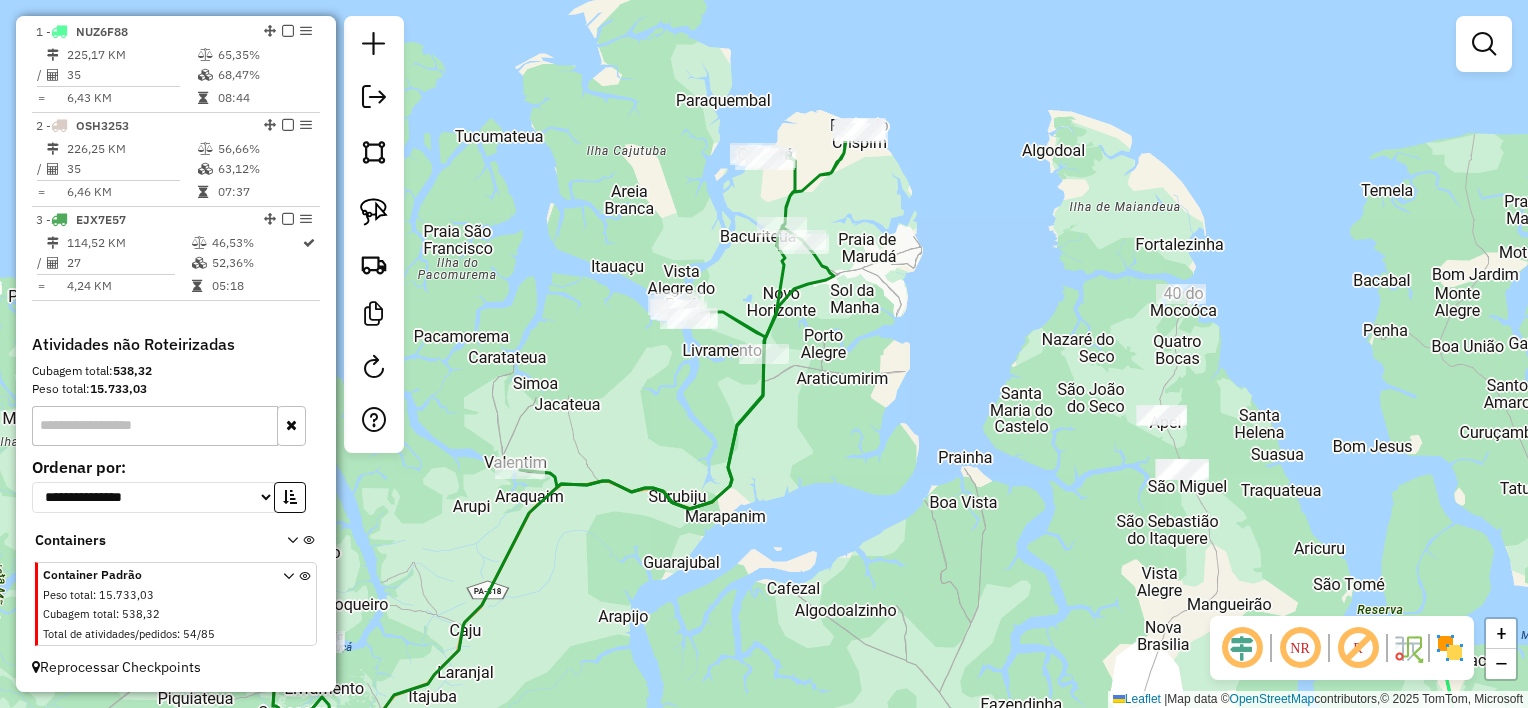 click on "Janela de atendimento Grade de atendimento Capacidade Transportadoras Veículos Cliente Pedidos  Rotas Selecione os dias de semana para filtrar as janelas de atendimento  Seg   Ter   Qua   Qui   Sex   Sáb   Dom  Informe o período da janela de atendimento: De: Até:  Filtrar exatamente a janela do cliente  Considerar janela de atendimento padrão  Selecione os dias de semana para filtrar as grades de atendimento  Seg   Ter   Qua   Qui   Sex   Sáb   Dom   Considerar clientes sem dia de atendimento cadastrado  Clientes fora do dia de atendimento selecionado Filtrar as atividades entre os valores definidos abaixo:  Peso mínimo:   Peso máximo:   Cubagem mínima:   Cubagem máxima:   De:   Até:  Filtrar as atividades entre o tempo de atendimento definido abaixo:  De:   Até:   Considerar capacidade total dos clientes não roteirizados Transportadora: Selecione um ou mais itens Tipo de veículo: Selecione um ou mais itens Veículo: Selecione um ou mais itens Motorista: Selecione um ou mais itens Nome: Rótulo:" 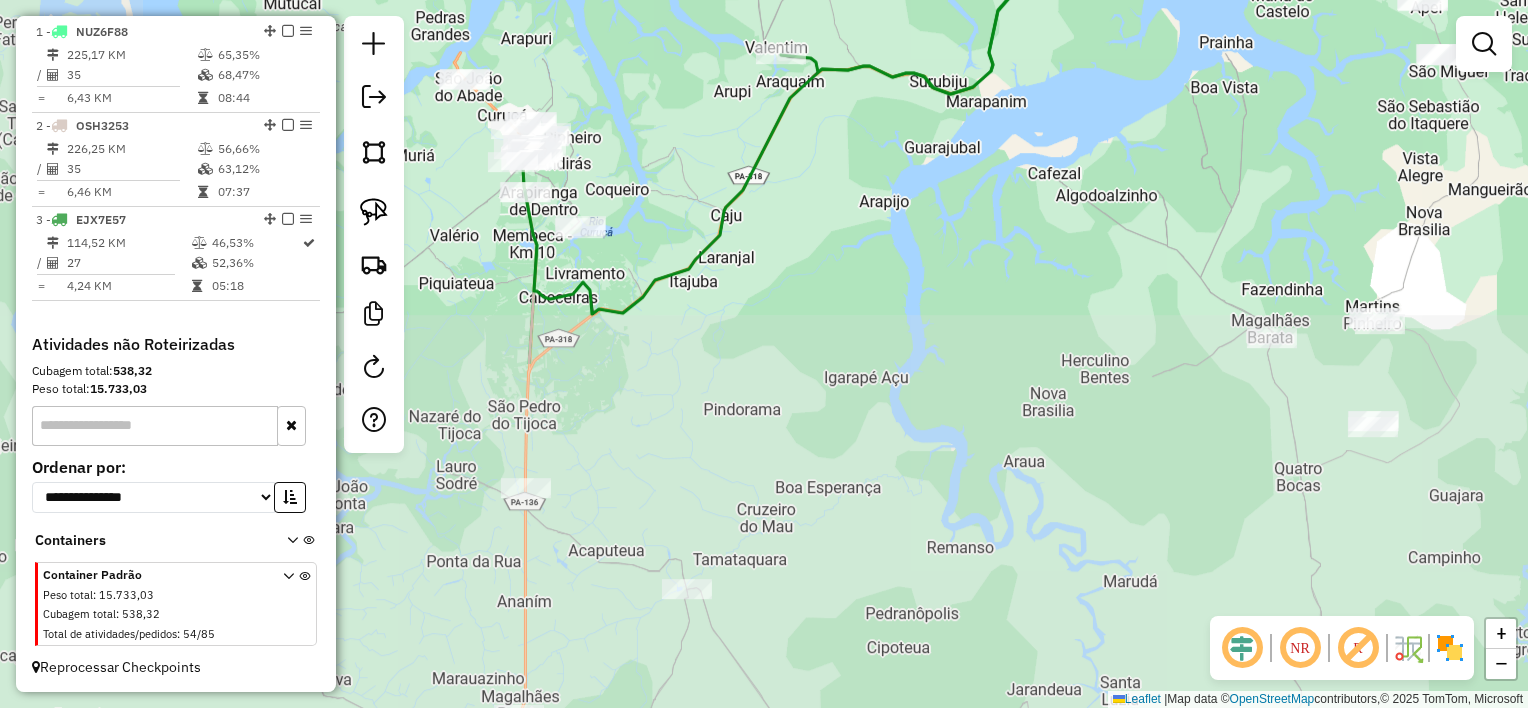 drag, startPoint x: 892, startPoint y: 439, endPoint x: 950, endPoint y: 320, distance: 132.38202 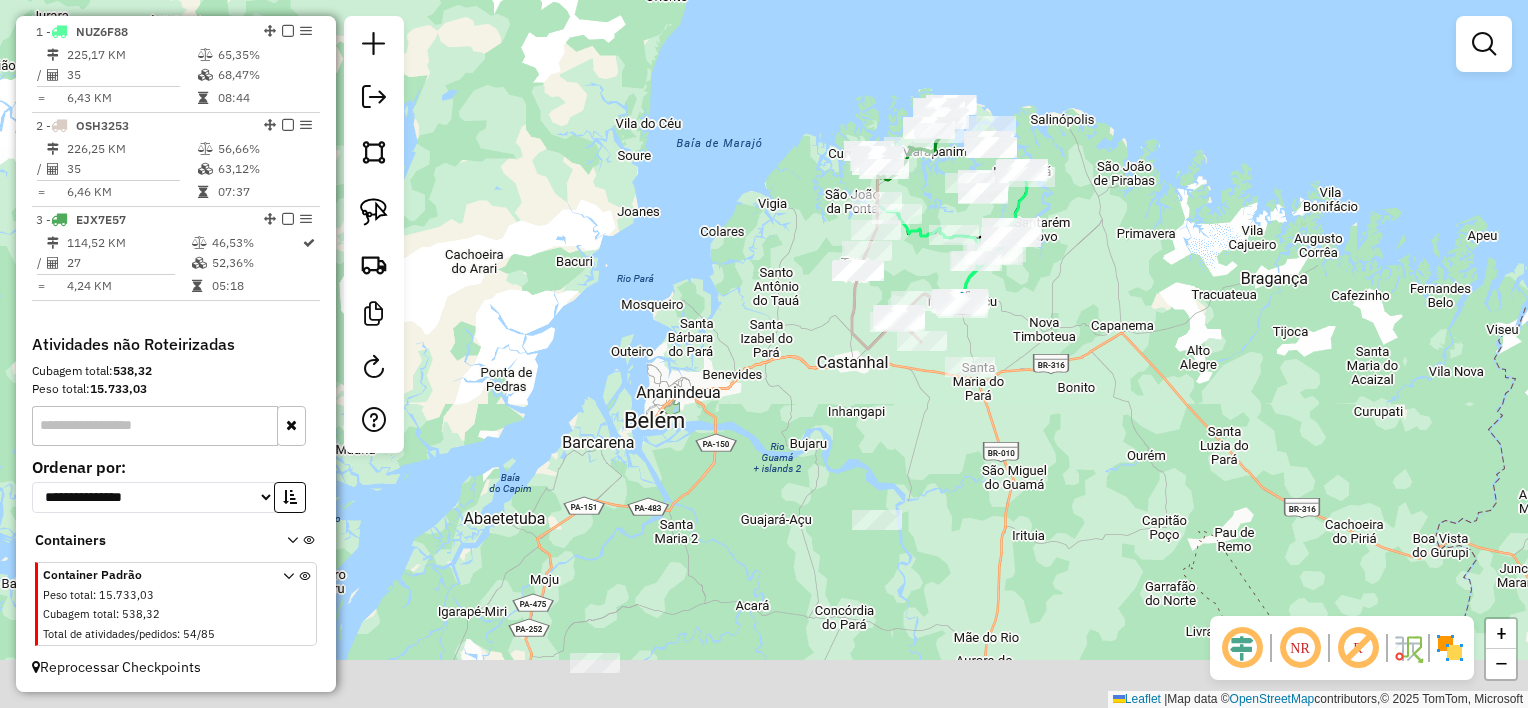 drag, startPoint x: 905, startPoint y: 592, endPoint x: 920, endPoint y: 336, distance: 256.4391 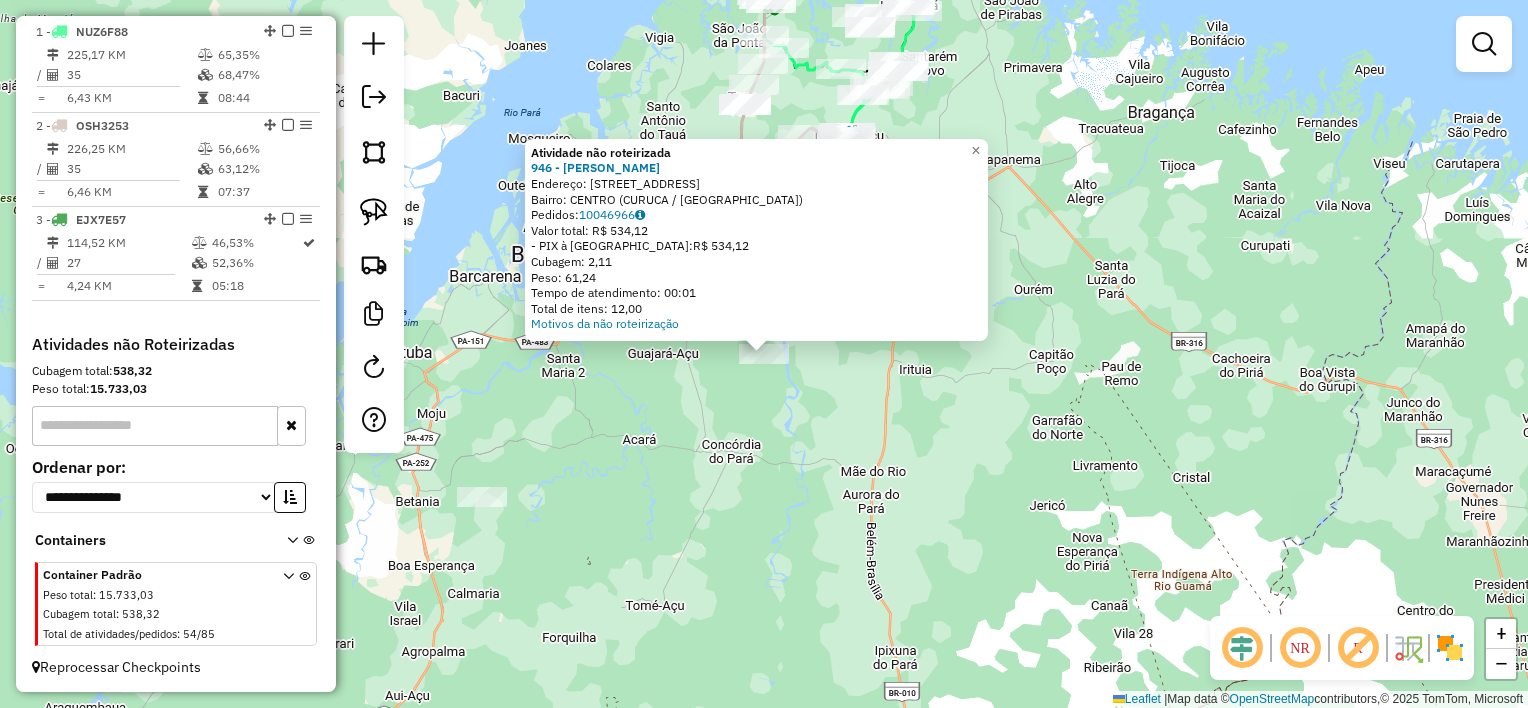 drag, startPoint x: 793, startPoint y: 396, endPoint x: 844, endPoint y: 388, distance: 51.62364 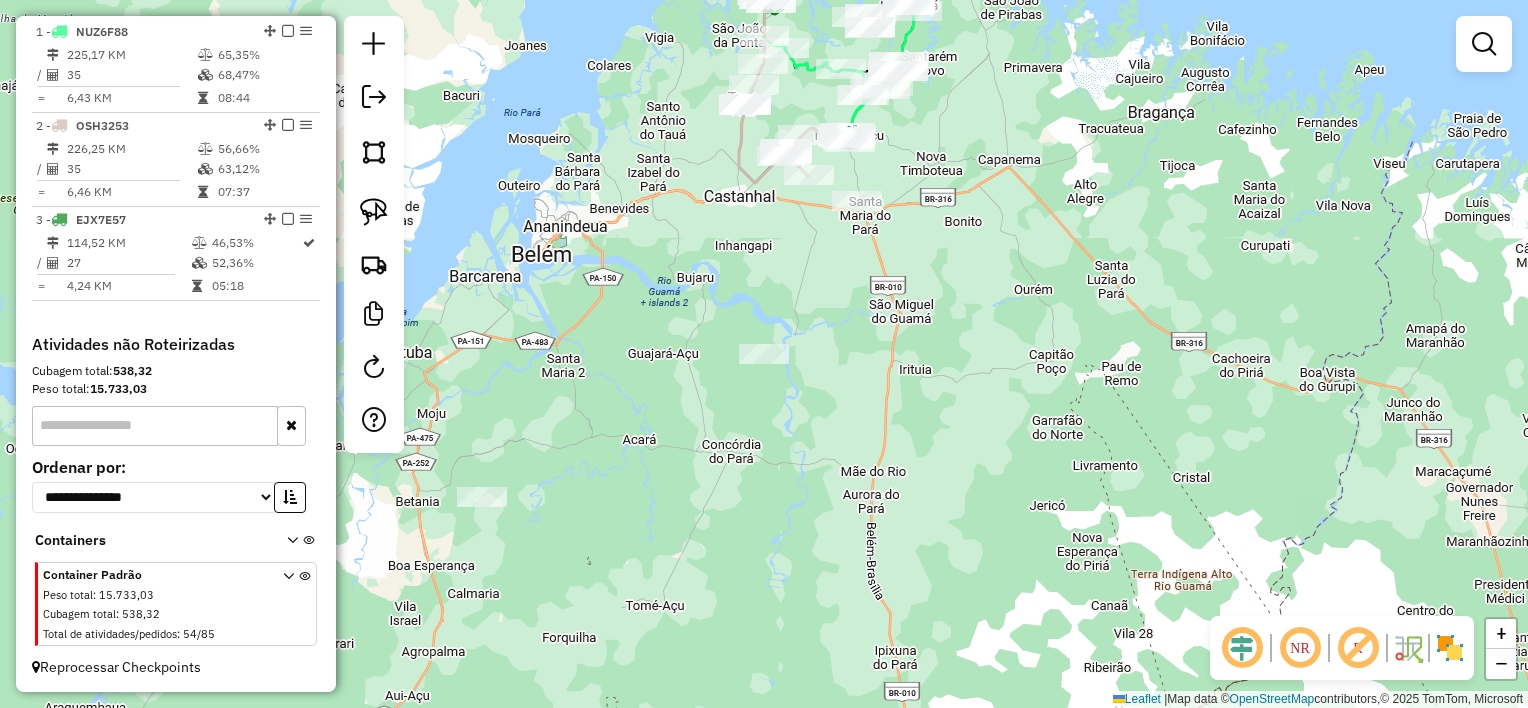 drag, startPoint x: 883, startPoint y: 384, endPoint x: 843, endPoint y: 380, distance: 40.1995 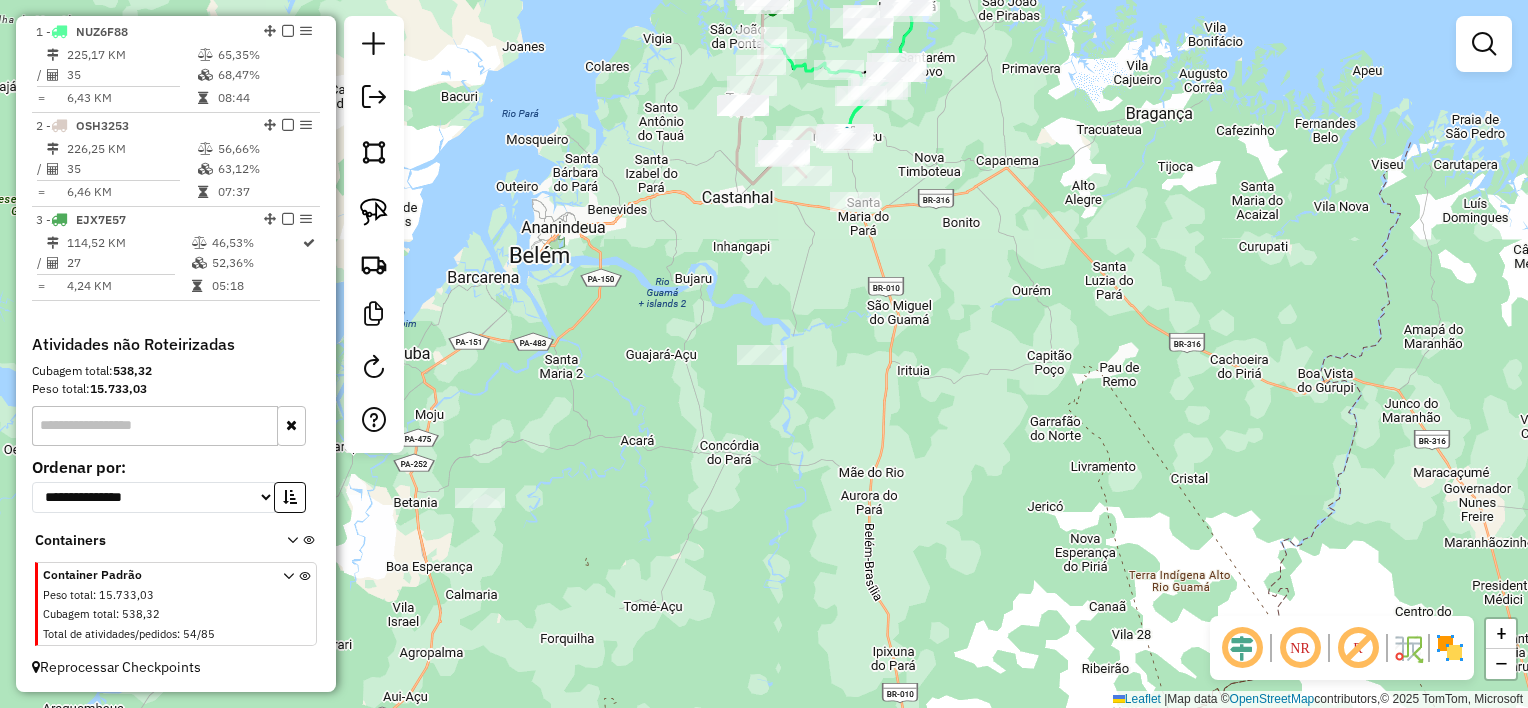 drag, startPoint x: 821, startPoint y: 445, endPoint x: 868, endPoint y: 447, distance: 47.042534 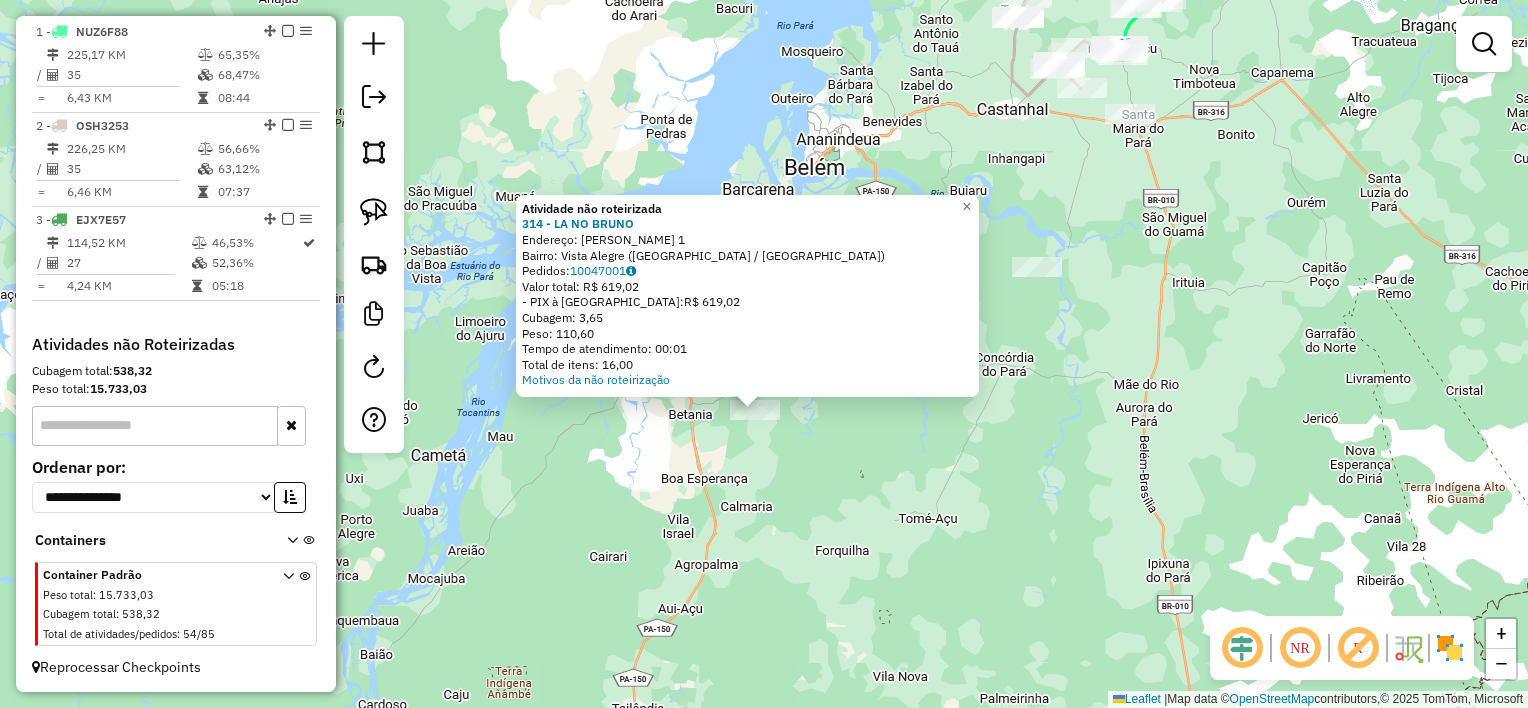 drag, startPoint x: 861, startPoint y: 460, endPoint x: 854, endPoint y: 494, distance: 34.713108 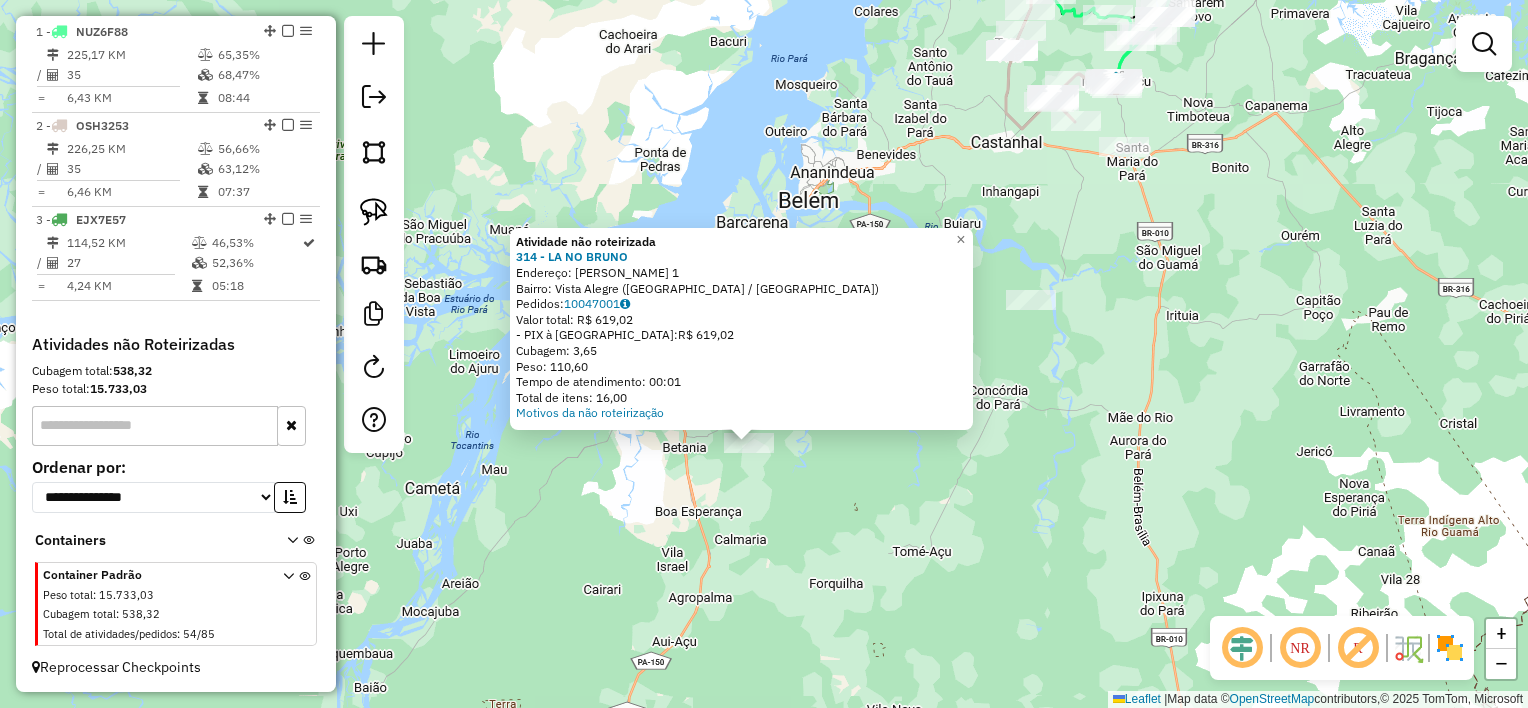 click on "Atividade não roteirizada 314 - LA NO [PERSON_NAME]:  [PERSON_NAME] 1   Bairro: [GEOGRAPHIC_DATA] (MARAPANIM / [GEOGRAPHIC_DATA])   Pedidos:  10047001   Valor total: R$ 619,02   - PIX à Vista:  R$ 619,02   Cubagem: 3,65   Peso: 110,60   Tempo de atendimento: 00:01   Total de itens: 16,00  Motivos da não roteirização × Janela de atendimento Grade de atendimento Capacidade Transportadoras Veículos Cliente Pedidos  Rotas Selecione os dias de semana para filtrar as janelas de atendimento  Seg   Ter   Qua   Qui   Sex   Sáb   Dom  Informe o período da janela de atendimento: De: Até:  Filtrar exatamente a janela do cliente  Considerar janela de atendimento padrão  Selecione os dias de semana para filtrar as grades de atendimento  Seg   Ter   Qua   Qui   Sex   Sáb   Dom   Considerar clientes sem dia de atendimento cadastrado  Clientes fora do dia de atendimento selecionado Filtrar as atividades entre os valores definidos abaixo:  Peso mínimo:   Peso máximo:   Cubagem mínima:   Cubagem máxima:   De:   Até:   De:  +" 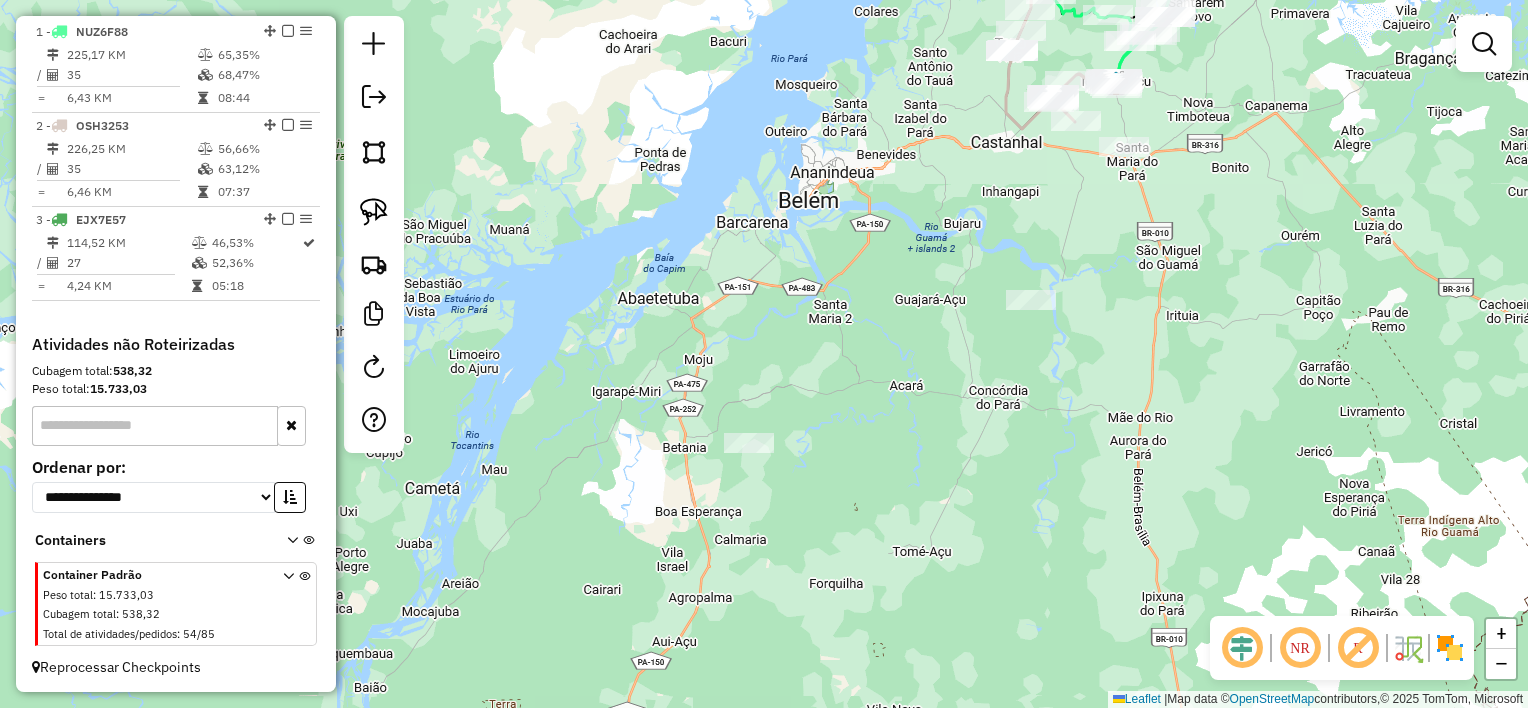 drag, startPoint x: 379, startPoint y: 205, endPoint x: 439, endPoint y: 240, distance: 69.46222 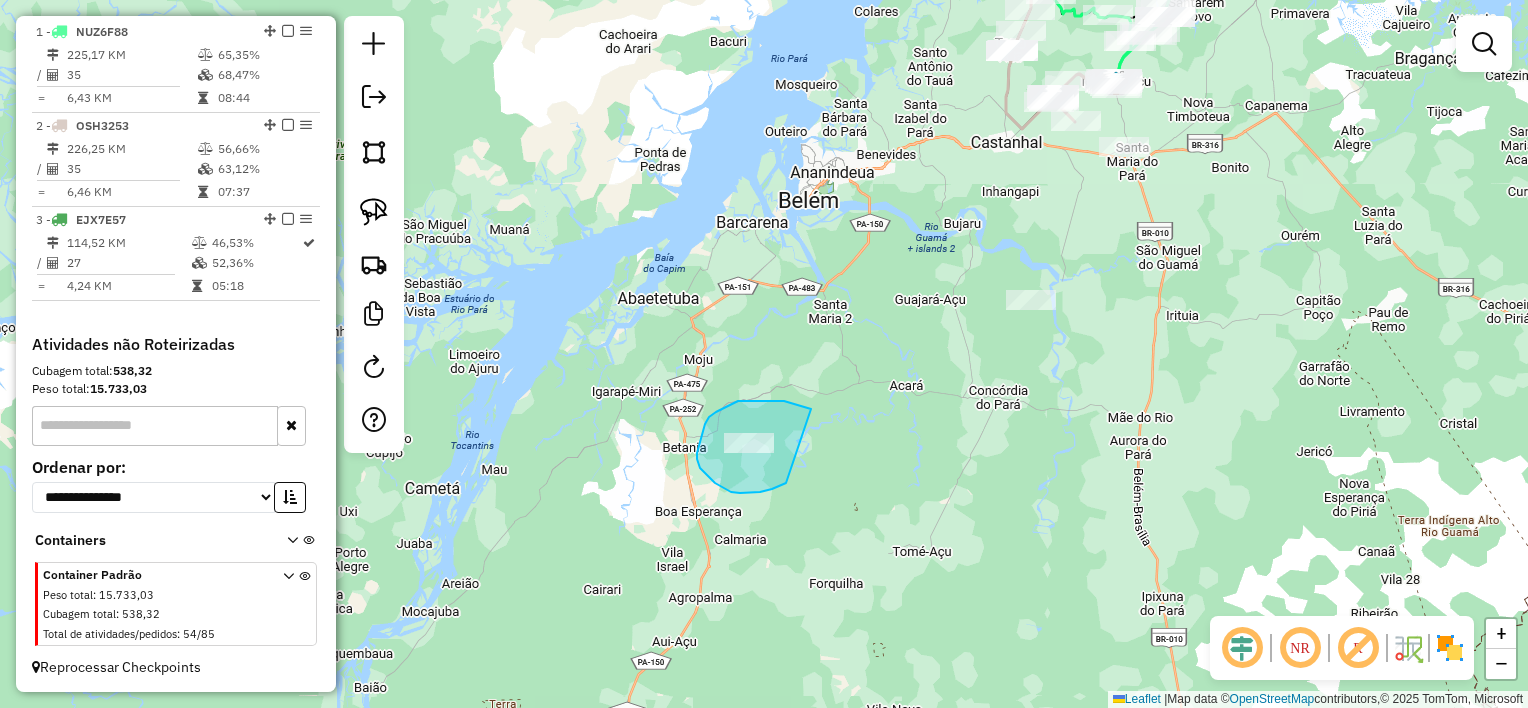 drag, startPoint x: 776, startPoint y: 401, endPoint x: 853, endPoint y: 411, distance: 77.64664 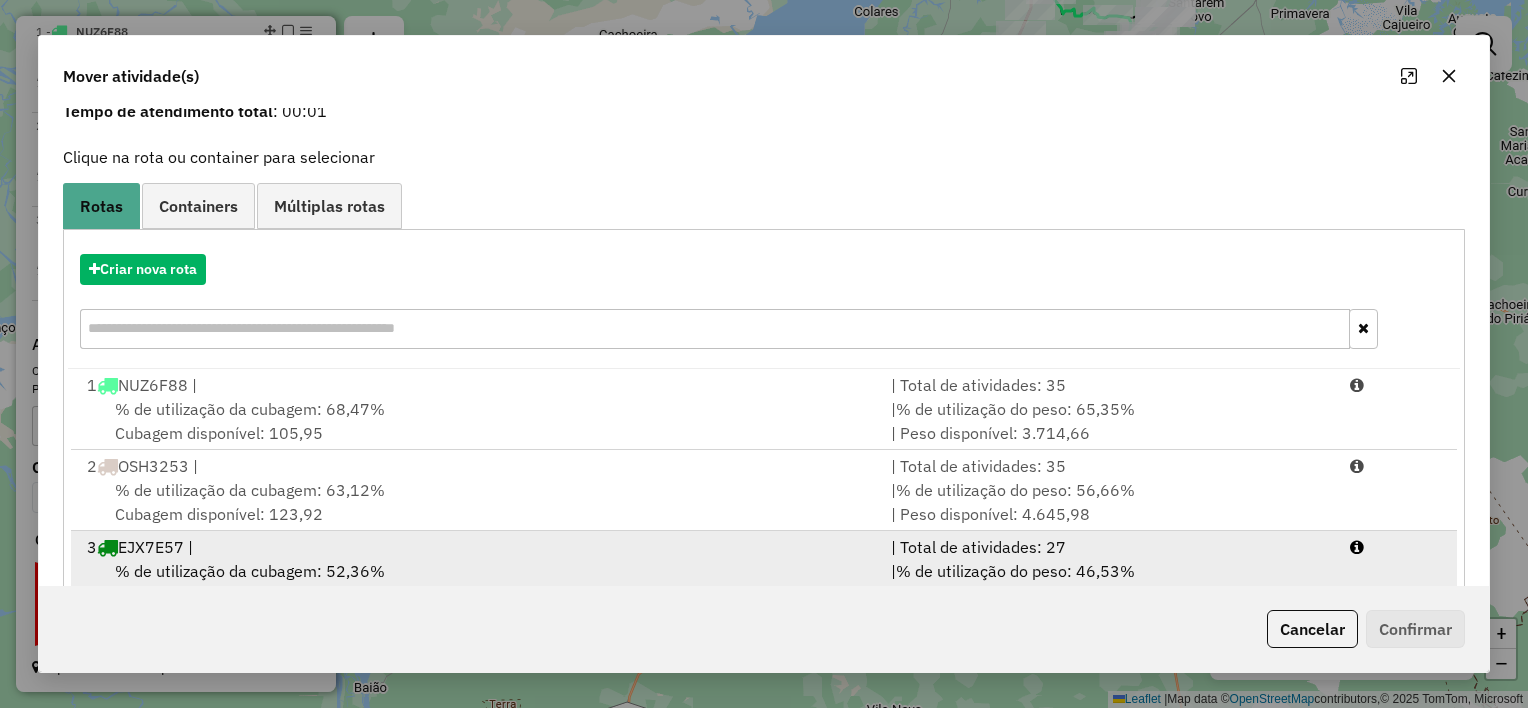 scroll, scrollTop: 148, scrollLeft: 0, axis: vertical 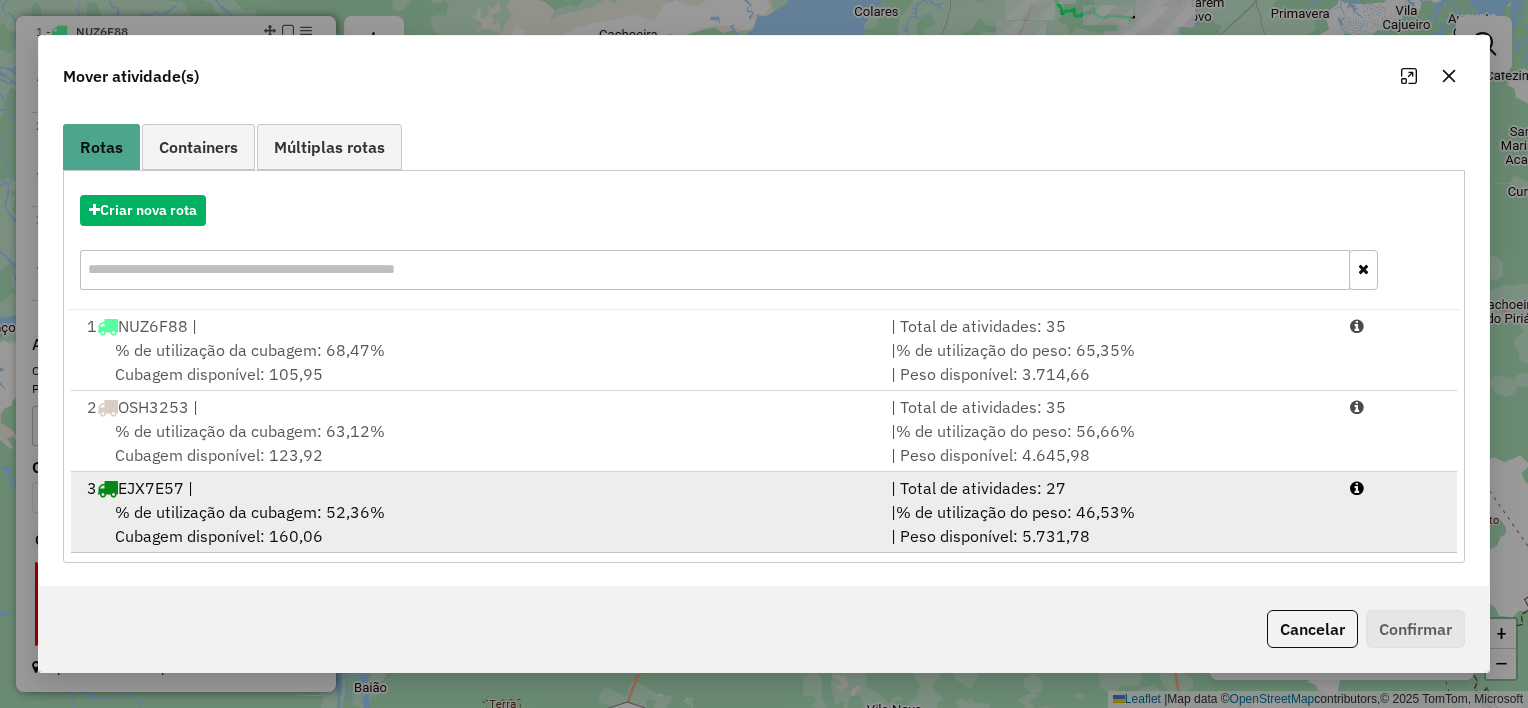 click on "% de utilização da cubagem: 52,36%  Cubagem disponível: 160,06" at bounding box center (477, 524) 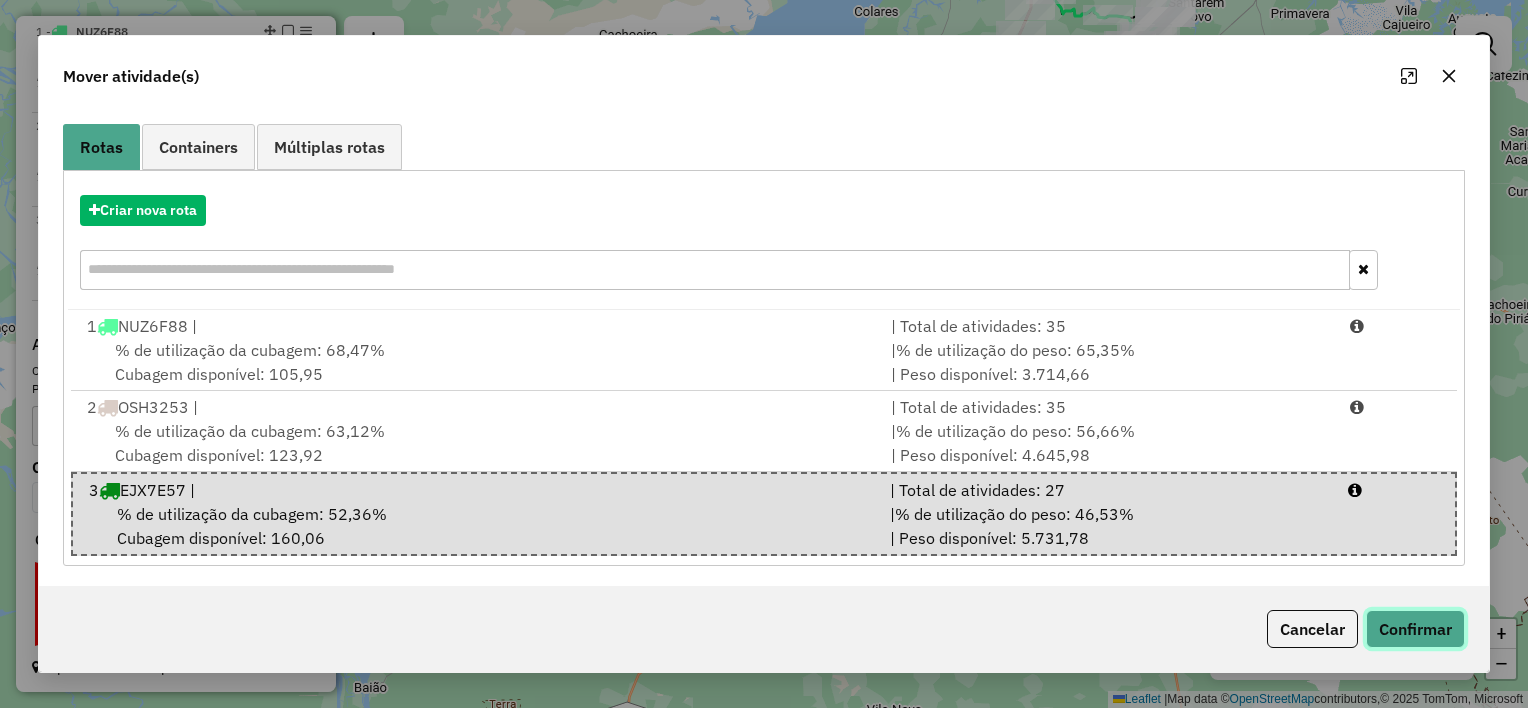 click on "Confirmar" 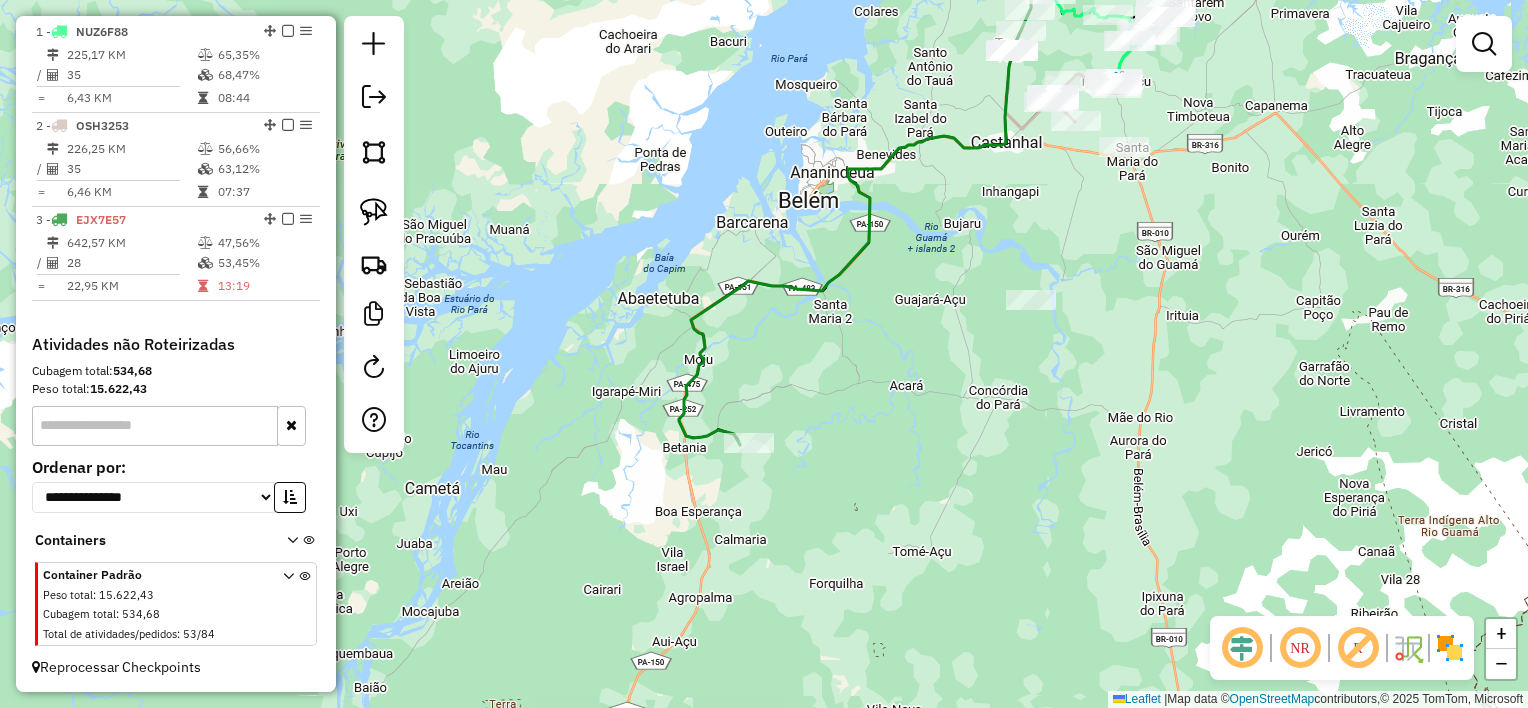 scroll, scrollTop: 0, scrollLeft: 0, axis: both 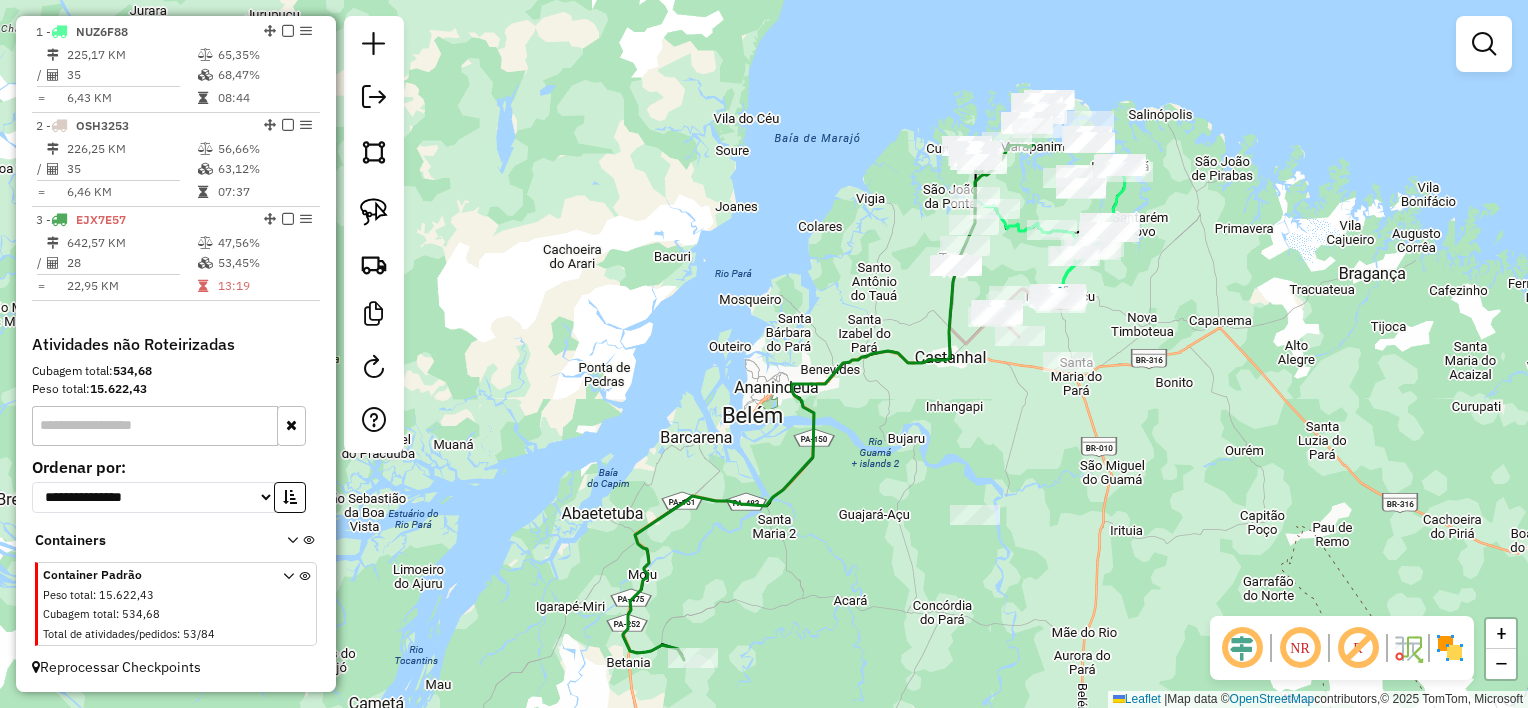drag, startPoint x: 1008, startPoint y: 222, endPoint x: 956, endPoint y: 428, distance: 212.46176 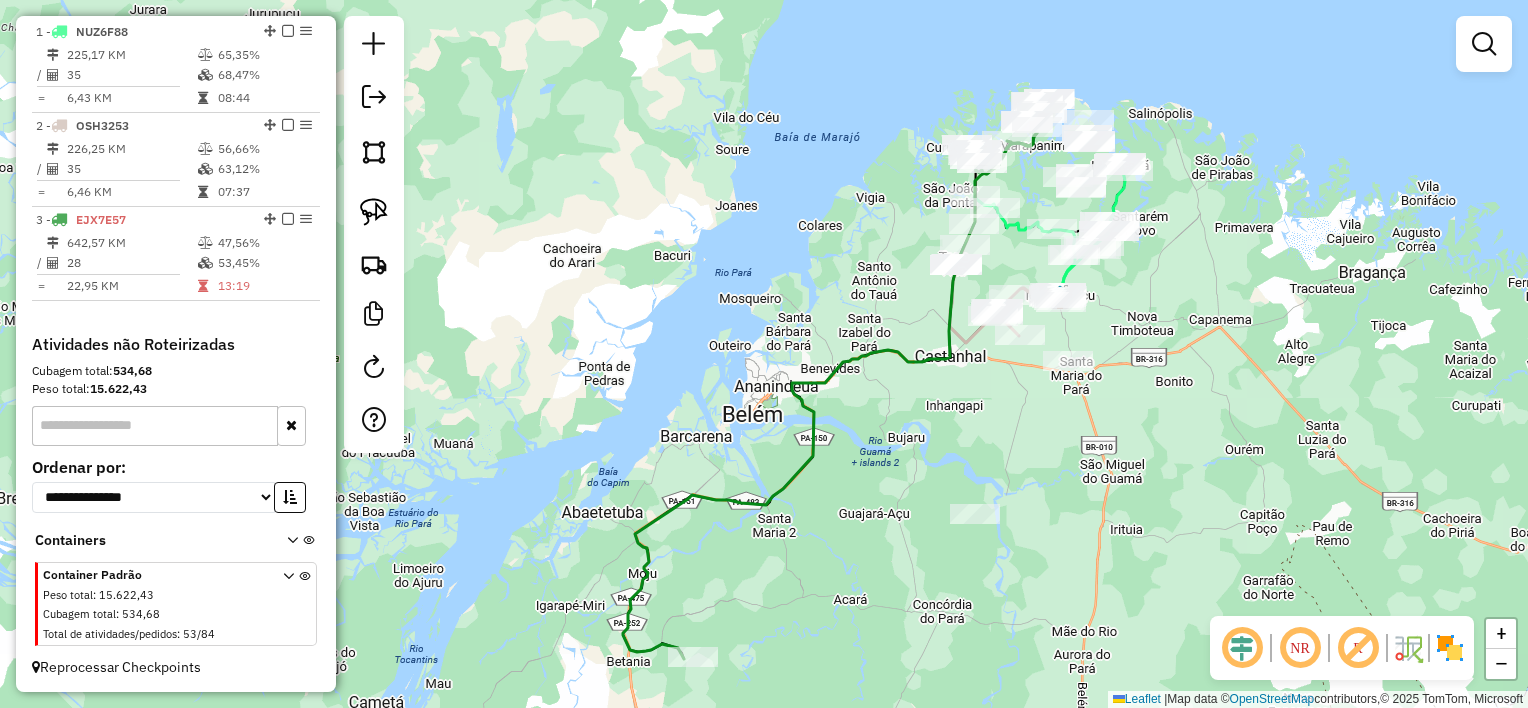 drag, startPoint x: 992, startPoint y: 456, endPoint x: 993, endPoint y: 504, distance: 48.010414 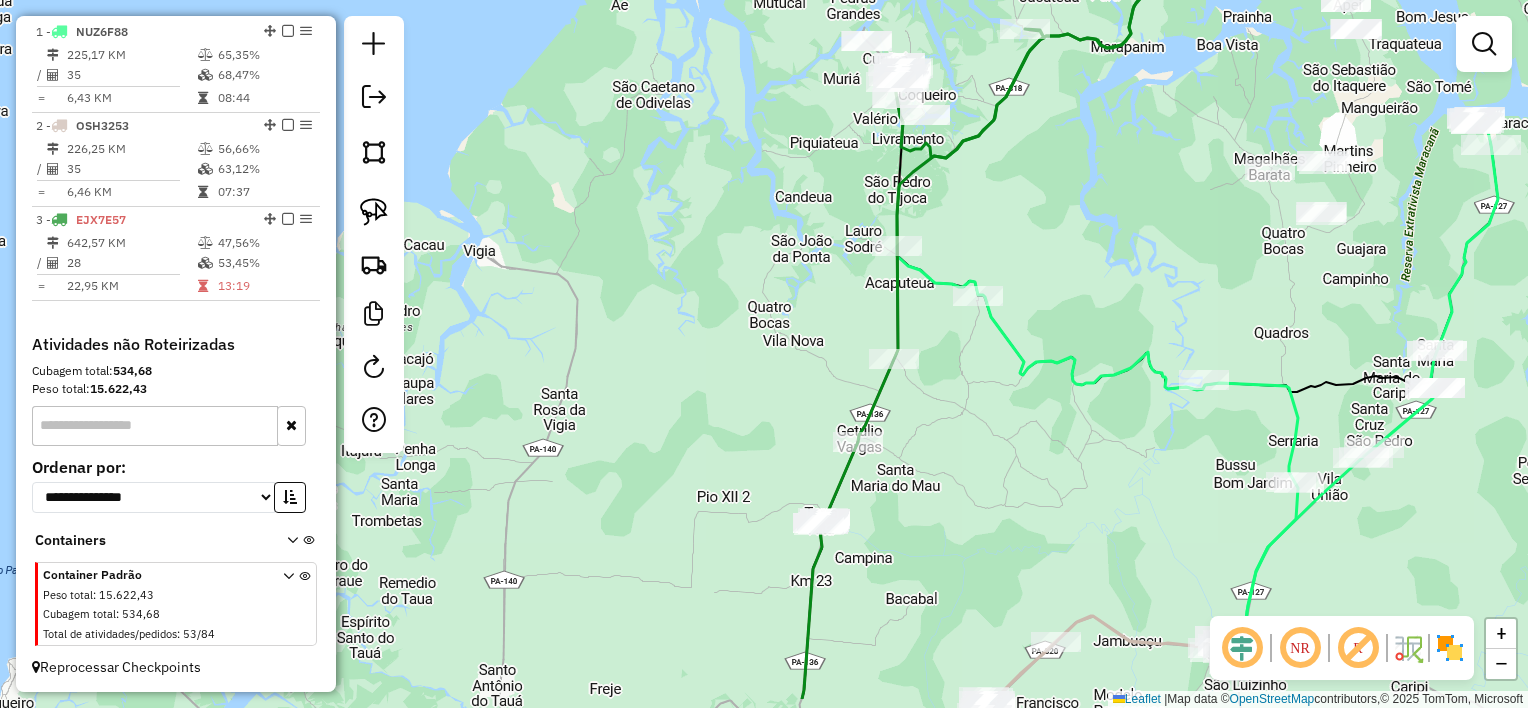drag, startPoint x: 954, startPoint y: 428, endPoint x: 945, endPoint y: 402, distance: 27.513634 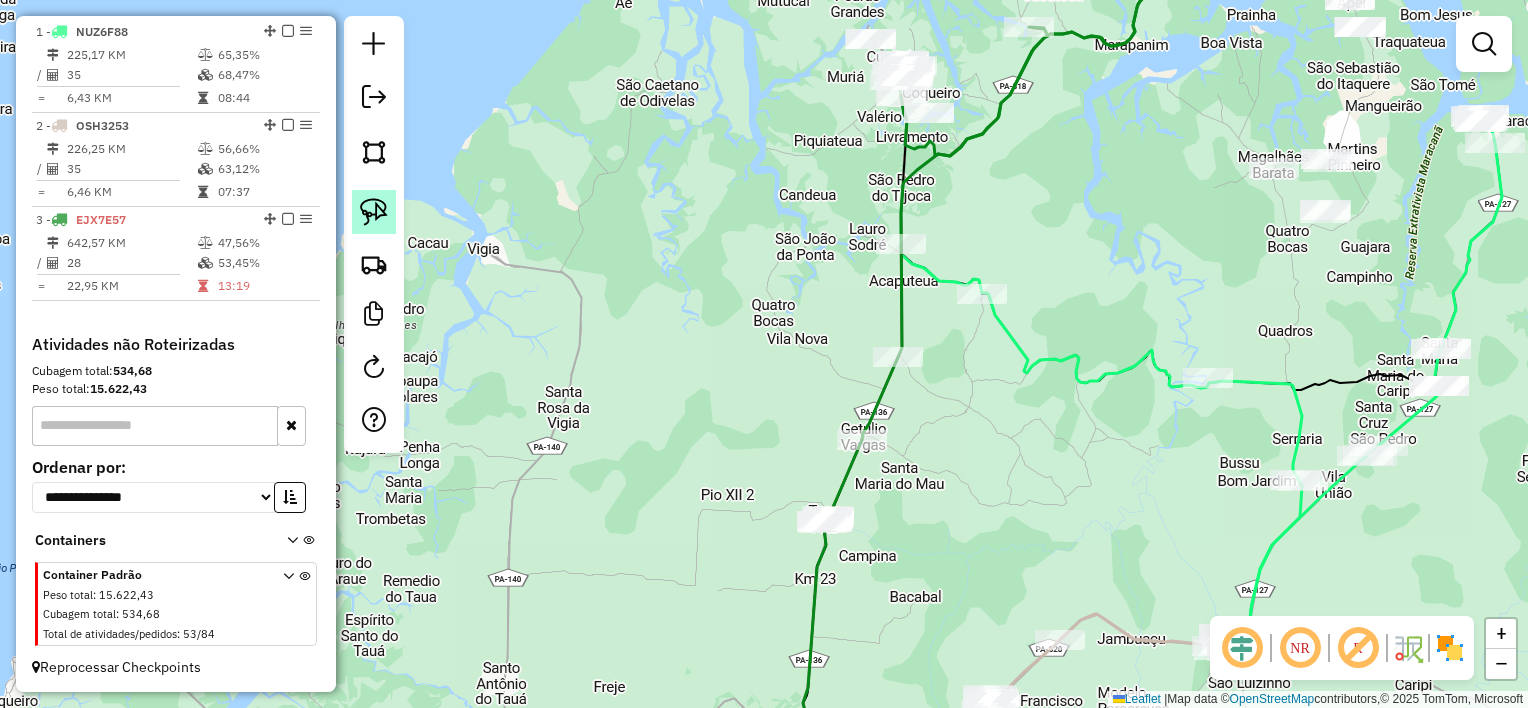 click 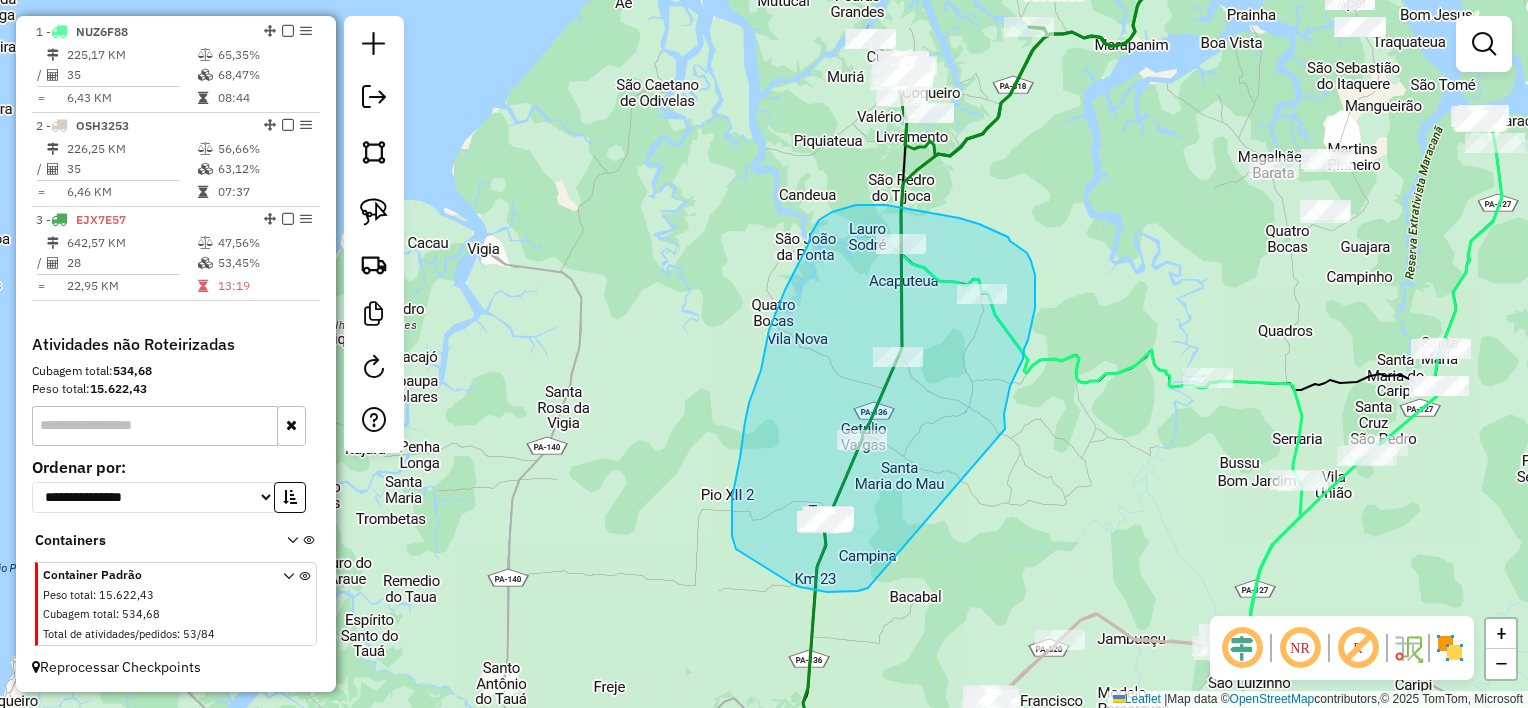 drag, startPoint x: 1005, startPoint y: 429, endPoint x: 917, endPoint y: 550, distance: 149.61618 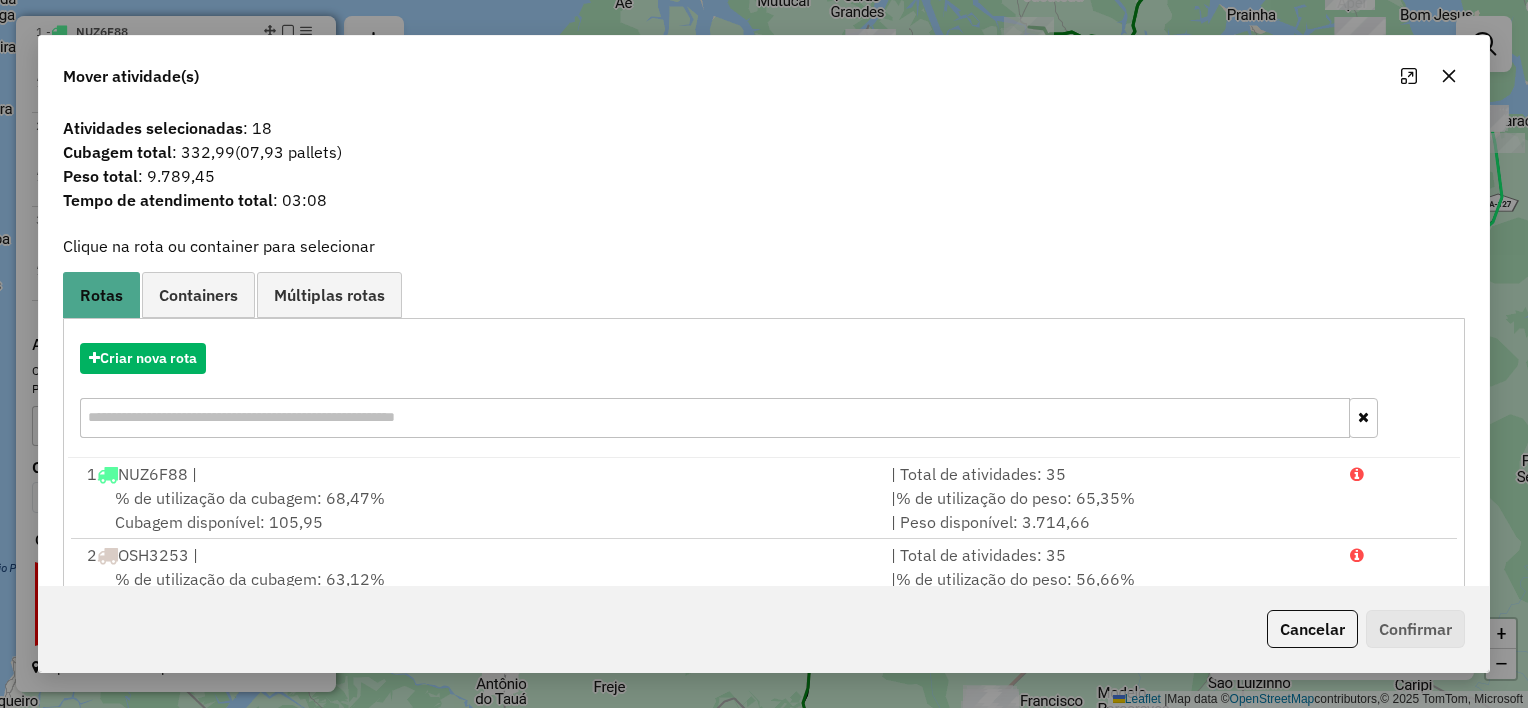 click 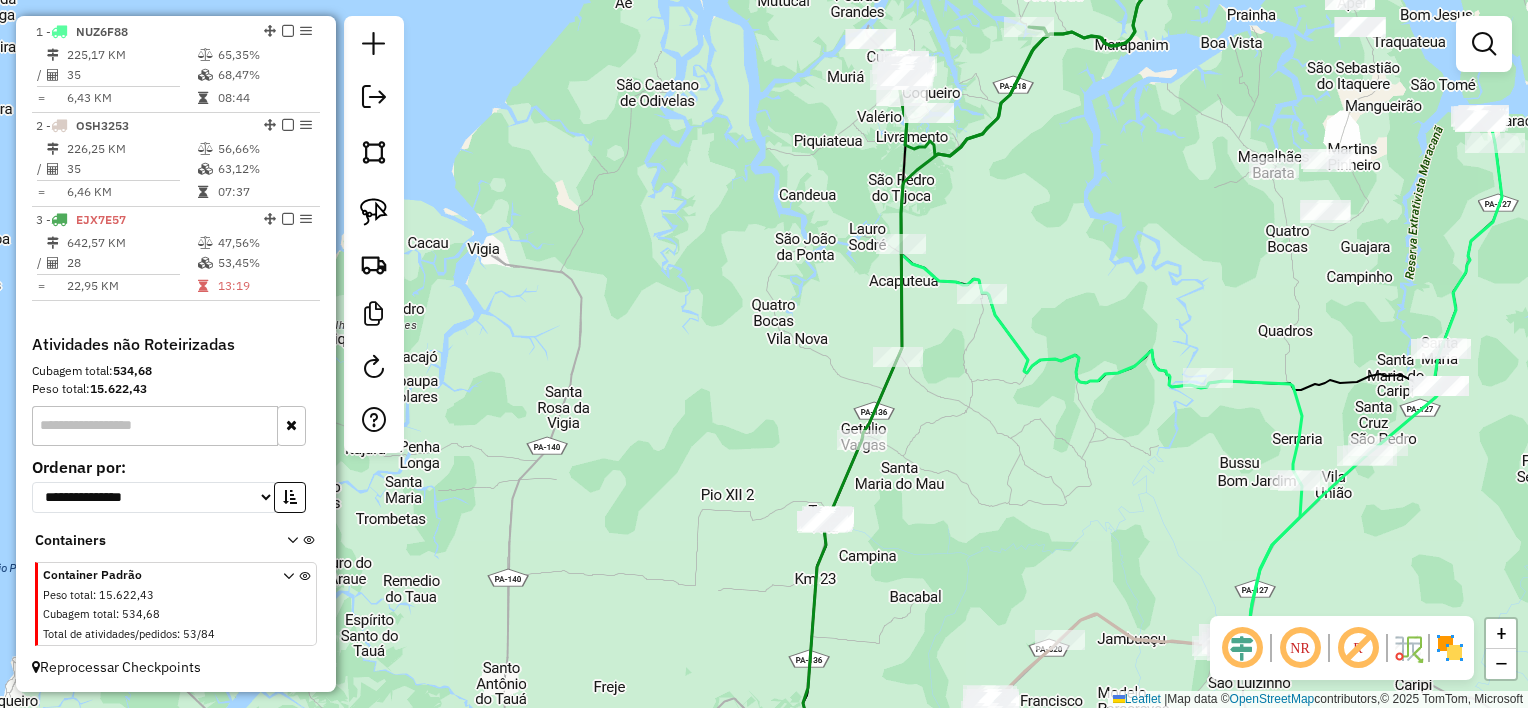 drag, startPoint x: 1118, startPoint y: 323, endPoint x: 1095, endPoint y: 357, distance: 41.04875 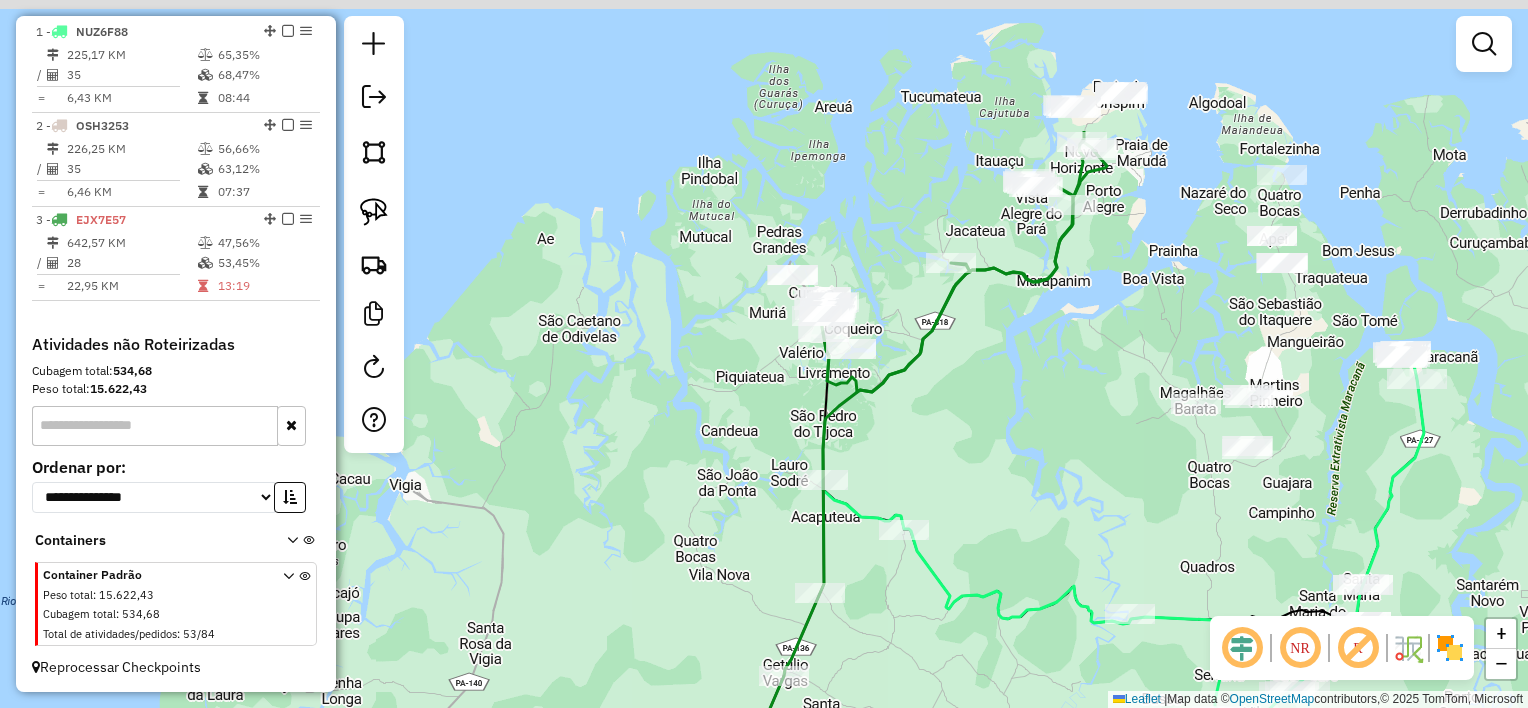 drag, startPoint x: 1029, startPoint y: 290, endPoint x: 952, endPoint y: 585, distance: 304.88358 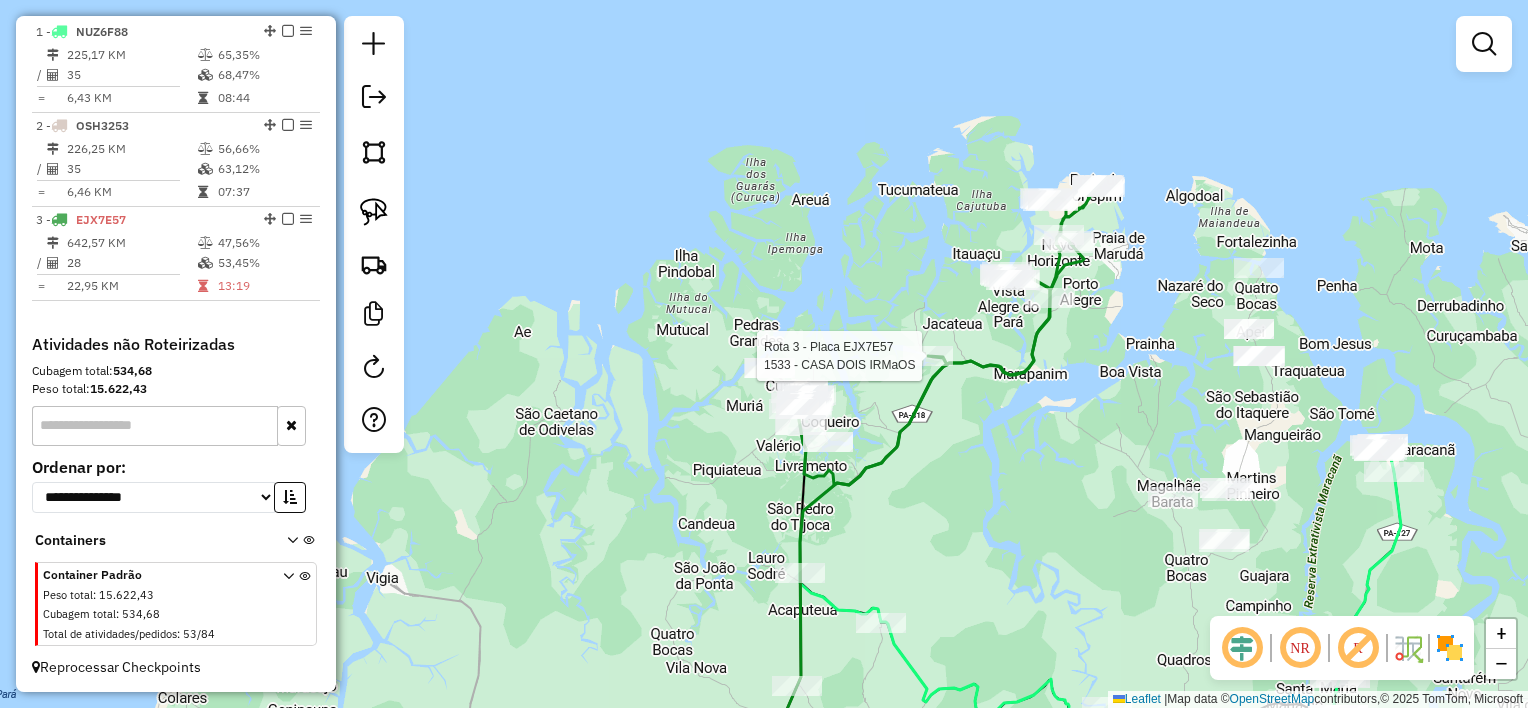 select on "**********" 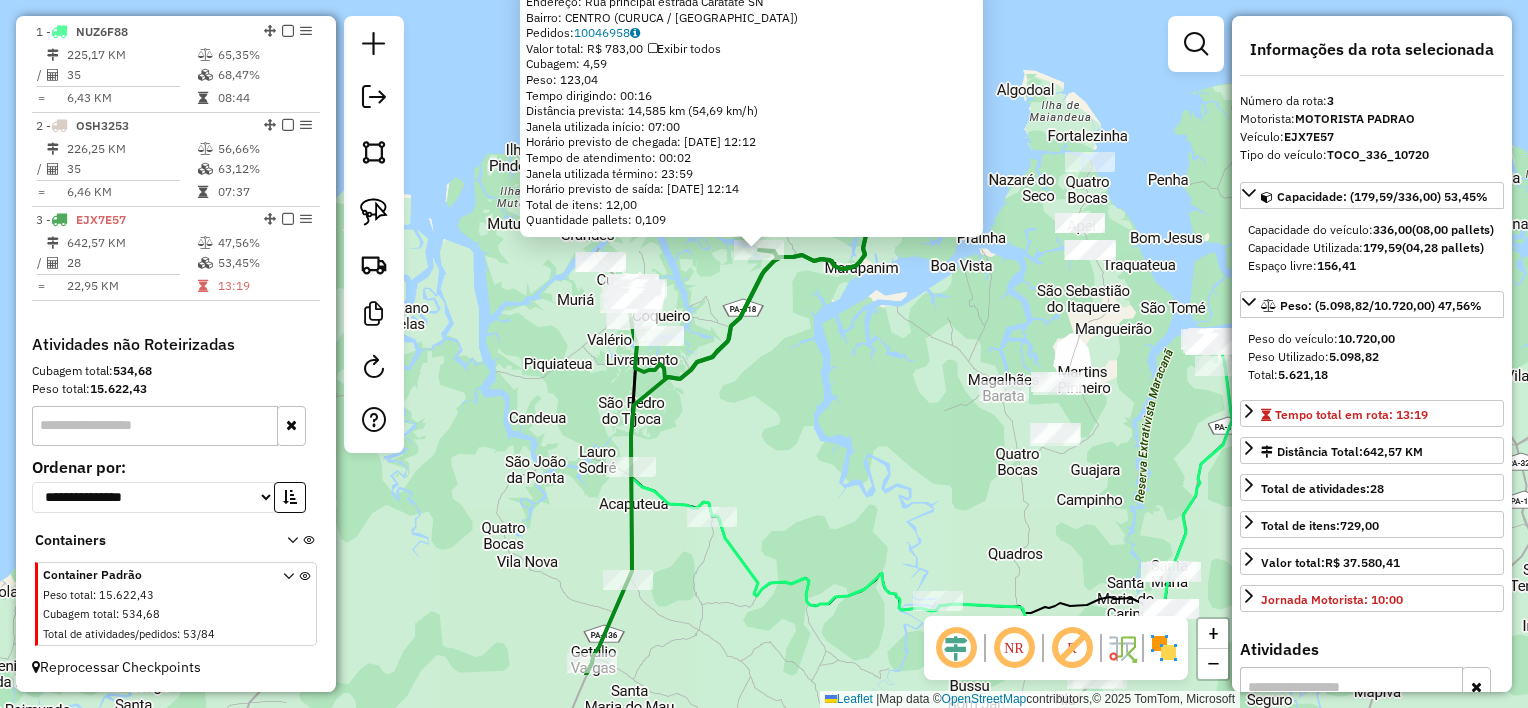 drag, startPoint x: 903, startPoint y: 527, endPoint x: 909, endPoint y: 342, distance: 185.09727 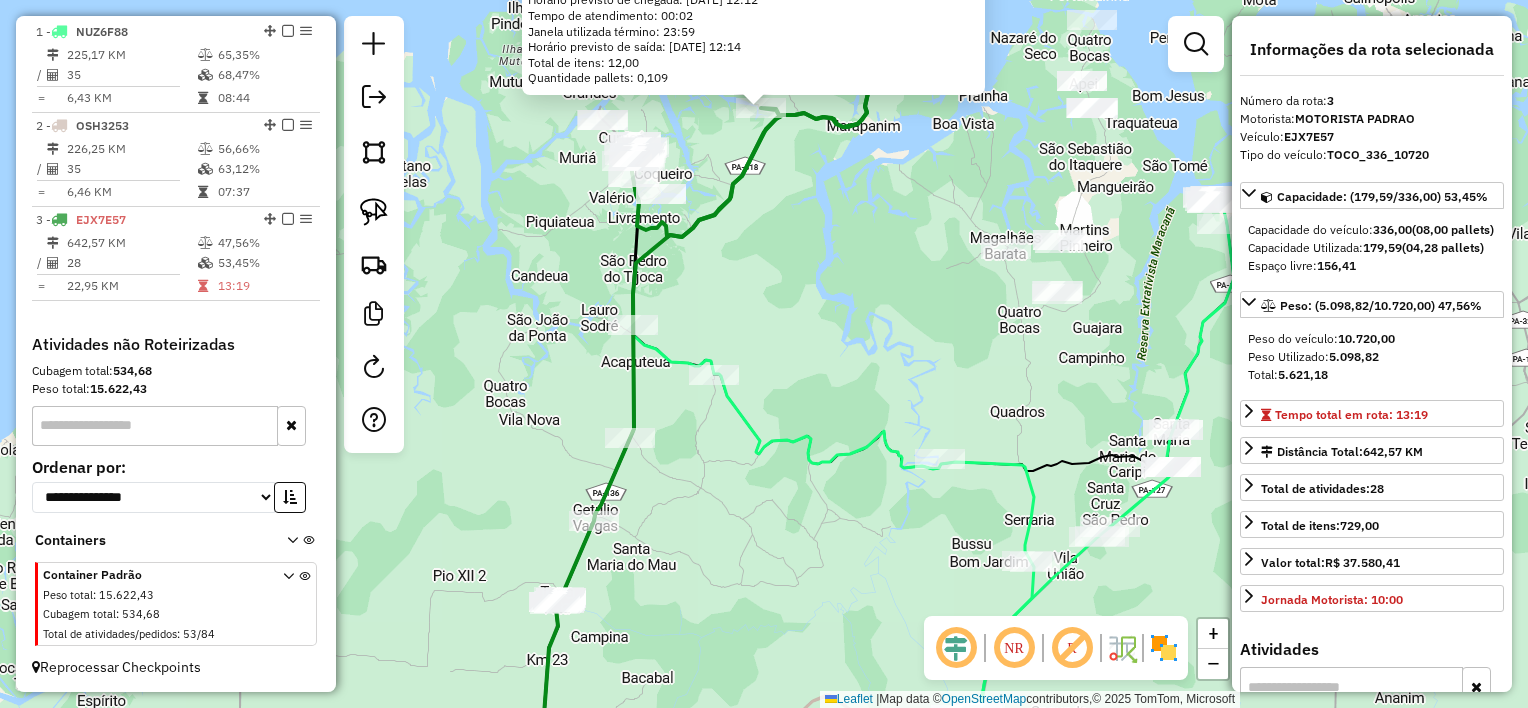 click on "1533 - CASA DOIS IRMaOS  Endereço:  Rua principal estrada Caratate SN   Bairro: [GEOGRAPHIC_DATA] ([GEOGRAPHIC_DATA] / [GEOGRAPHIC_DATA])   Pedidos:  10046958   Valor total: R$ 783,00   Exibir todos   Cubagem: 4,59  Peso: 123,04  Tempo dirigindo: 00:16   Distância prevista: 14,585 km (54,69 km/h)   [GEOGRAPHIC_DATA] utilizada início: 07:00   Horário previsto de chegada: [DATE] 12:12   Tempo de atendimento: 00:02   Janela utilizada término: 23:59   Horário previsto de saída: [DATE] 12:14   Total de itens: 12,00   Quantidade pallets: 0,109  × Janela de atendimento Grade de atendimento Capacidade Transportadoras Veículos Cliente Pedidos  Rotas Selecione os dias de semana para filtrar as janelas de atendimento  Seg   Ter   Qua   Qui   Sex   Sáb   Dom  Informe o período da janela de atendimento: De: Até:  Filtrar exatamente a janela do cliente  Considerar janela de atendimento padrão  Selecione os dias de semana para filtrar as grades de atendimento  Seg   Ter   Qua   Qui   Sex   Sáb   Dom   Clientes fora do dia de atendimento selecionado" 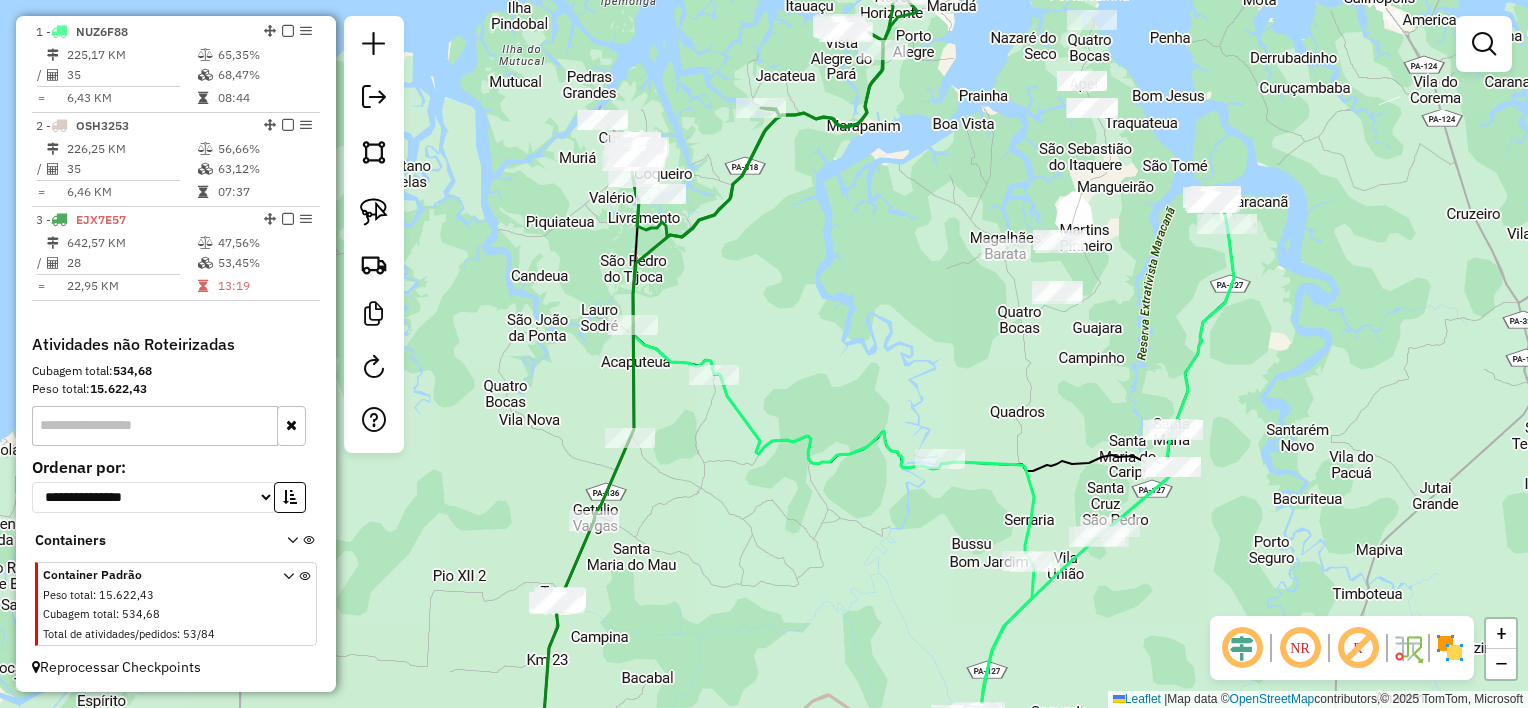 drag, startPoint x: 846, startPoint y: 444, endPoint x: 918, endPoint y: 270, distance: 188.30826 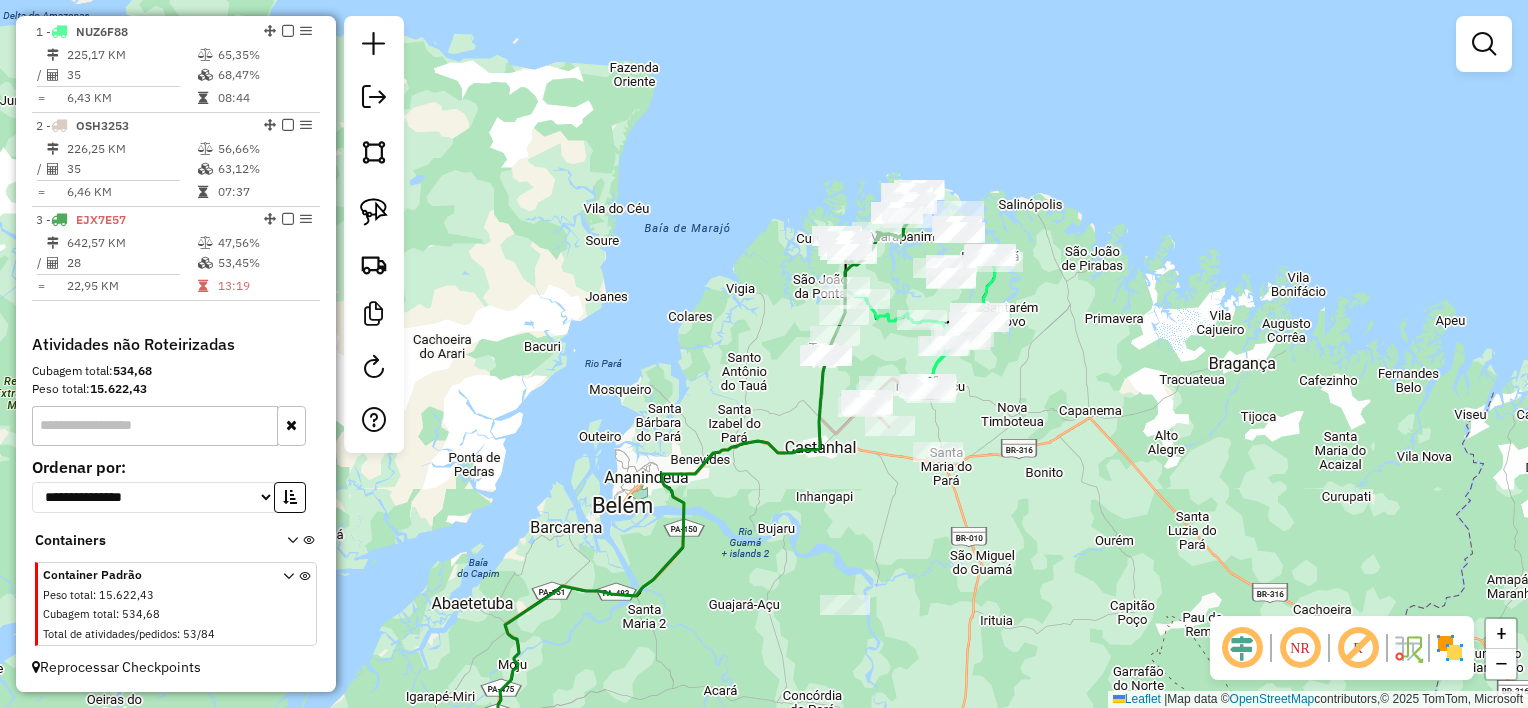 drag, startPoint x: 786, startPoint y: 436, endPoint x: 797, endPoint y: 380, distance: 57.070133 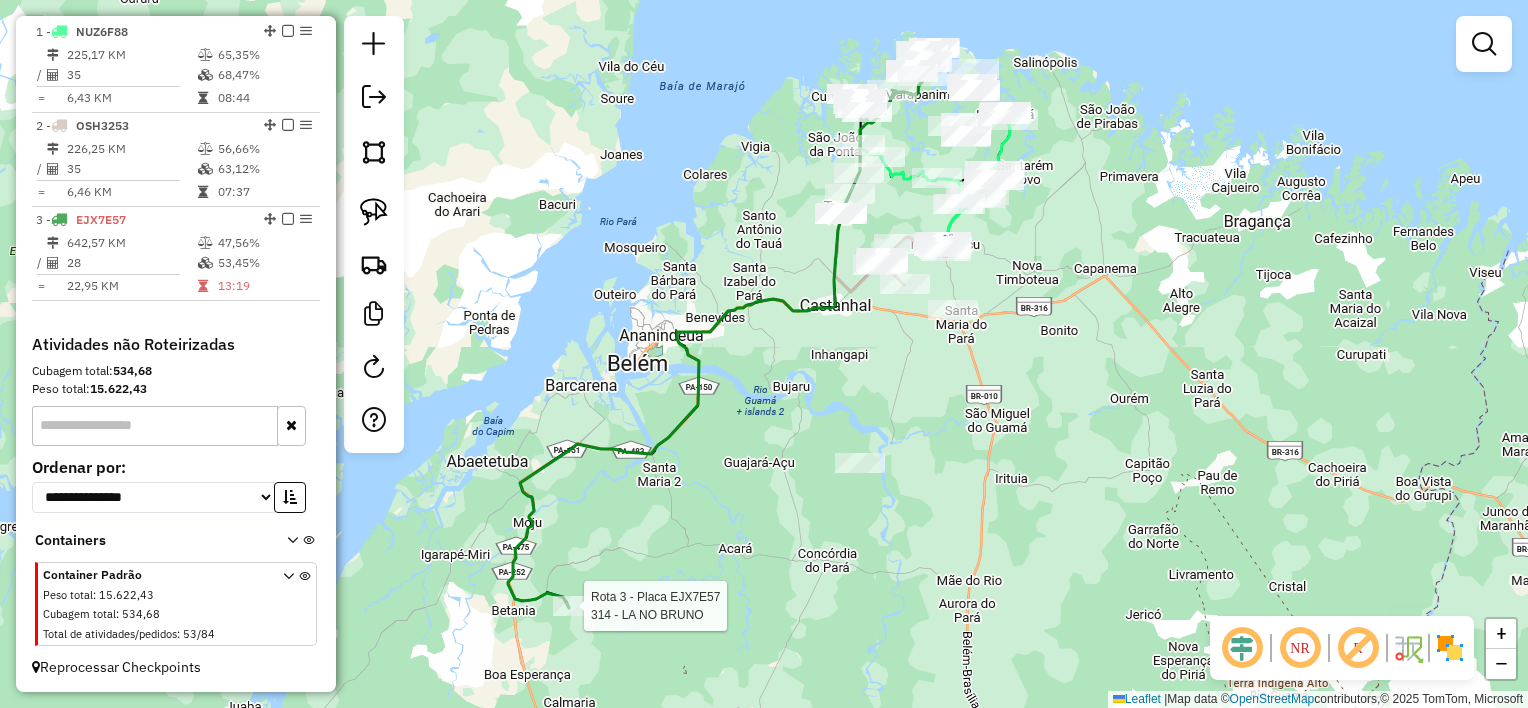 select on "**********" 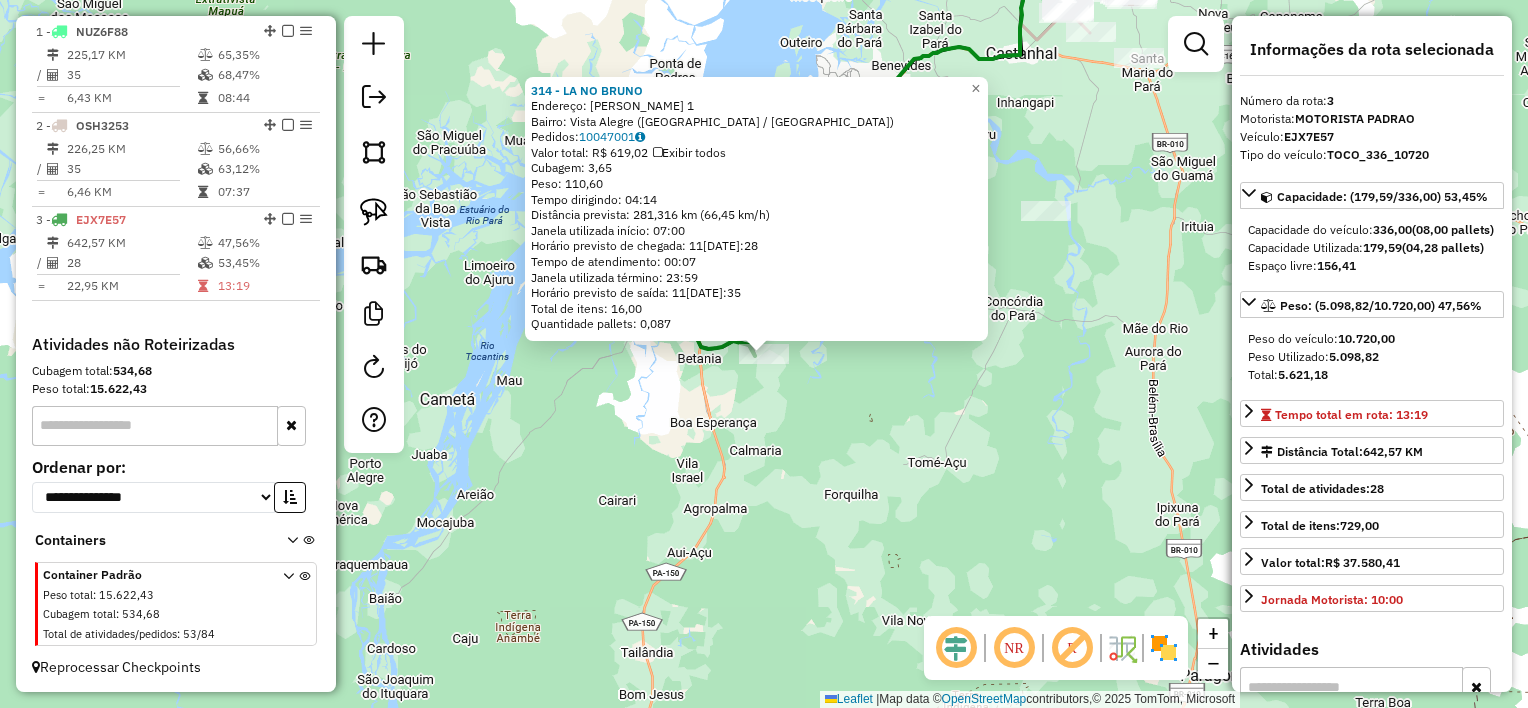drag, startPoint x: 729, startPoint y: 495, endPoint x: 814, endPoint y: 448, distance: 97.128784 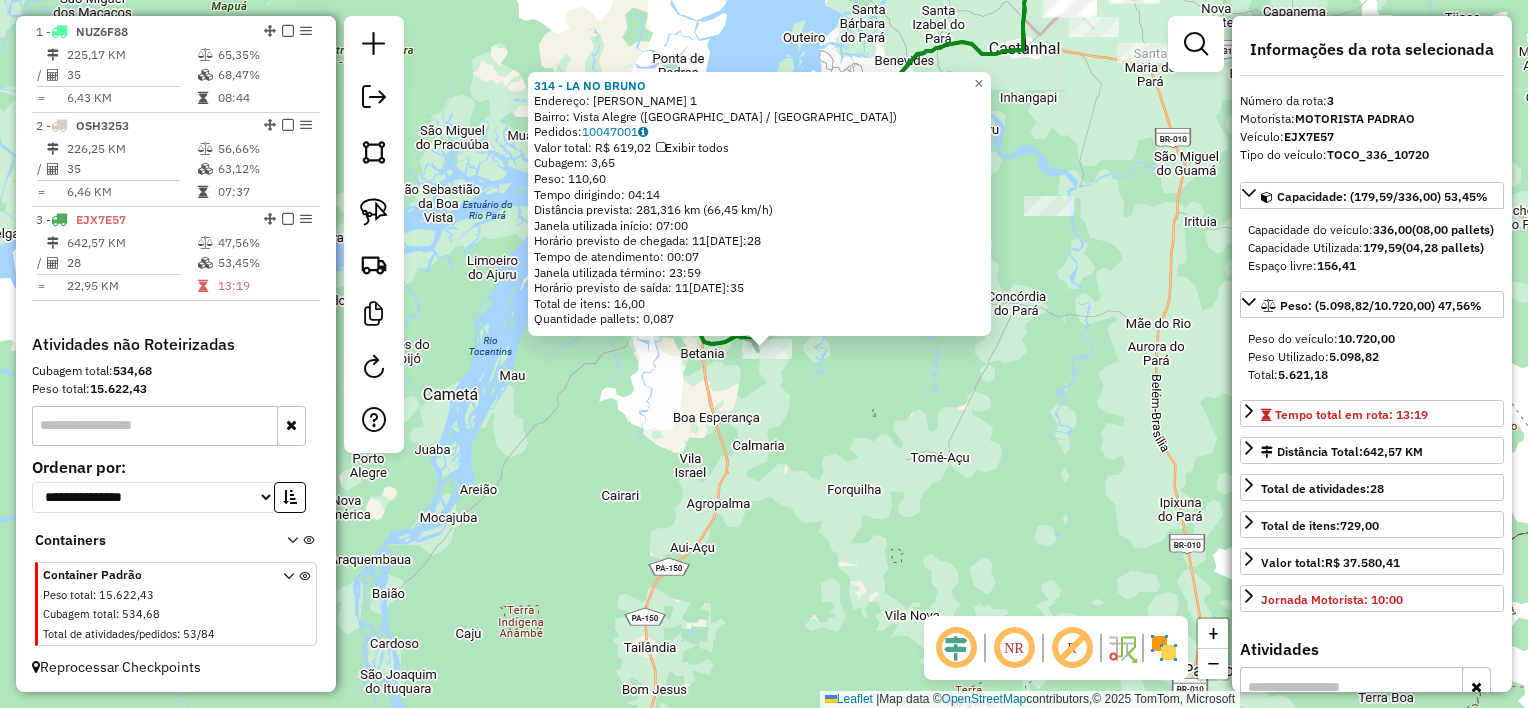 drag, startPoint x: 996, startPoint y: 400, endPoint x: 1012, endPoint y: 353, distance: 49.648766 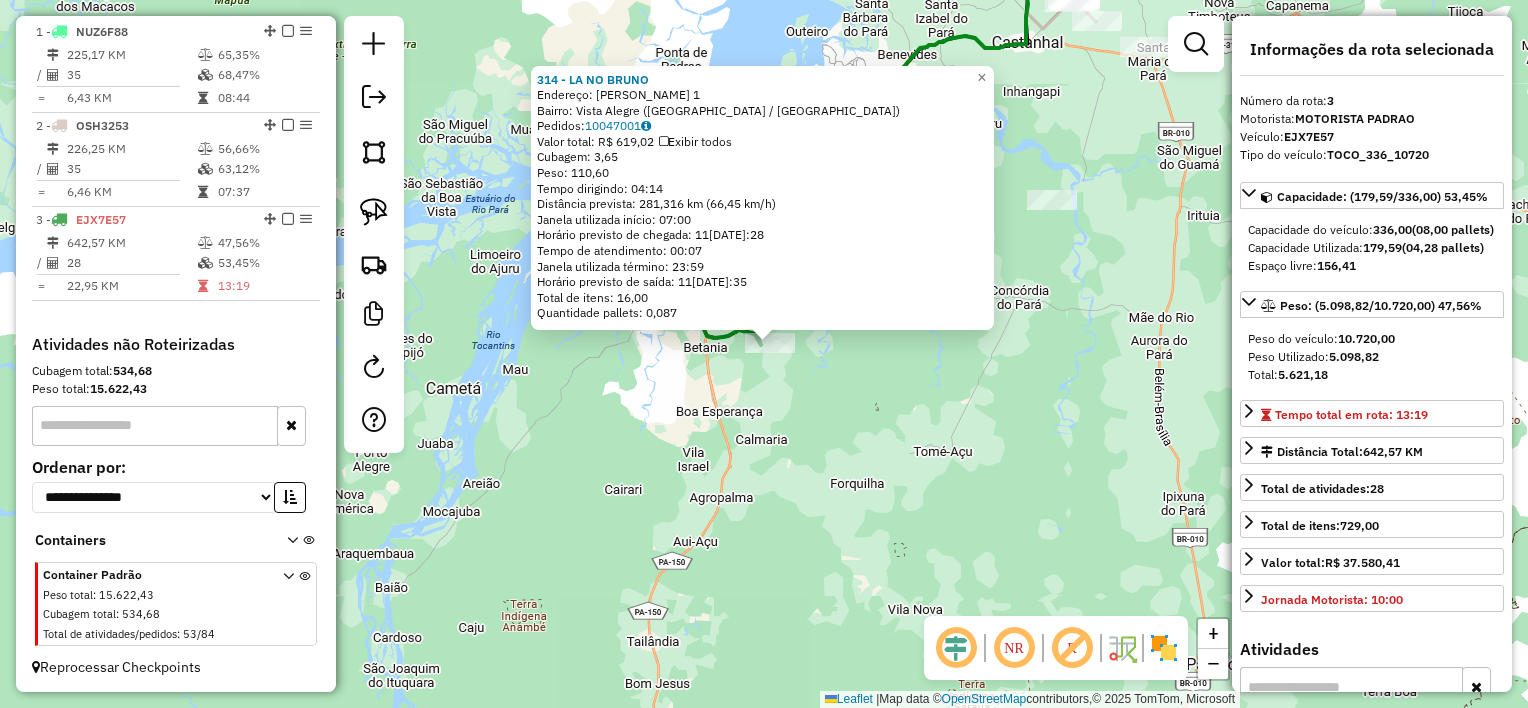 click on "314 - LA NO [PERSON_NAME]:  [PERSON_NAME] 1   Bairro: [GEOGRAPHIC_DATA] ([GEOGRAPHIC_DATA] / [GEOGRAPHIC_DATA])   Pedidos:  10047001   Valor total: R$ 619,02   Exibir todos   Cubagem: 3,65  Peso: 110,60  Tempo dirigindo: 04:14   Distância prevista: 281,316 km (66,45 km/h)   [GEOGRAPHIC_DATA] utilizada início: 07:00   Horário previsto de chegada: [DATE] 16:28   Tempo de atendimento: 00:07   Janela utilizada término: 23:59   Horário previsto de saída: [DATE] 16:35   Total de itens: 16,00   Quantidade pallets: 0,087  × Janela de atendimento Grade de atendimento Capacidade Transportadoras Veículos Cliente Pedidos  Rotas Selecione os dias de semana para filtrar as janelas de atendimento  Seg   Ter   Qua   Qui   Sex   Sáb   Dom  Informe o período da janela de atendimento: De: Até:  Filtrar exatamente a janela do cliente  Considerar janela de atendimento padrão  Selecione os dias de semana para filtrar as grades de atendimento  Seg   Ter   Qua   Qui   Sex   Sáb   Dom   Considerar clientes sem dia de atendimento cadastrado  De:" 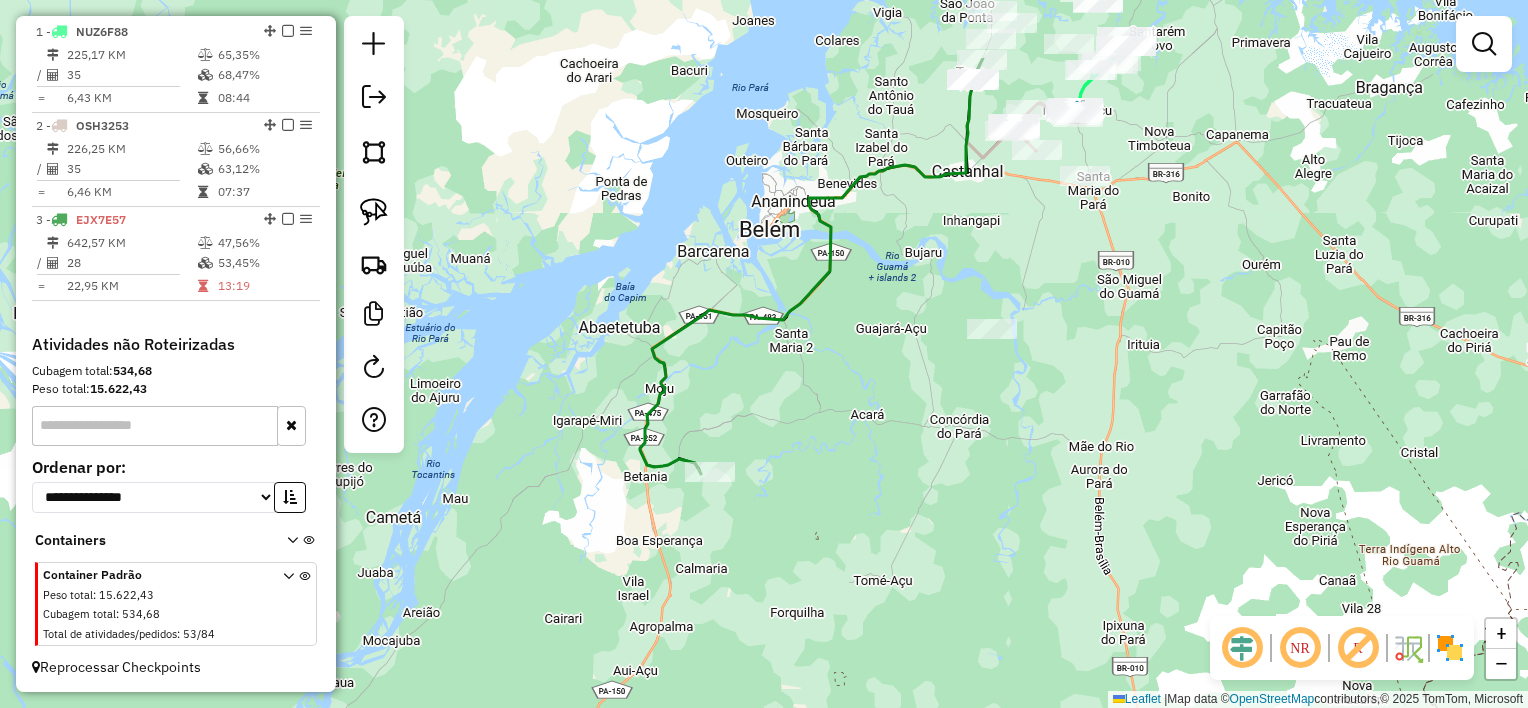 drag, startPoint x: 1012, startPoint y: 405, endPoint x: 972, endPoint y: 375, distance: 50 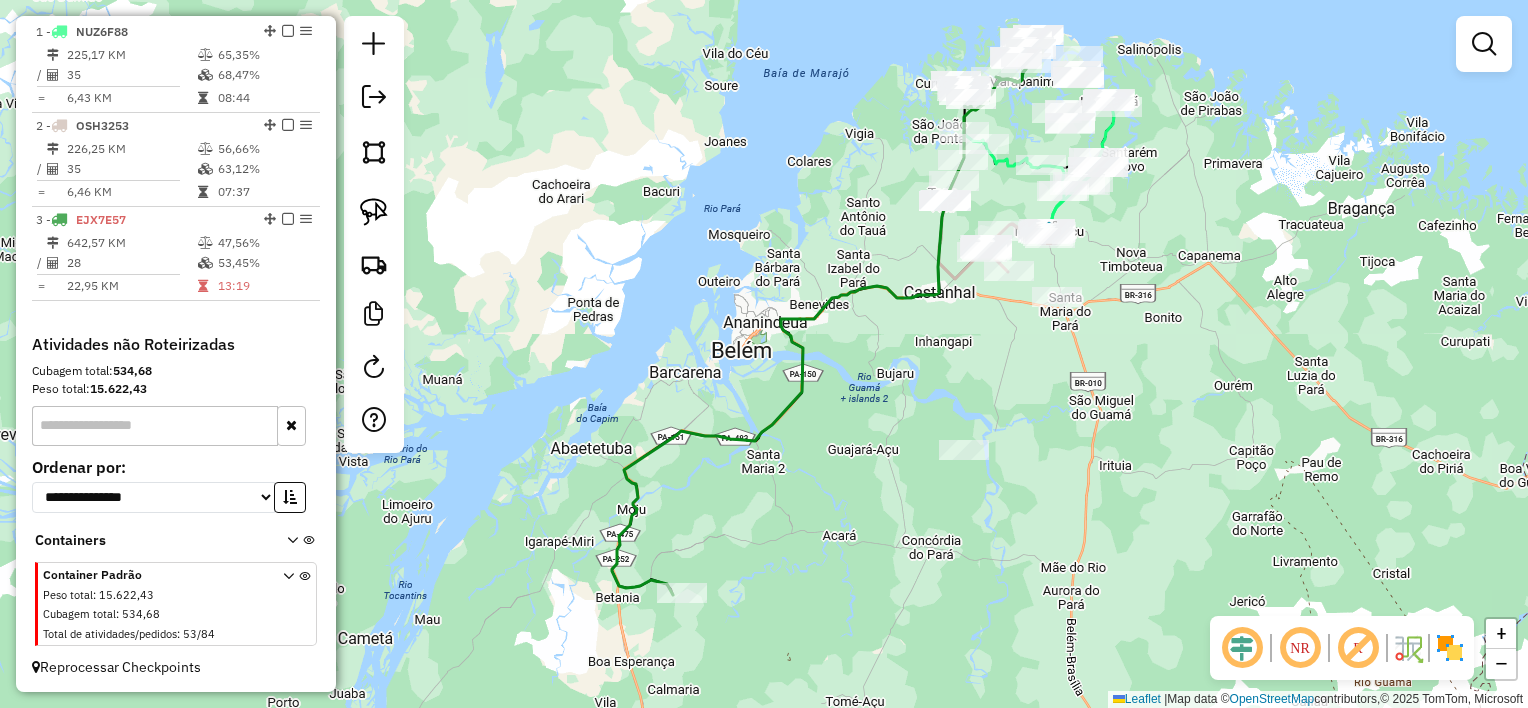 drag, startPoint x: 988, startPoint y: 284, endPoint x: 980, endPoint y: 427, distance: 143.2236 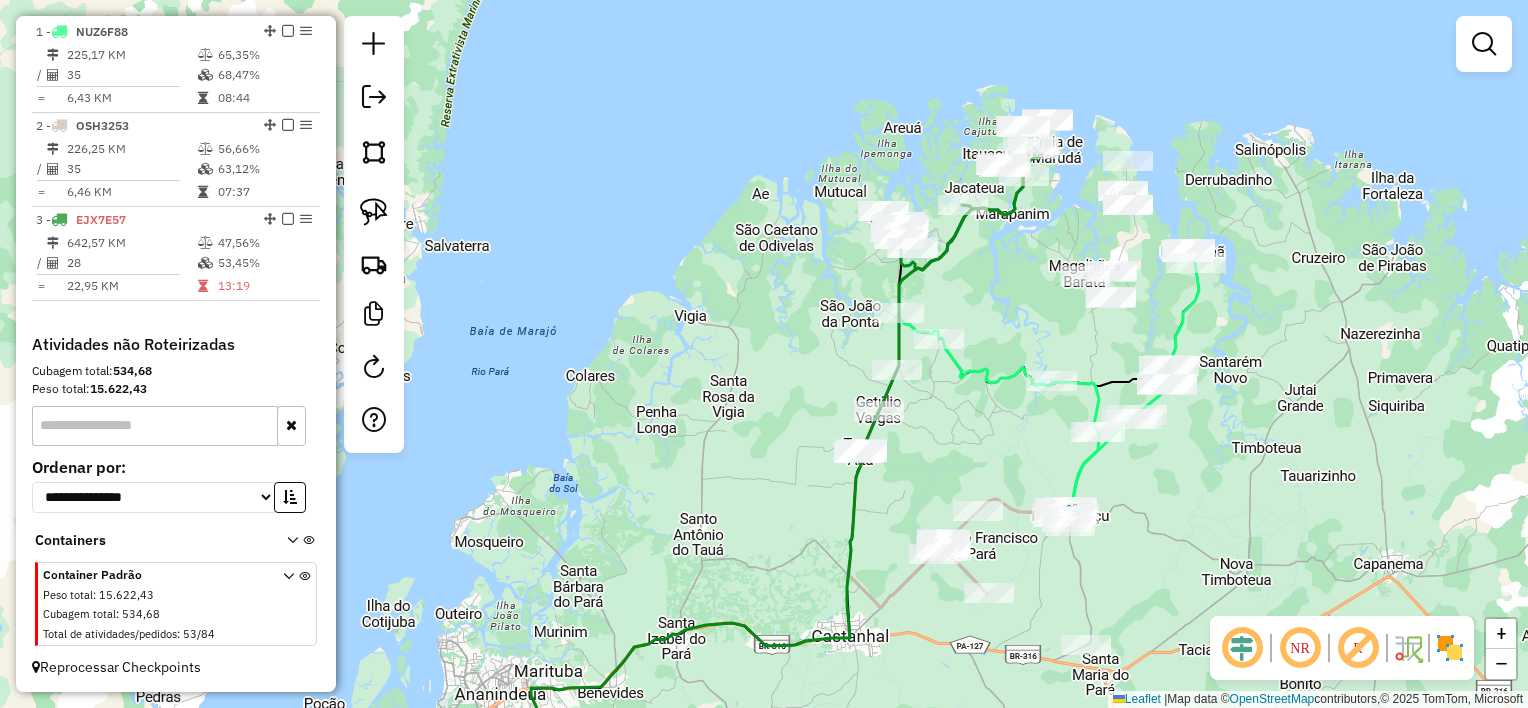 drag, startPoint x: 992, startPoint y: 292, endPoint x: 979, endPoint y: 468, distance: 176.47946 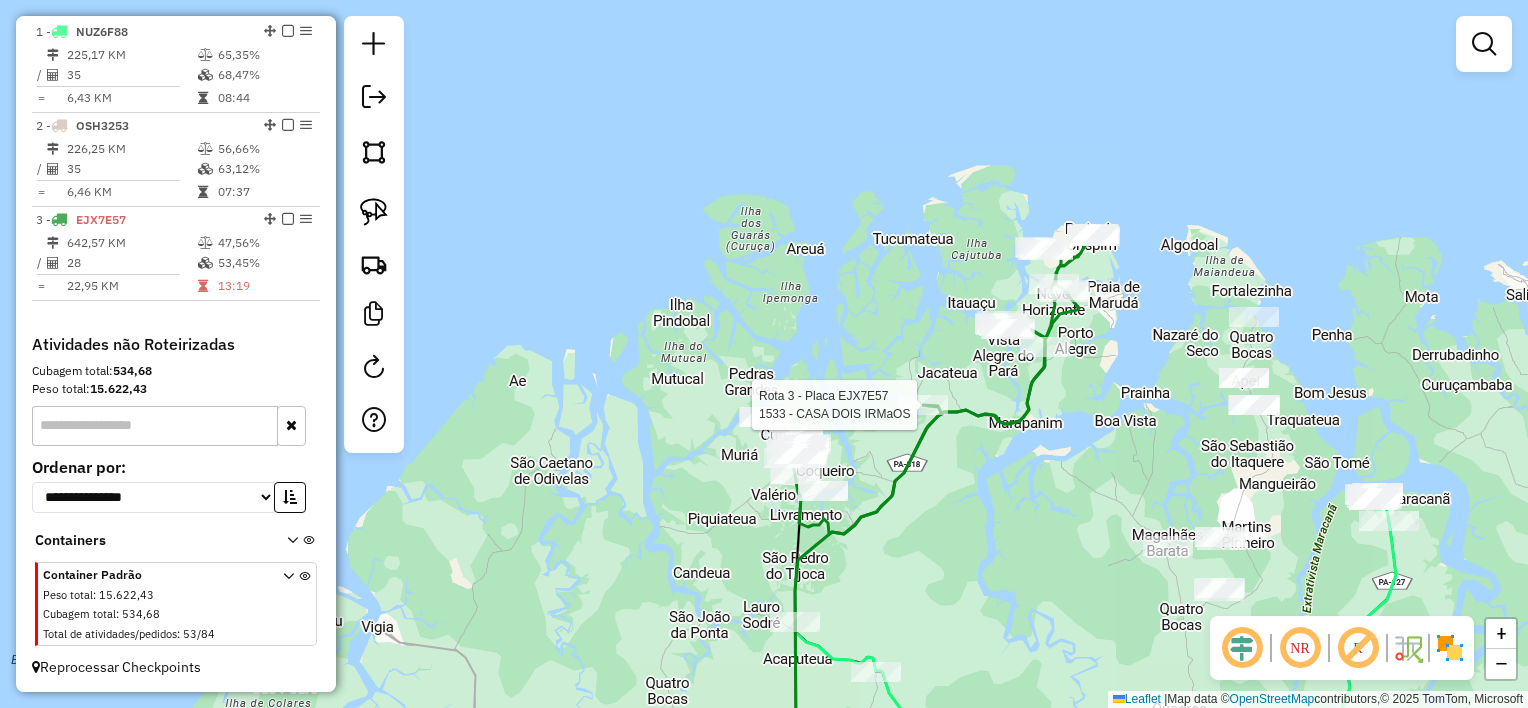 select on "**********" 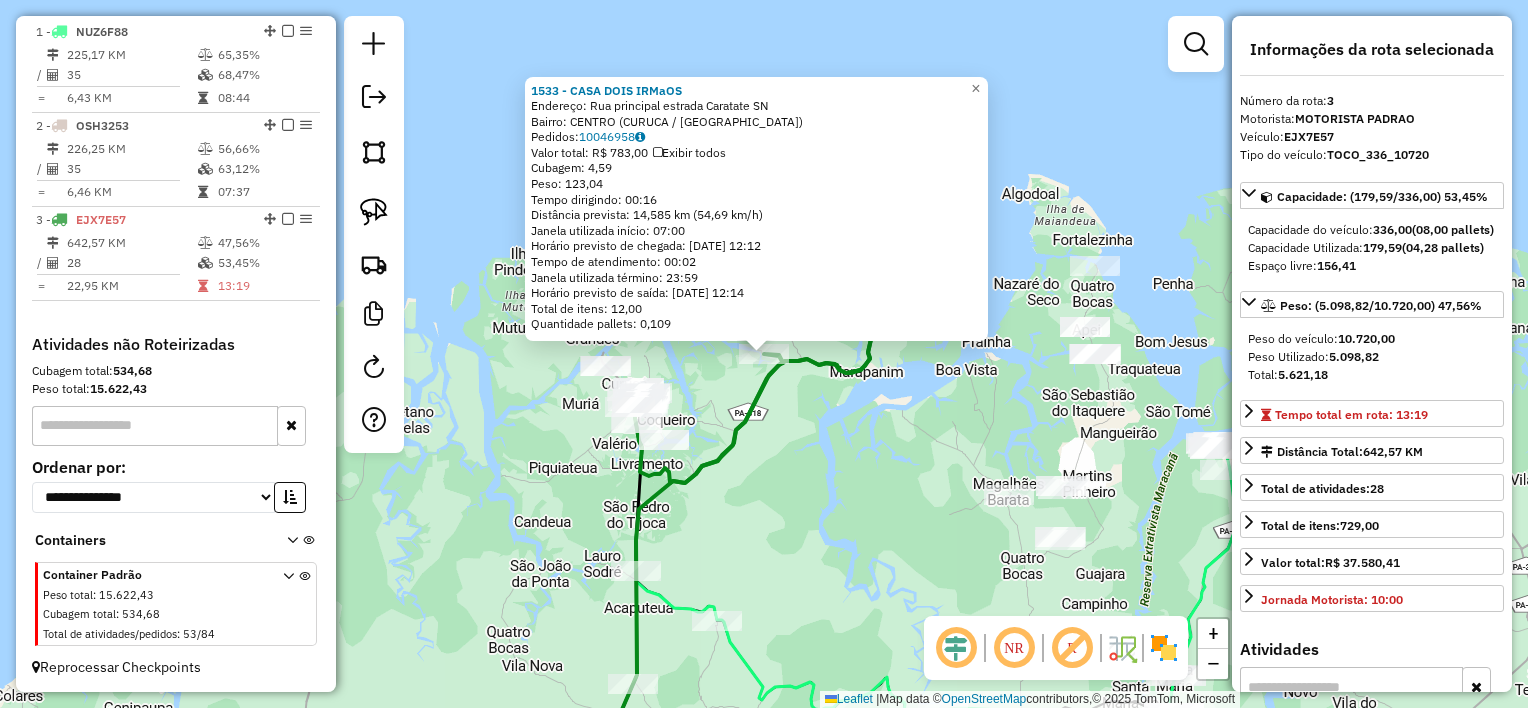 drag, startPoint x: 807, startPoint y: 429, endPoint x: 784, endPoint y: 409, distance: 30.479502 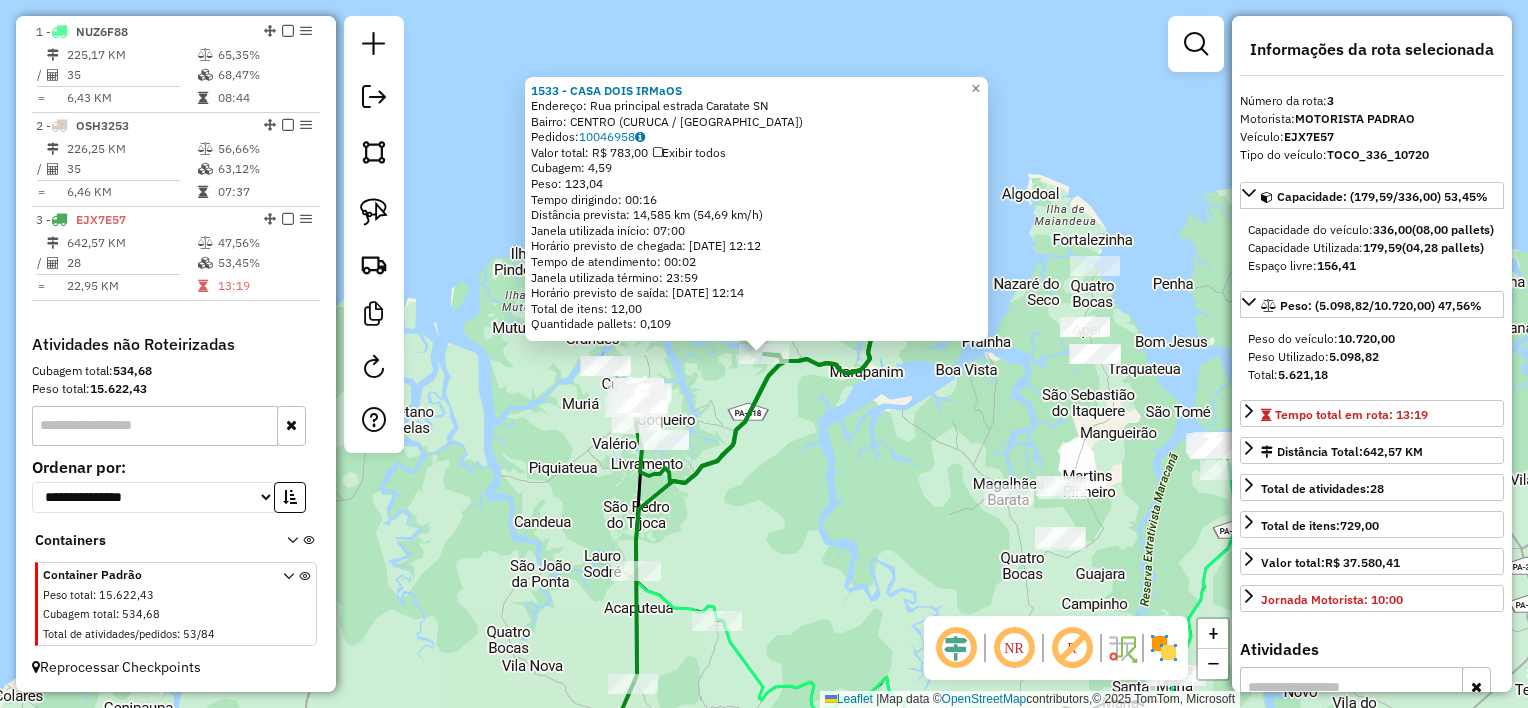 click on "Rota 3 - Placa EJX7E57  1533 - CASA DOIS IRMaOS 1533 - CASA DOIS IRMaOS  Endereço:  Rua principal estrada Caratate SN   Bairro: [GEOGRAPHIC_DATA] ([GEOGRAPHIC_DATA] / [GEOGRAPHIC_DATA])   Pedidos:  10046958   Valor total: R$ 783,00   Exibir todos   Cubagem: 4,59  Peso: 123,04  Tempo dirigindo: 00:16   Distância prevista: 14,585 km (54,69 km/h)   [GEOGRAPHIC_DATA] utilizada início: 07:00   Horário previsto de chegada: 11[DATE]:12   Tempo de atendimento: 00:02   Janela utilizada término: 23:59   Horário previsto de saída: 11[DATE]:14   Total de itens: 12,00   Quantidade pallets: 0,109  × Janela de atendimento Grade de atendimento Capacidade Transportadoras Veículos Cliente Pedidos  Rotas Selecione os dias de semana para filtrar as janelas de atendimento  Seg   Ter   Qua   Qui   Sex   Sáb   Dom  Informe o período da janela de atendimento: De: Até:  Filtrar exatamente a janela do cliente  Considerar janela de atendimento padrão  Selecione os dias de semana para filtrar as grades de atendimento  Seg   Ter   Qua   Qui   Sex   Sáb   Dom  +" 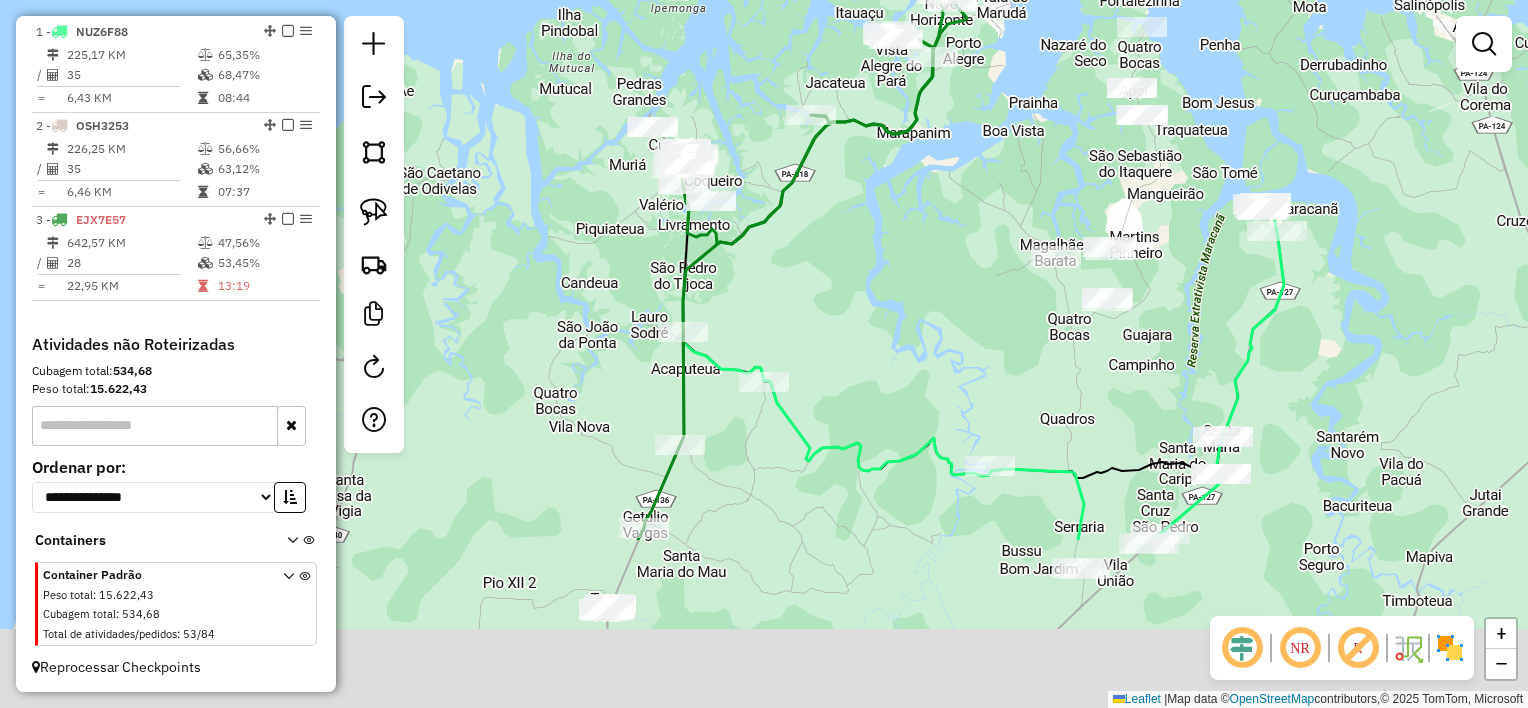 drag, startPoint x: 851, startPoint y: 540, endPoint x: 901, endPoint y: 285, distance: 259.85574 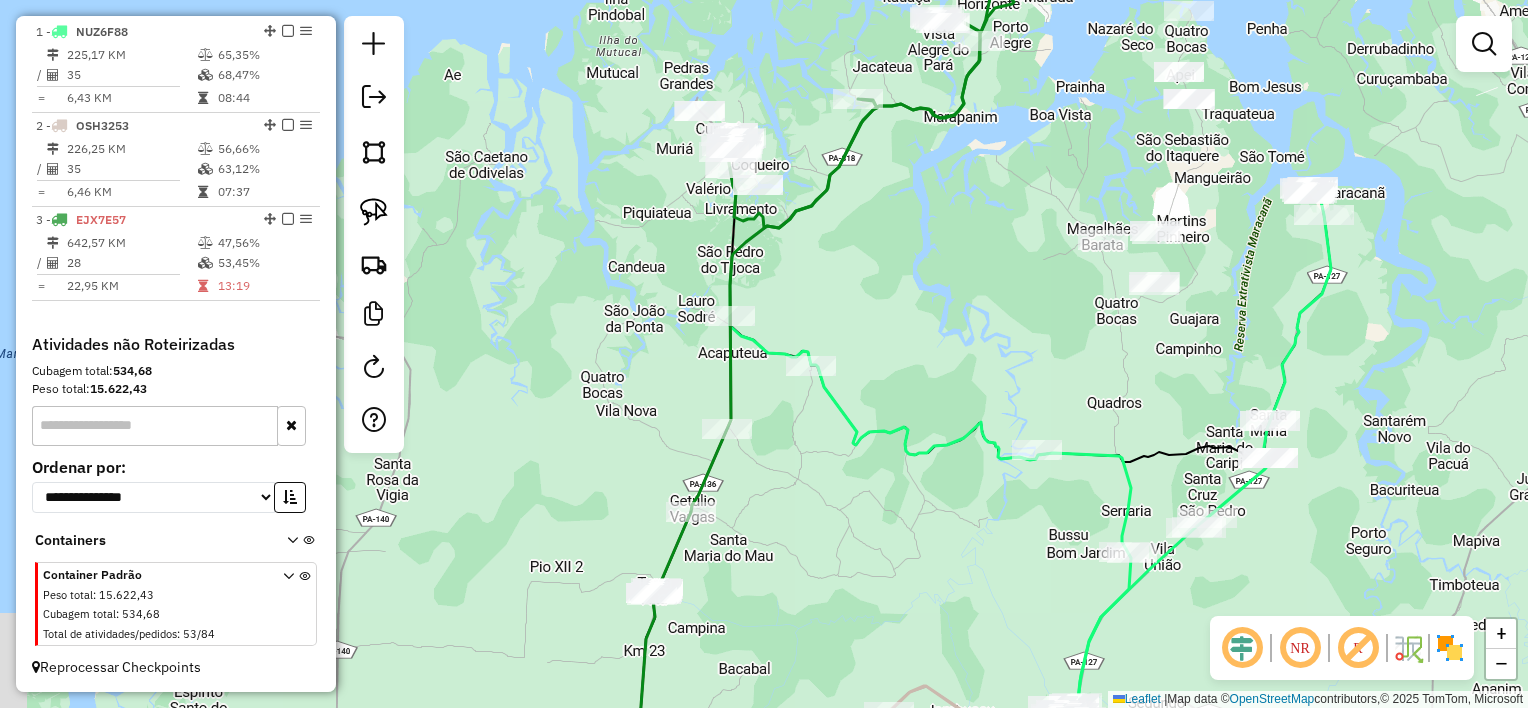 drag, startPoint x: 815, startPoint y: 536, endPoint x: 889, endPoint y: 535, distance: 74.00676 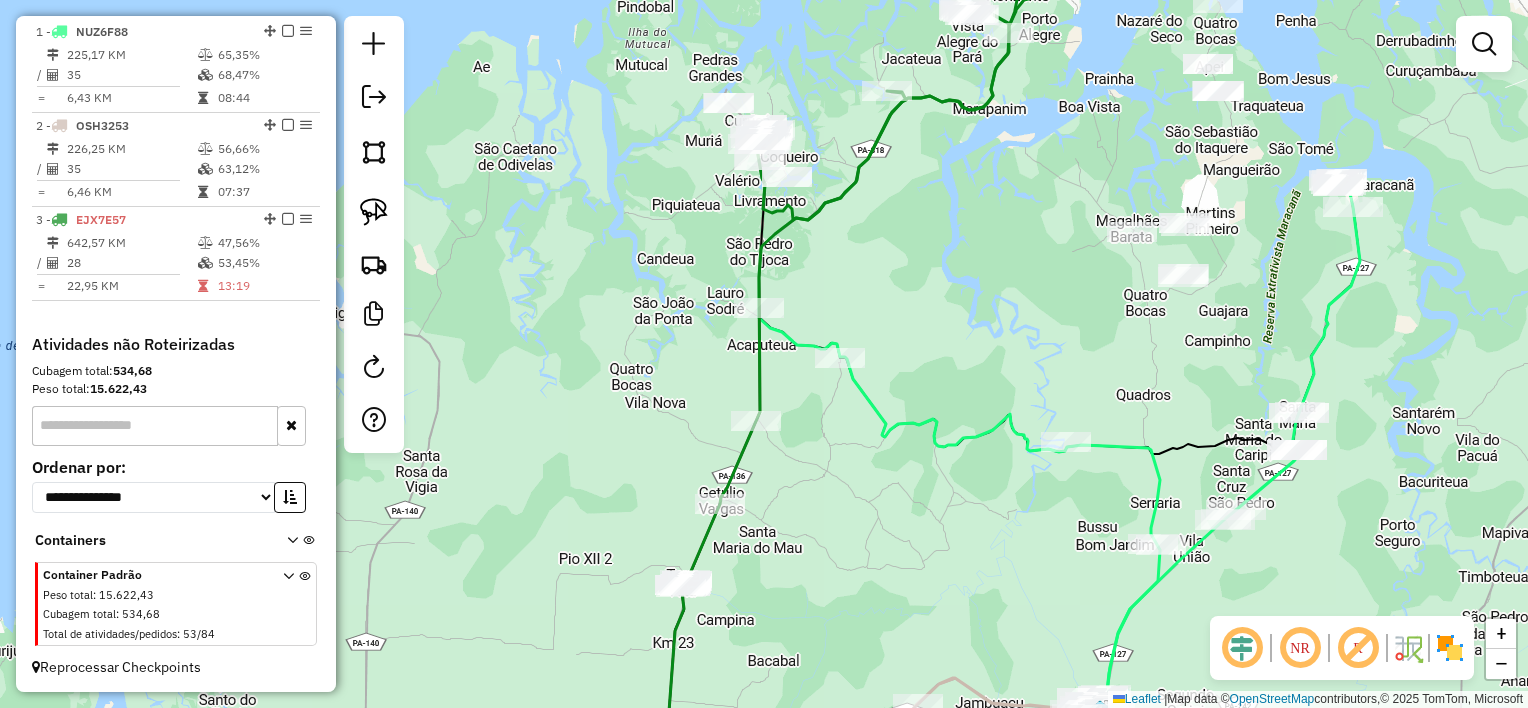drag, startPoint x: 670, startPoint y: 431, endPoint x: 662, endPoint y: 424, distance: 10.630146 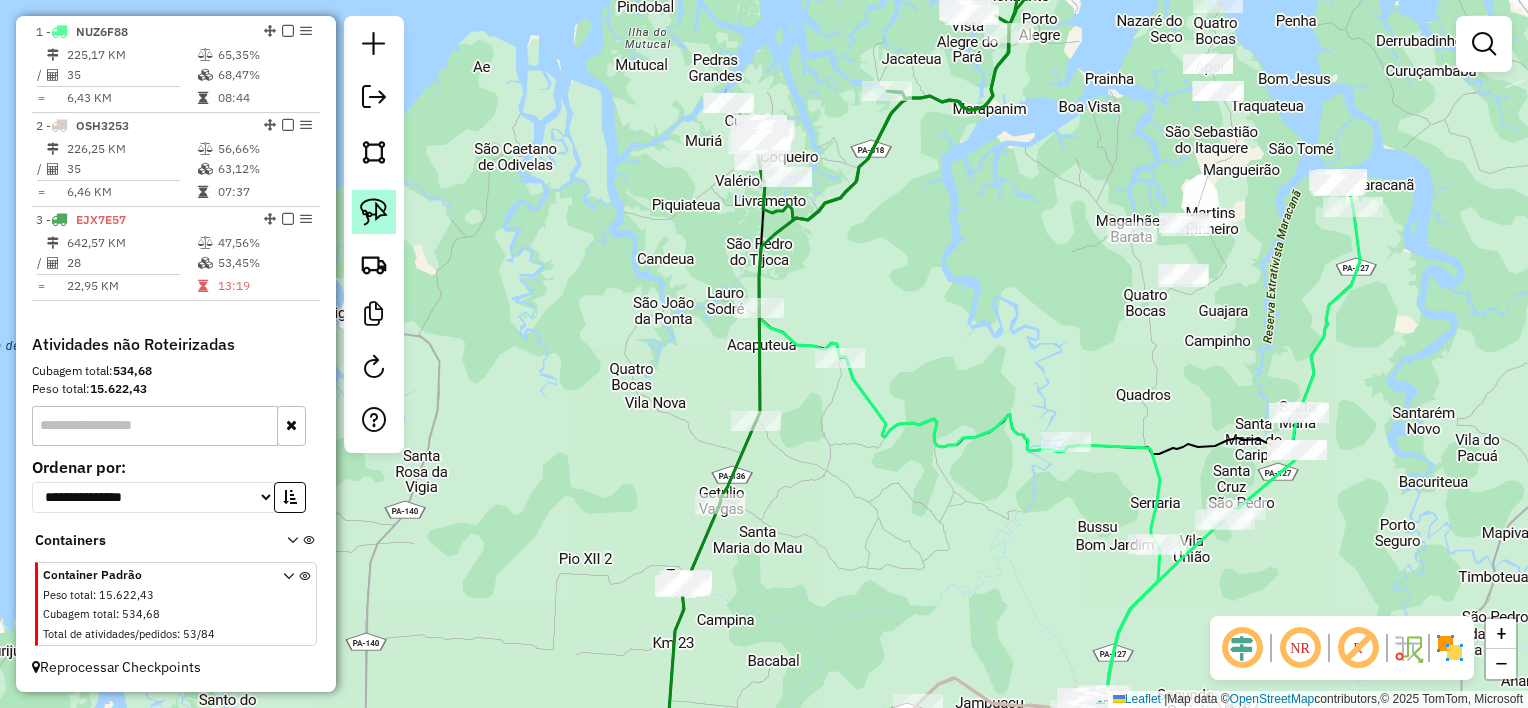 click 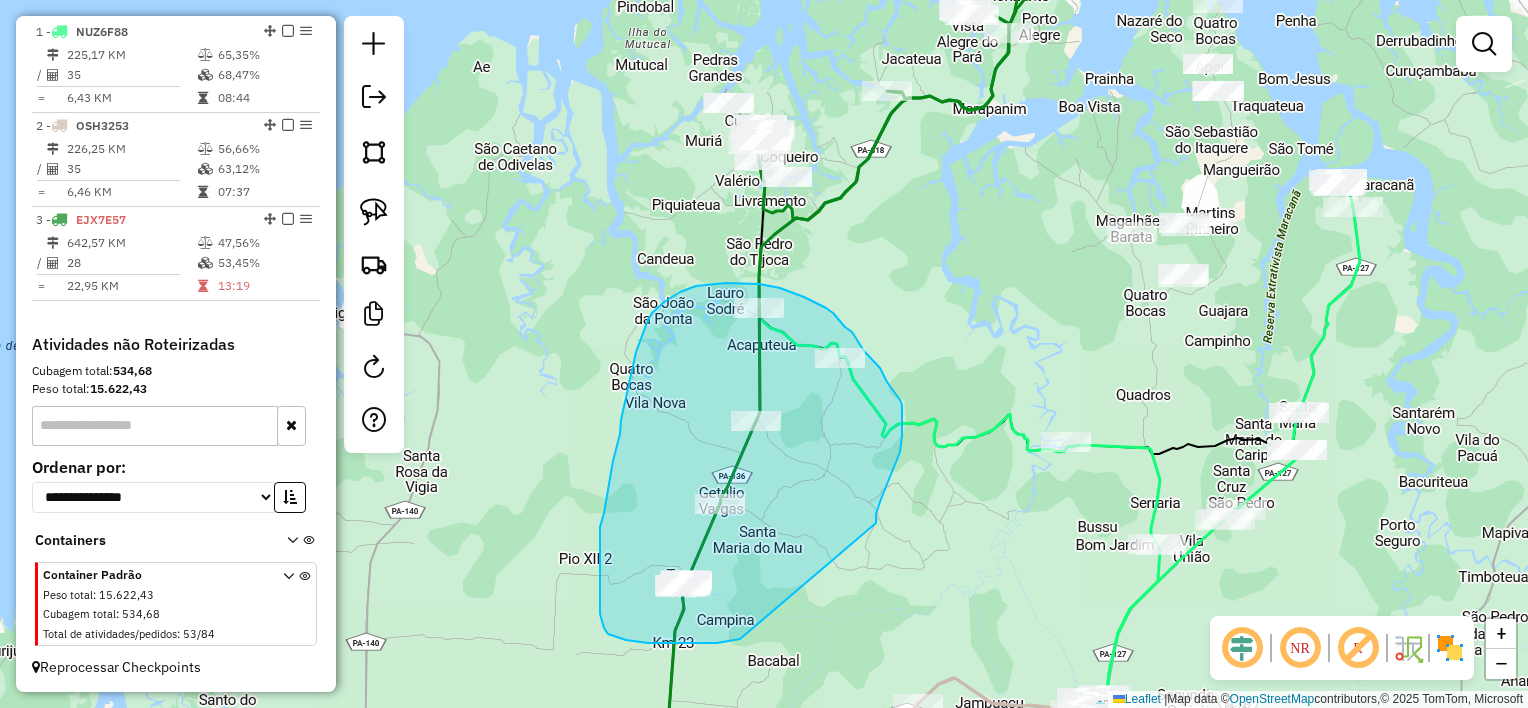 drag, startPoint x: 902, startPoint y: 436, endPoint x: 740, endPoint y: 639, distance: 259.71716 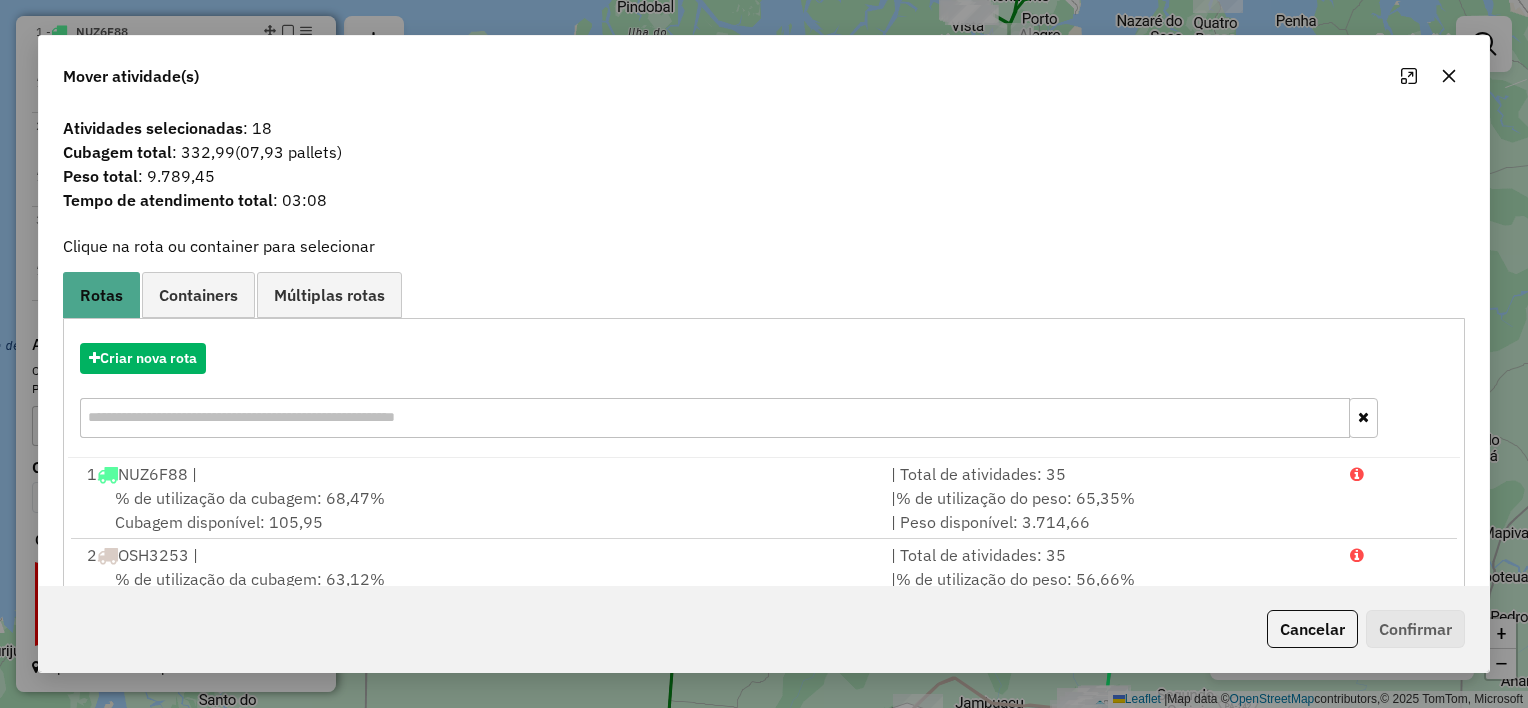 click 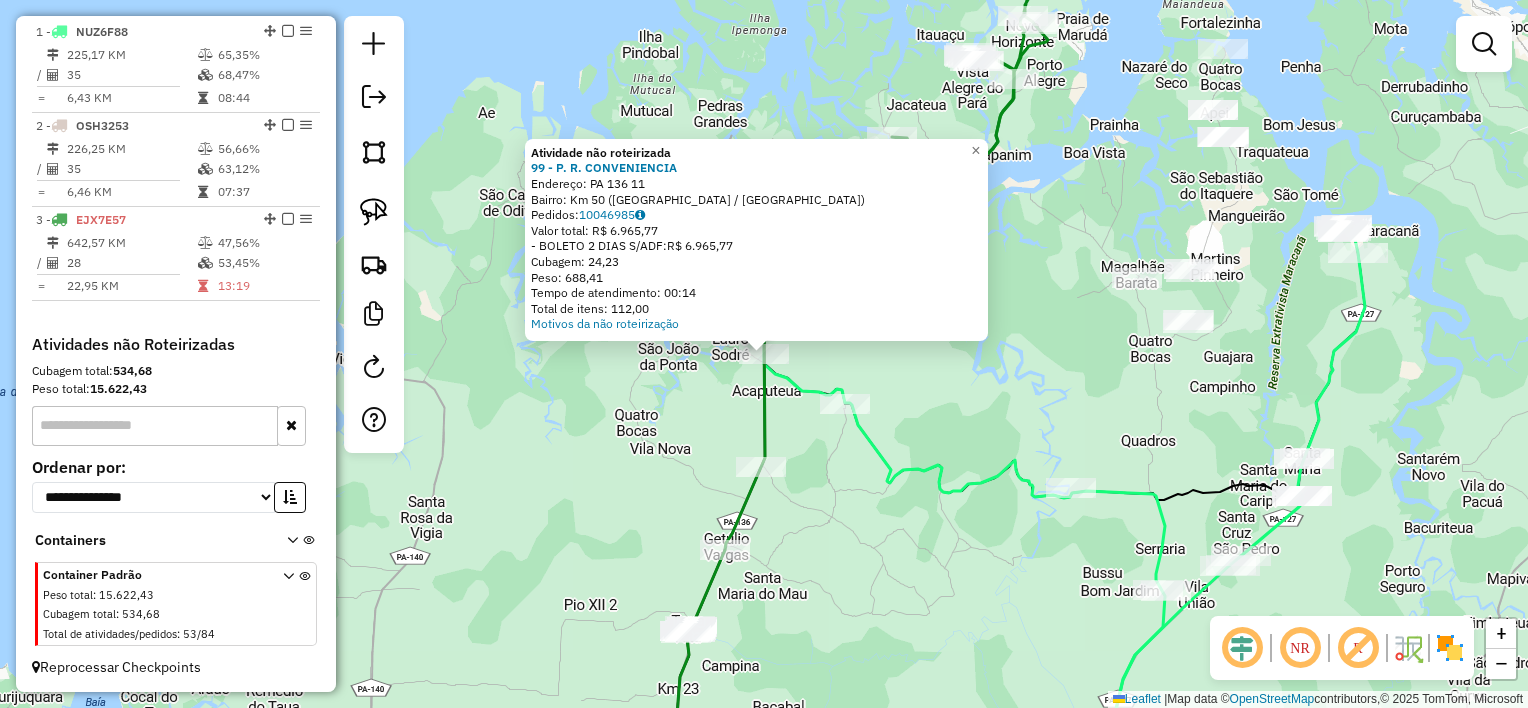 click on "Atividade não roteirizada 99 - P. R. CONVENIENCIA  Endereço:  PA 136 11   Bairro: Km 50 (CURUCA / [GEOGRAPHIC_DATA])   Pedidos:  10046985   Valor total: R$ 6.965,77   - BOLETO 2 DIAS S/ADF:  R$ 6.965,77   Cubagem: 24,23   Peso: 688,41   Tempo de atendimento: 00:14   Total de itens: 112,00  Motivos da não roteirização × Janela de atendimento Grade de atendimento Capacidade Transportadoras Veículos Cliente Pedidos  Rotas Selecione os dias de semana para filtrar as janelas de atendimento  Seg   Ter   Qua   Qui   Sex   Sáb   Dom  Informe o período da janela de atendimento: De: Até:  Filtrar exatamente a janela do cliente  Considerar janela de atendimento padrão  Selecione os dias de semana para filtrar as grades de atendimento  Seg   Ter   Qua   Qui   Sex   Sáb   Dom   Considerar clientes sem dia de atendimento cadastrado  Clientes fora do dia de atendimento selecionado Filtrar as atividades entre os valores definidos abaixo:  Peso mínimo:   Peso máximo:   Cubagem mínima:   Cubagem máxima:   De:   Até:   De:  +" 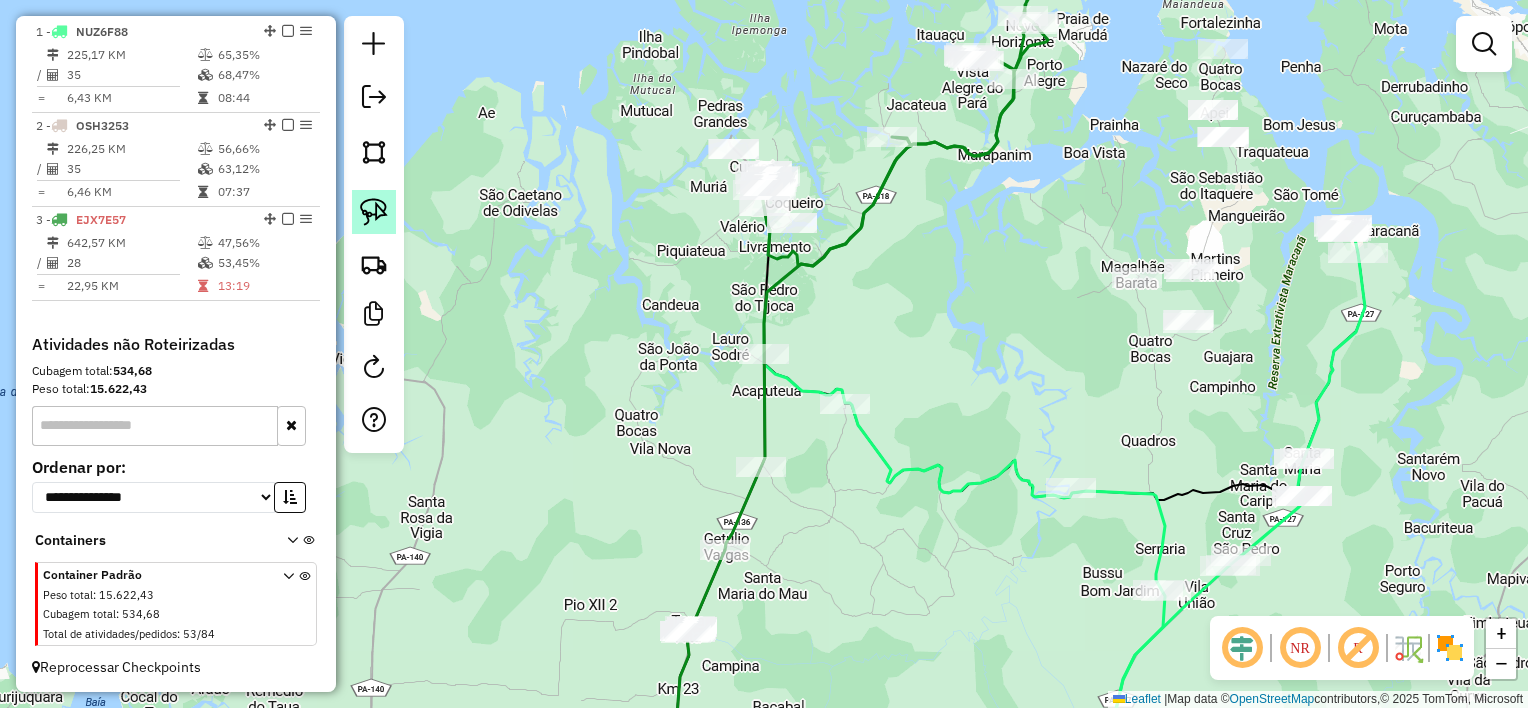 click 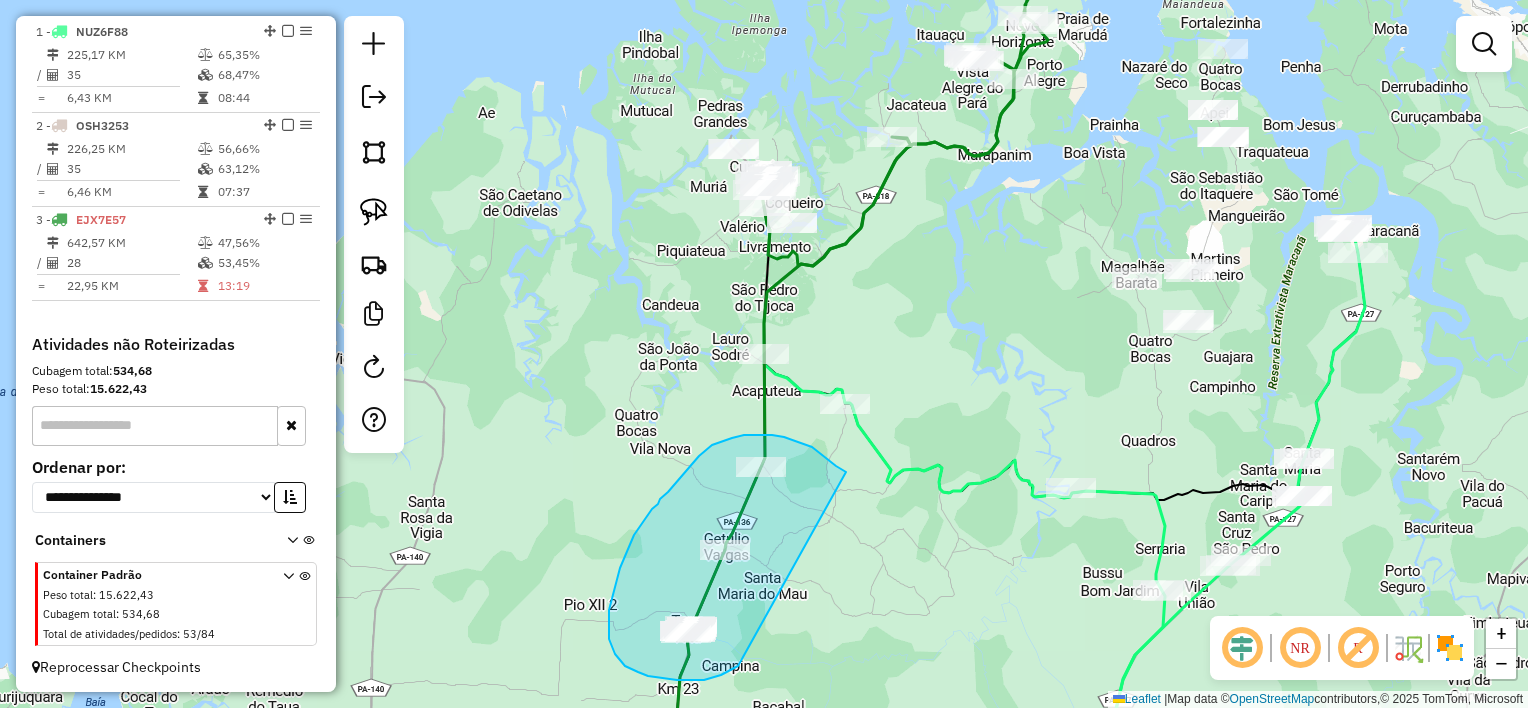 drag, startPoint x: 812, startPoint y: 447, endPoint x: 756, endPoint y: 640, distance: 200.96019 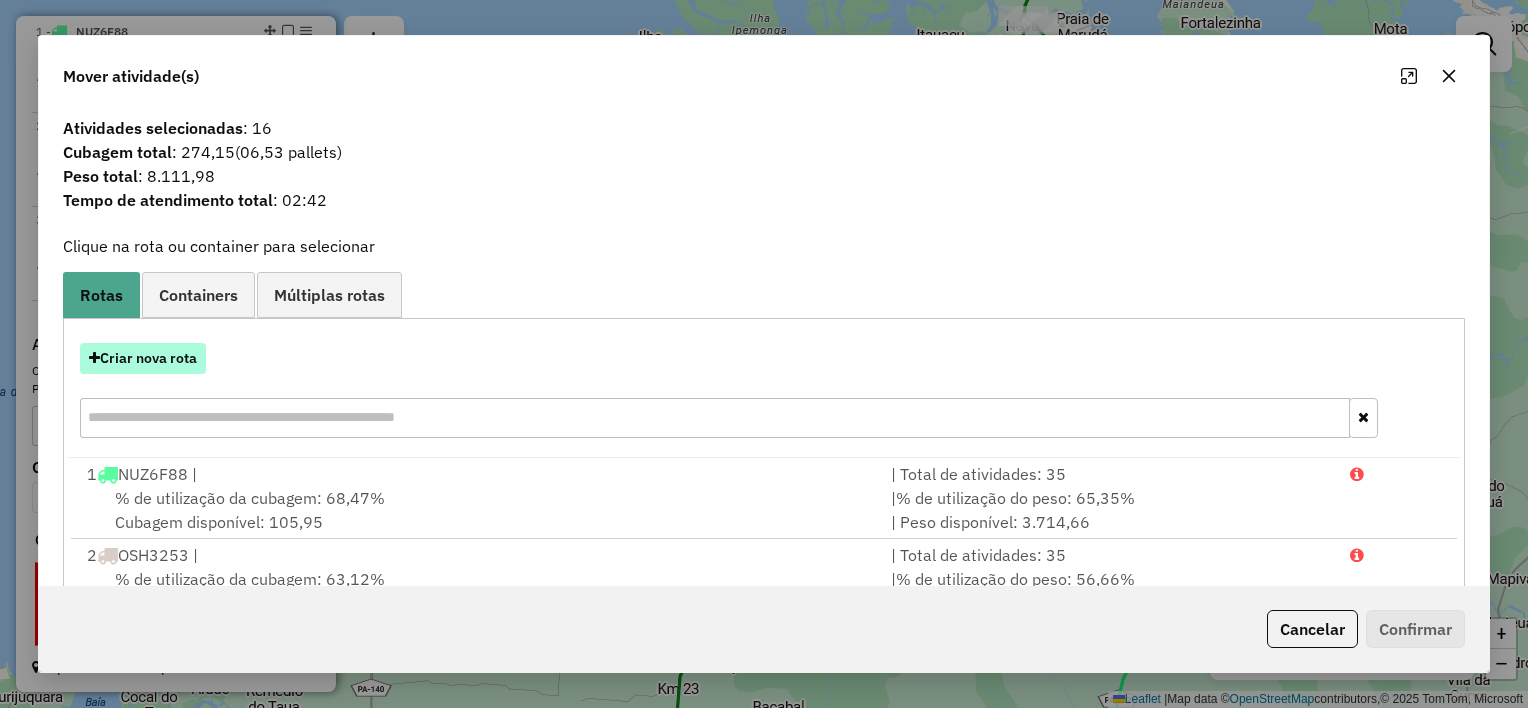 click on "Criar nova rota" at bounding box center (143, 358) 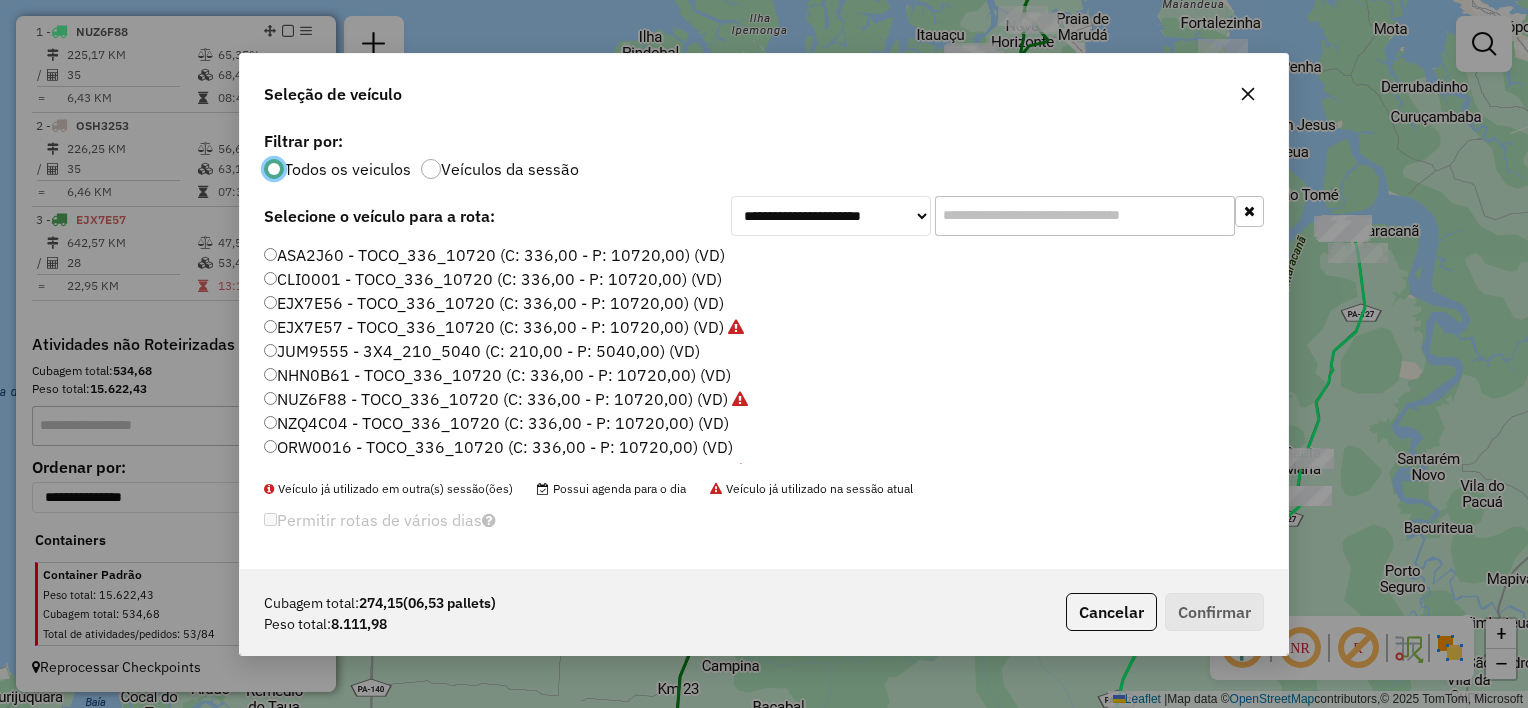 scroll, scrollTop: 10, scrollLeft: 6, axis: both 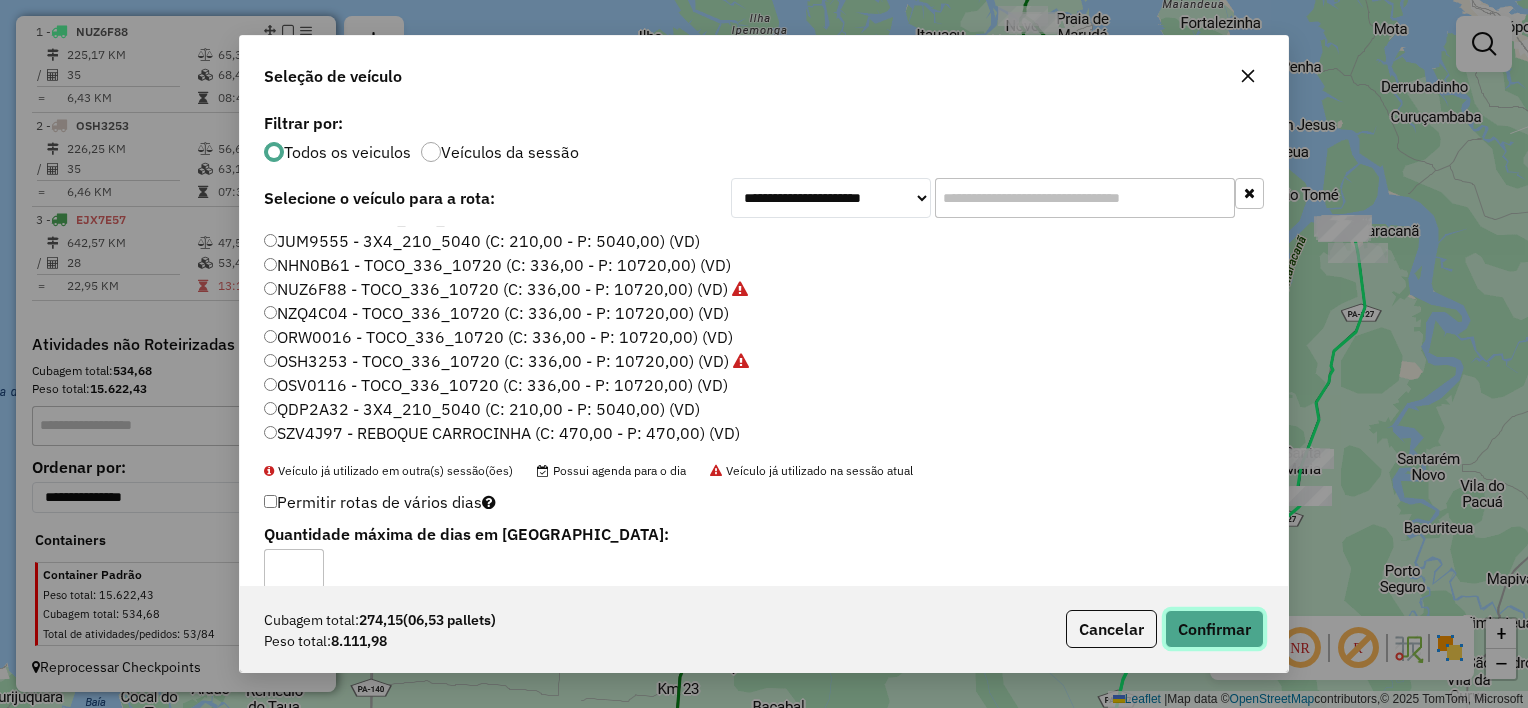 click on "Confirmar" 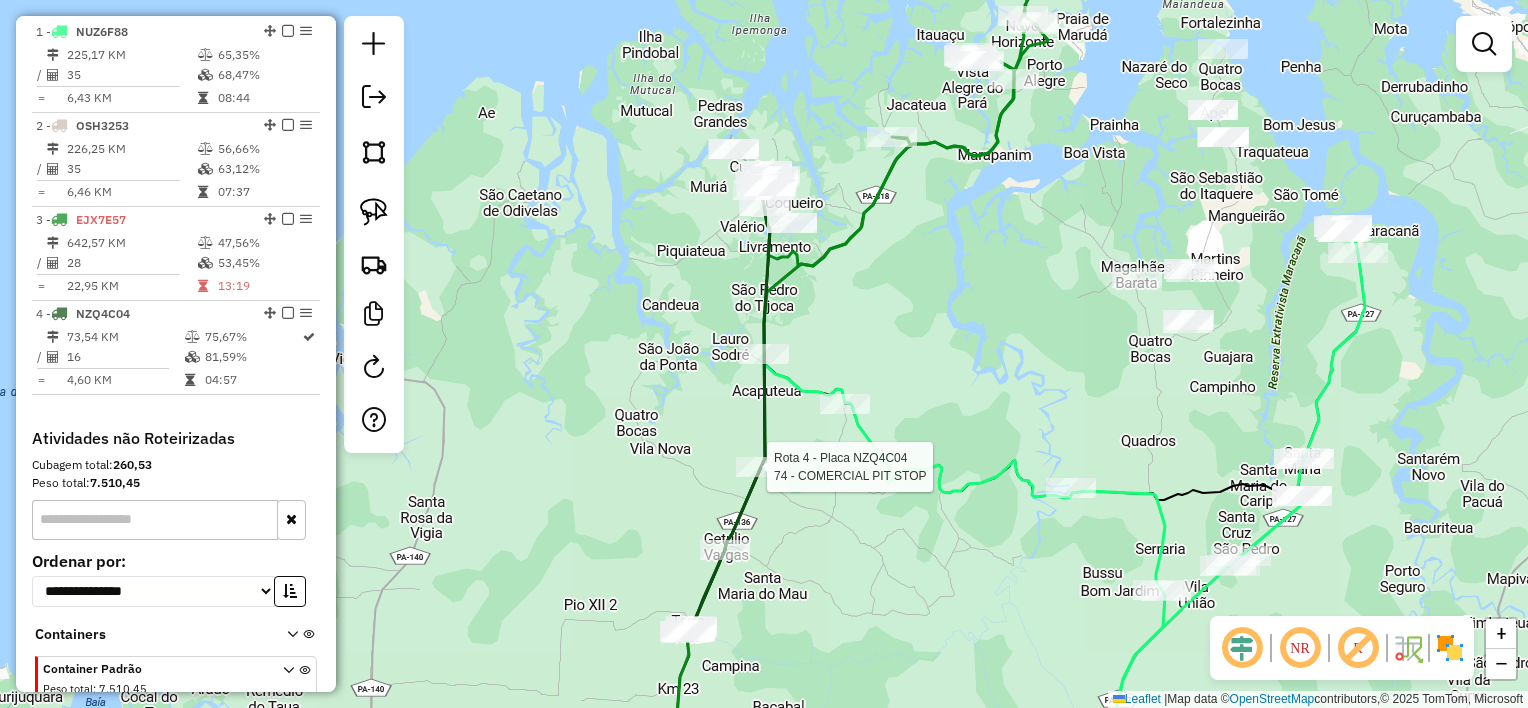 select on "**********" 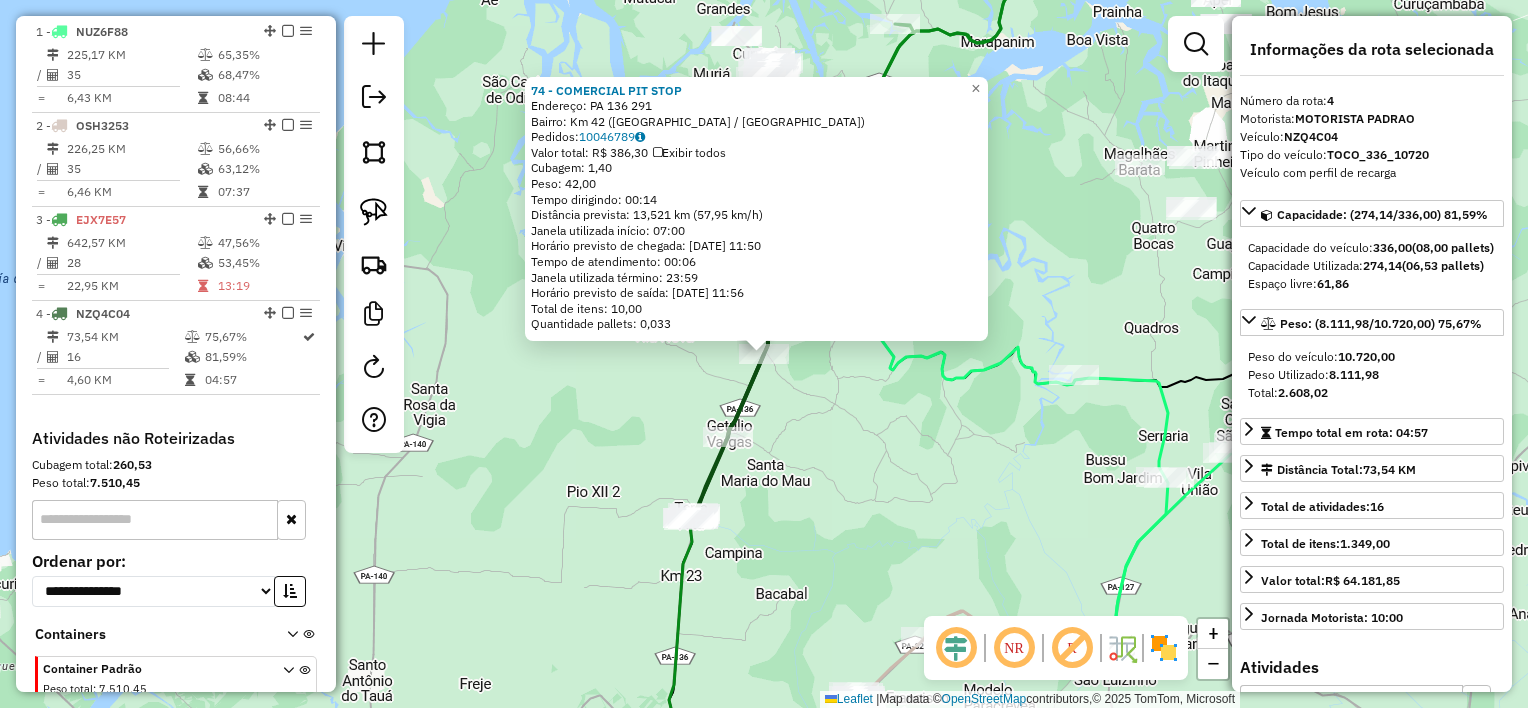 scroll, scrollTop: 841, scrollLeft: 0, axis: vertical 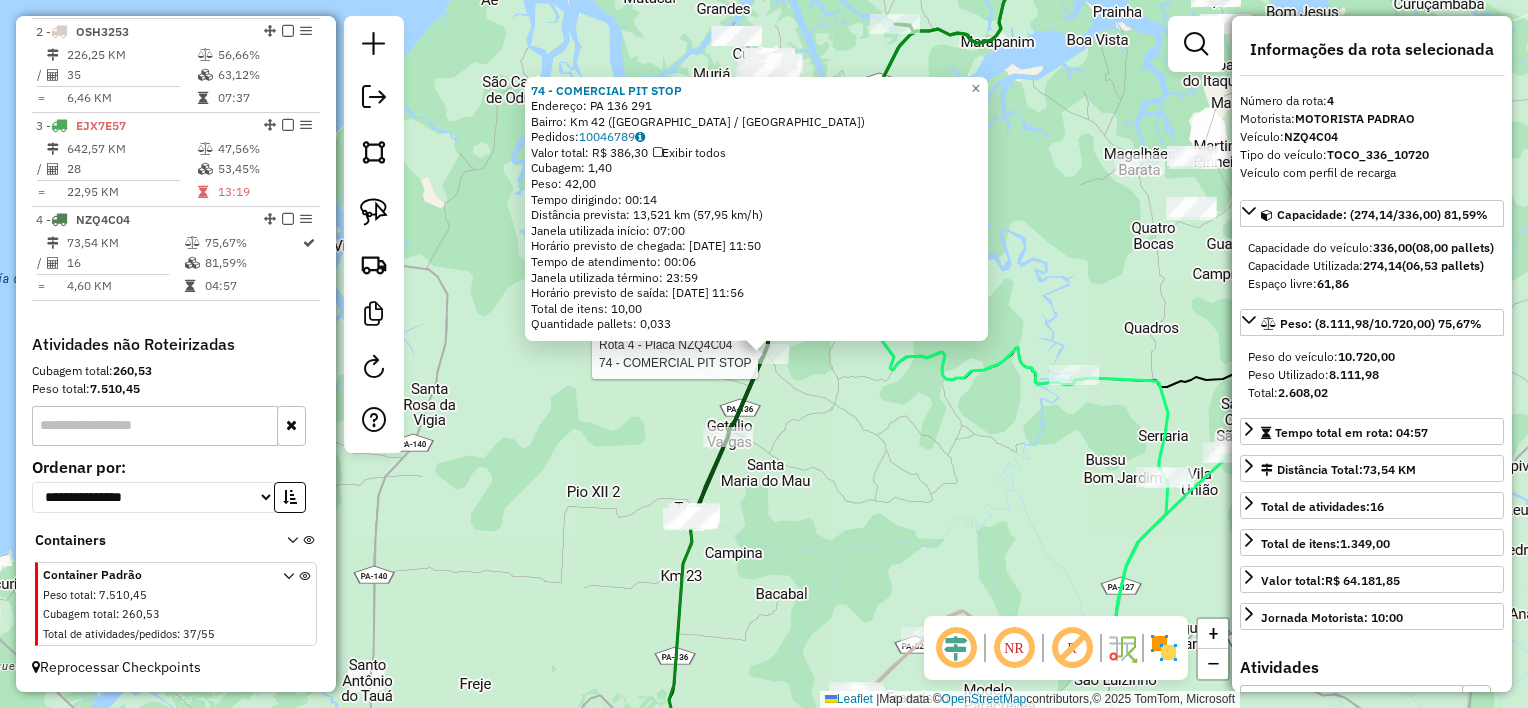 drag, startPoint x: 801, startPoint y: 488, endPoint x: 793, endPoint y: 480, distance: 11.313708 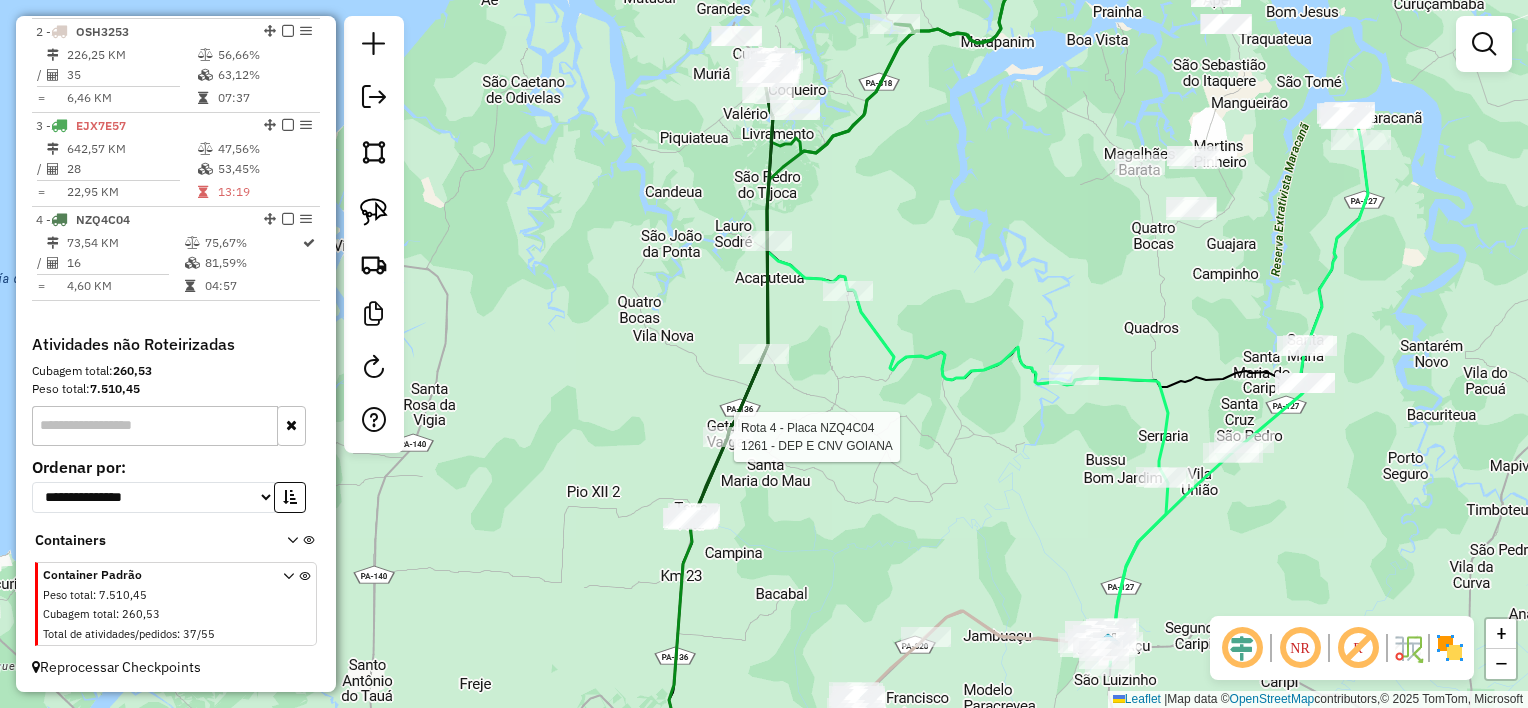 select on "**********" 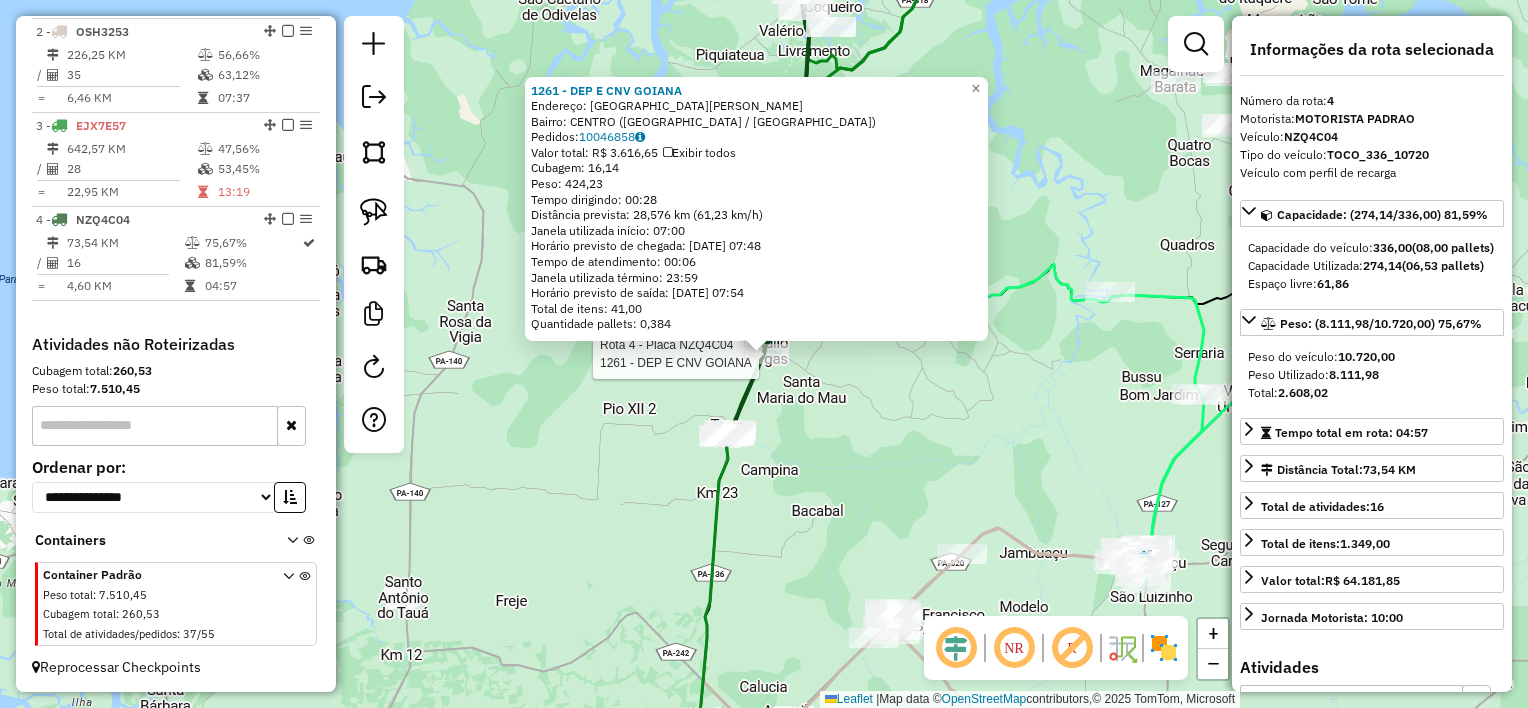click on "Rota 4 - Placa NZQ4C04  1261 - DEP E CNV GOIANA 1261 - DEP E CNV GOIANA  Endereço:  [GEOGRAPHIC_DATA][PERSON_NAME]: [GEOGRAPHIC_DATA] ([GEOGRAPHIC_DATA] / [GEOGRAPHIC_DATA])   Pedidos:  10046858   Valor total: R$ 3.616,65   Exibir todos   Cubagem: 16,14  Peso: 424,23  Tempo dirigindo: 00:28   Distância prevista: 28,576 km (61,23 km/h)   Janela utilizada início: 07:00   Horário previsto de chegada: [DATE] 07:48   Tempo de atendimento: 00:06   Janela utilizada término: 23:59   Horário previsto de saída: [DATE] 07:54   Total de itens: 41,00   Quantidade pallets: 0,384  × Janela de atendimento Grade de atendimento Capacidade Transportadoras Veículos Cliente Pedidos  Rotas Selecione os dias de semana para filtrar as janelas de atendimento  Seg   Ter   Qua   Qui   Sex   Sáb   Dom  Informe o período da janela de atendimento: De: Até:  Filtrar exatamente a janela do cliente  Considerar janela de atendimento padrão  Selecione os dias de semana para filtrar as grades de atendimento  Seg   Ter   Qua   Qui   Sex   Sáb   Dom  +" 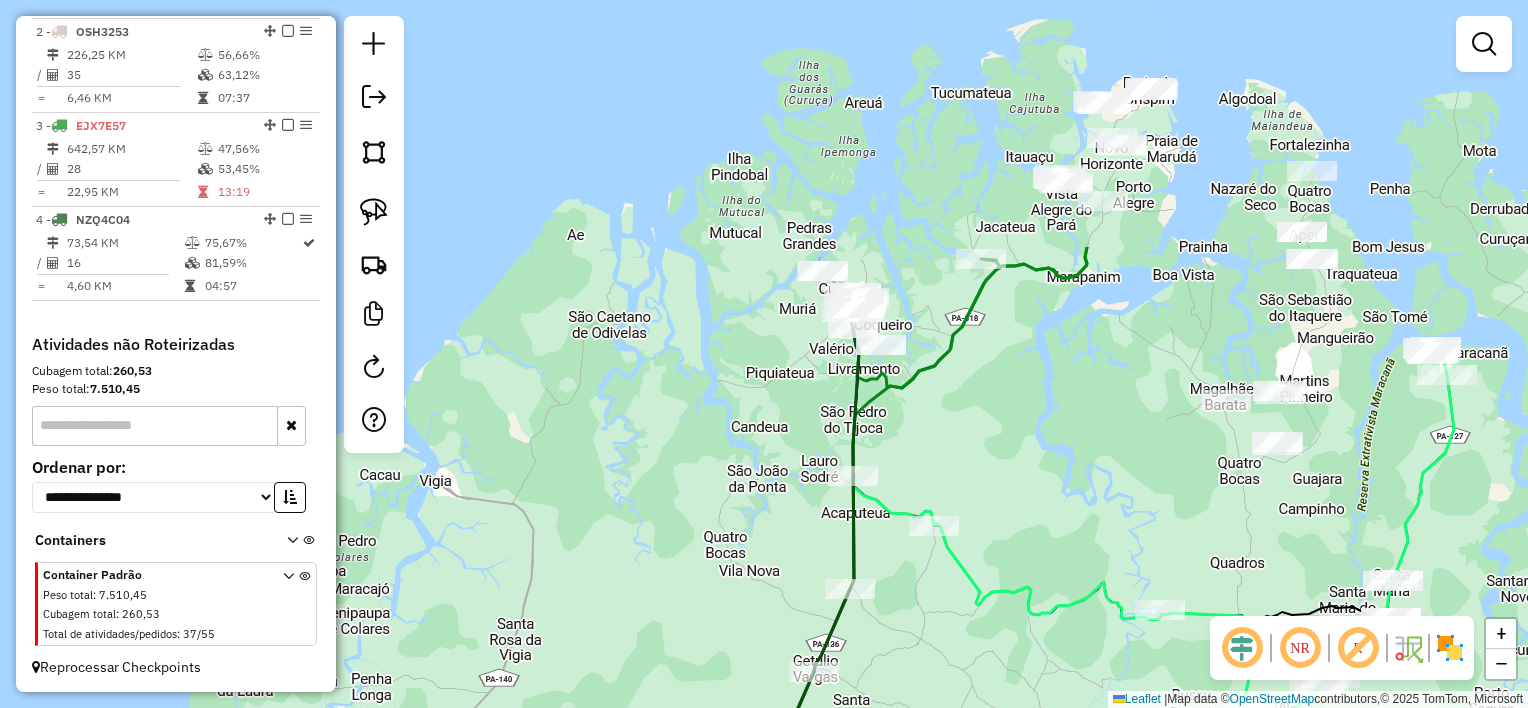 drag, startPoint x: 991, startPoint y: 151, endPoint x: 999, endPoint y: 437, distance: 286.11188 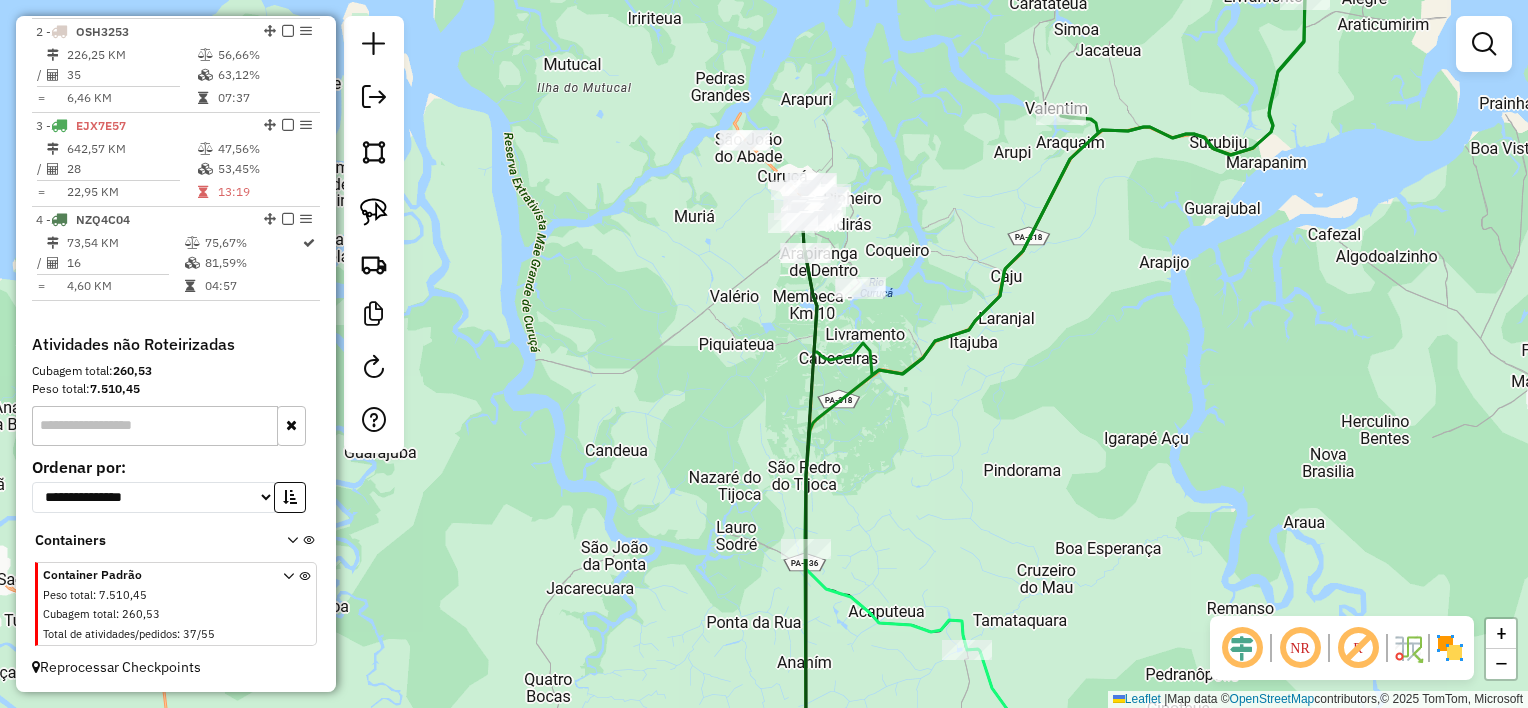 drag, startPoint x: 1048, startPoint y: 474, endPoint x: 1015, endPoint y: 448, distance: 42.0119 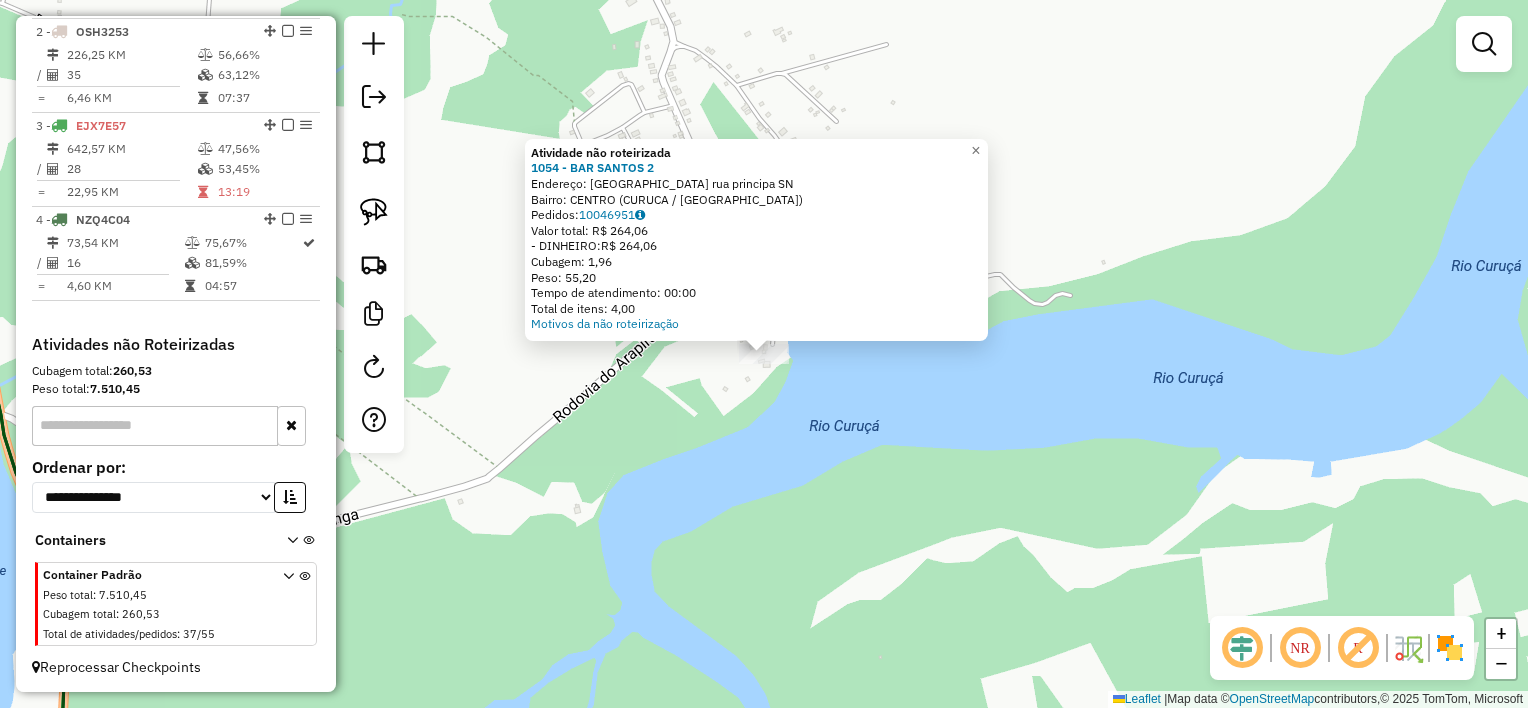 click on "Atividade não roteirizada 1054 - BAR SANTOS 2  Endereço:  Via do Arapiranga rua principa SN   Bairro: CENTRO ([GEOGRAPHIC_DATA] / [GEOGRAPHIC_DATA])   Pedidos:  10046951   Valor total: R$ 264,06   - DINHEIRO:  R$ 264,06   Cubagem: 1,96   Peso: 55,20   Tempo de atendimento: 00:00   Total de itens: 4,00  Motivos da não roteirização × Janela de atendimento Grade de atendimento Capacidade Transportadoras Veículos Cliente Pedidos  Rotas Selecione os dias de semana para filtrar as janelas de atendimento  Seg   Ter   Qua   Qui   Sex   Sáb   Dom  Informe o período da janela de atendimento: De: Até:  Filtrar exatamente a janela do cliente  Considerar janela de atendimento padrão  Selecione os dias de semana para filtrar as grades de atendimento  Seg   Ter   Qua   Qui   Sex   Sáb   Dom   Considerar clientes sem dia de atendimento cadastrado  Clientes fora do dia de atendimento selecionado Filtrar as atividades entre os valores definidos abaixo:  Peso mínimo:   Peso máximo:   Cubagem mínima:   Cubagem máxima:   De:   Até:   De:" 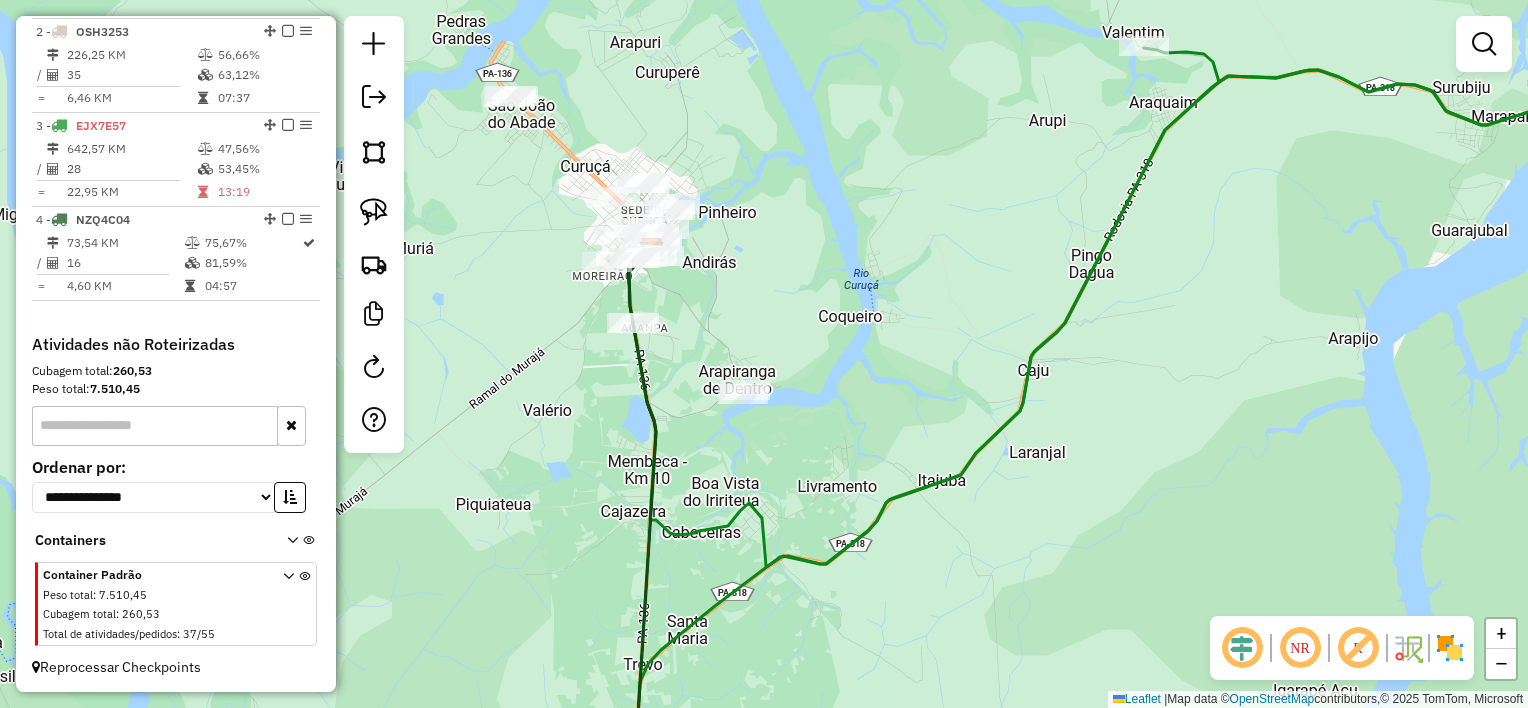 drag, startPoint x: 808, startPoint y: 287, endPoint x: 904, endPoint y: 411, distance: 156.81836 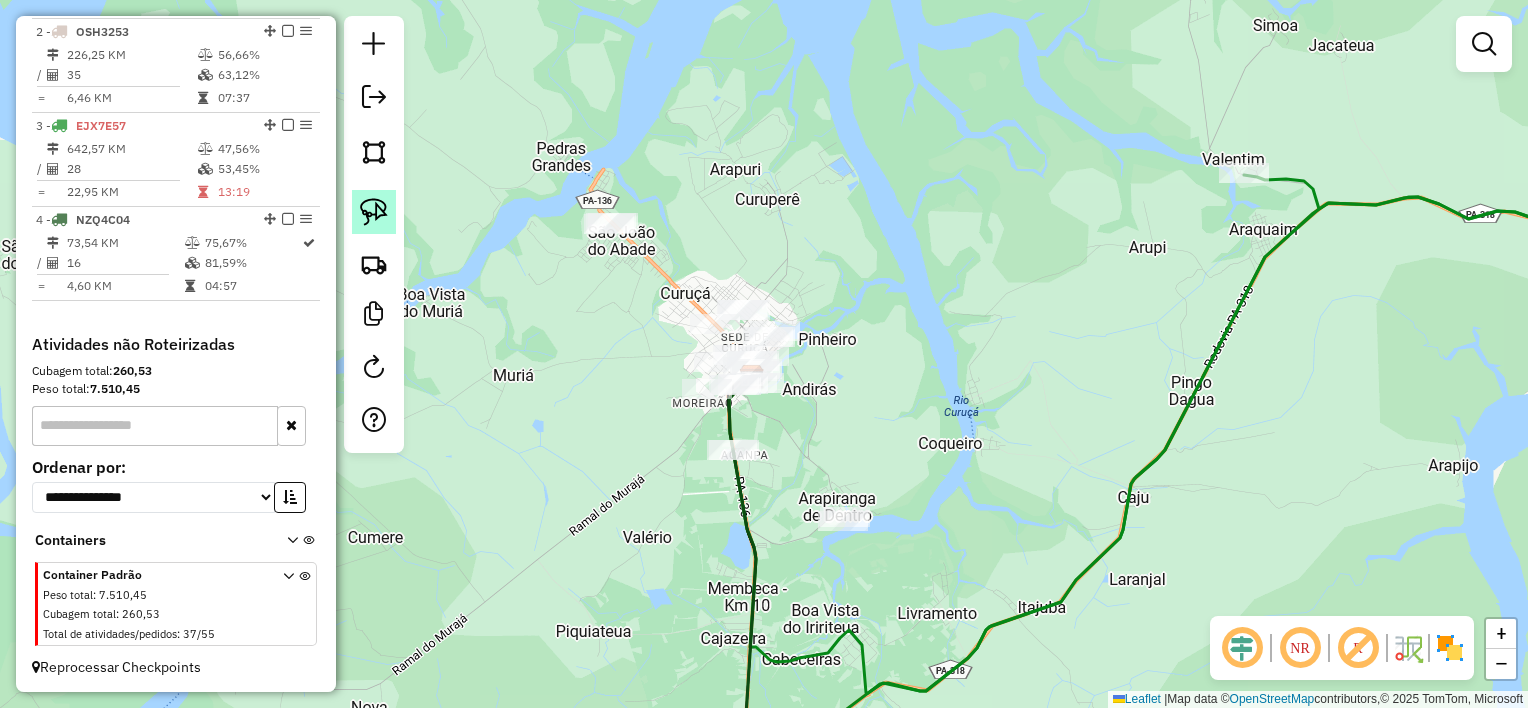 click 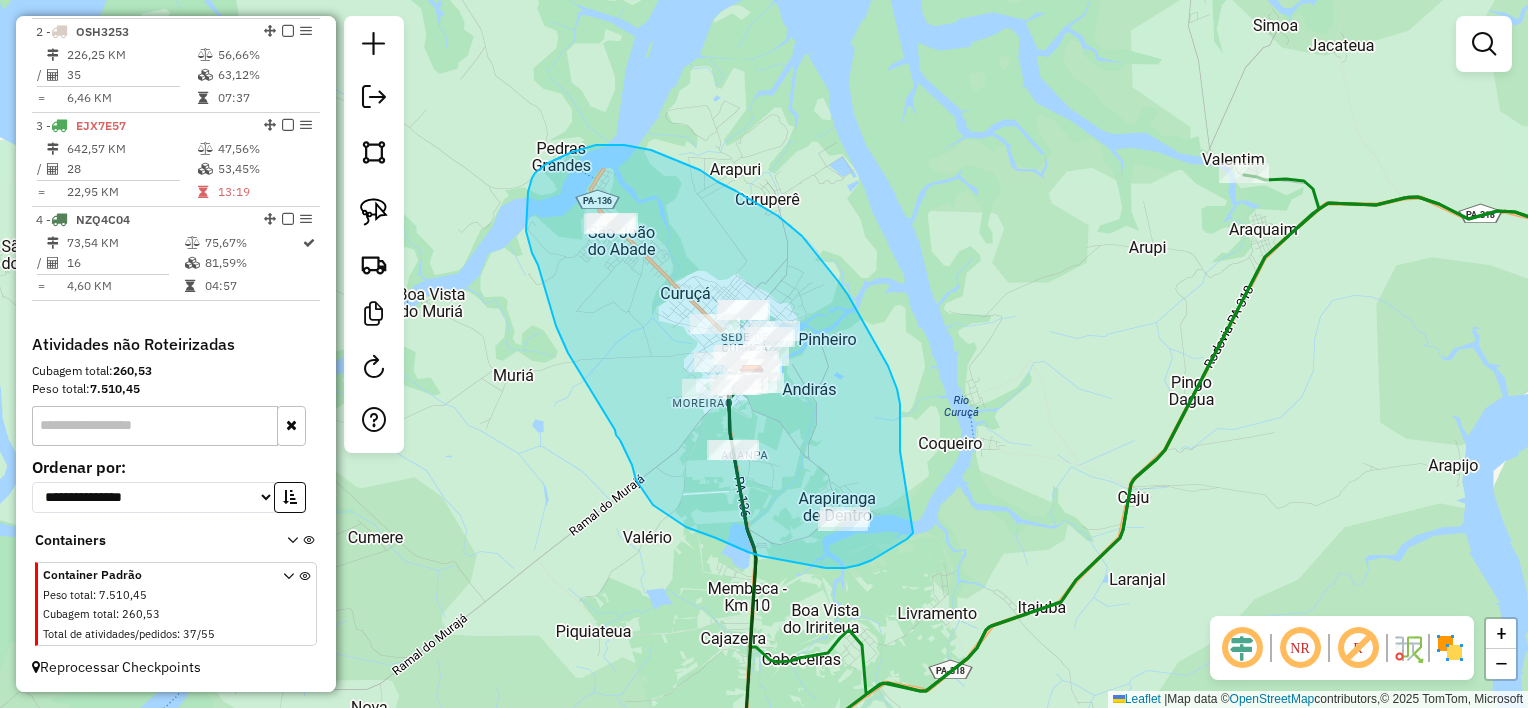 drag, startPoint x: 900, startPoint y: 445, endPoint x: 916, endPoint y: 510, distance: 66.94027 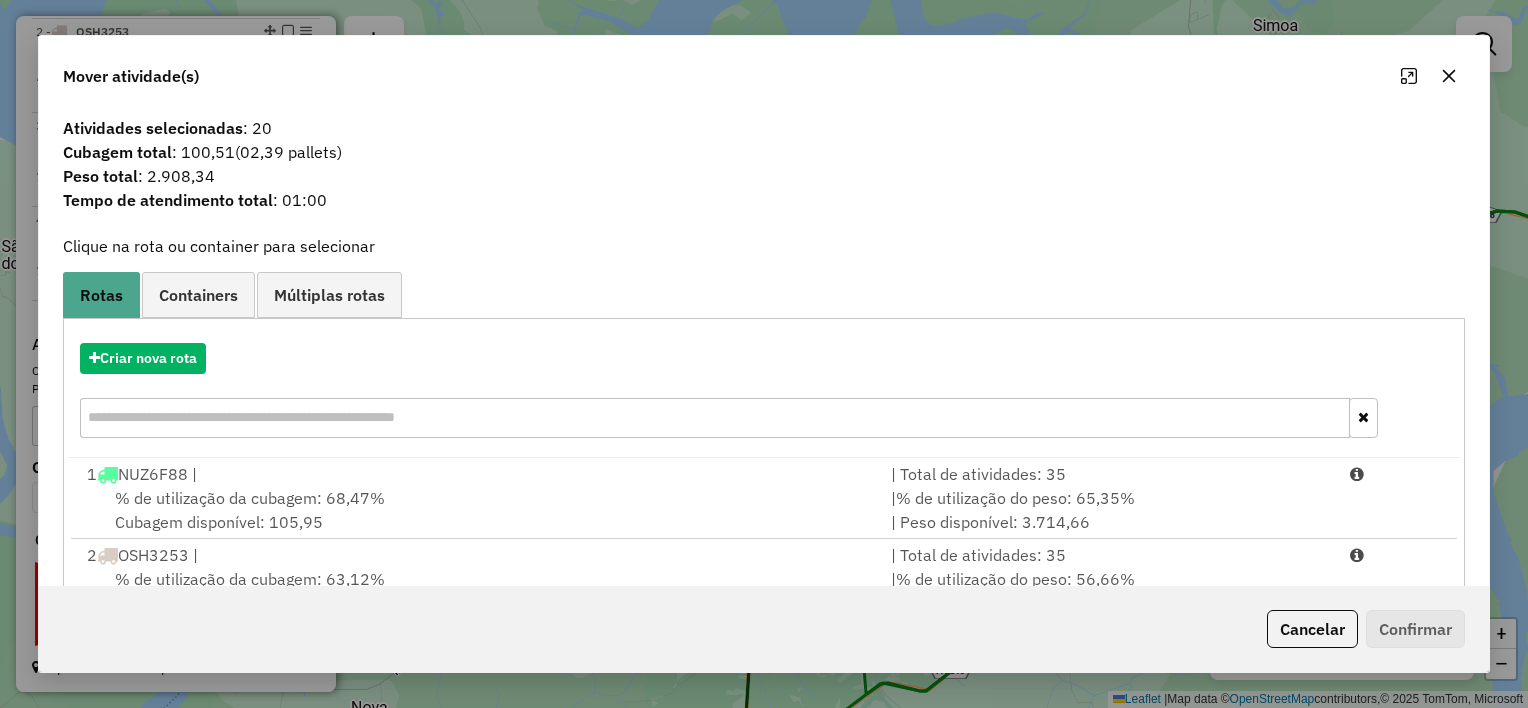 click 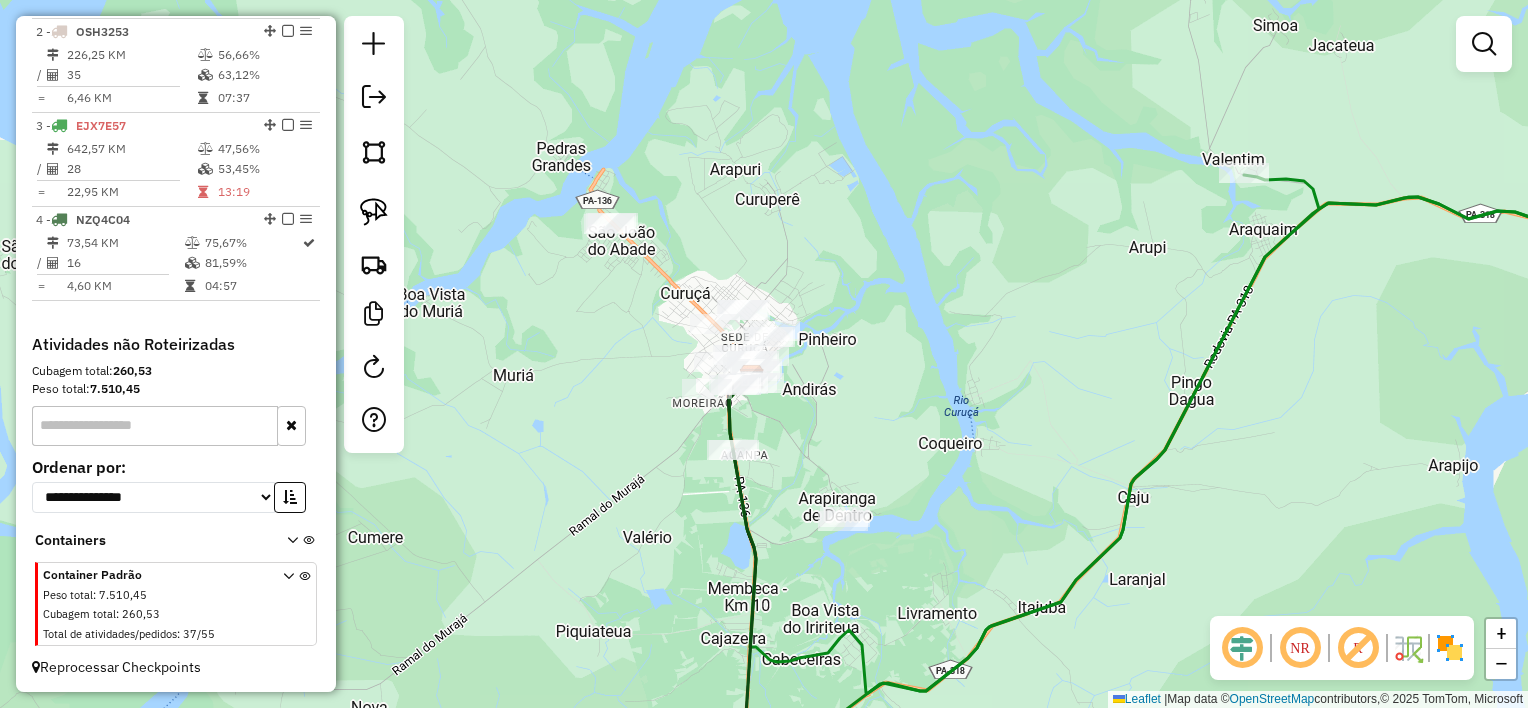 drag, startPoint x: 944, startPoint y: 497, endPoint x: 879, endPoint y: 255, distance: 250.57733 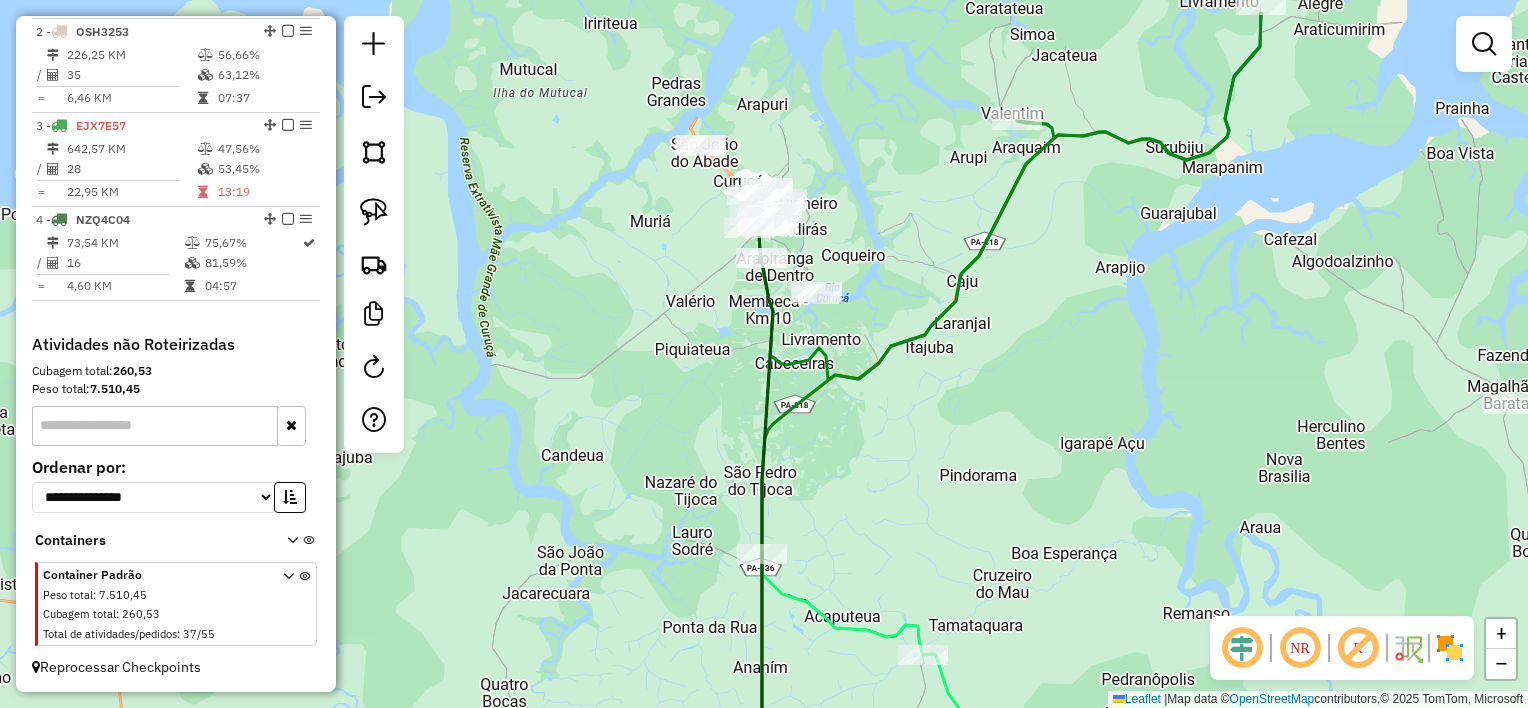 drag, startPoint x: 885, startPoint y: 388, endPoint x: 891, endPoint y: 456, distance: 68.26419 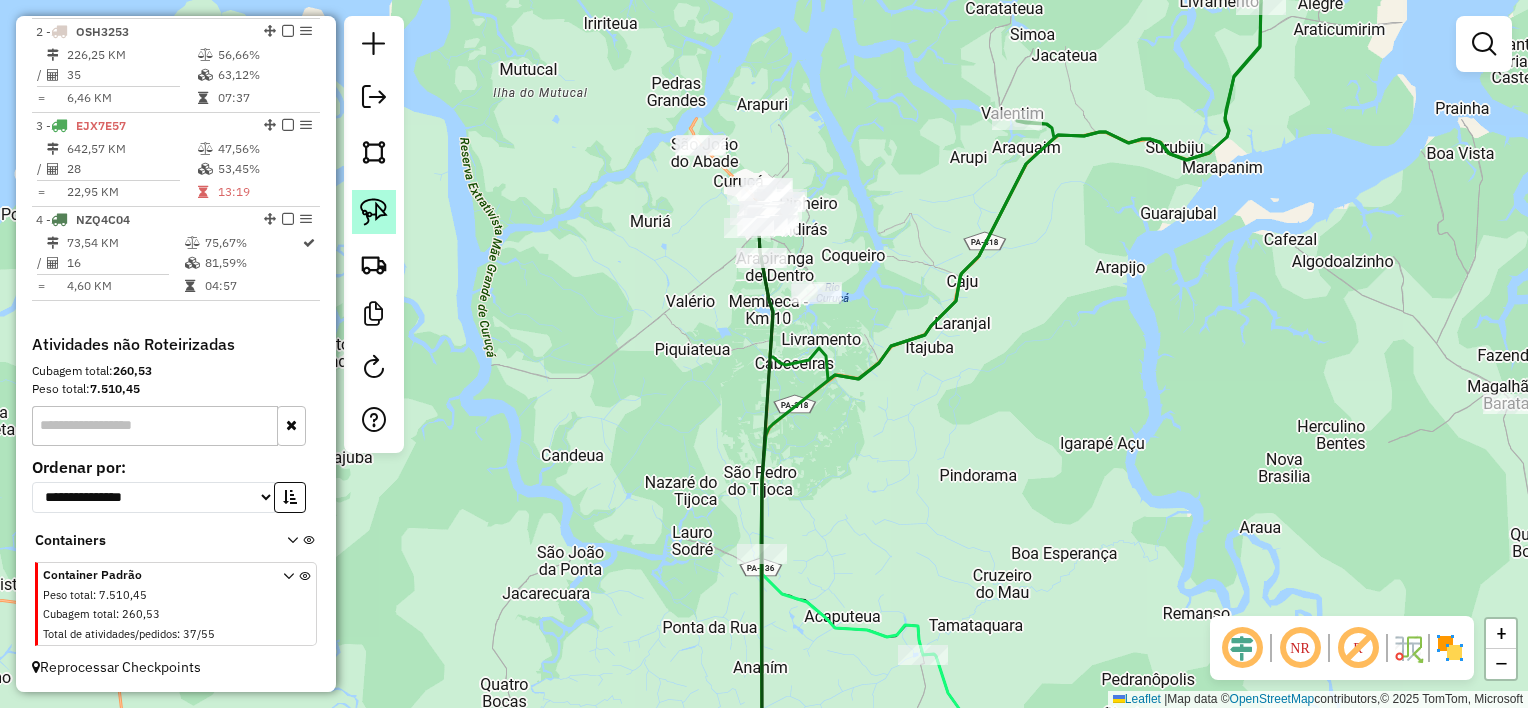 drag, startPoint x: 366, startPoint y: 208, endPoint x: 388, endPoint y: 207, distance: 22.022715 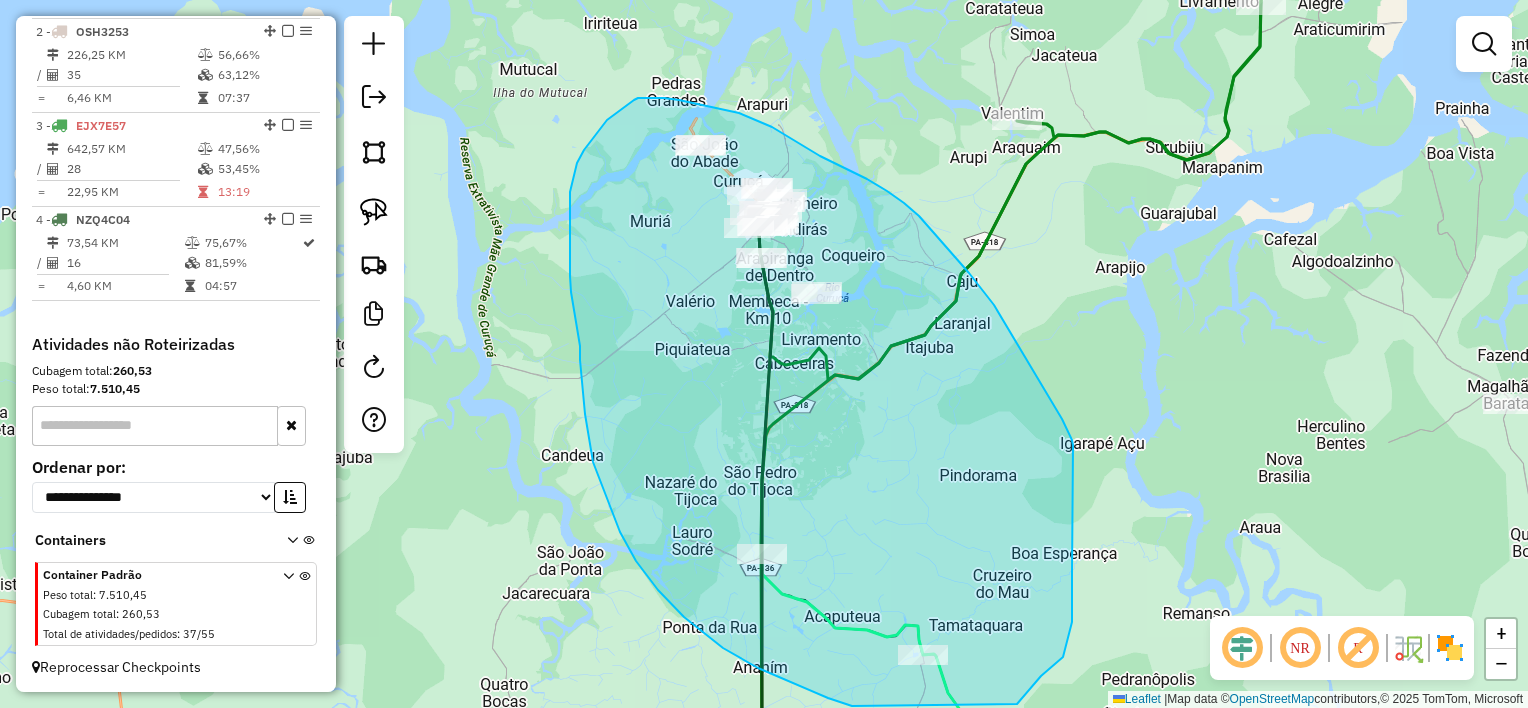 drag, startPoint x: 1072, startPoint y: 440, endPoint x: 1072, endPoint y: 564, distance: 124 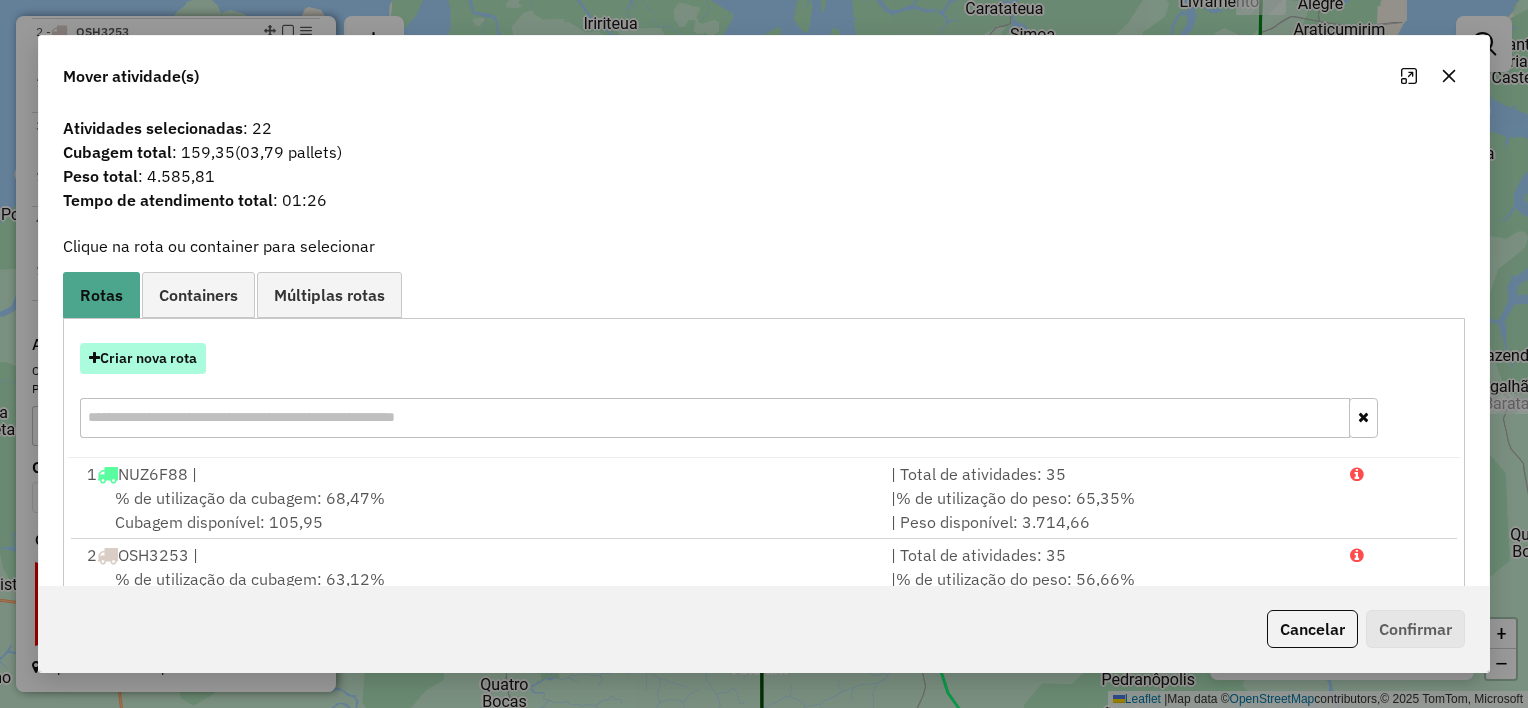 click on "Criar nova rota" at bounding box center [143, 358] 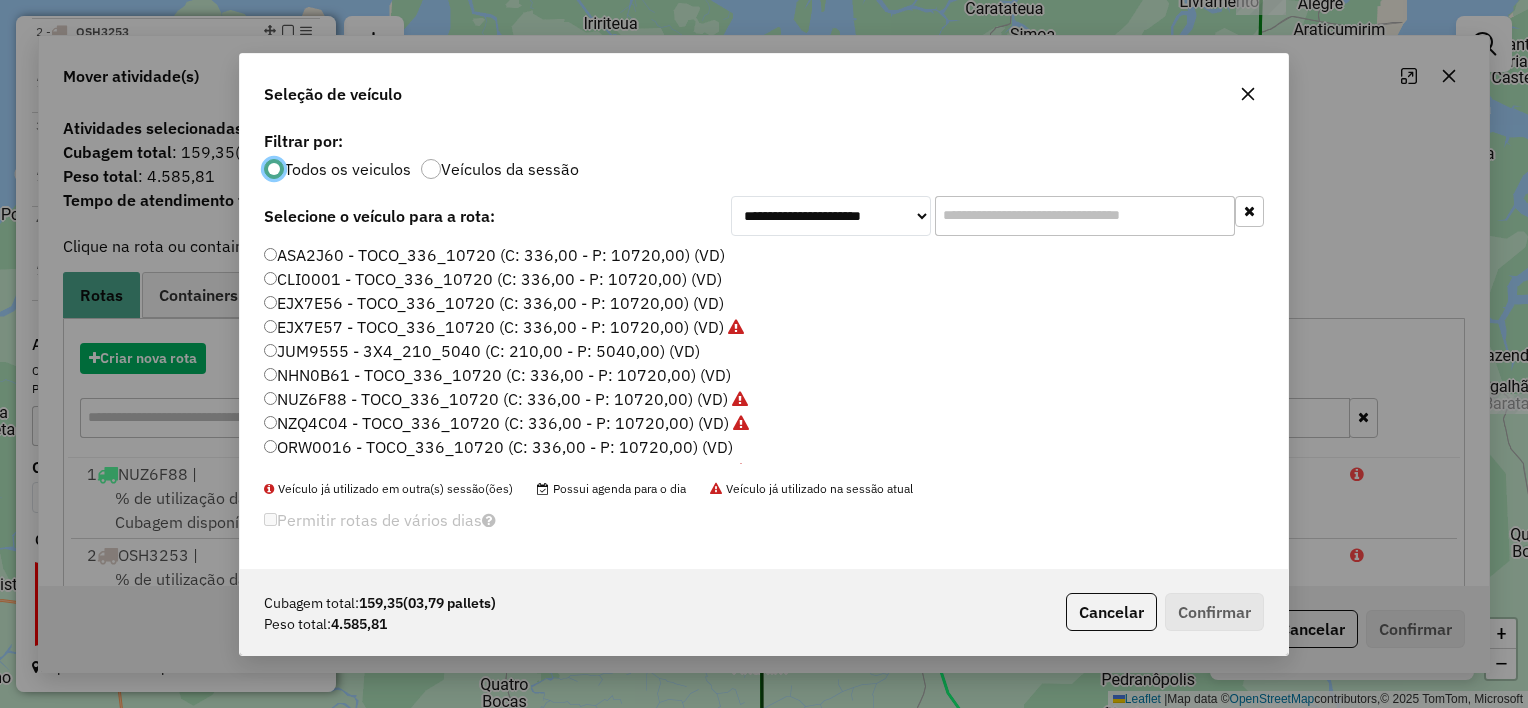 scroll, scrollTop: 10, scrollLeft: 6, axis: both 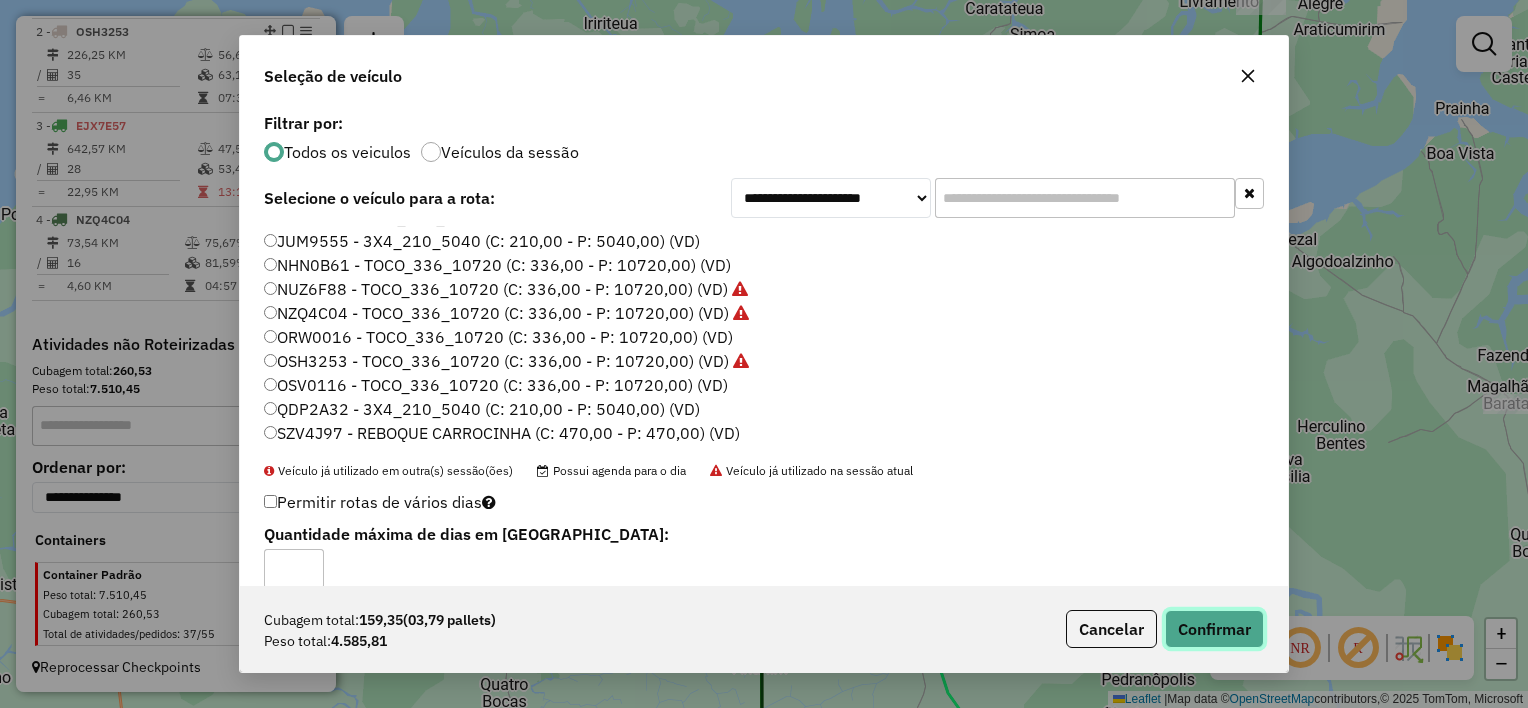 click on "Confirmar" 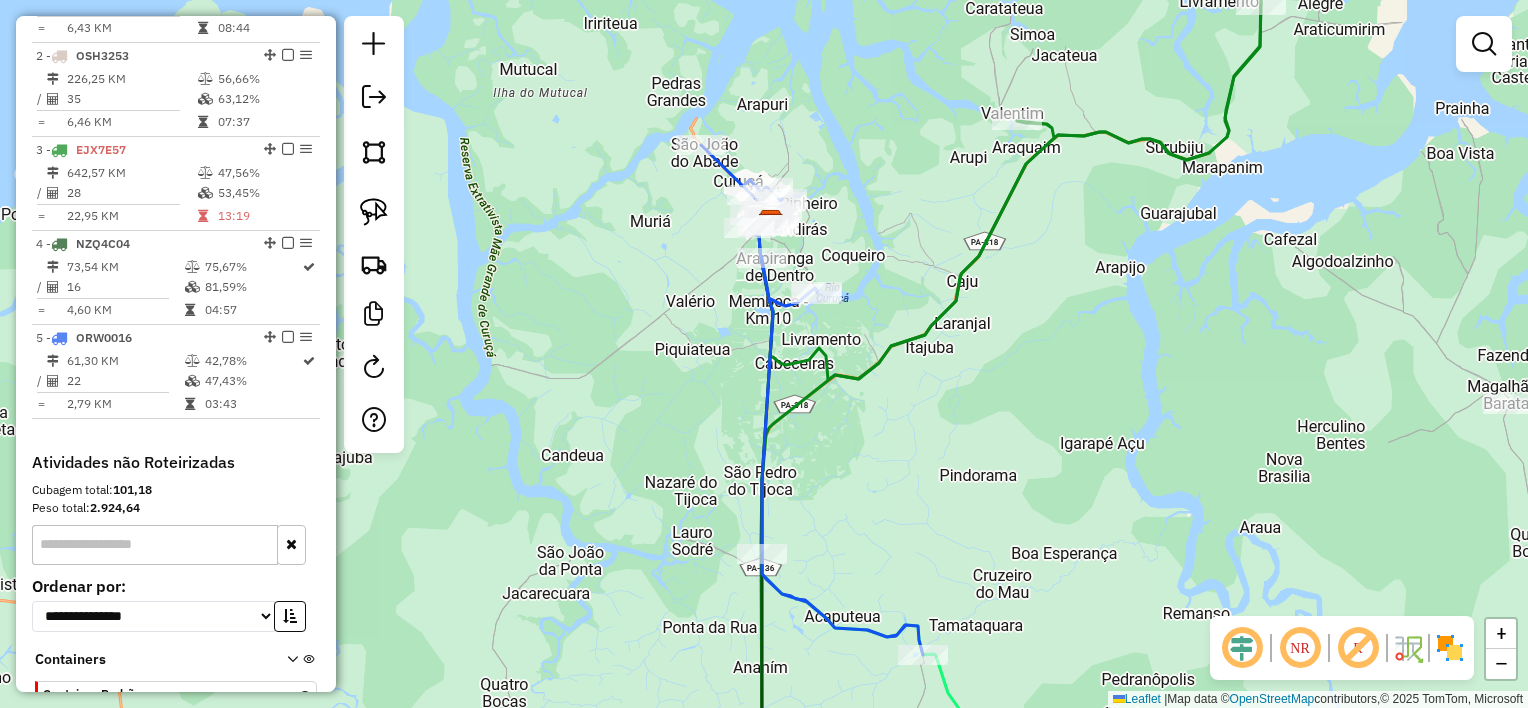 scroll, scrollTop: 866, scrollLeft: 0, axis: vertical 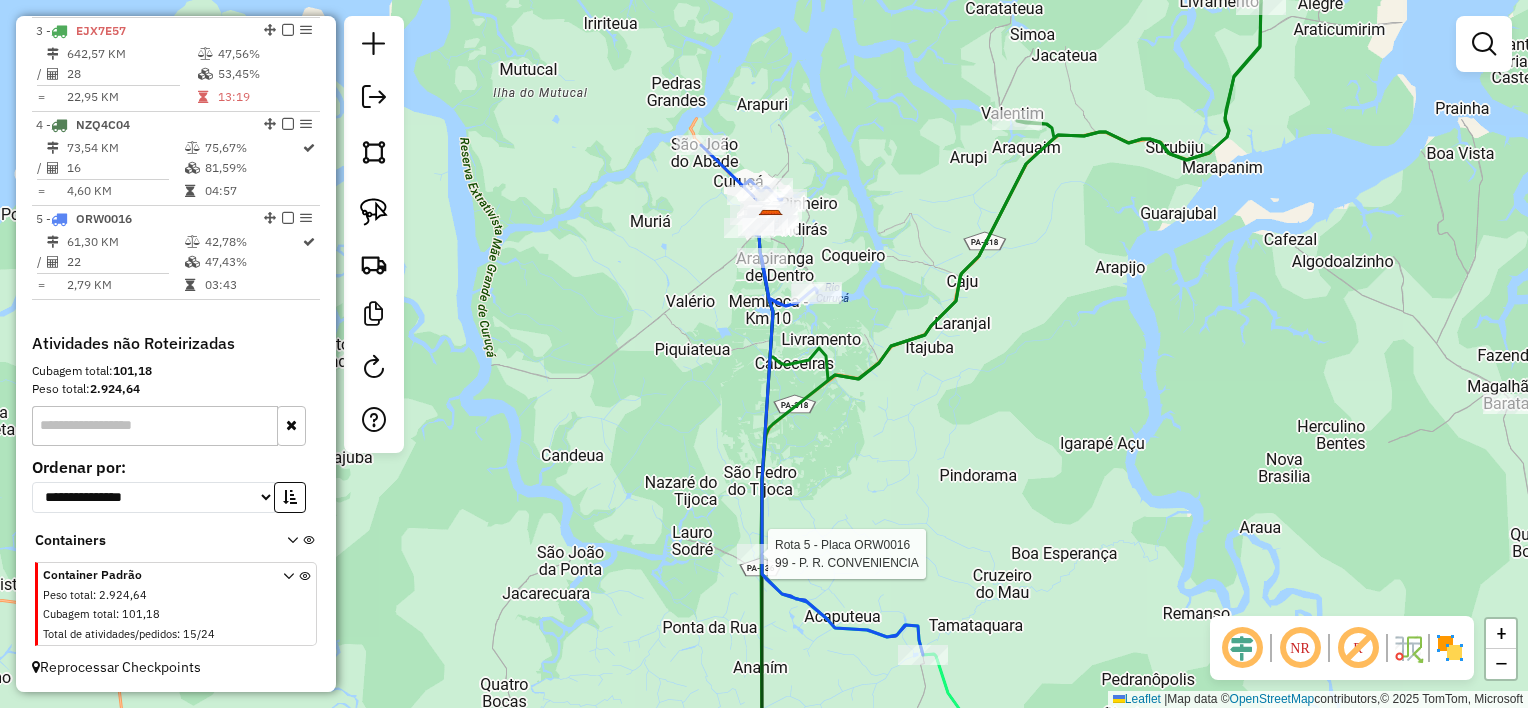 select on "**********" 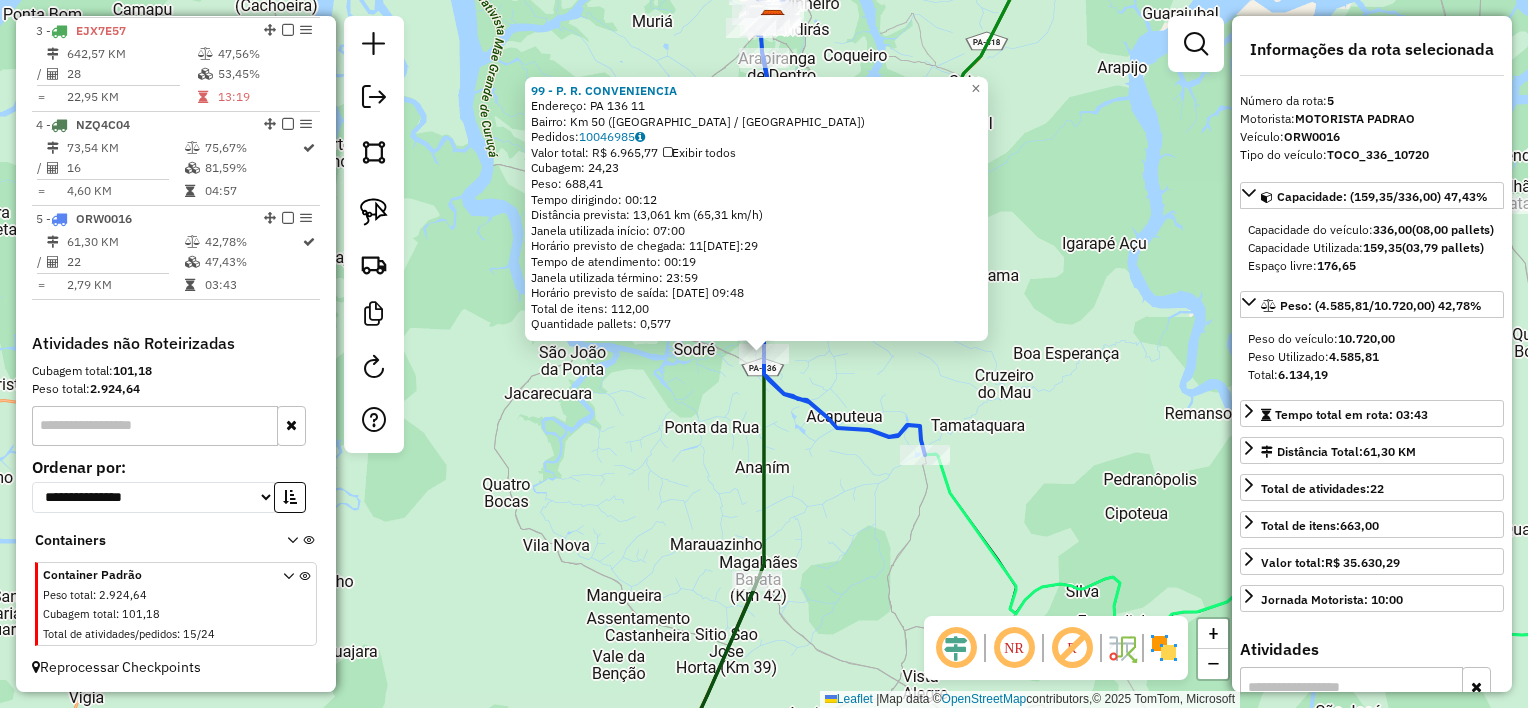 drag, startPoint x: 871, startPoint y: 493, endPoint x: 872, endPoint y: 459, distance: 34.0147 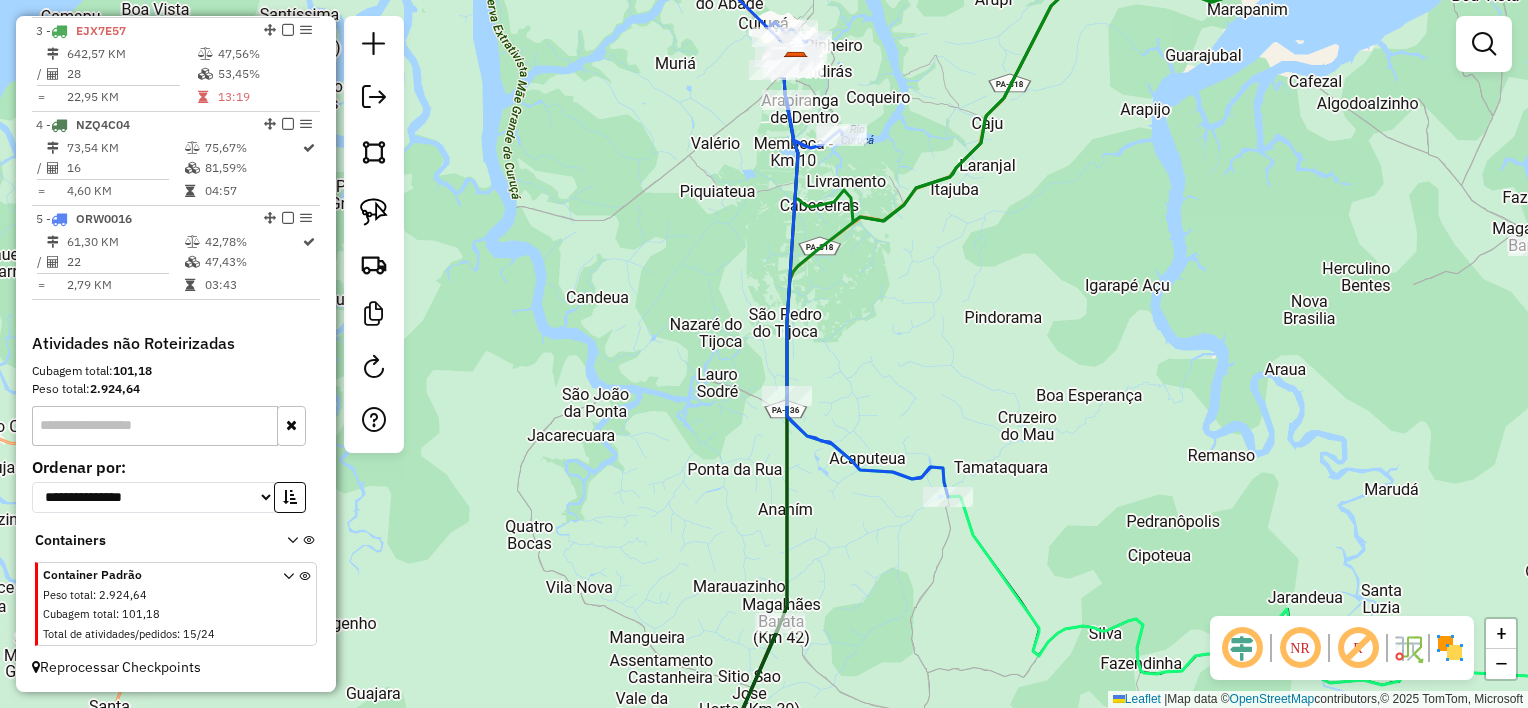 drag, startPoint x: 904, startPoint y: 384, endPoint x: 946, endPoint y: 503, distance: 126.1943 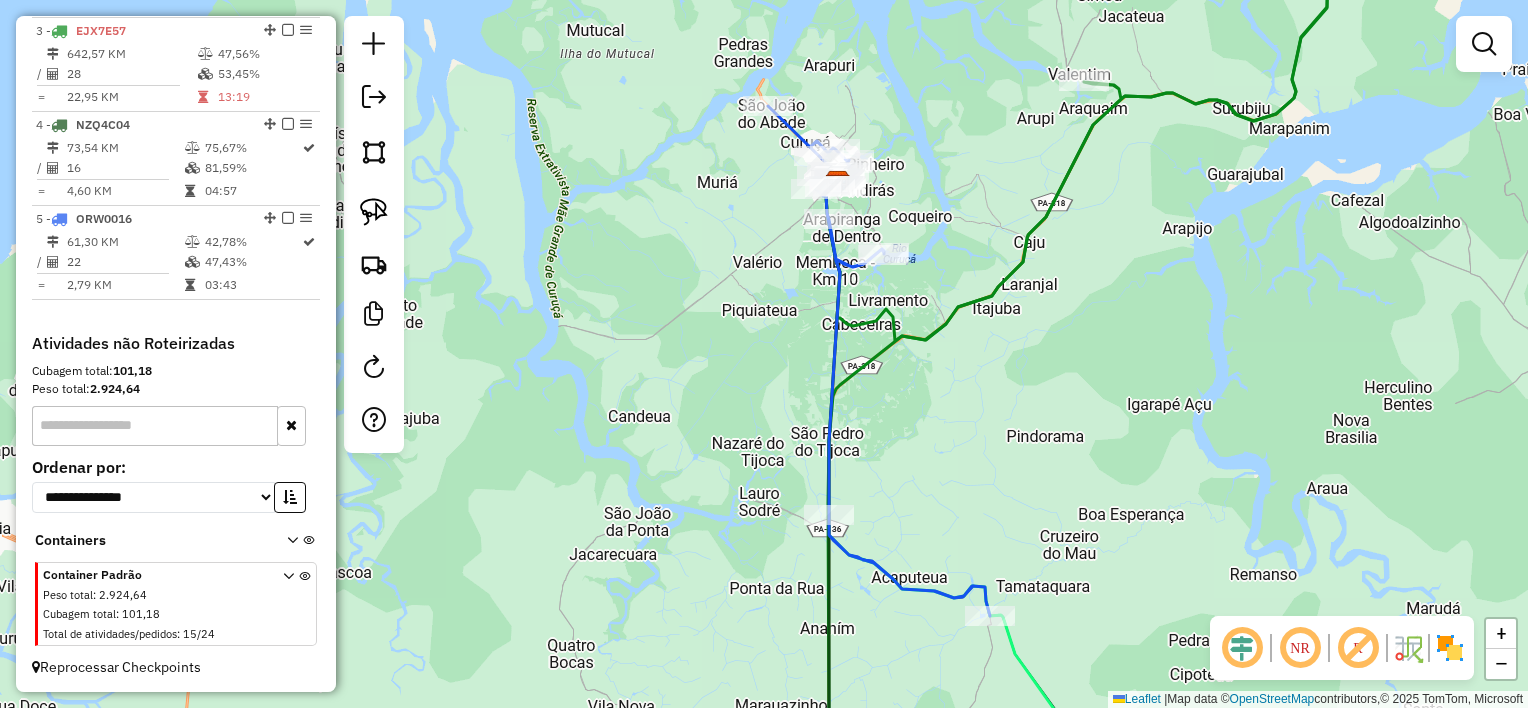 click on "Janela de atendimento Grade de atendimento Capacidade Transportadoras Veículos Cliente Pedidos  Rotas Selecione os dias de semana para filtrar as janelas de atendimento  Seg   Ter   Qua   Qui   Sex   Sáb   Dom  Informe o período da janela de atendimento: De: Até:  Filtrar exatamente a janela do cliente  Considerar janela de atendimento padrão  Selecione os dias de semana para filtrar as grades de atendimento  Seg   Ter   Qua   Qui   Sex   Sáb   Dom   Considerar clientes sem dia de atendimento cadastrado  Clientes fora do dia de atendimento selecionado Filtrar as atividades entre os valores definidos abaixo:  Peso mínimo:   Peso máximo:   Cubagem mínima:   Cubagem máxima:   De:   Até:  Filtrar as atividades entre o tempo de atendimento definido abaixo:  De:   Até:   Considerar capacidade total dos clientes não roteirizados Transportadora: Selecione um ou mais itens Tipo de veículo: Selecione um ou mais itens Veículo: Selecione um ou mais itens Motorista: Selecione um ou mais itens Nome: Rótulo:" 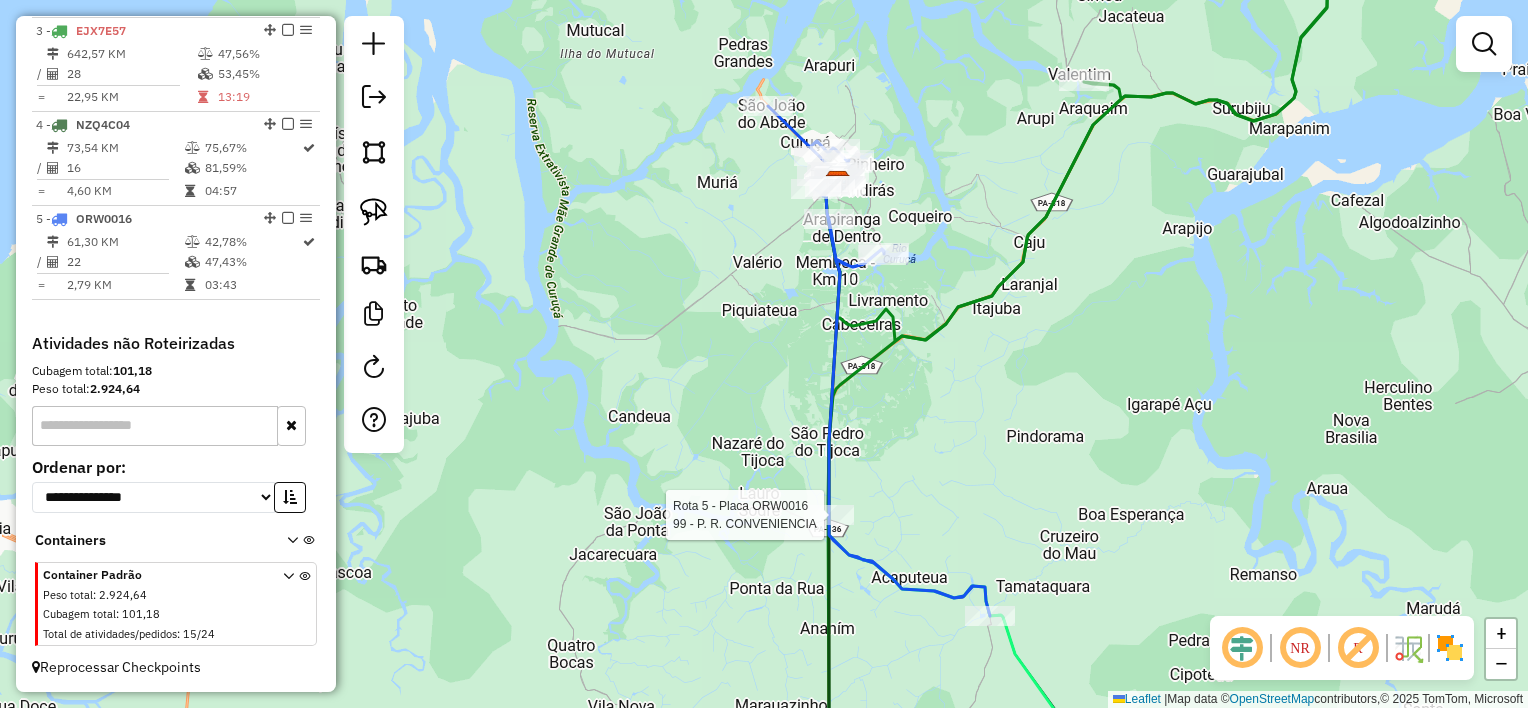 select on "**********" 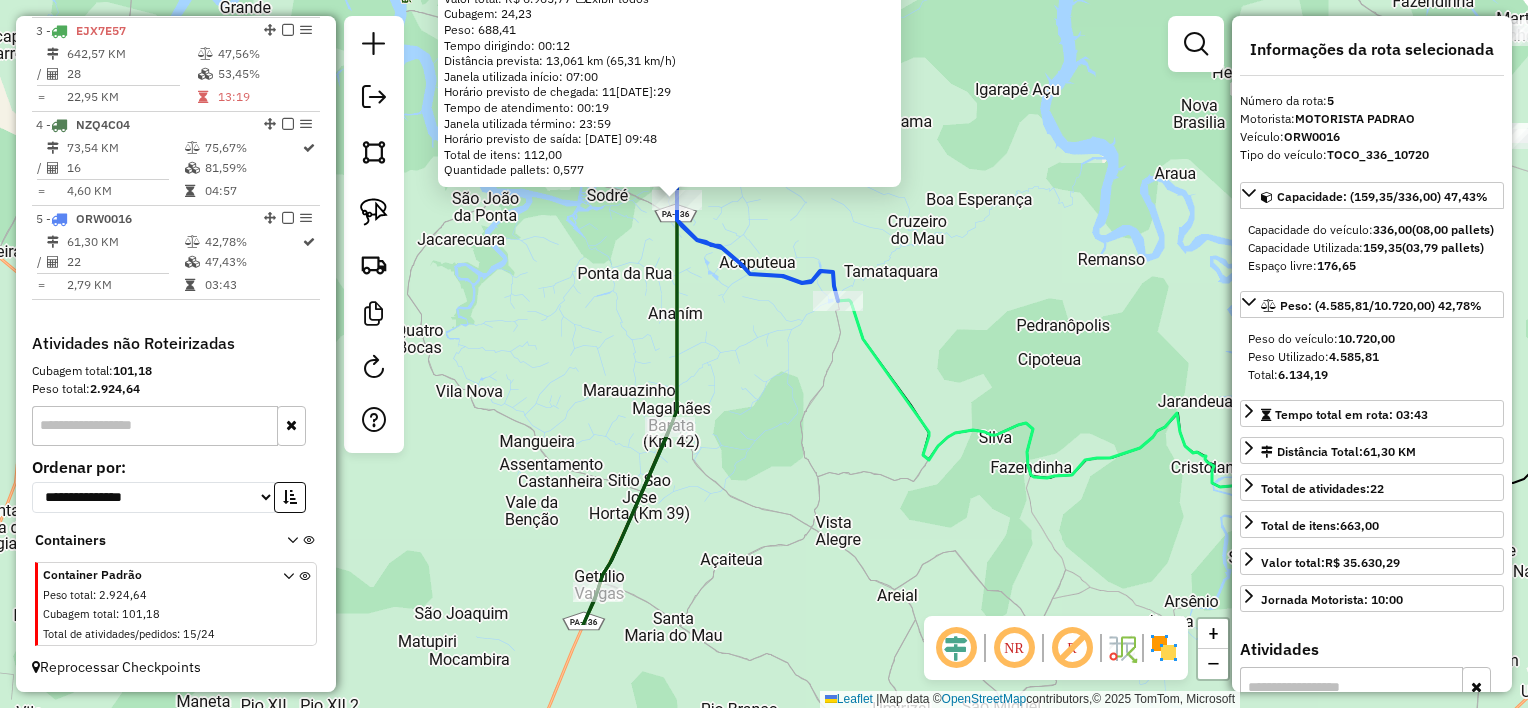 drag, startPoint x: 942, startPoint y: 527, endPoint x: 917, endPoint y: 390, distance: 139.26234 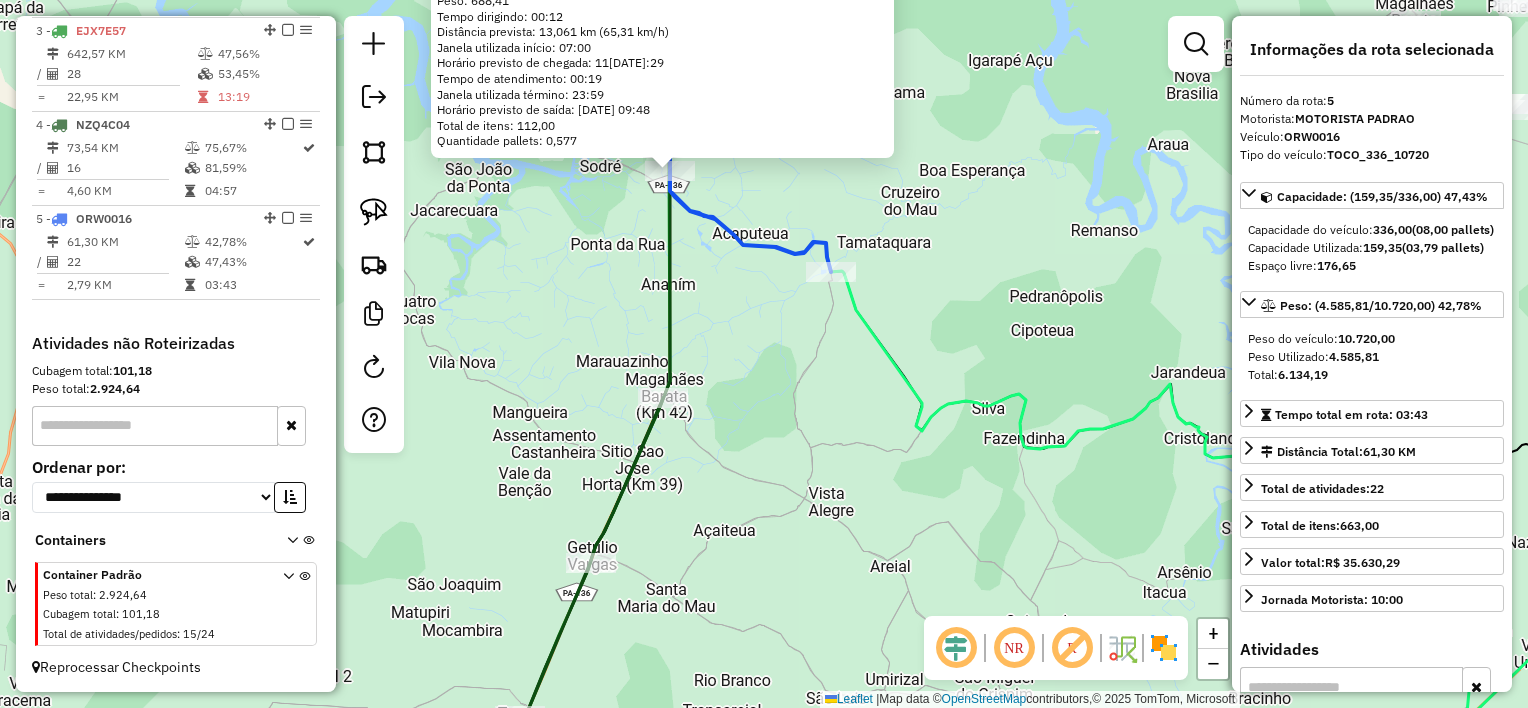 click 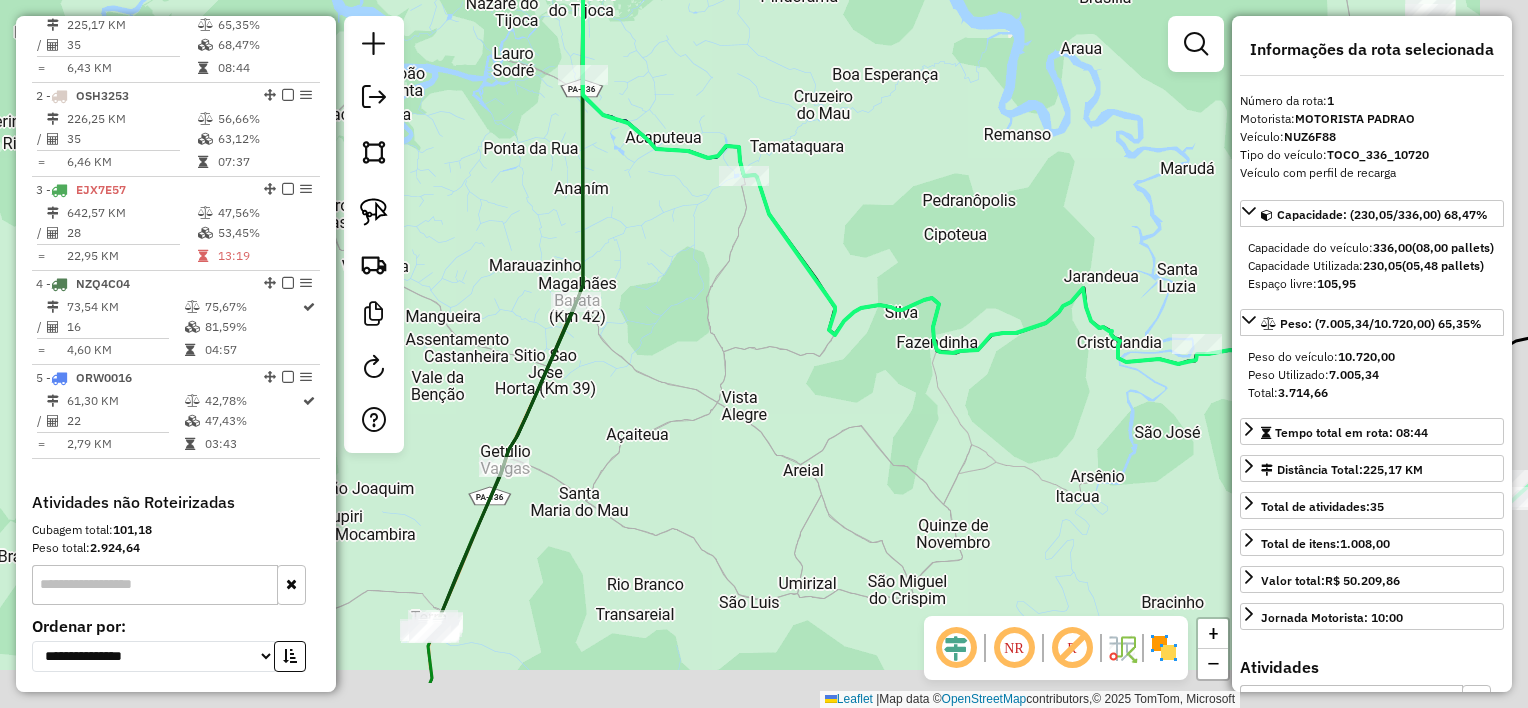 scroll, scrollTop: 774, scrollLeft: 0, axis: vertical 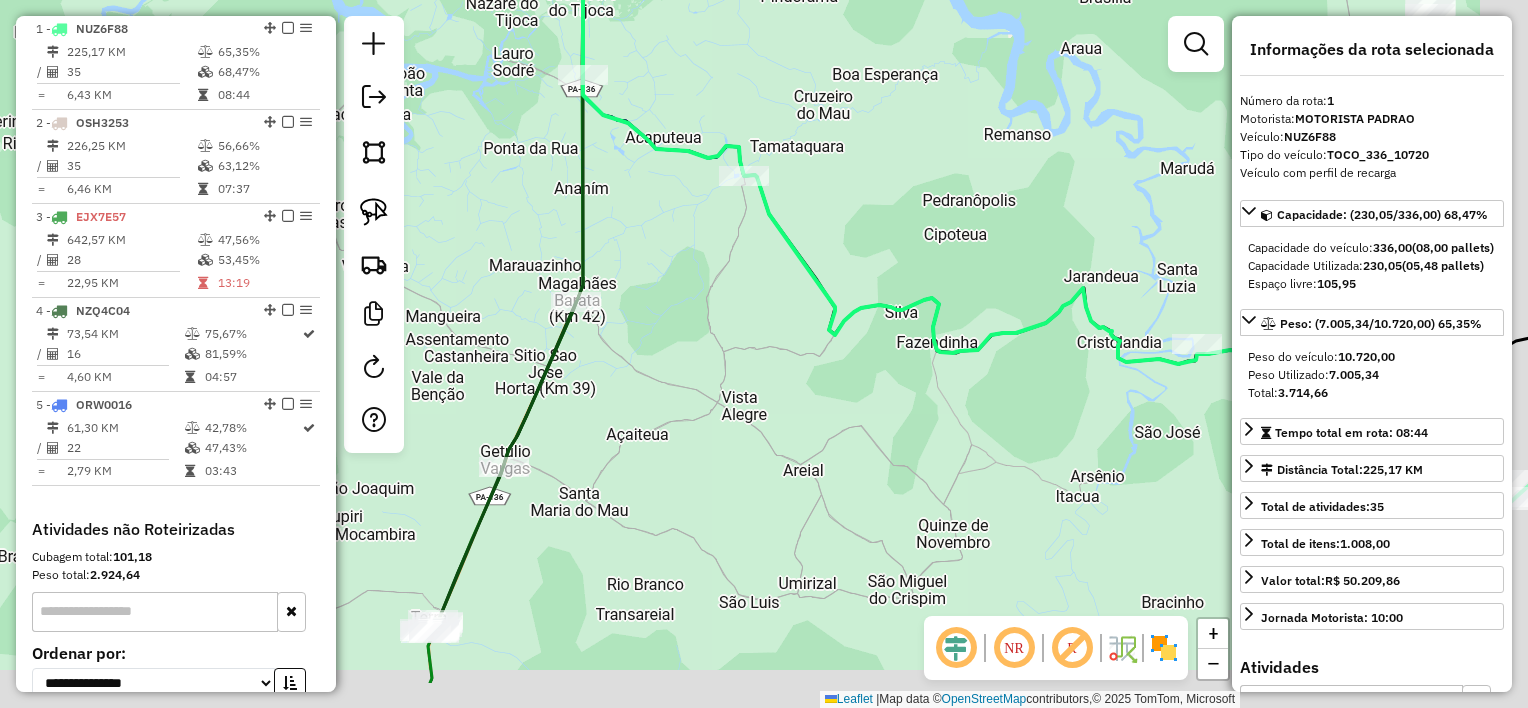 drag, startPoint x: 913, startPoint y: 428, endPoint x: 876, endPoint y: 359, distance: 78.29432 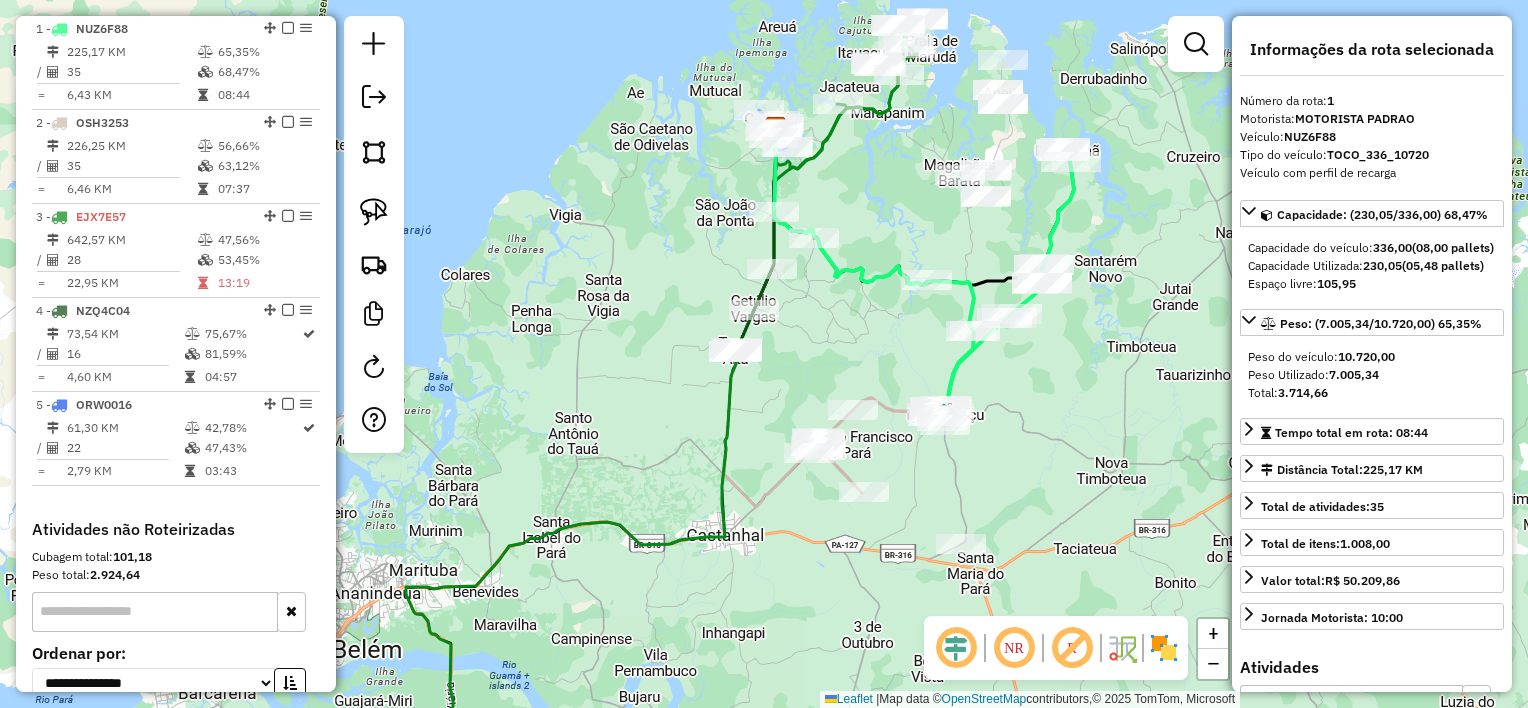 drag, startPoint x: 946, startPoint y: 508, endPoint x: 936, endPoint y: 444, distance: 64.77654 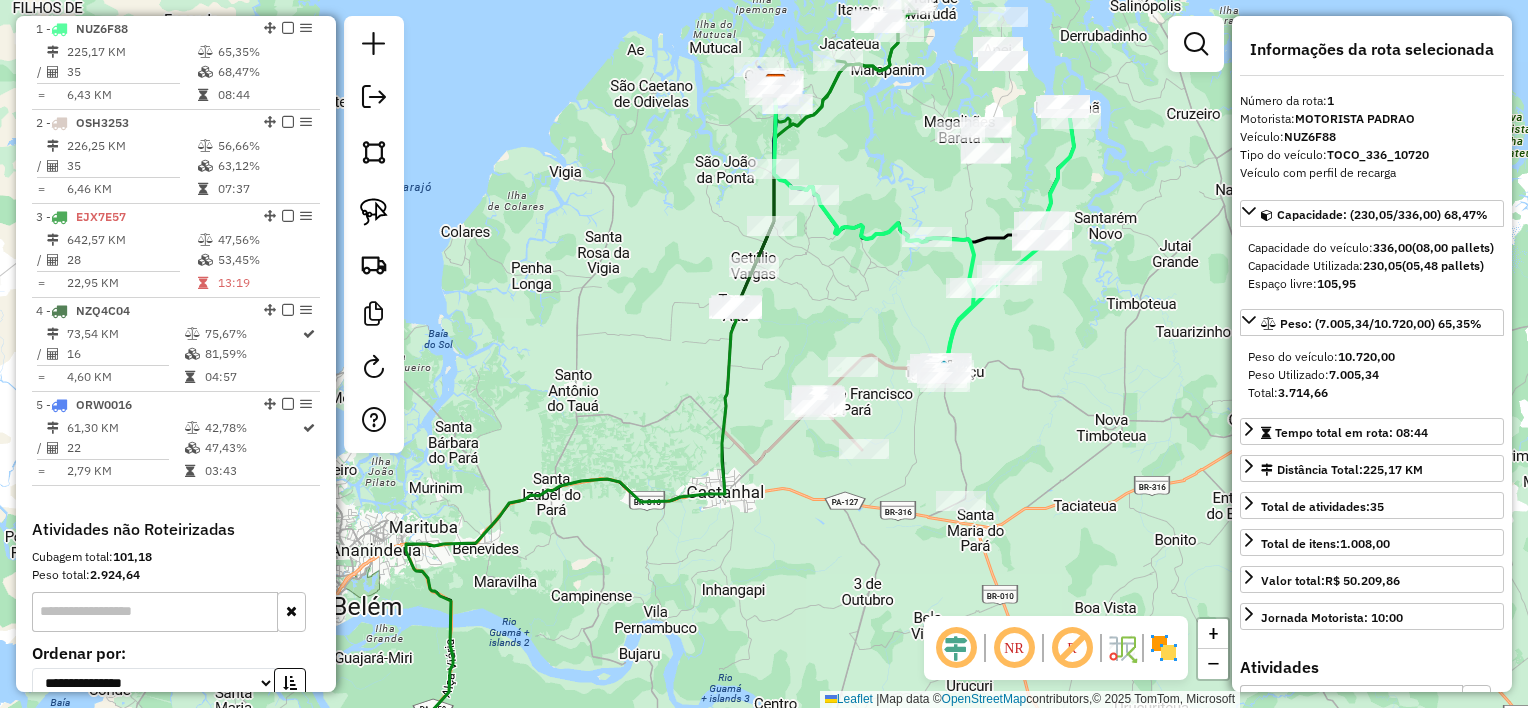 click on "Janela de atendimento Grade de atendimento Capacidade Transportadoras Veículos Cliente Pedidos  Rotas Selecione os dias de semana para filtrar as janelas de atendimento  Seg   Ter   Qua   Qui   Sex   Sáb   Dom  Informe o período da janela de atendimento: De: Até:  Filtrar exatamente a janela do cliente  Considerar janela de atendimento padrão  Selecione os dias de semana para filtrar as grades de atendimento  Seg   Ter   Qua   Qui   Sex   Sáb   Dom   Considerar clientes sem dia de atendimento cadastrado  Clientes fora do dia de atendimento selecionado Filtrar as atividades entre os valores definidos abaixo:  Peso mínimo:   Peso máximo:   Cubagem mínima:   Cubagem máxima:   De:   Até:  Filtrar as atividades entre o tempo de atendimento definido abaixo:  De:   Até:   Considerar capacidade total dos clientes não roteirizados Transportadora: Selecione um ou mais itens Tipo de veículo: Selecione um ou mais itens Veículo: Selecione um ou mais itens Motorista: Selecione um ou mais itens Nome: Rótulo:" 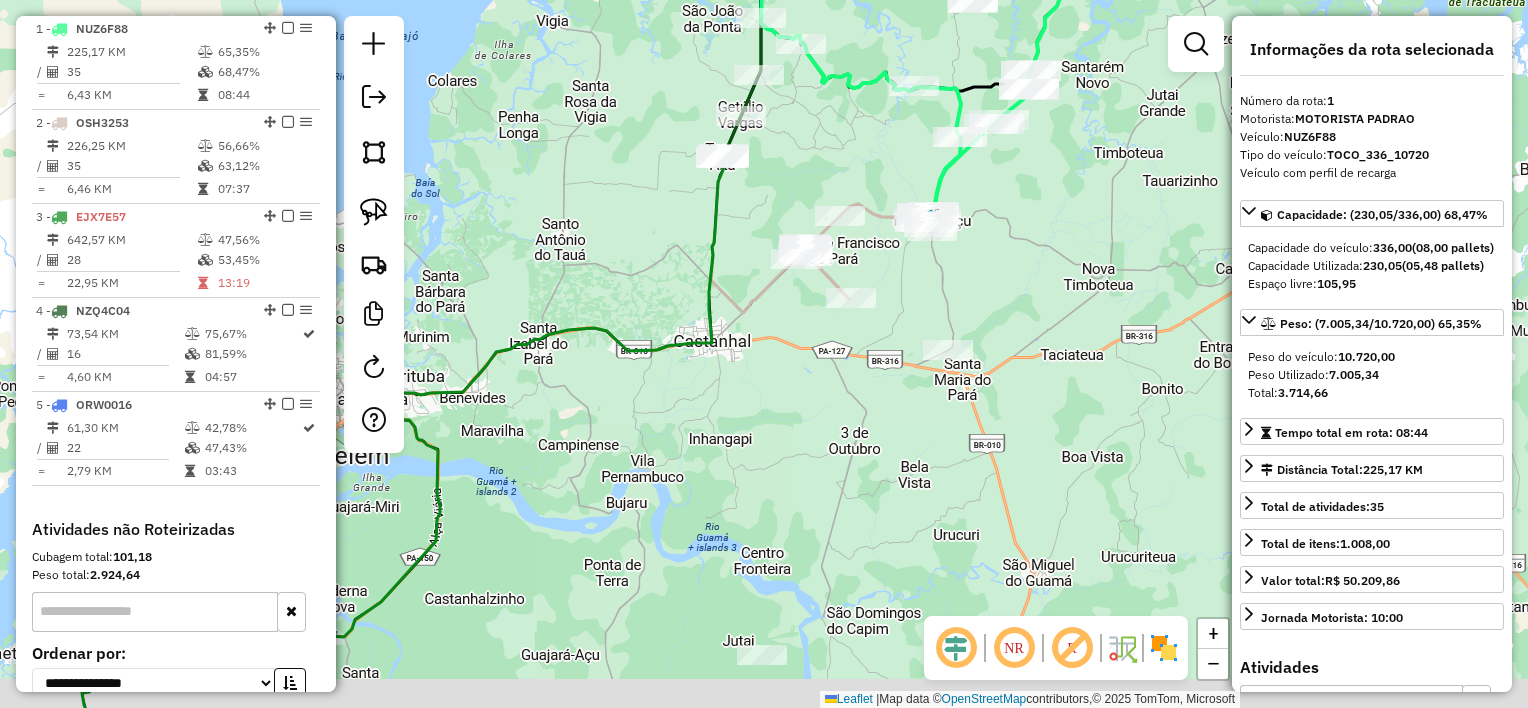 drag, startPoint x: 777, startPoint y: 567, endPoint x: 777, endPoint y: 556, distance: 11 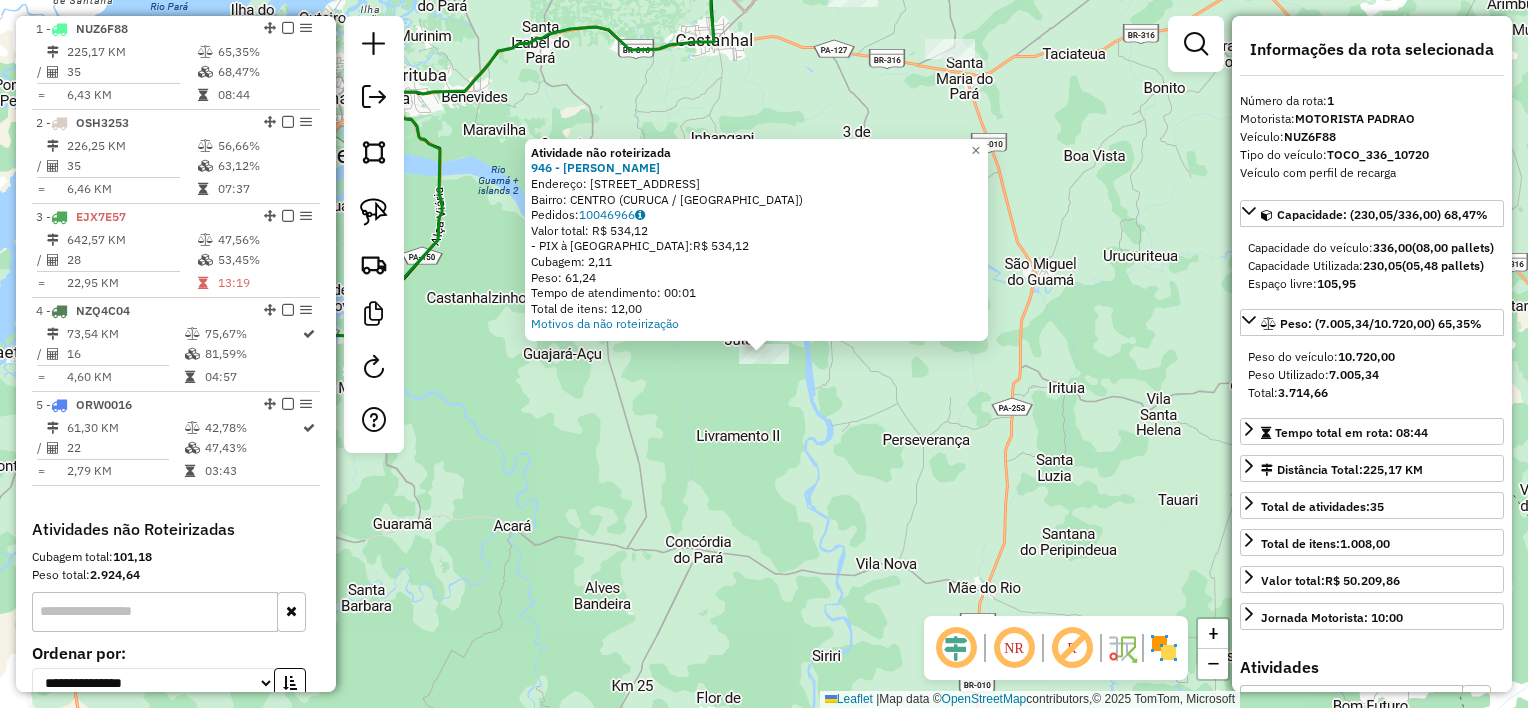 drag, startPoint x: 789, startPoint y: 457, endPoint x: 763, endPoint y: 439, distance: 31.622776 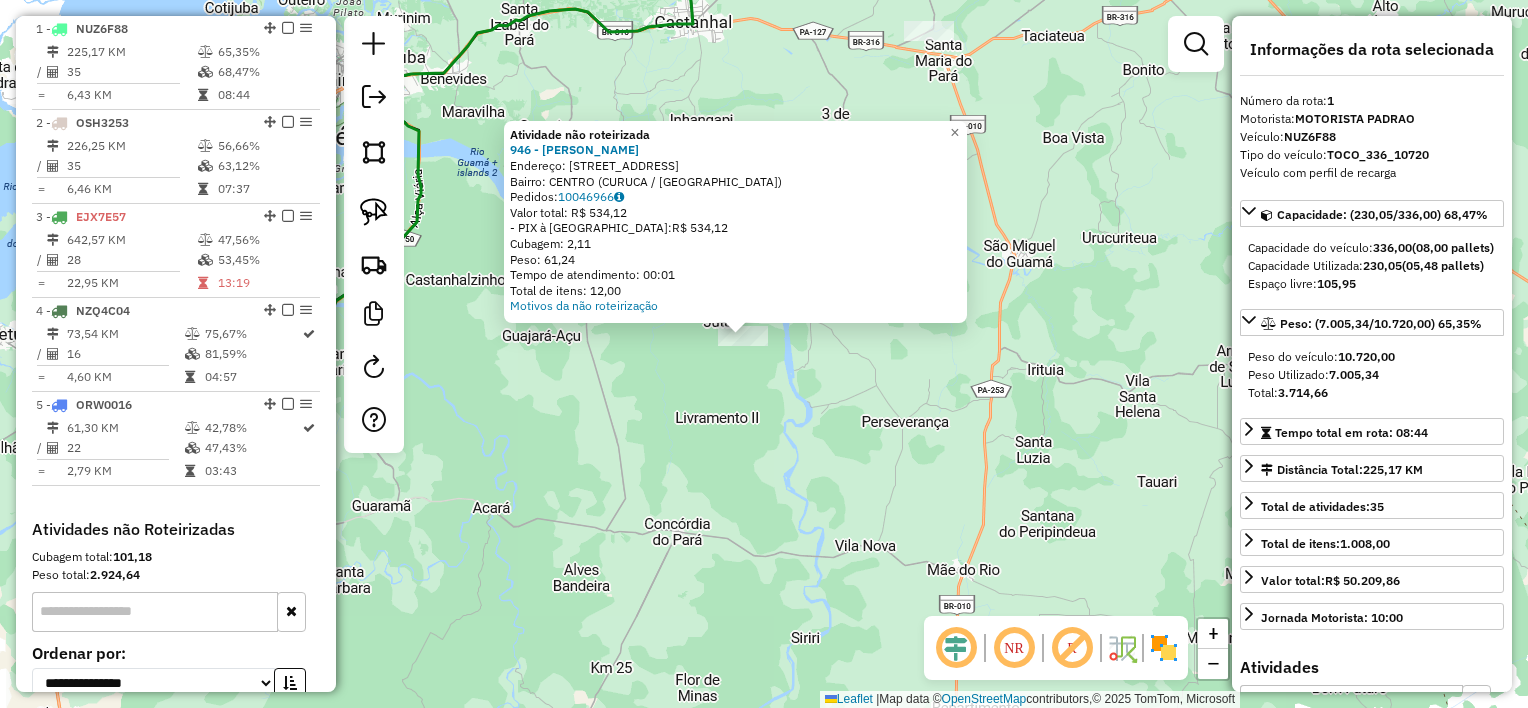 drag, startPoint x: 649, startPoint y: 423, endPoint x: 684, endPoint y: 389, distance: 48.79549 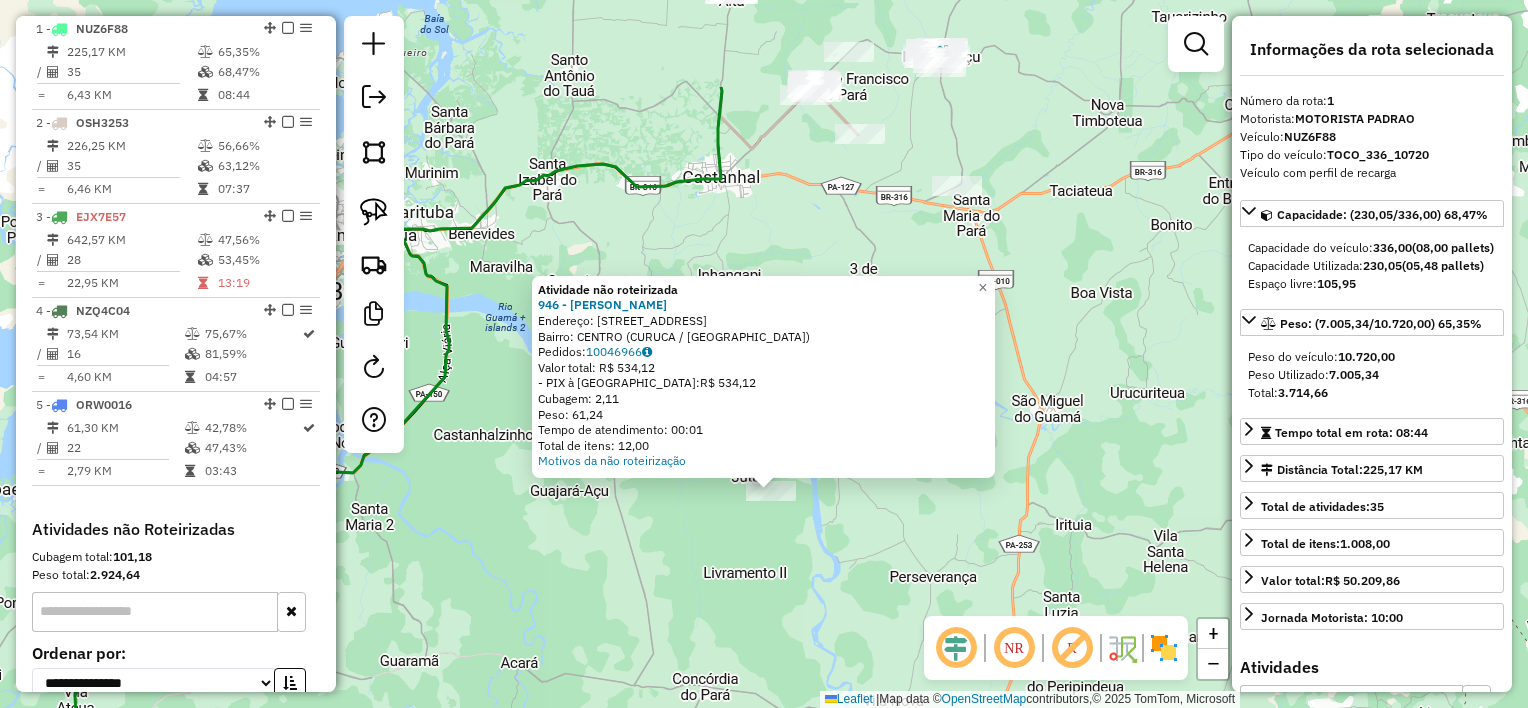drag, startPoint x: 684, startPoint y: 405, endPoint x: 716, endPoint y: 558, distance: 156.3106 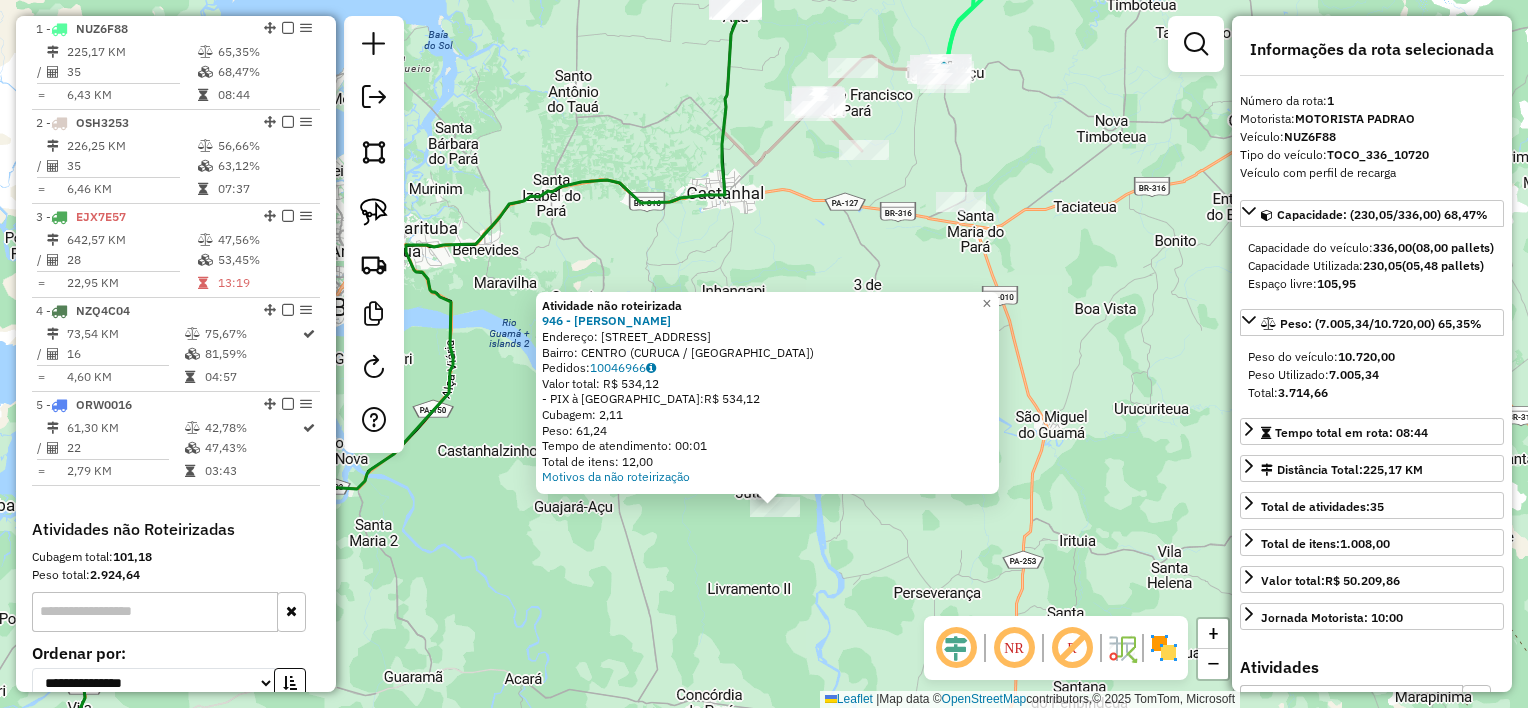click on "Atividade não roteirizada 946 - [PERSON_NAME]  Endereço:  [STREET_ADDRESS]   Pedidos:  10046966   Valor total: R$ 534,12   - PIX à Vista:  R$ 534,12   Cubagem: 2,11   Peso: 61,24   Tempo de atendimento: 00:01   Total de itens: 12,00  Motivos da não roteirização × Janela de atendimento Grade de atendimento Capacidade Transportadoras Veículos Cliente Pedidos  Rotas Selecione os dias de semana para filtrar as janelas de atendimento  Seg   Ter   Qua   Qui   Sex   Sáb   Dom  Informe o período da janela de atendimento: De: Até:  Filtrar exatamente a janela do cliente  Considerar janela de atendimento padrão  Selecione os dias de semana para filtrar as grades de atendimento  Seg   Ter   Qua   Qui   Sex   Sáb   Dom   Considerar clientes sem dia de atendimento cadastrado  Clientes fora do dia de atendimento selecionado Filtrar as atividades entre os valores definidos abaixo:  Peso mínimo:   Peso máximo:   Cubagem mínima:   Cubagem máxima:   De:   Até:   De:" 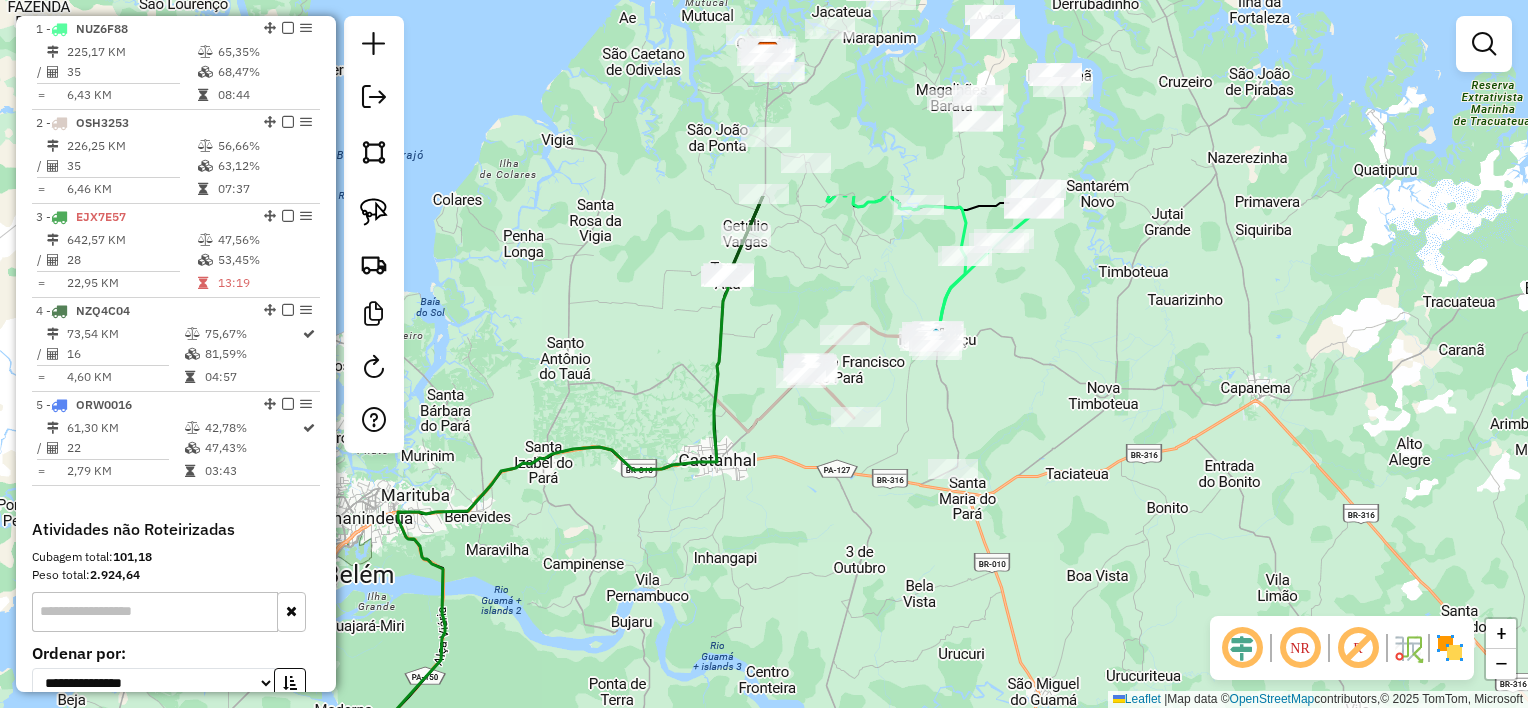 drag, startPoint x: 733, startPoint y: 312, endPoint x: 736, endPoint y: 565, distance: 253.01779 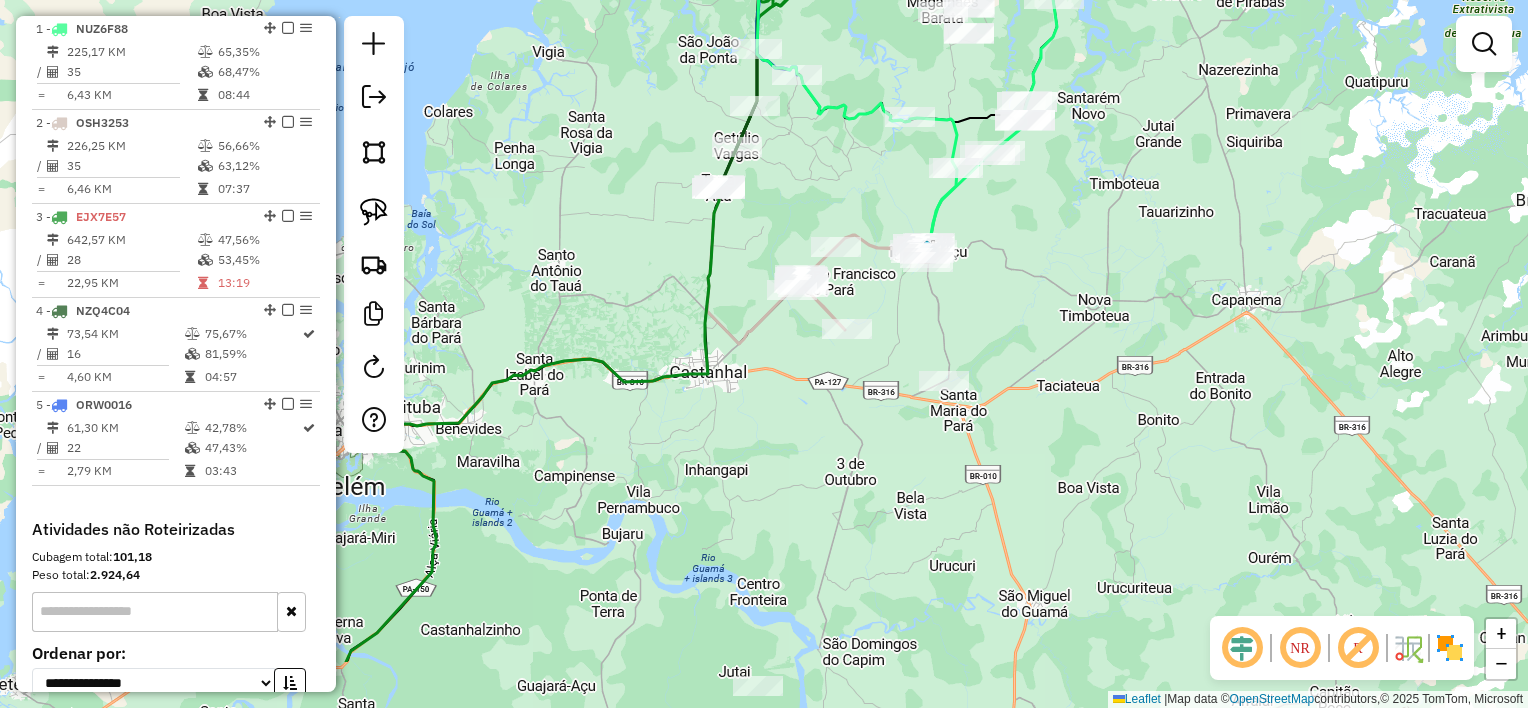 drag, startPoint x: 849, startPoint y: 579, endPoint x: 834, endPoint y: 352, distance: 227.49506 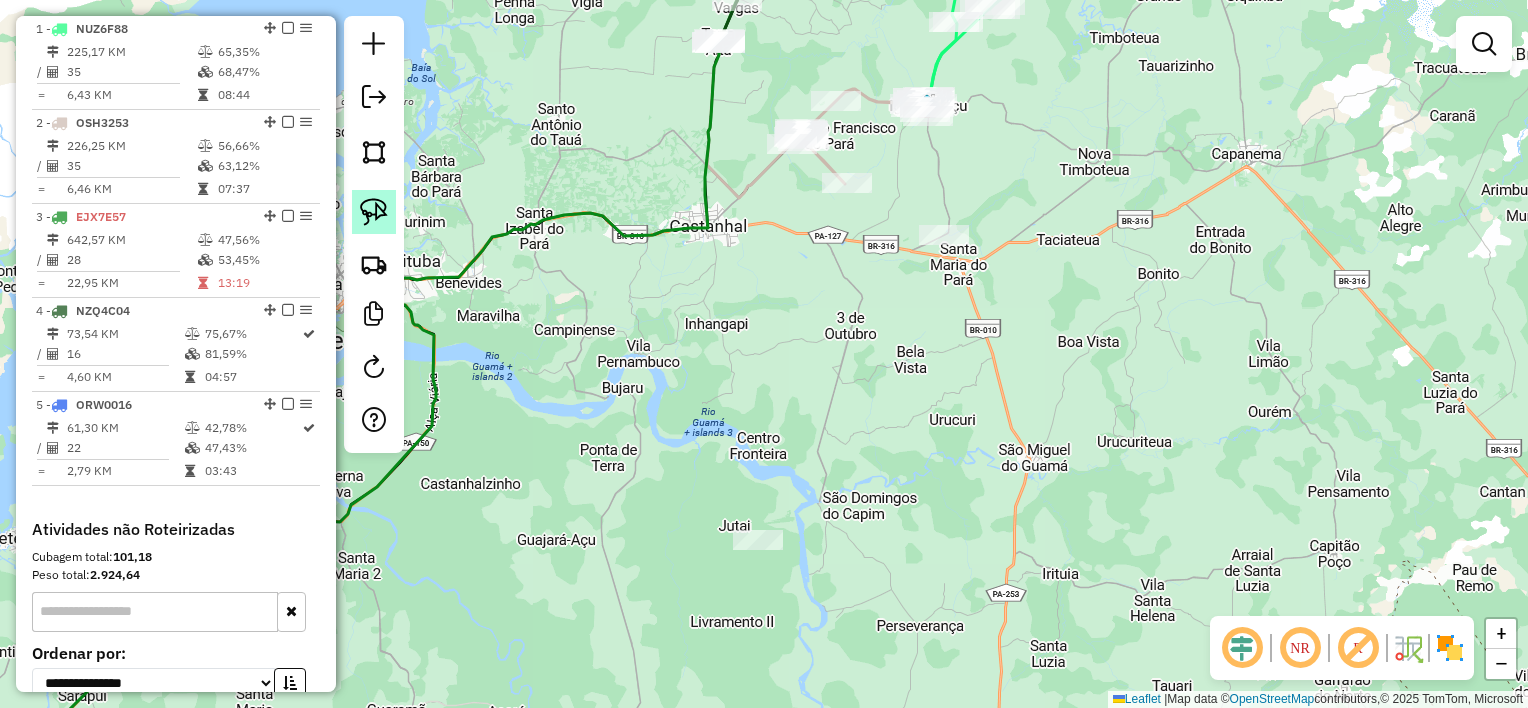 drag, startPoint x: 366, startPoint y: 217, endPoint x: 582, endPoint y: 346, distance: 251.58894 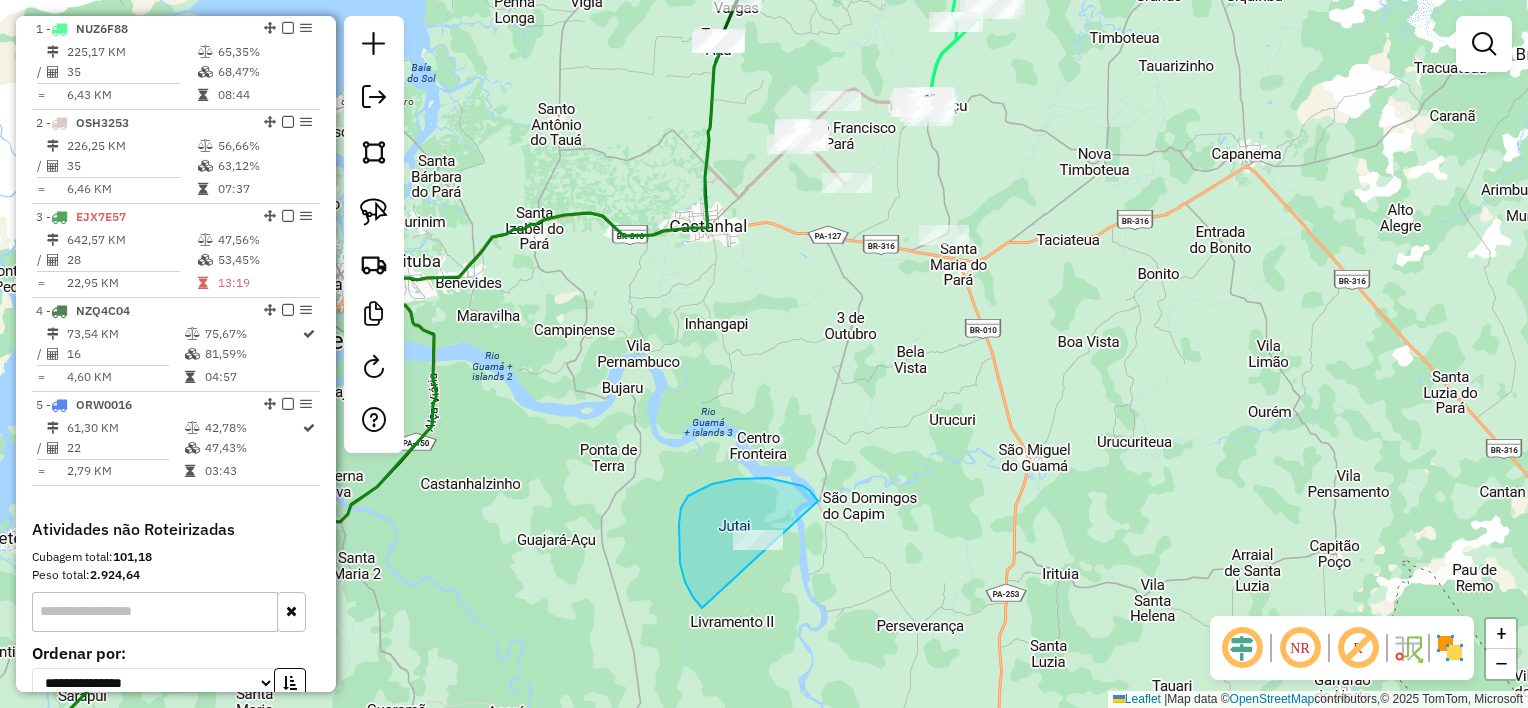 drag, startPoint x: 803, startPoint y: 486, endPoint x: 851, endPoint y: 502, distance: 50.596443 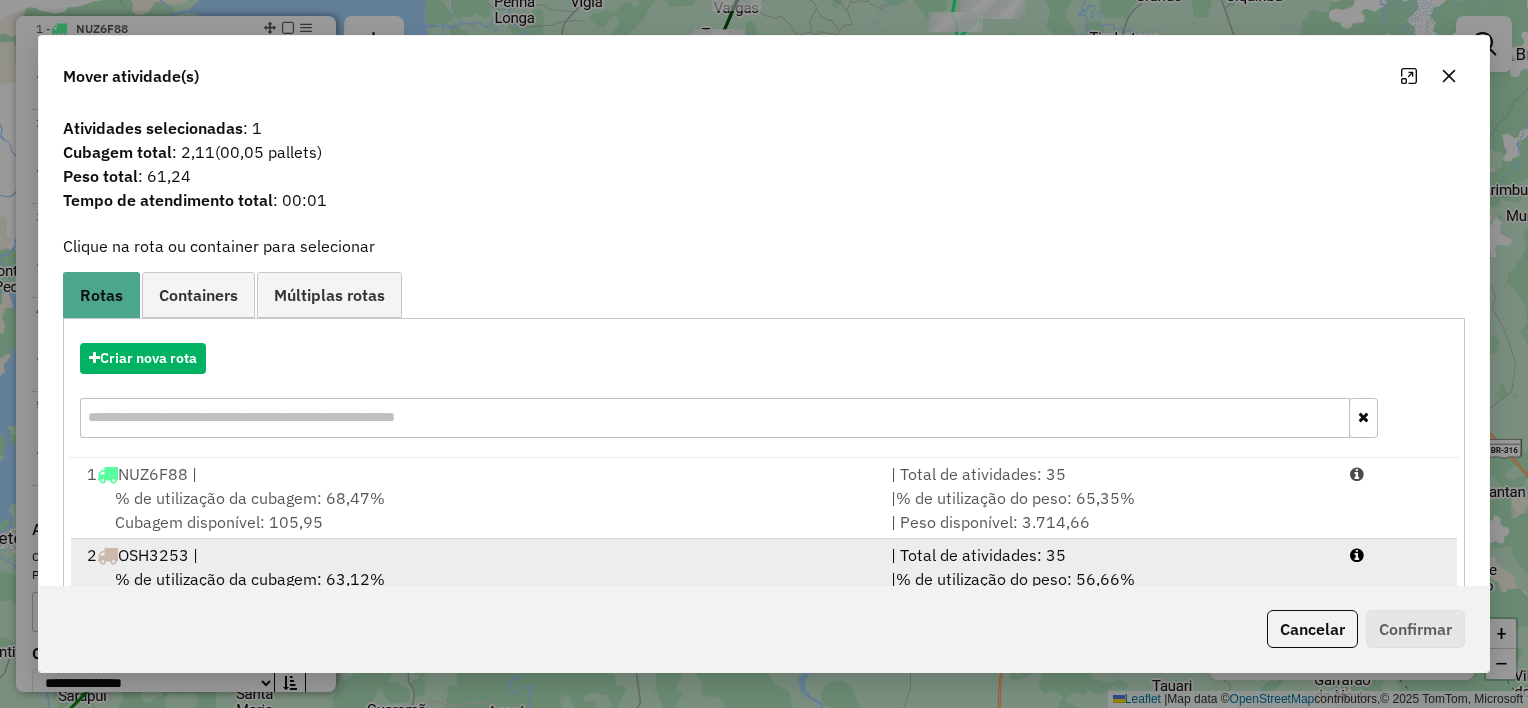 scroll, scrollTop: 4, scrollLeft: 0, axis: vertical 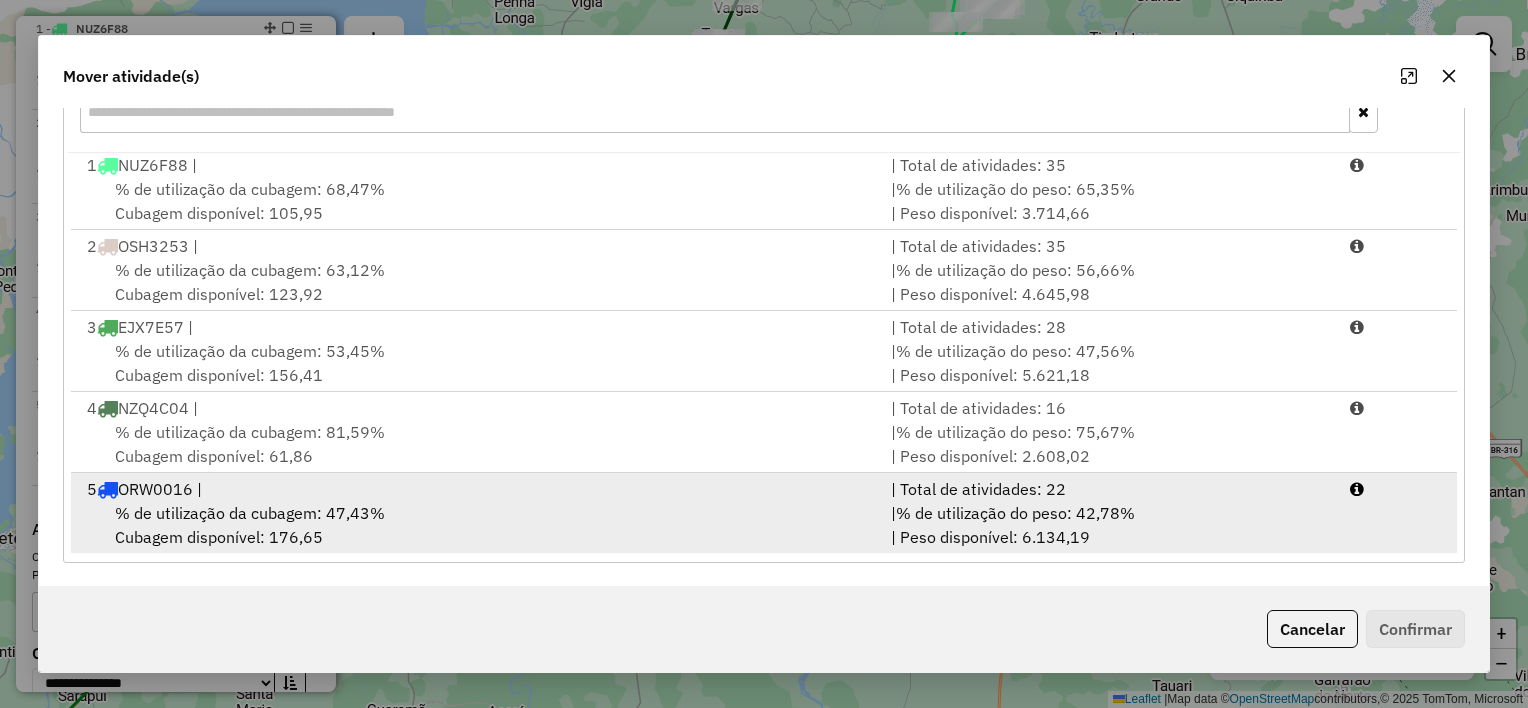 drag, startPoint x: 651, startPoint y: 536, endPoint x: 656, endPoint y: 524, distance: 13 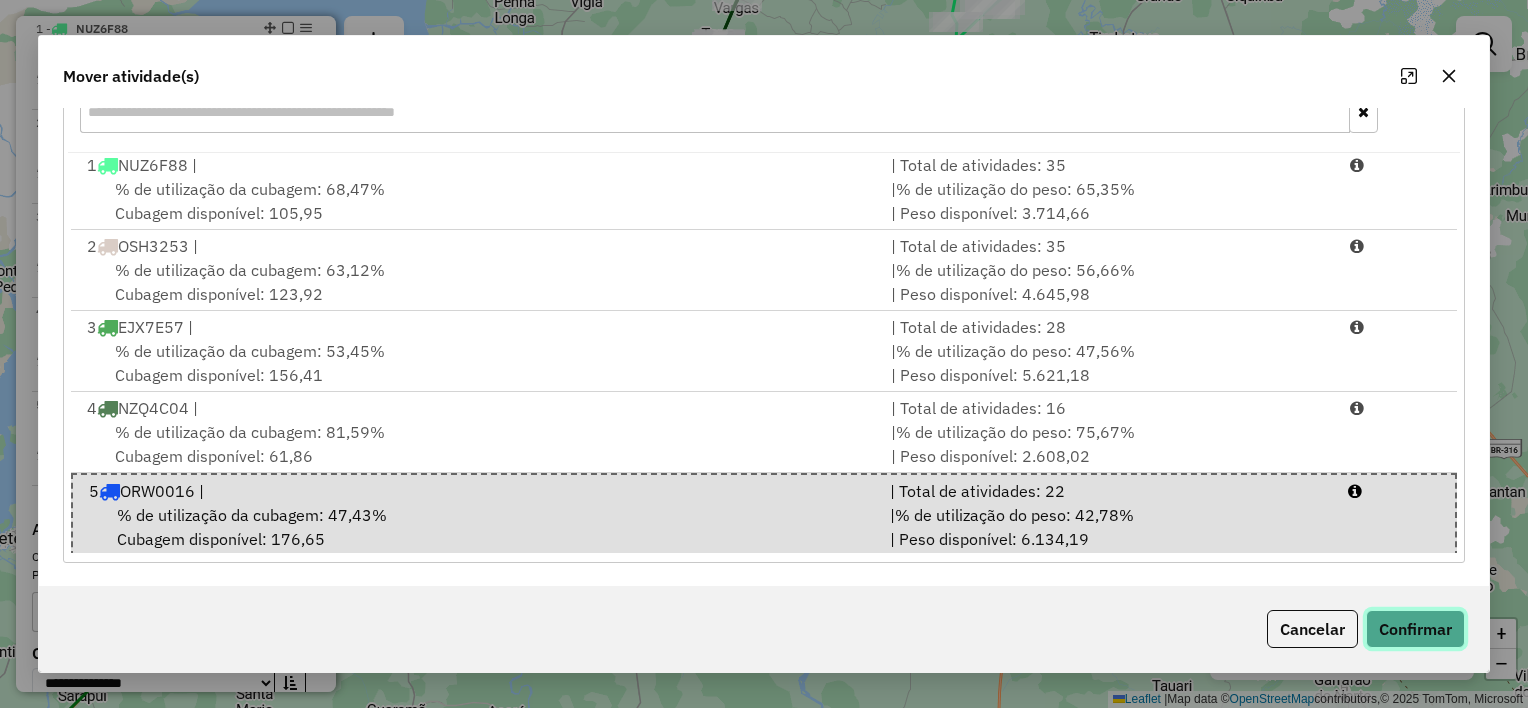 click on "Confirmar" 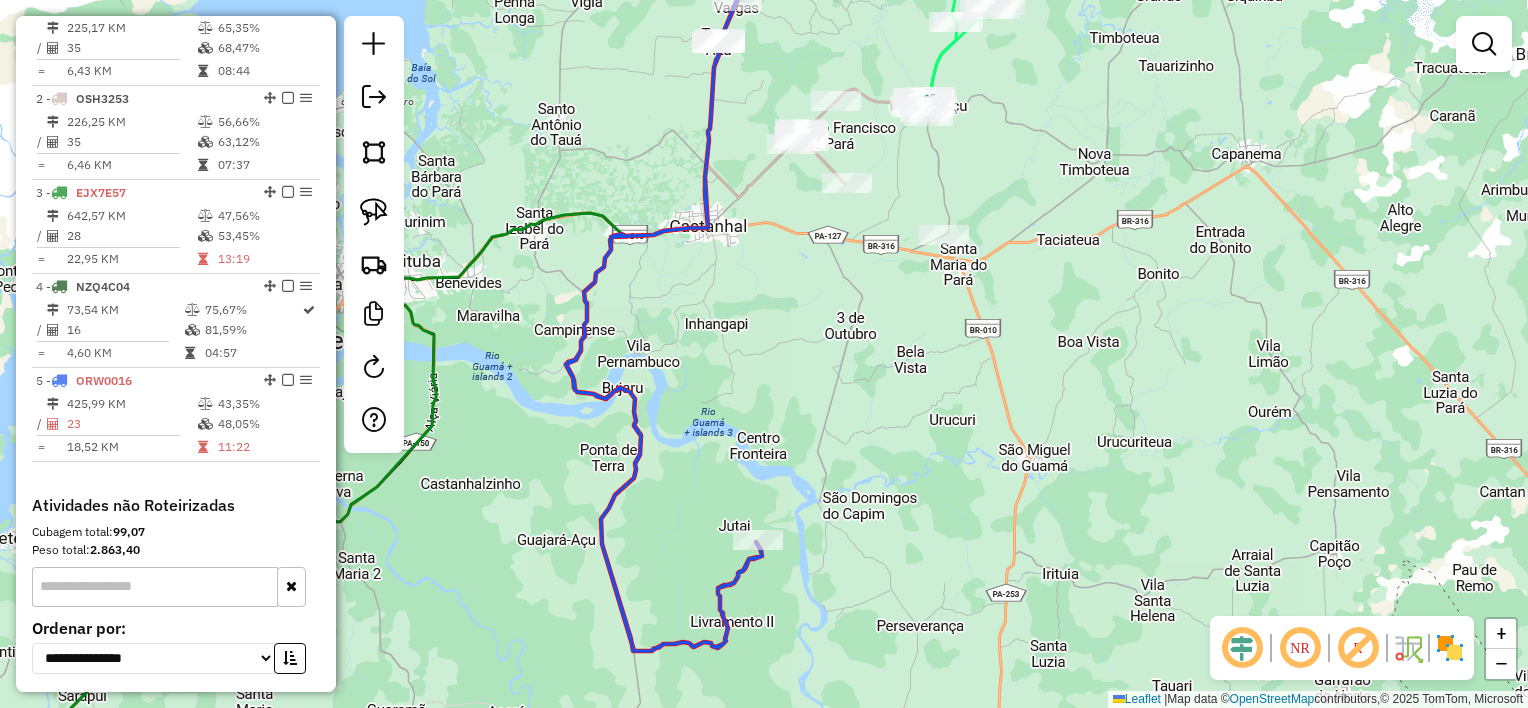 scroll, scrollTop: 0, scrollLeft: 0, axis: both 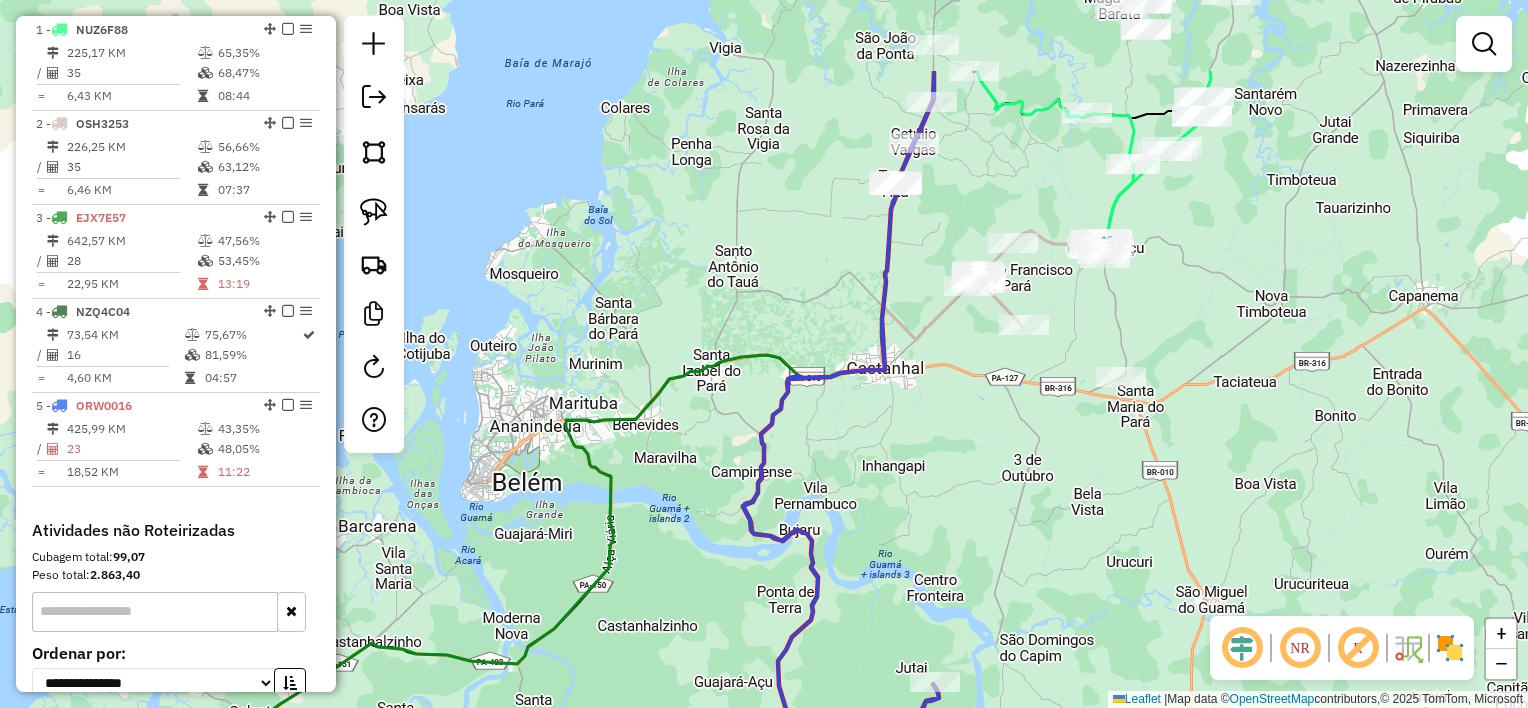 drag, startPoint x: 959, startPoint y: 343, endPoint x: 983, endPoint y: 496, distance: 154.87091 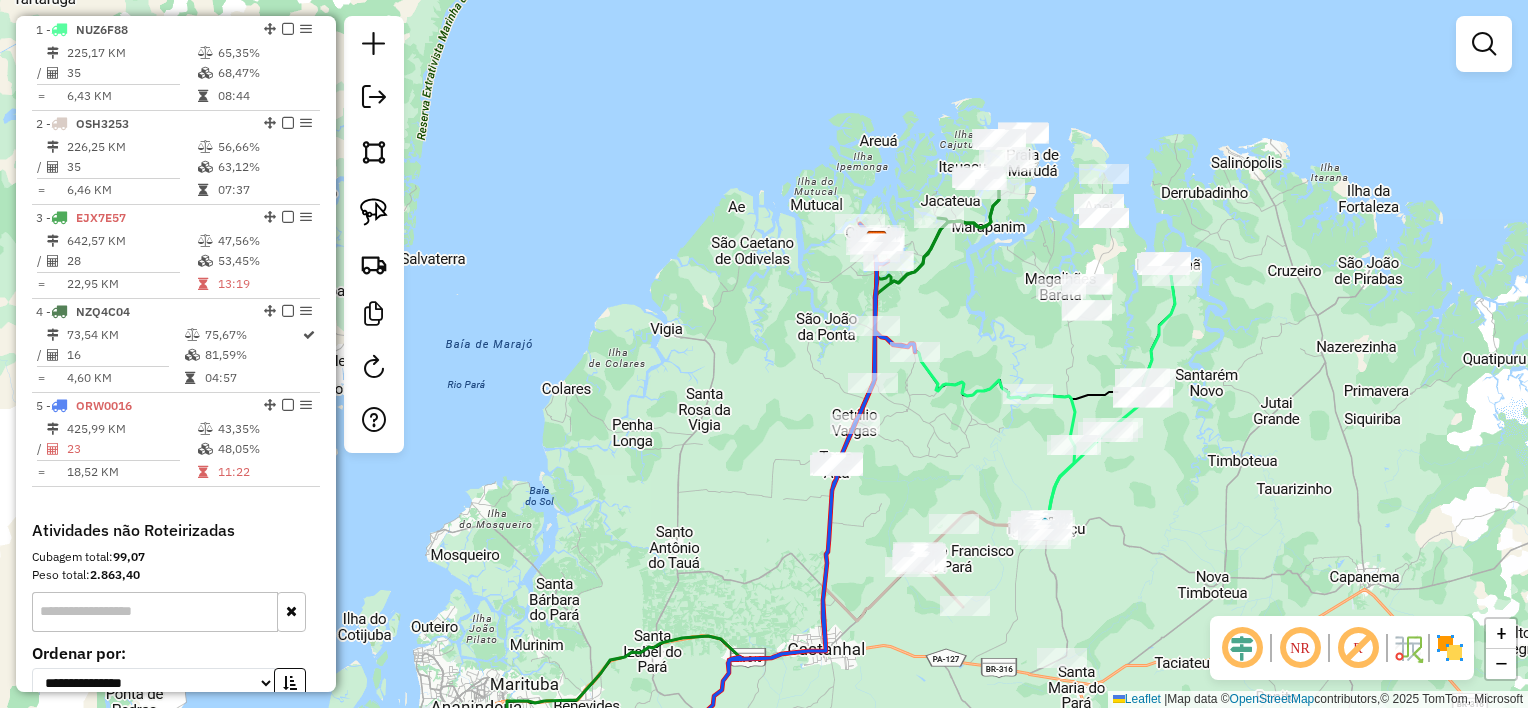 drag, startPoint x: 971, startPoint y: 198, endPoint x: 907, endPoint y: 520, distance: 328.29865 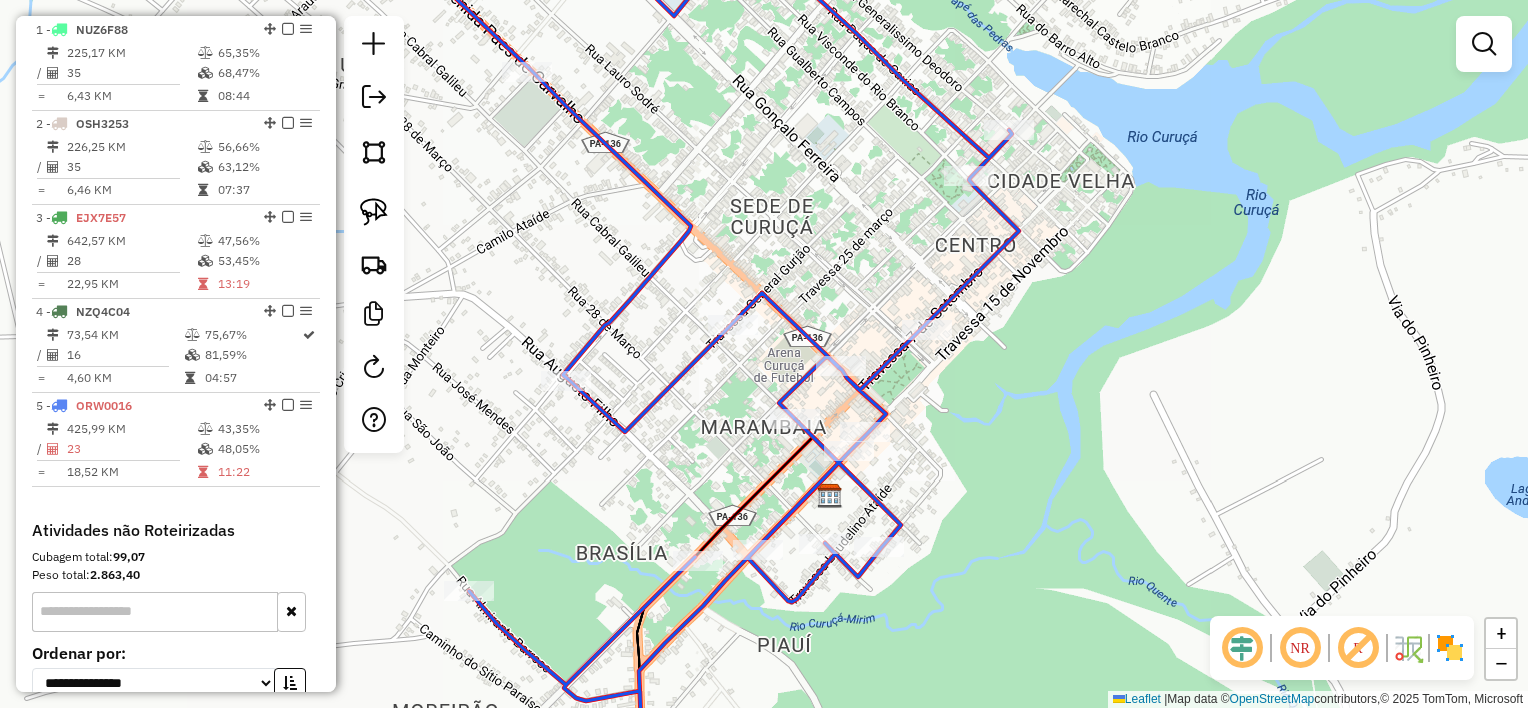 drag, startPoint x: 925, startPoint y: 471, endPoint x: 911, endPoint y: 392, distance: 80.23092 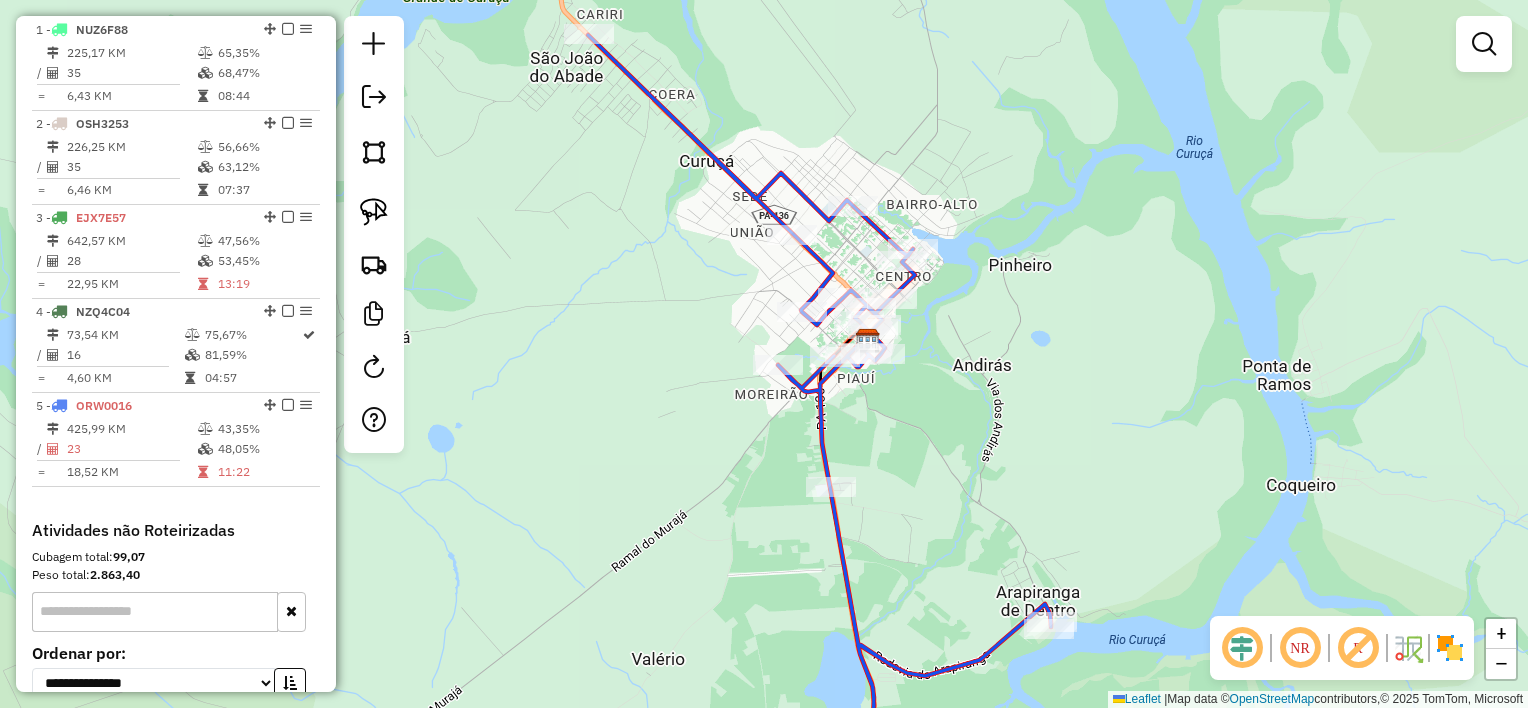 drag, startPoint x: 712, startPoint y: 183, endPoint x: 671, endPoint y: 136, distance: 62.369865 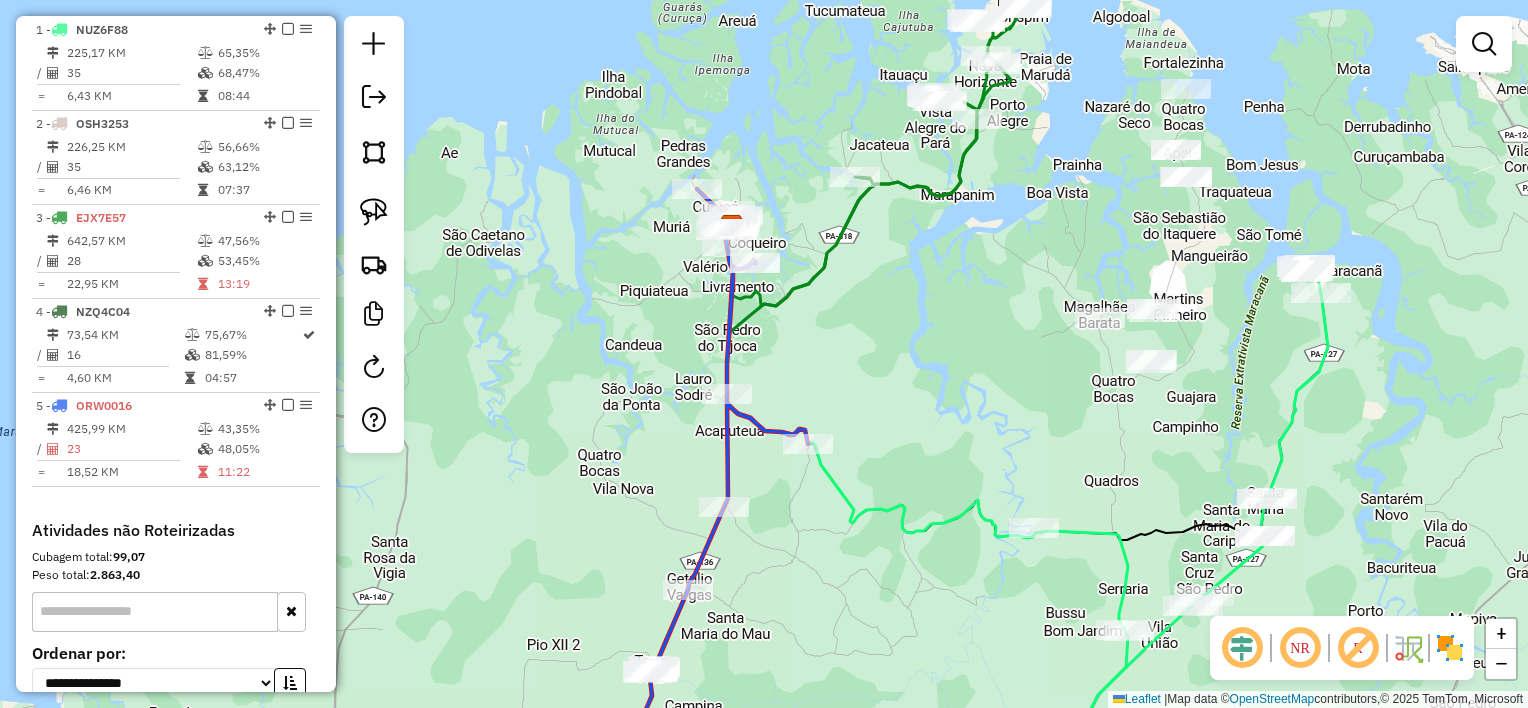 drag, startPoint x: 907, startPoint y: 326, endPoint x: 876, endPoint y: 394, distance: 74.73286 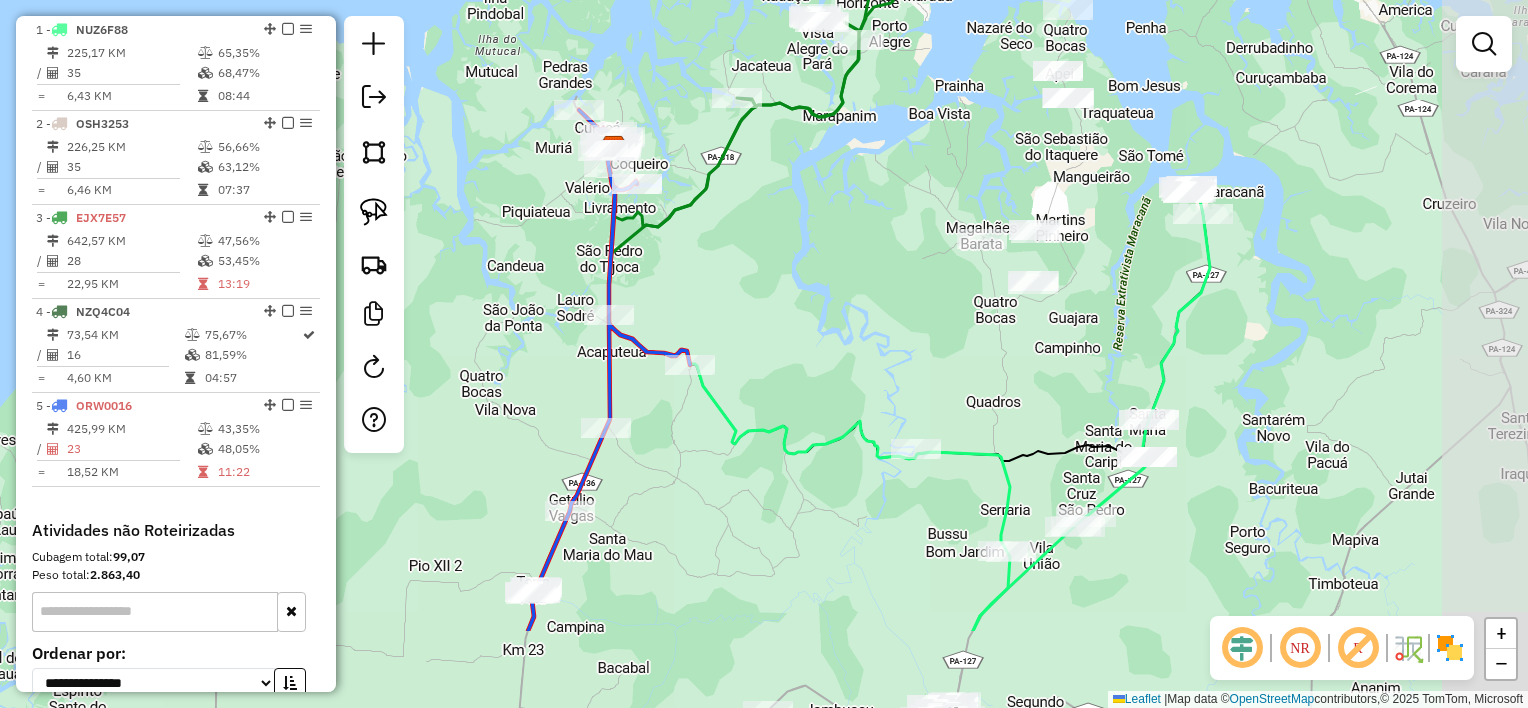 drag, startPoint x: 930, startPoint y: 424, endPoint x: 847, endPoint y: 267, distance: 177.58942 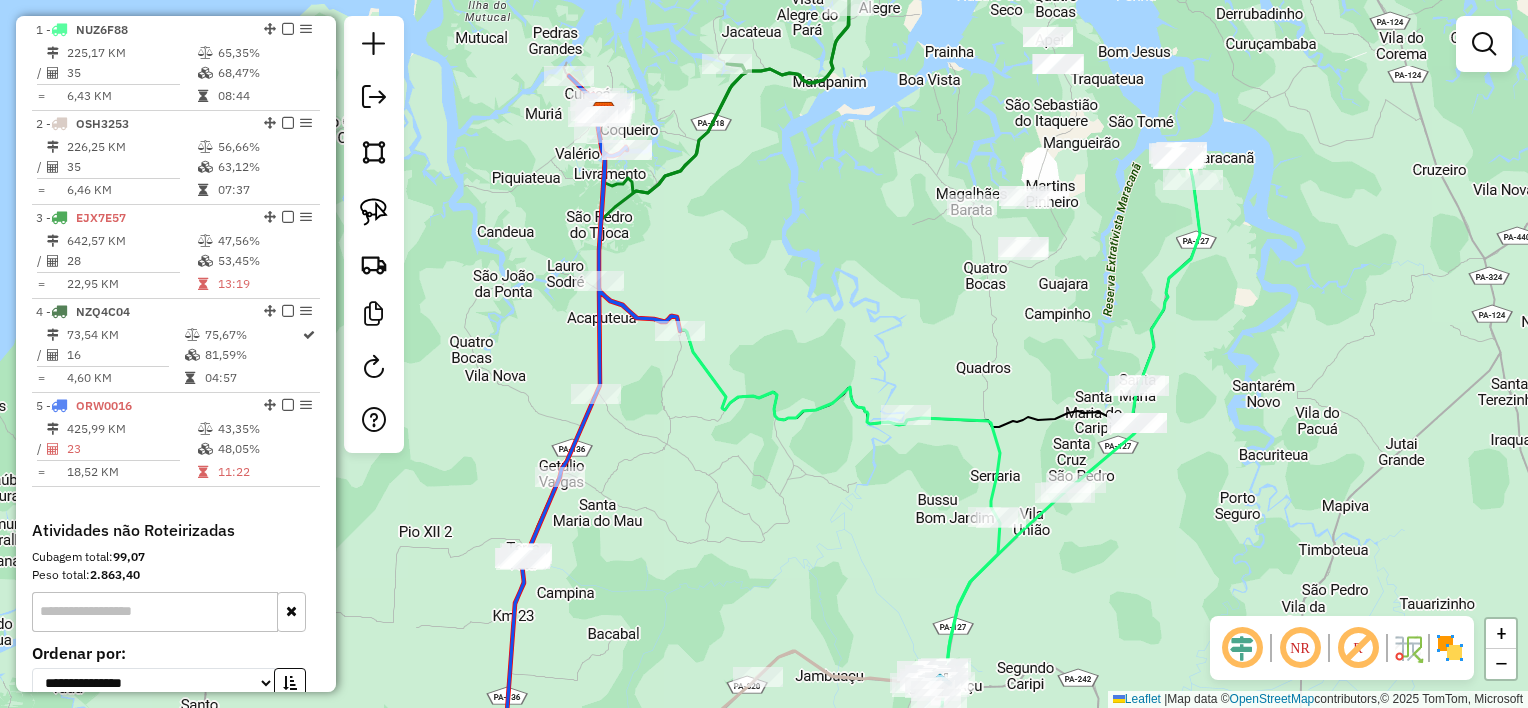 drag, startPoint x: 898, startPoint y: 326, endPoint x: 832, endPoint y: 284, distance: 78.23043 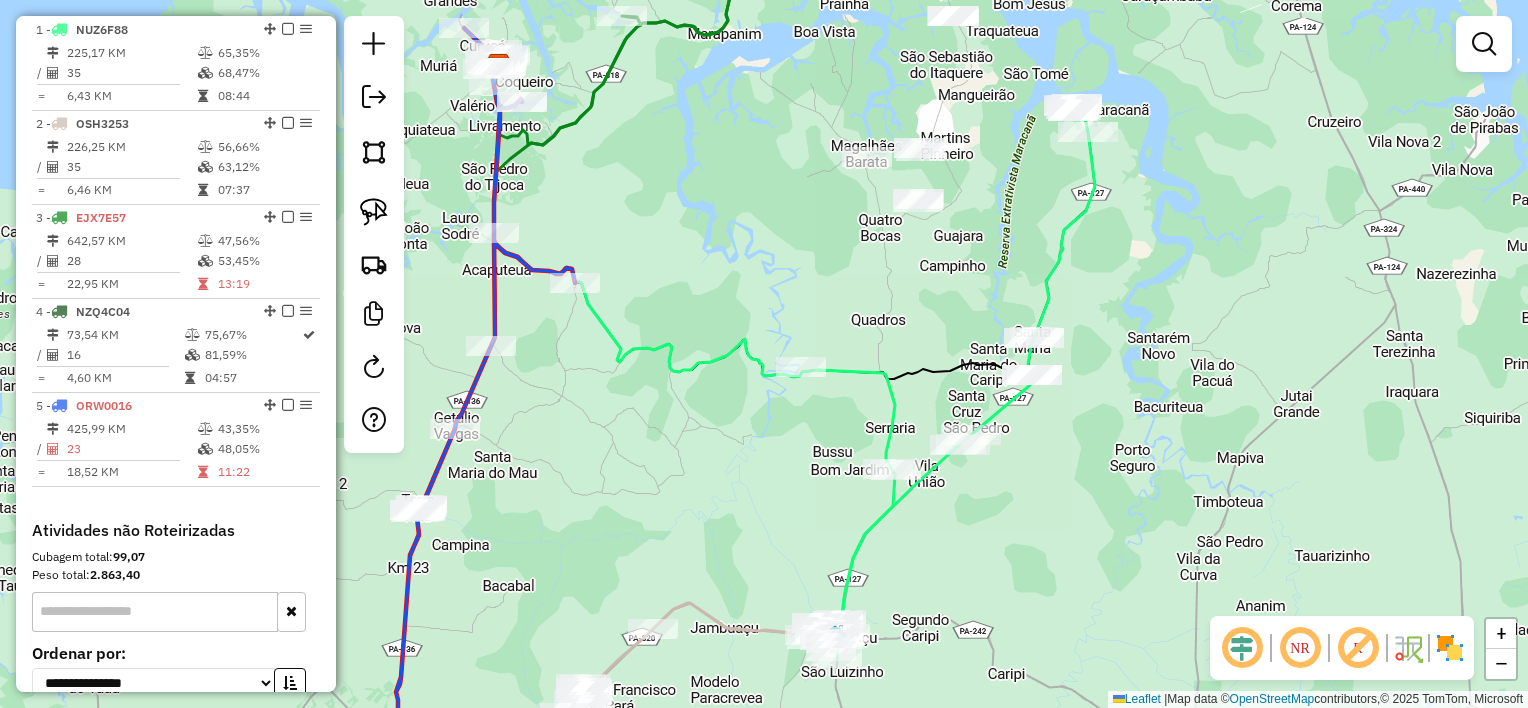 click on "Janela de atendimento Grade de atendimento Capacidade Transportadoras Veículos Cliente Pedidos  Rotas Selecione os dias de semana para filtrar as janelas de atendimento  Seg   Ter   Qua   Qui   Sex   Sáb   Dom  Informe o período da janela de atendimento: De: Até:  Filtrar exatamente a janela do cliente  Considerar janela de atendimento padrão  Selecione os dias de semana para filtrar as grades de atendimento  Seg   Ter   Qua   Qui   Sex   Sáb   Dom   Considerar clientes sem dia de atendimento cadastrado  Clientes fora do dia de atendimento selecionado Filtrar as atividades entre os valores definidos abaixo:  Peso mínimo:   Peso máximo:   Cubagem mínima:   Cubagem máxima:   De:   Até:  Filtrar as atividades entre o tempo de atendimento definido abaixo:  De:   Até:   Considerar capacidade total dos clientes não roteirizados Transportadora: Selecione um ou mais itens Tipo de veículo: Selecione um ou mais itens Veículo: Selecione um ou mais itens Motorista: Selecione um ou mais itens Nome: Rótulo:" 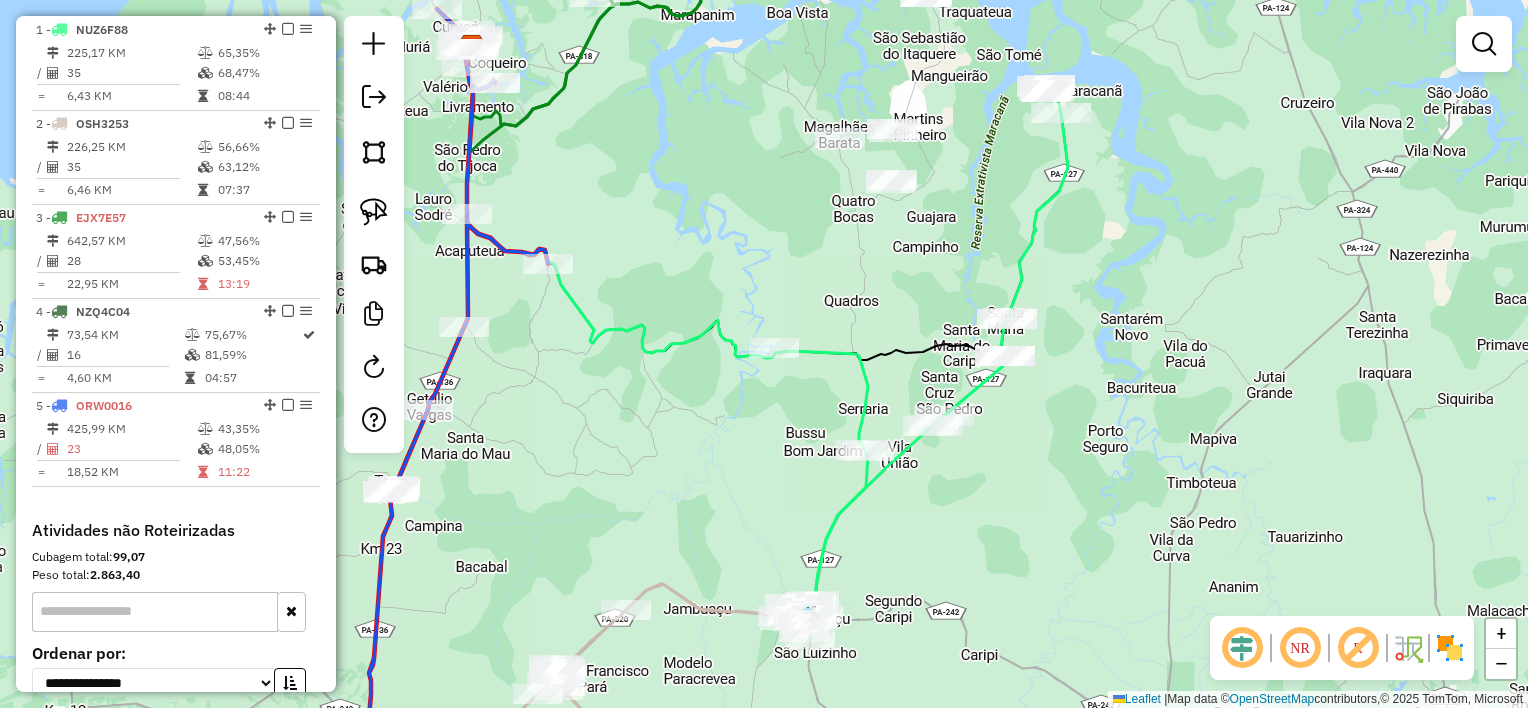 drag, startPoint x: 856, startPoint y: 268, endPoint x: 839, endPoint y: 239, distance: 33.61547 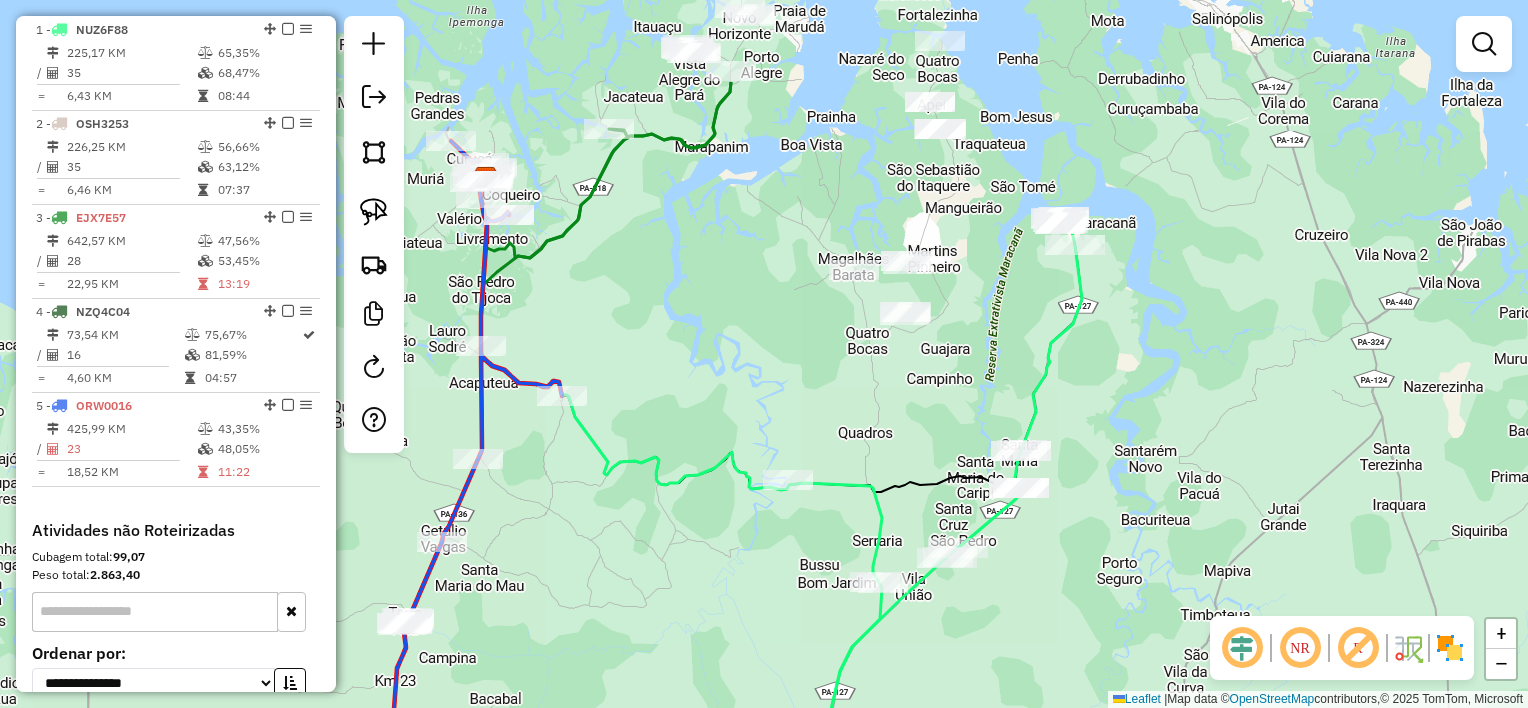 drag, startPoint x: 870, startPoint y: 283, endPoint x: 886, endPoint y: 415, distance: 132.96616 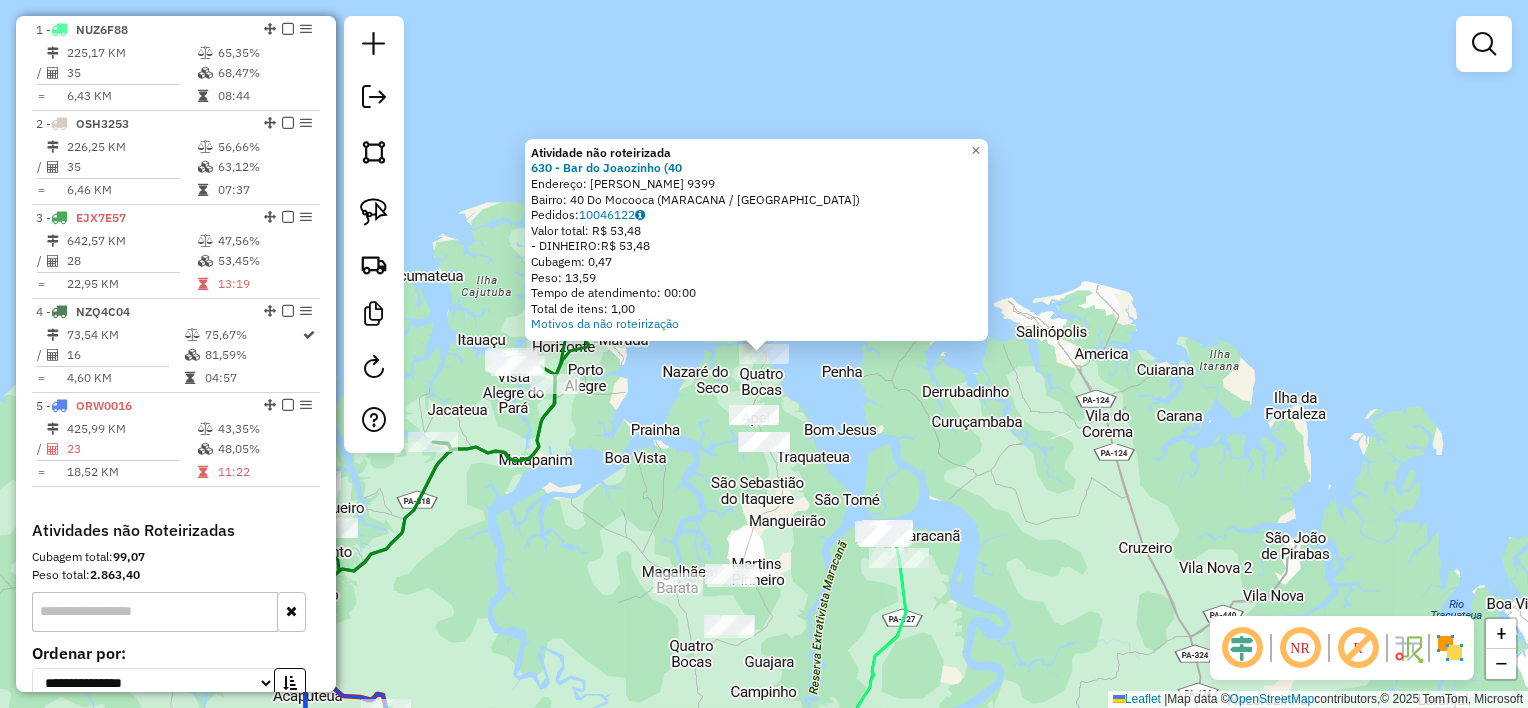click on "Atividade não roteirizada 630 - Bar do Joaozinho (40  Endereço:  Manoel Nobre 9399   Bairro: 40 Do Mocooca (MARACANA / [GEOGRAPHIC_DATA])   Pedidos:  10046122   Valor total: R$ 53,48   - DINHEIRO:  R$ 53,48   Cubagem: 0,47   Peso: 13,59   Tempo de atendimento: 00:00   Total de itens: 1,00  Motivos da não roteirização × Janela de atendimento Grade de atendimento Capacidade Transportadoras Veículos Cliente Pedidos  Rotas Selecione os dias de semana para filtrar as janelas de atendimento  Seg   Ter   Qua   Qui   Sex   Sáb   Dom  Informe o período da janela de atendimento: De: Até:  Filtrar exatamente a janela do cliente  Considerar janela de atendimento padrão  Selecione os dias de semana para filtrar as grades de atendimento  Seg   Ter   Qua   Qui   Sex   Sáb   Dom   Considerar clientes sem dia de atendimento cadastrado  Clientes fora do dia de atendimento selecionado Filtrar as atividades entre os valores definidos abaixo:  Peso mínimo:   Peso máximo:   Cubagem mínima:   Cubagem máxima:   De:   Até:   De:  +" 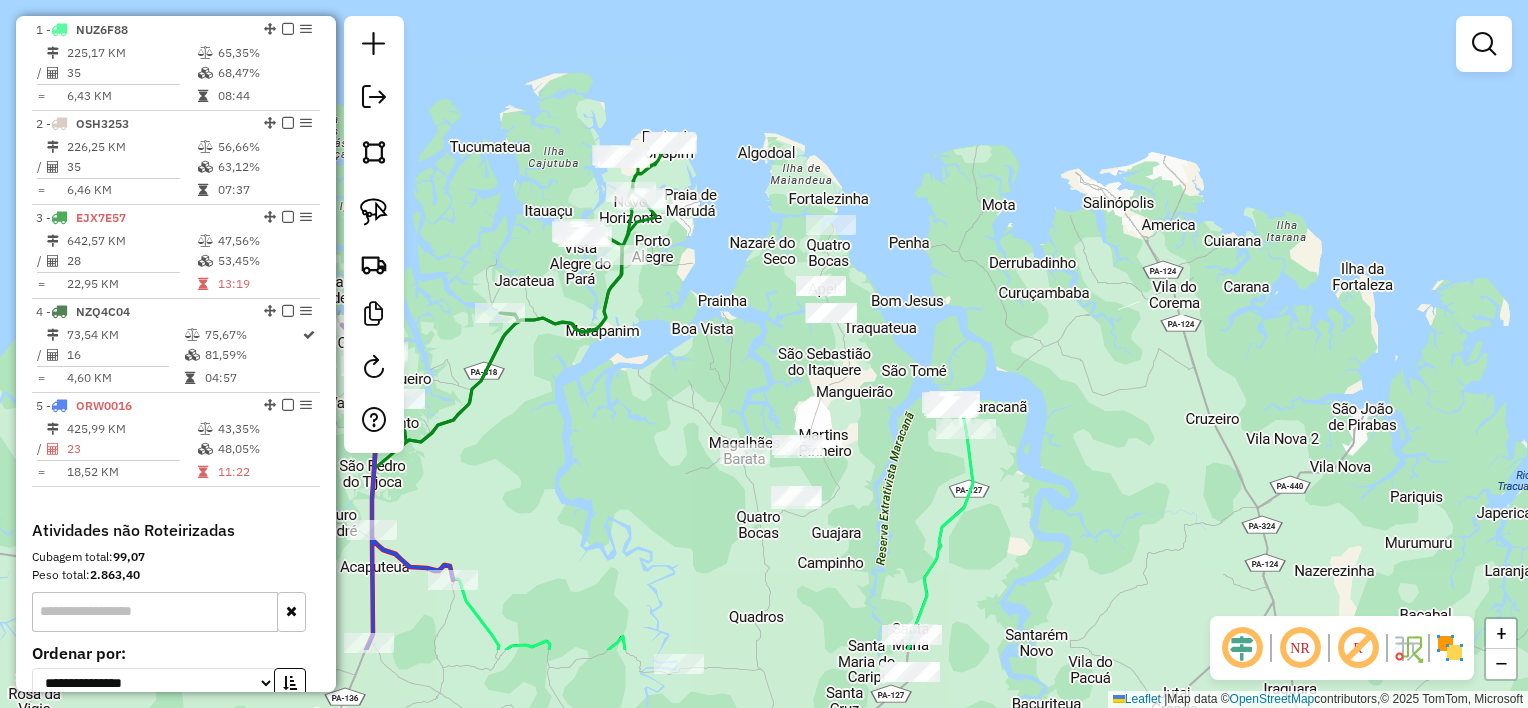 drag, startPoint x: 810, startPoint y: 505, endPoint x: 895, endPoint y: 272, distance: 248.02016 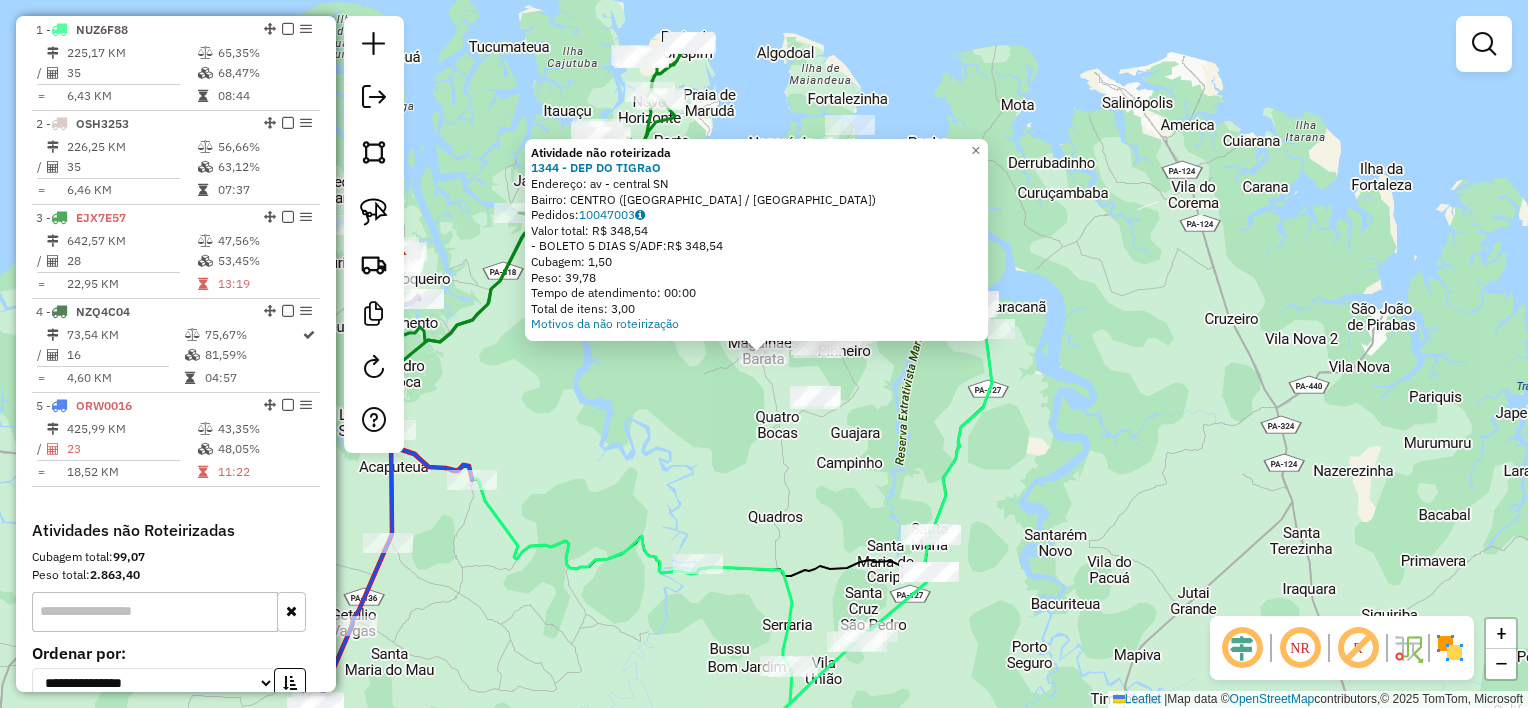 click on "Atividade não roteirizada 1344 - DEP DO TIGRaO  Endereço:  av - central SN   Bairro: CENTRO (MAGALHAES BARATA / [GEOGRAPHIC_DATA])   Pedidos:  10047003   Valor total: R$ 348,54   - BOLETO 5 DIAS S/ADF:  R$ 348,54   Cubagem: 1,50   Peso: 39,78   Tempo de atendimento: 00:00   Total de itens: 3,00  Motivos da não roteirização × Janela de atendimento Grade de atendimento Capacidade Transportadoras Veículos Cliente Pedidos  Rotas Selecione os dias de semana para filtrar as janelas de atendimento  Seg   Ter   Qua   Qui   Sex   Sáb   Dom  Informe o período da janela de atendimento: De: Até:  Filtrar exatamente a janela do cliente  Considerar janela de atendimento padrão  Selecione os dias de semana para filtrar as grades de atendimento  Seg   Ter   Qua   Qui   Sex   Sáb   Dom   Considerar clientes sem dia de atendimento cadastrado  Clientes fora do dia de atendimento selecionado Filtrar as atividades entre os valores definidos abaixo:  Peso mínimo:   Peso máximo:   Cubagem mínima:   Cubagem máxima:   De:   Até:  +" 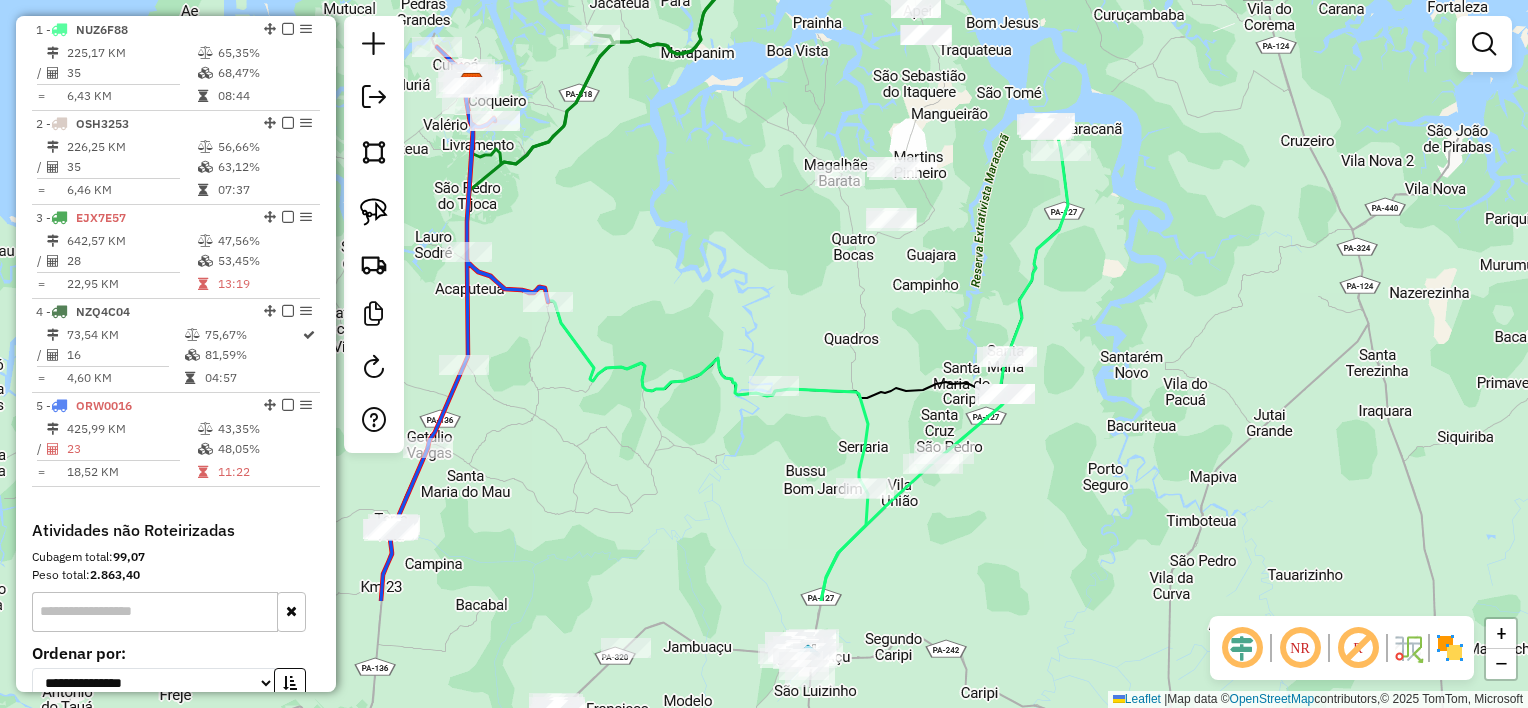 drag, startPoint x: 764, startPoint y: 441, endPoint x: 840, endPoint y: 258, distance: 198.15398 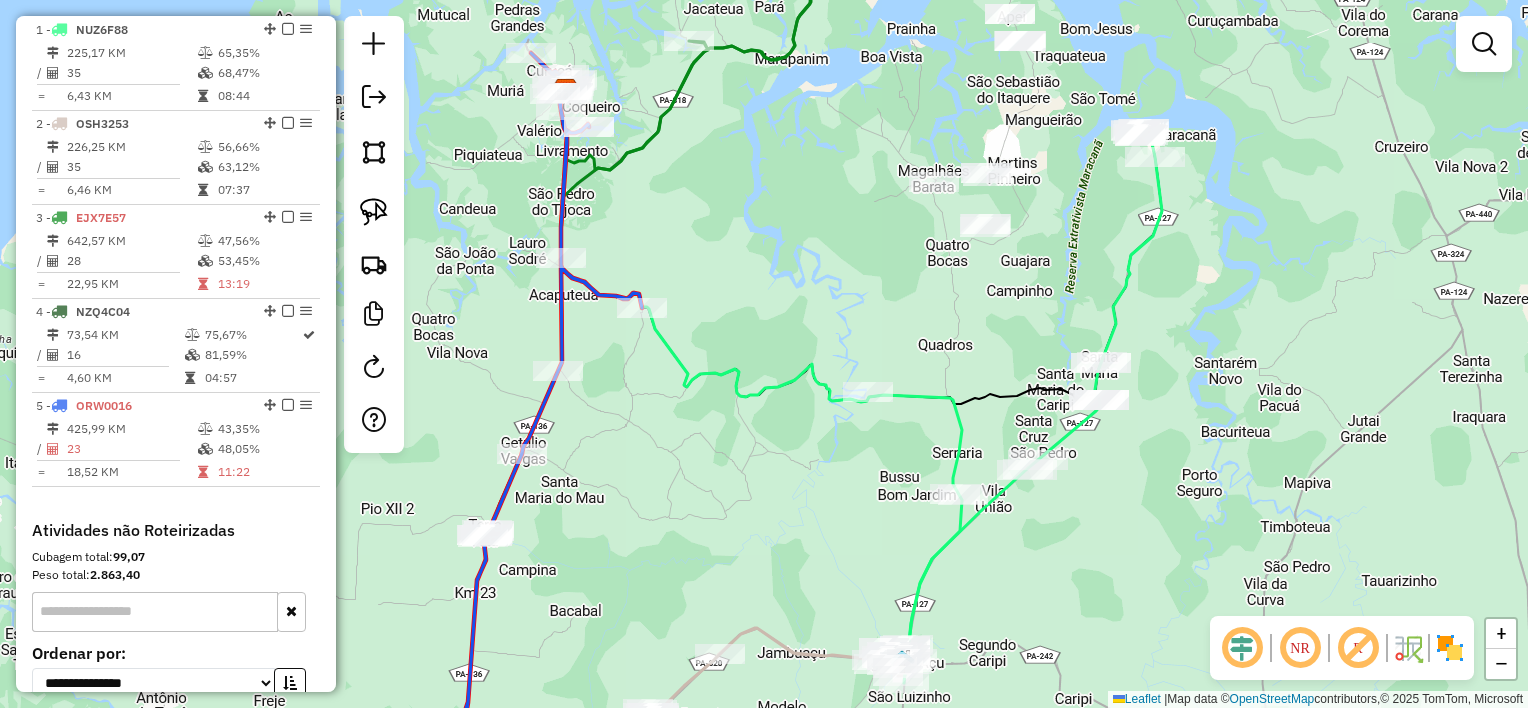 drag, startPoint x: 732, startPoint y: 281, endPoint x: 985, endPoint y: 304, distance: 254.0433 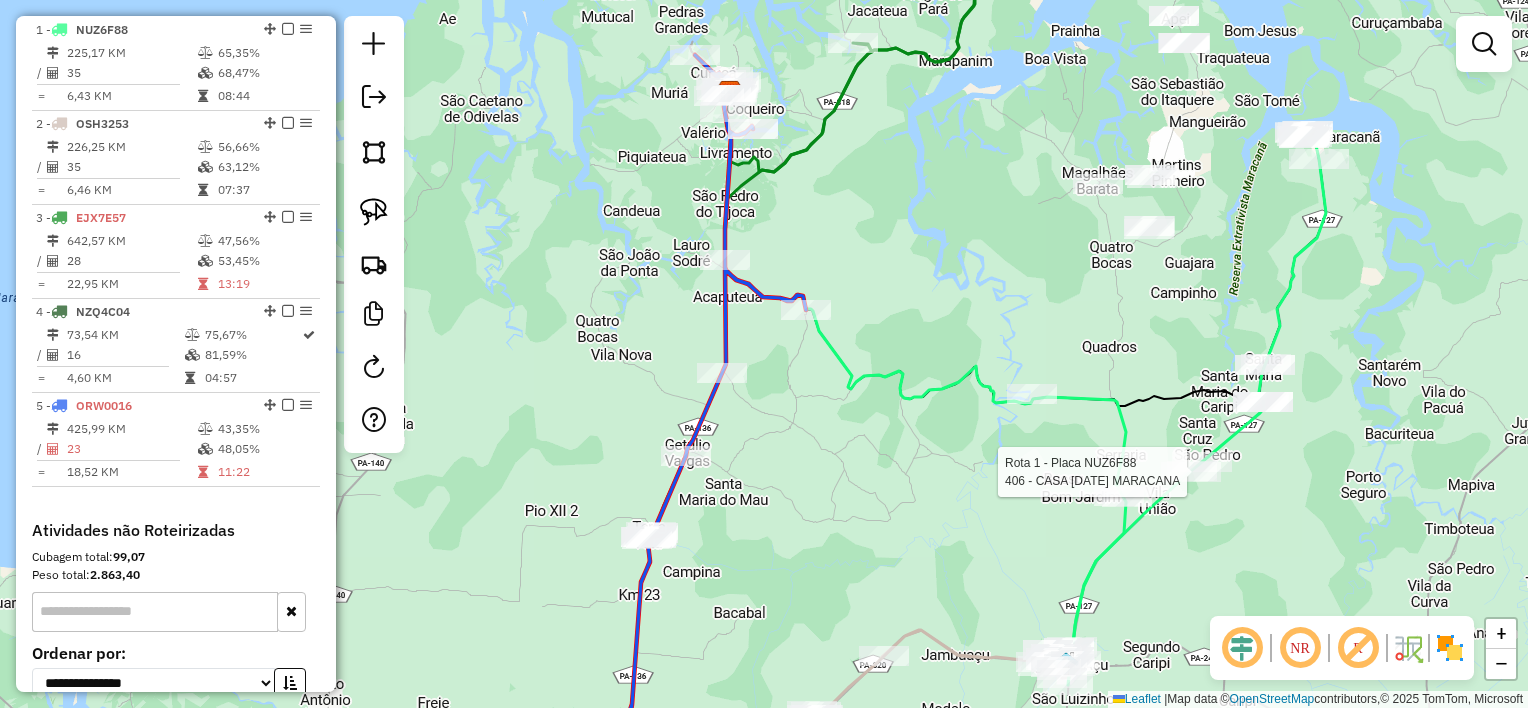 select on "**********" 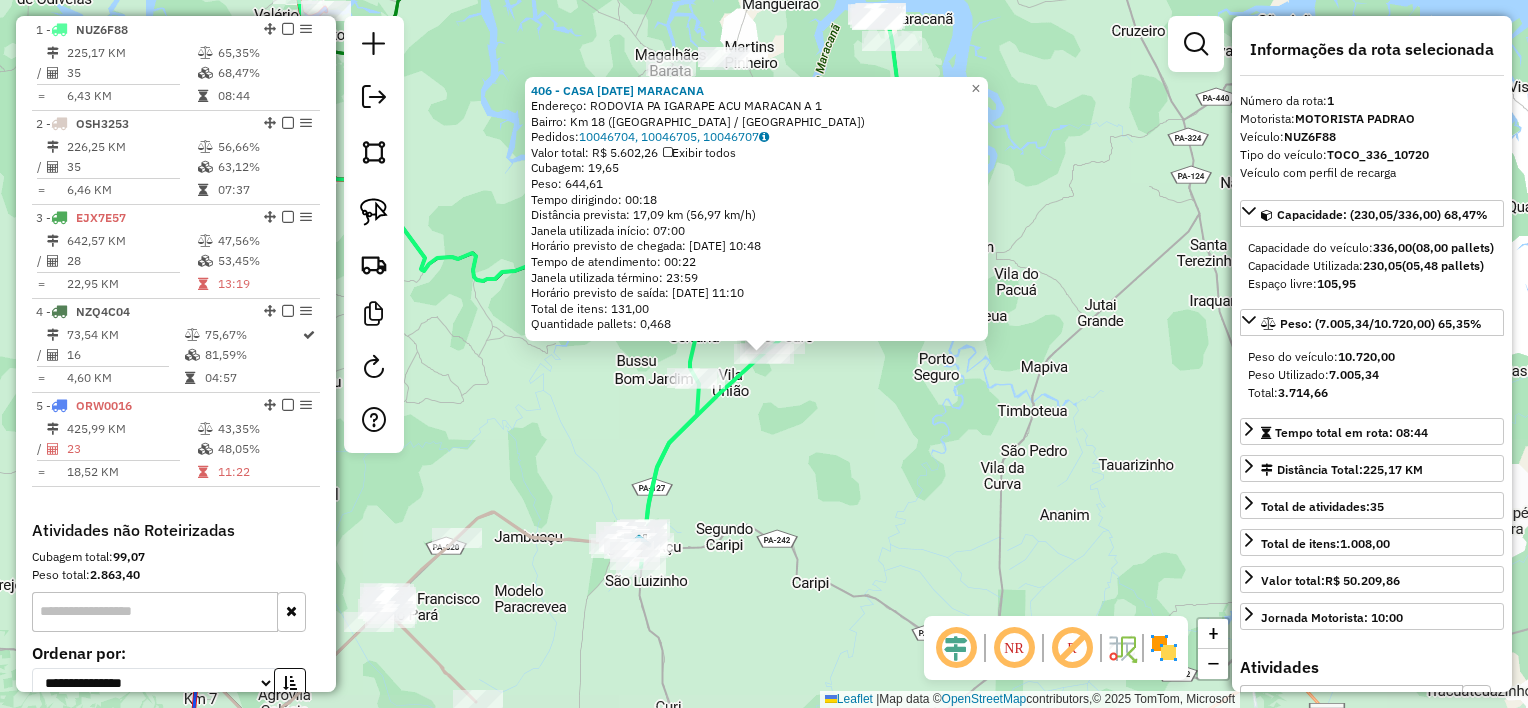 scroll, scrollTop: 748, scrollLeft: 0, axis: vertical 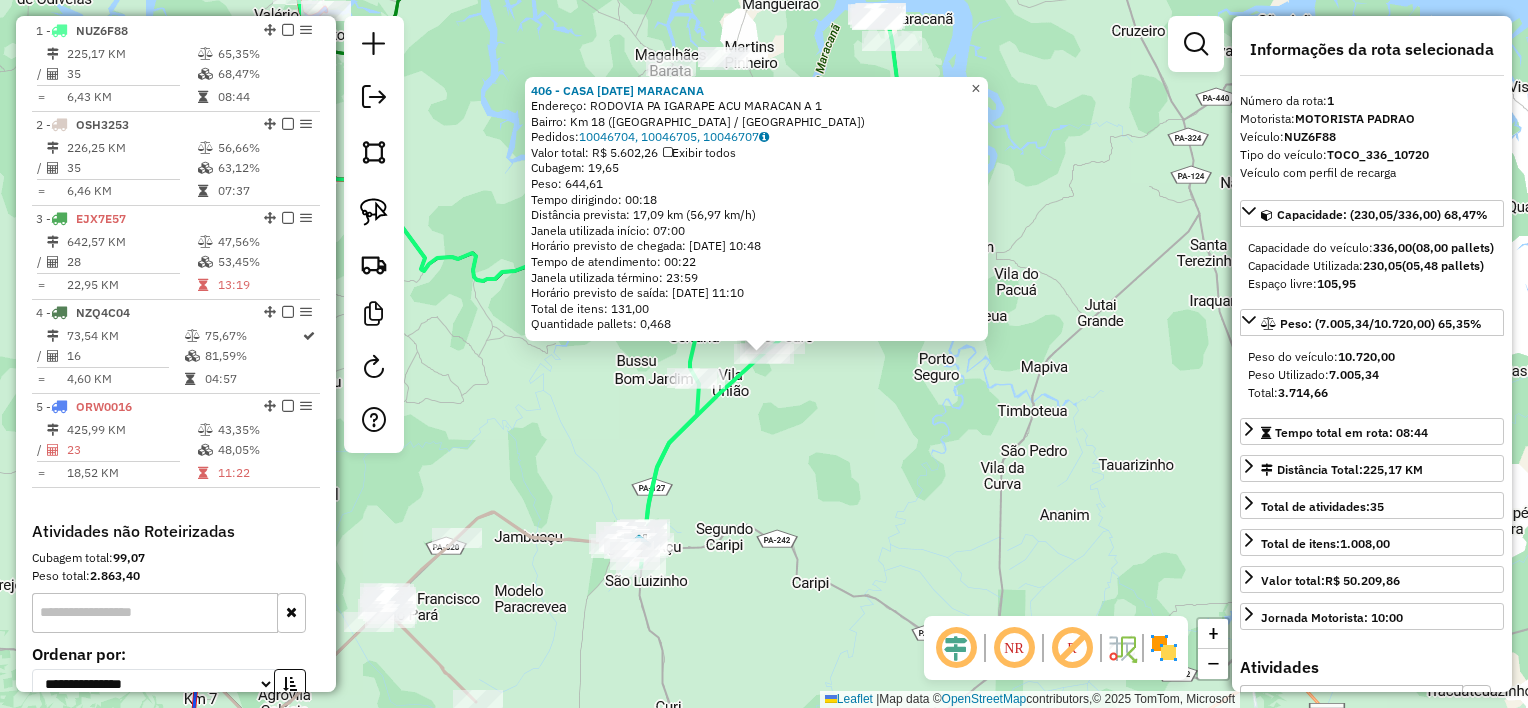 click on "×" 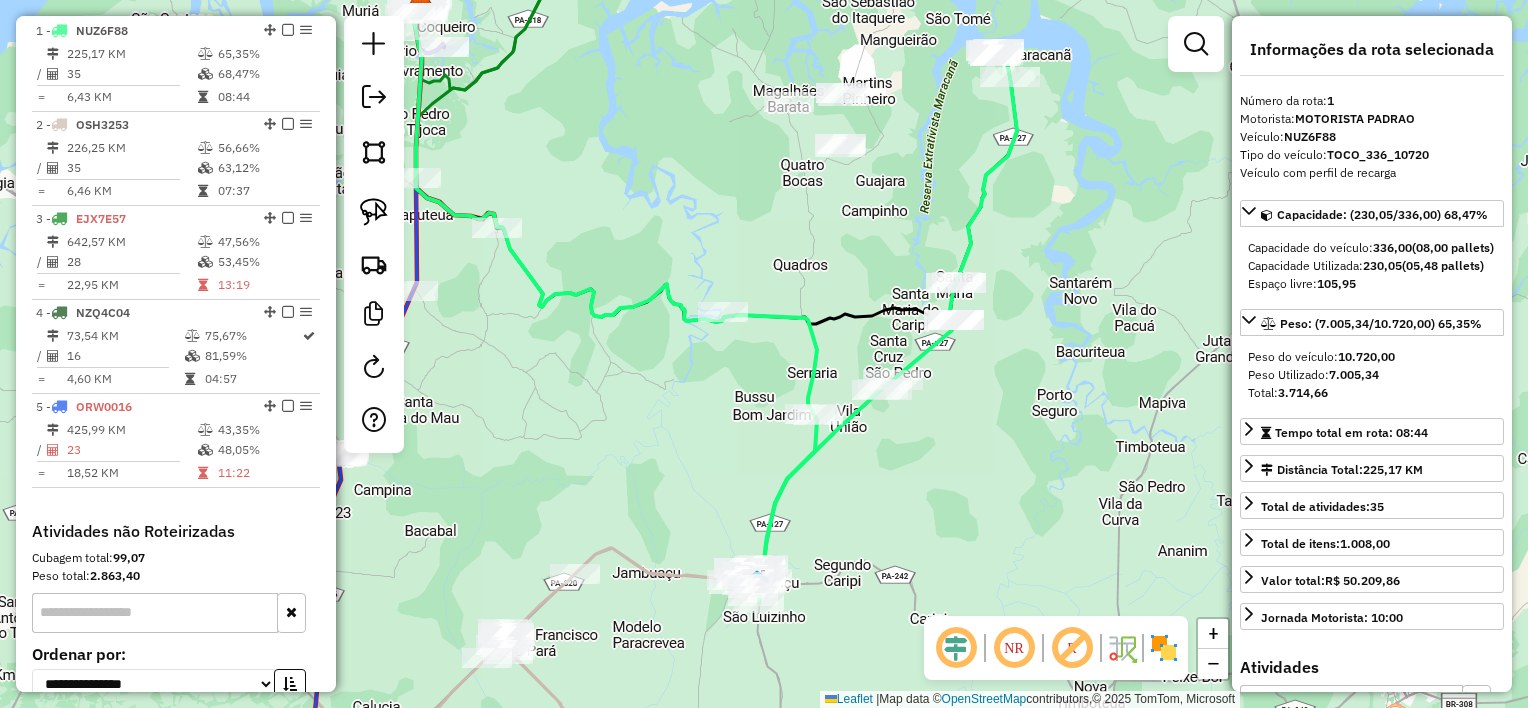 drag, startPoint x: 888, startPoint y: 461, endPoint x: 995, endPoint y: 492, distance: 111.40018 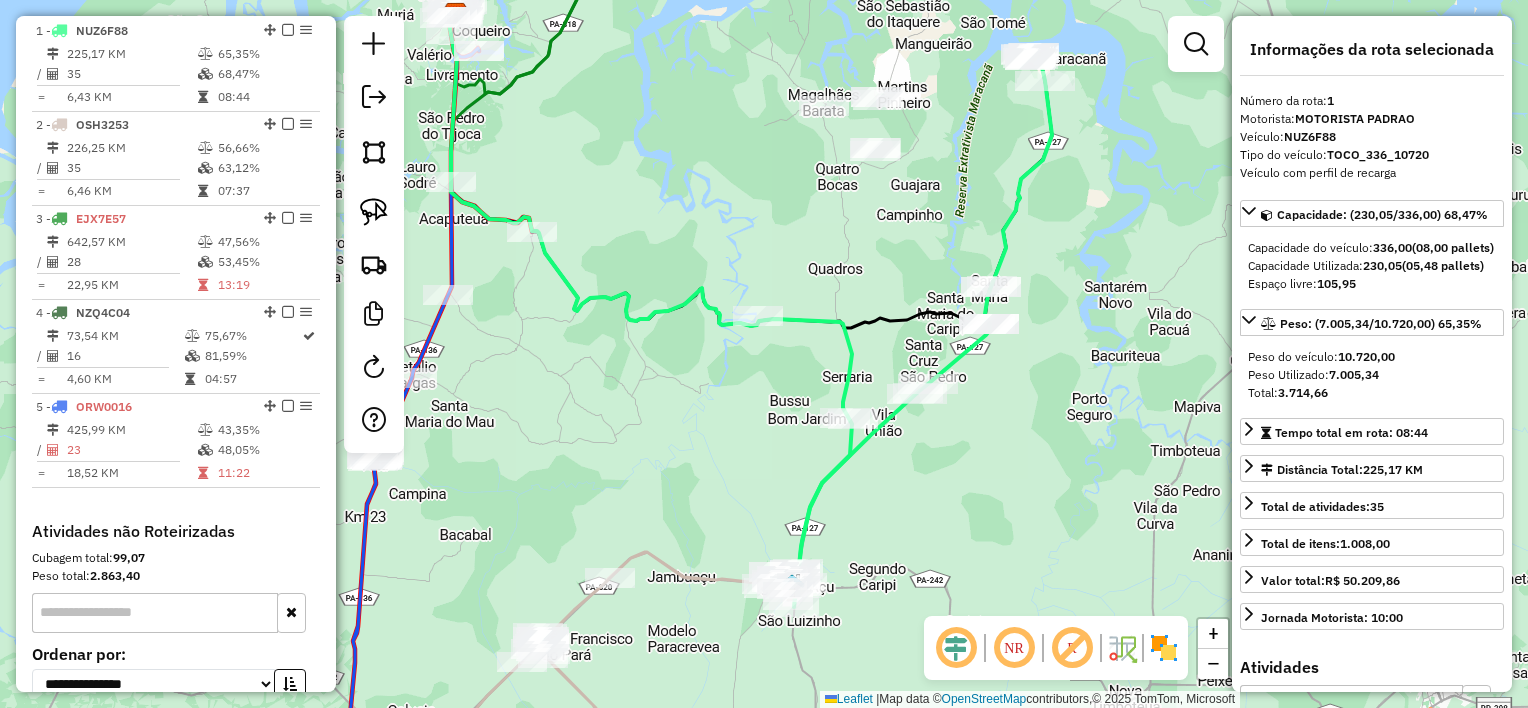 drag, startPoint x: 1015, startPoint y: 482, endPoint x: 1005, endPoint y: 476, distance: 11.661903 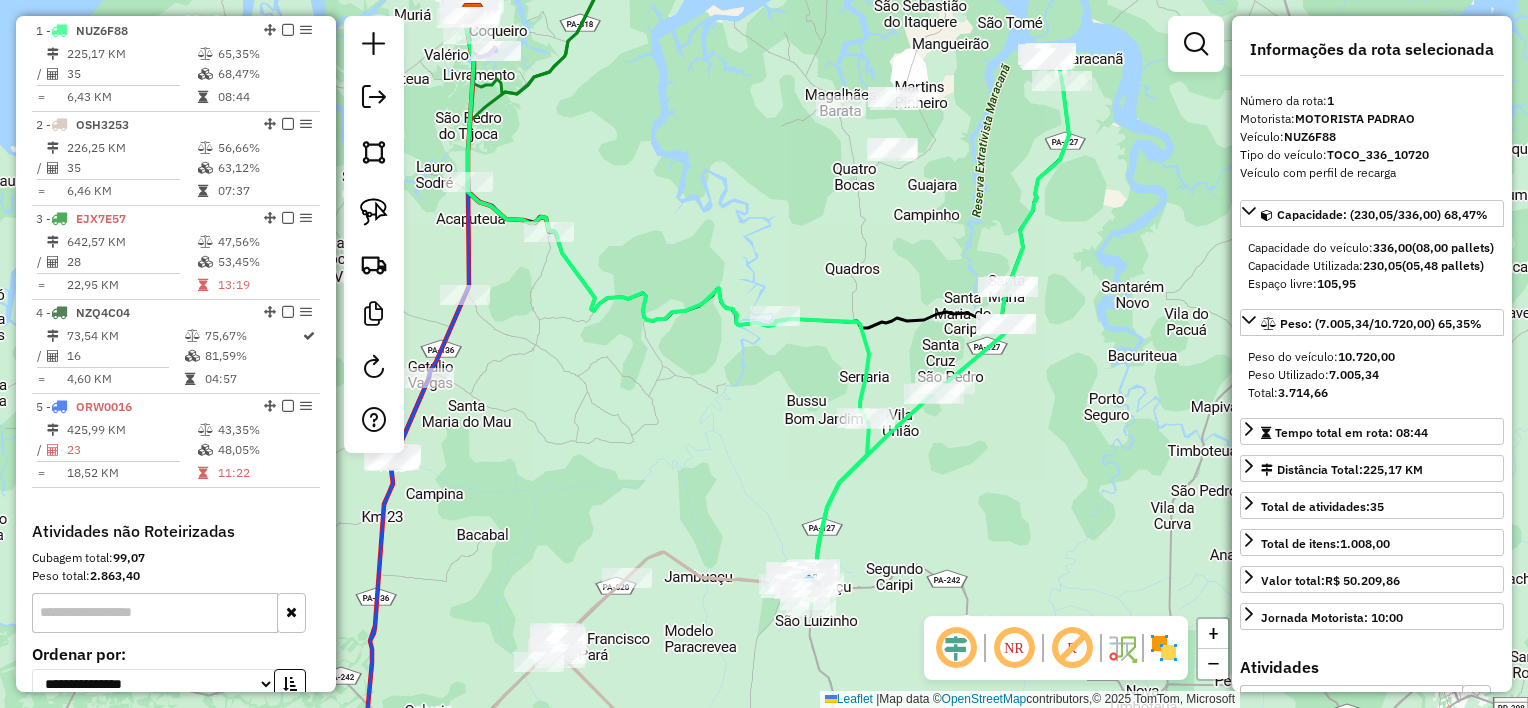 click on "Janela de atendimento Grade de atendimento Capacidade Transportadoras Veículos Cliente Pedidos  Rotas Selecione os dias de semana para filtrar as janelas de atendimento  Seg   Ter   Qua   Qui   Sex   Sáb   Dom  Informe o período da janela de atendimento: De: Até:  Filtrar exatamente a janela do cliente  Considerar janela de atendimento padrão  Selecione os dias de semana para filtrar as grades de atendimento  Seg   Ter   Qua   Qui   Sex   Sáb   Dom   Considerar clientes sem dia de atendimento cadastrado  Clientes fora do dia de atendimento selecionado Filtrar as atividades entre os valores definidos abaixo:  Peso mínimo:   Peso máximo:   Cubagem mínima:   Cubagem máxima:   De:   Até:  Filtrar as atividades entre o tempo de atendimento definido abaixo:  De:   Até:   Considerar capacidade total dos clientes não roteirizados Transportadora: Selecione um ou mais itens Tipo de veículo: Selecione um ou mais itens Veículo: Selecione um ou mais itens Motorista: Selecione um ou mais itens Nome: Rótulo:" 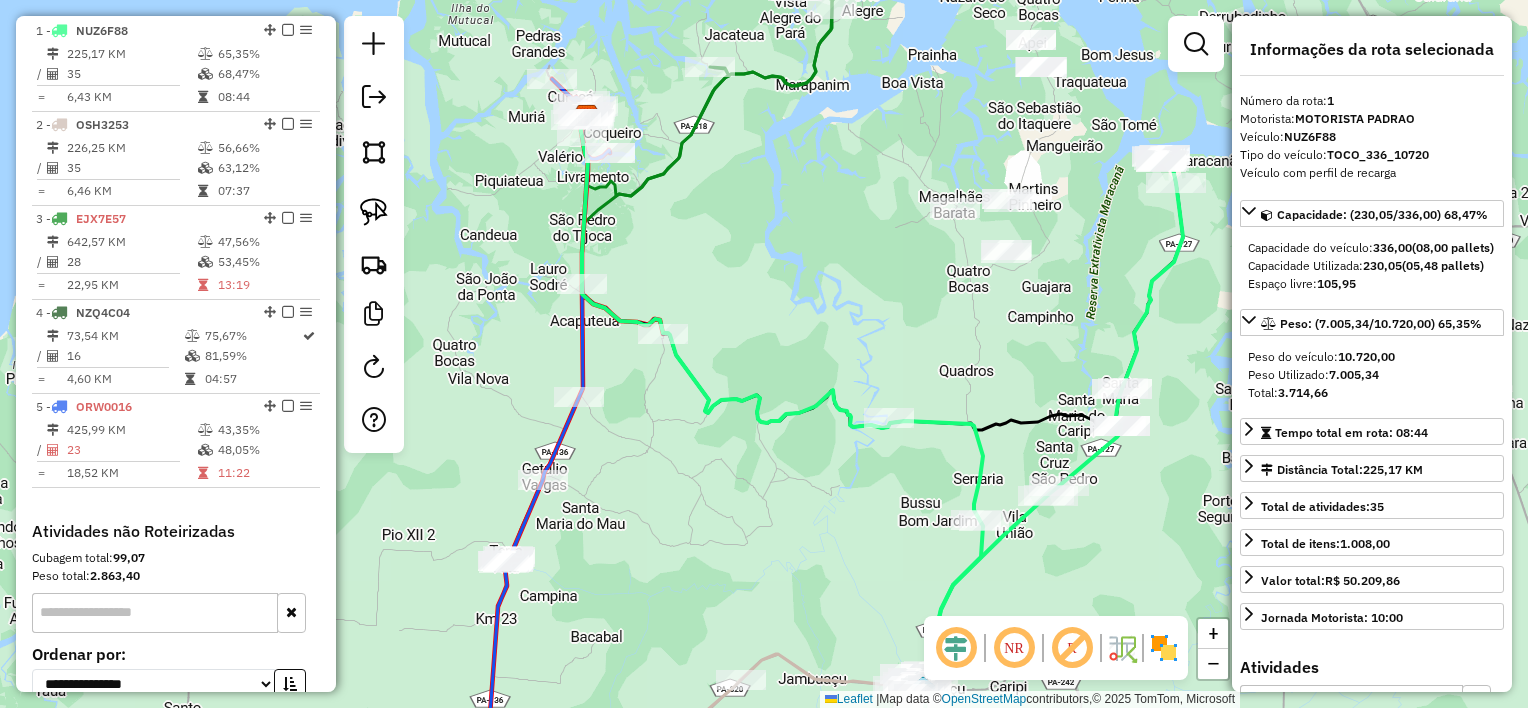drag, startPoint x: 784, startPoint y: 301, endPoint x: 791, endPoint y: 325, distance: 25 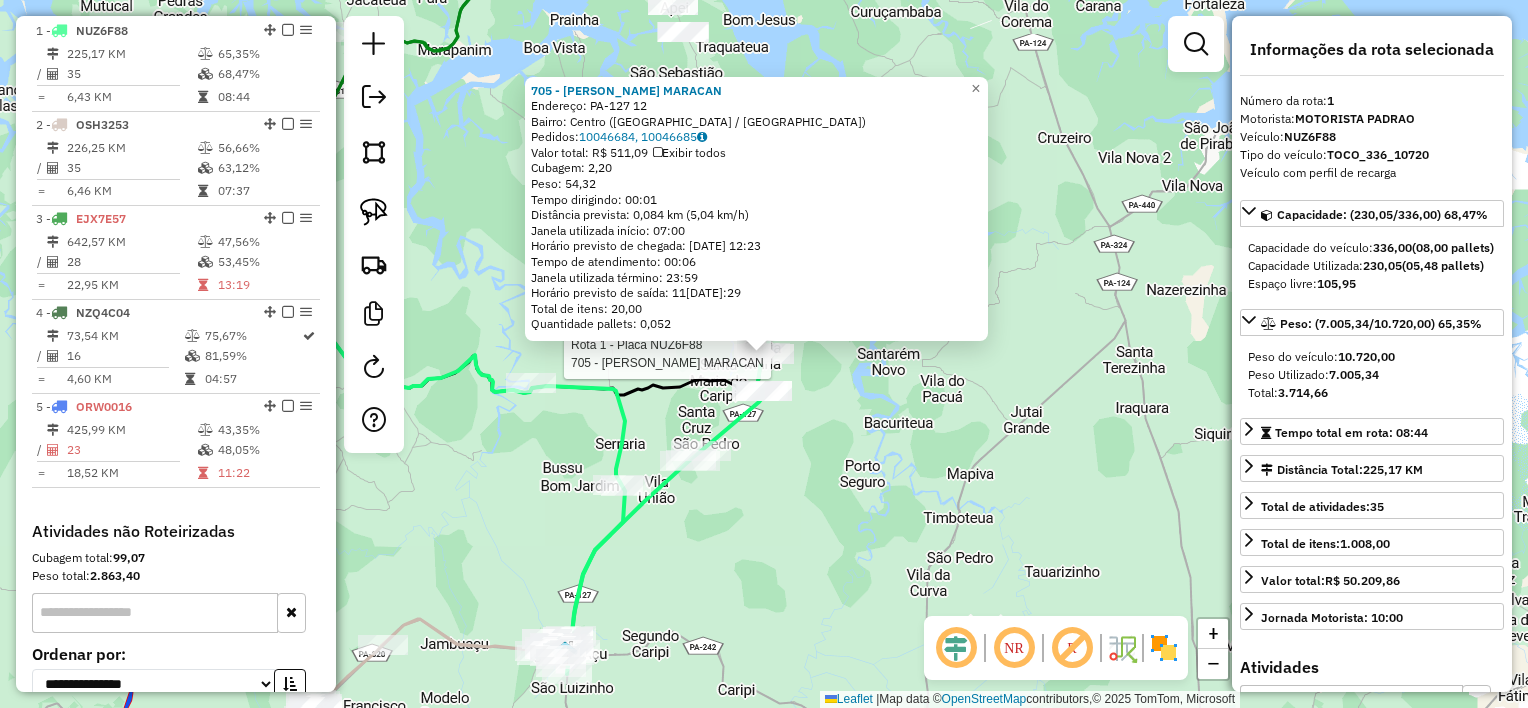 click on "Rota 1 - Placa NUZ6F88  705 - JEAN BEBIDAS MARACAN Rota 1 - Placa NUZ6F88  1301 - COMERCIAL 2 IRMaOS 705 - JEAN BEBIDAS MARACAN  Endereço:  [GEOGRAPHIC_DATA]-127 12   Bairro: Centro ([GEOGRAPHIC_DATA] / [GEOGRAPHIC_DATA])   Pedidos:  10046684, 10046685   Valor total: R$ 511,09   Exibir todos   Cubagem: 2,20  Peso: 54,32  Tempo dirigindo: 00:01   Distância prevista: 0,084 km (5,04 km/h)   Janela utilizada início: 07:00   Horário previsto de chegada: [DATE] 12:23   Tempo de atendimento: 00:06   Janela utilizada término: 23:59   Horário previsto de saída: [DATE] 12:29   Total de itens: 20,00   Quantidade pallets: 0,052  × Janela de atendimento Grade de atendimento Capacidade Transportadoras Veículos Cliente Pedidos  Rotas Selecione os dias de semana para filtrar as janelas de atendimento  Seg   Ter   Qua   Qui   Sex   Sáb   Dom  Informe o período da janela de atendimento: De: Até:  Filtrar exatamente a janela do cliente  Considerar janela de atendimento padrão  Selecione os dias de semana para filtrar as grades de atendimento De:" 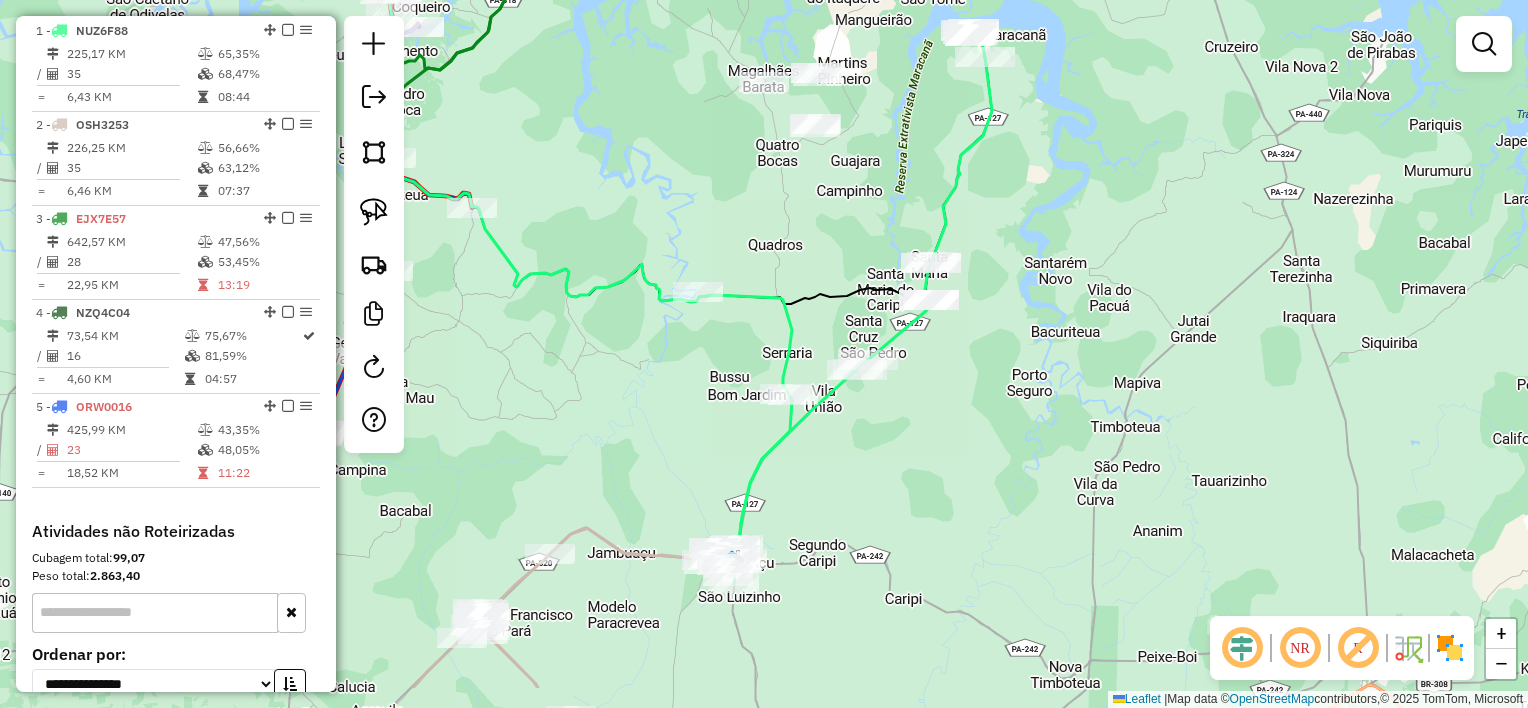 drag, startPoint x: 947, startPoint y: 409, endPoint x: 904, endPoint y: 432, distance: 48.76474 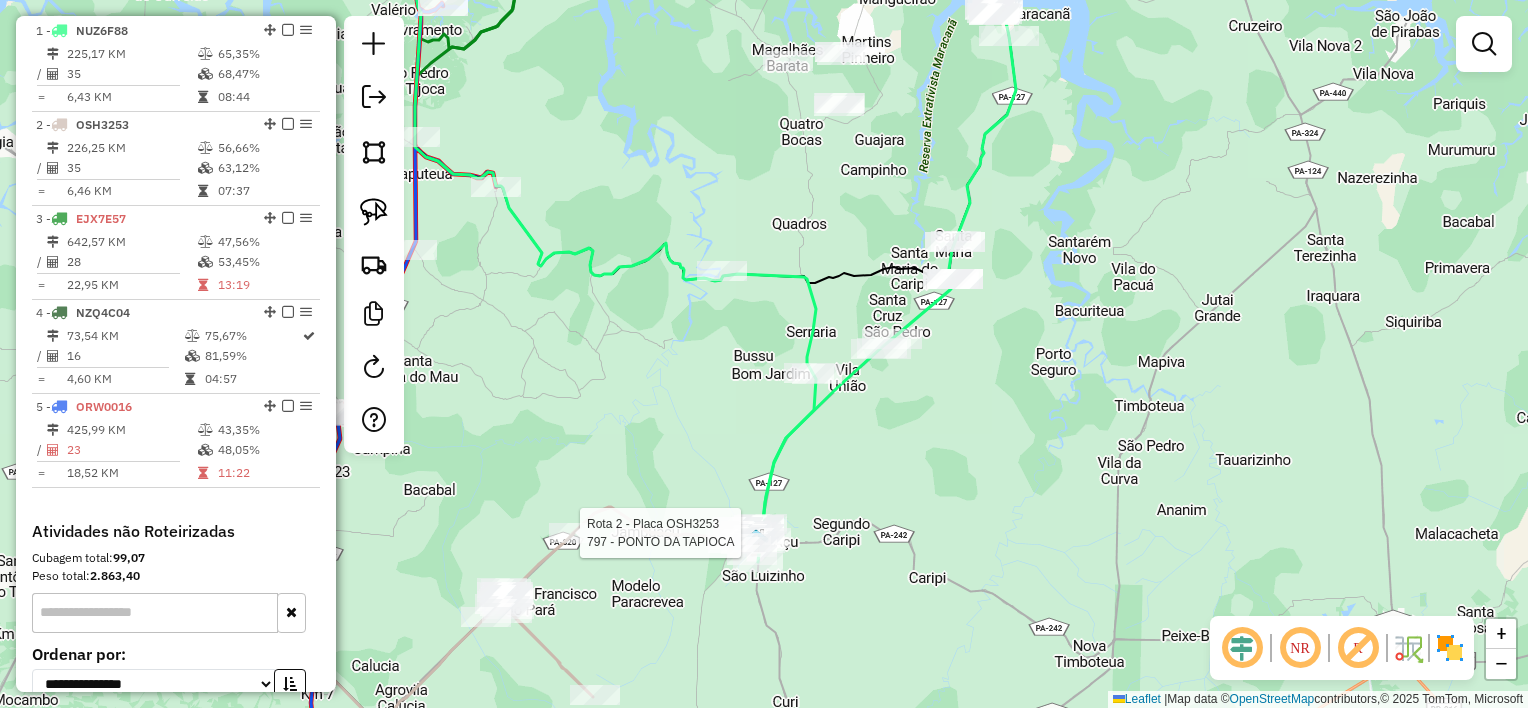 select on "**********" 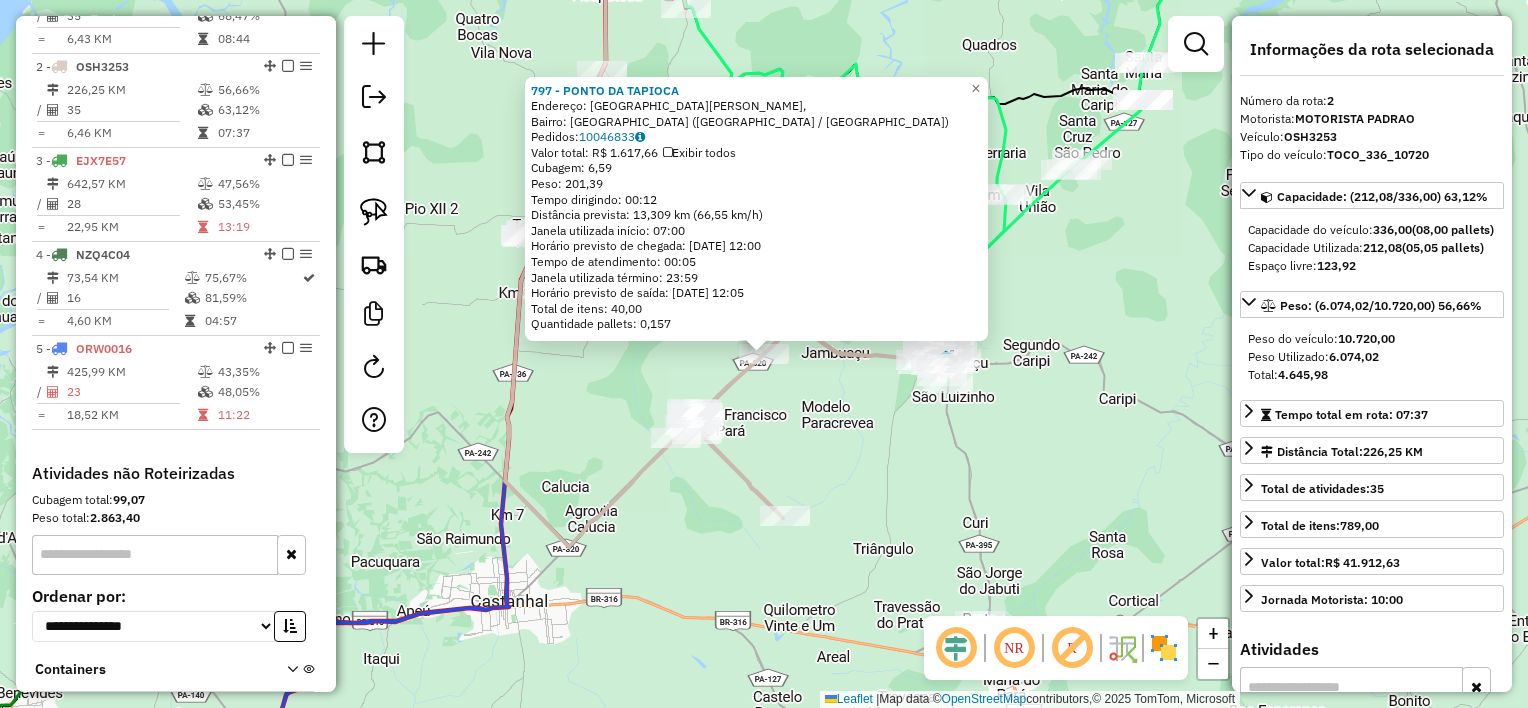 scroll, scrollTop: 838, scrollLeft: 0, axis: vertical 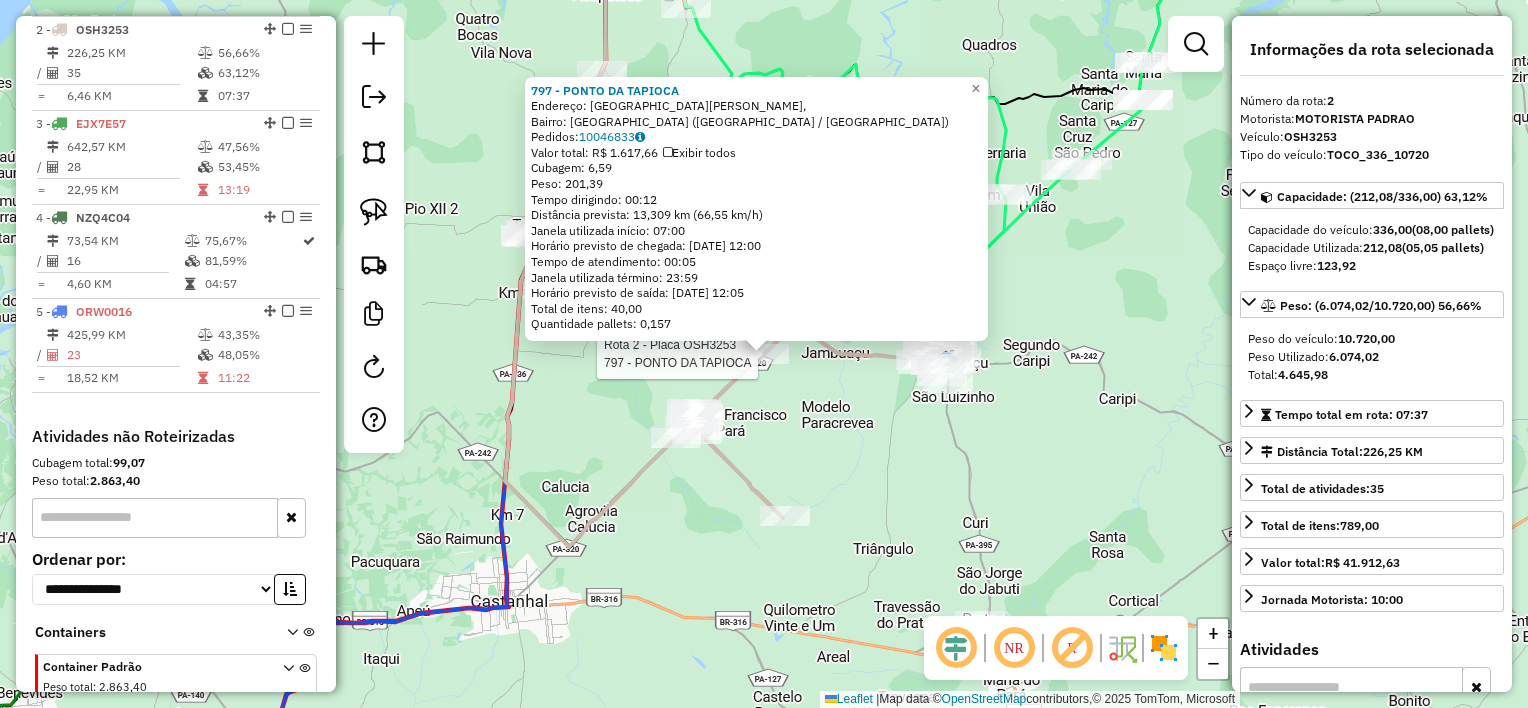 click on "Rota 2 - Placa OSH3253  797 - PONTO DA TAPIOCA 797 - PONTO DA TAPIOCA  Endereço: [GEOGRAPHIC_DATA][PERSON_NAME],    [GEOGRAPHIC_DATA]: [GEOGRAPHIC_DATA] ([GEOGRAPHIC_DATA] / [GEOGRAPHIC_DATA])   [GEOGRAPHIC_DATA]:  10046833   Valor total: R$ 1.617,66   Exibir todos   Cubagem: 6,59  Peso: 201,39  Tempo dirigindo: 00:12   Distância prevista: 13,309 km (66,55 km/h)   Janela utilizada início: 07:00   Horário previsto de chegada: [DATE] 12:00   Tempo de atendimento: 00:05   Janela utilizada término: 23:59   Horário previsto de saída: [DATE] 12:05   Total de itens: 40,00   Quantidade pallets: 0,157  × Janela de atendimento Grade de atendimento Capacidade Transportadoras Veículos Cliente Pedidos  Rotas Selecione os dias de semana para filtrar as janelas de atendimento  Seg   Ter   Qua   Qui   Sex   Sáb   Dom  Informe o período da janela de atendimento: De: Até:  Filtrar exatamente a janela do cliente  Considerar janela de atendimento padrão  Selecione os dias de semana para filtrar as grades de atendimento  Seg   Ter   Qua   Qui   Sex" 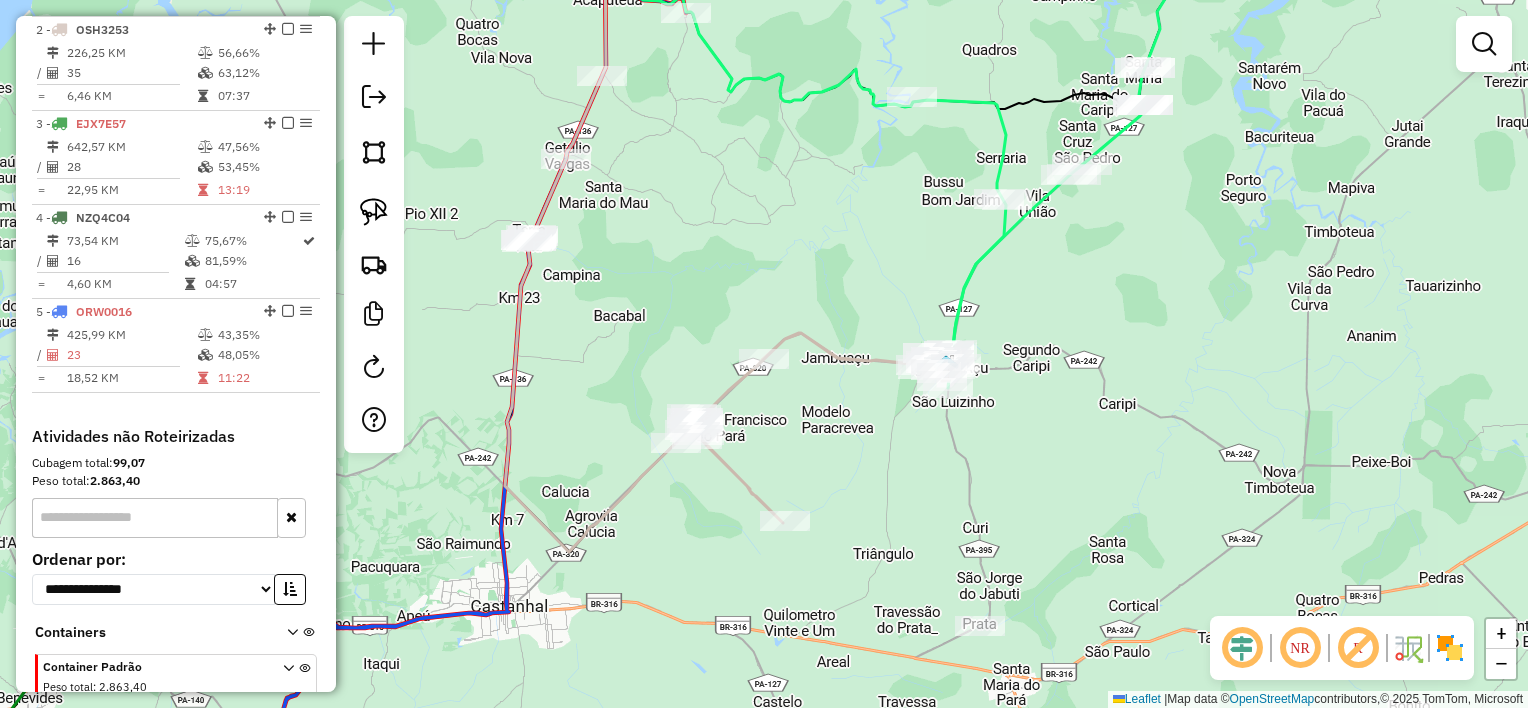 drag, startPoint x: 644, startPoint y: 361, endPoint x: 630, endPoint y: 578, distance: 217.45114 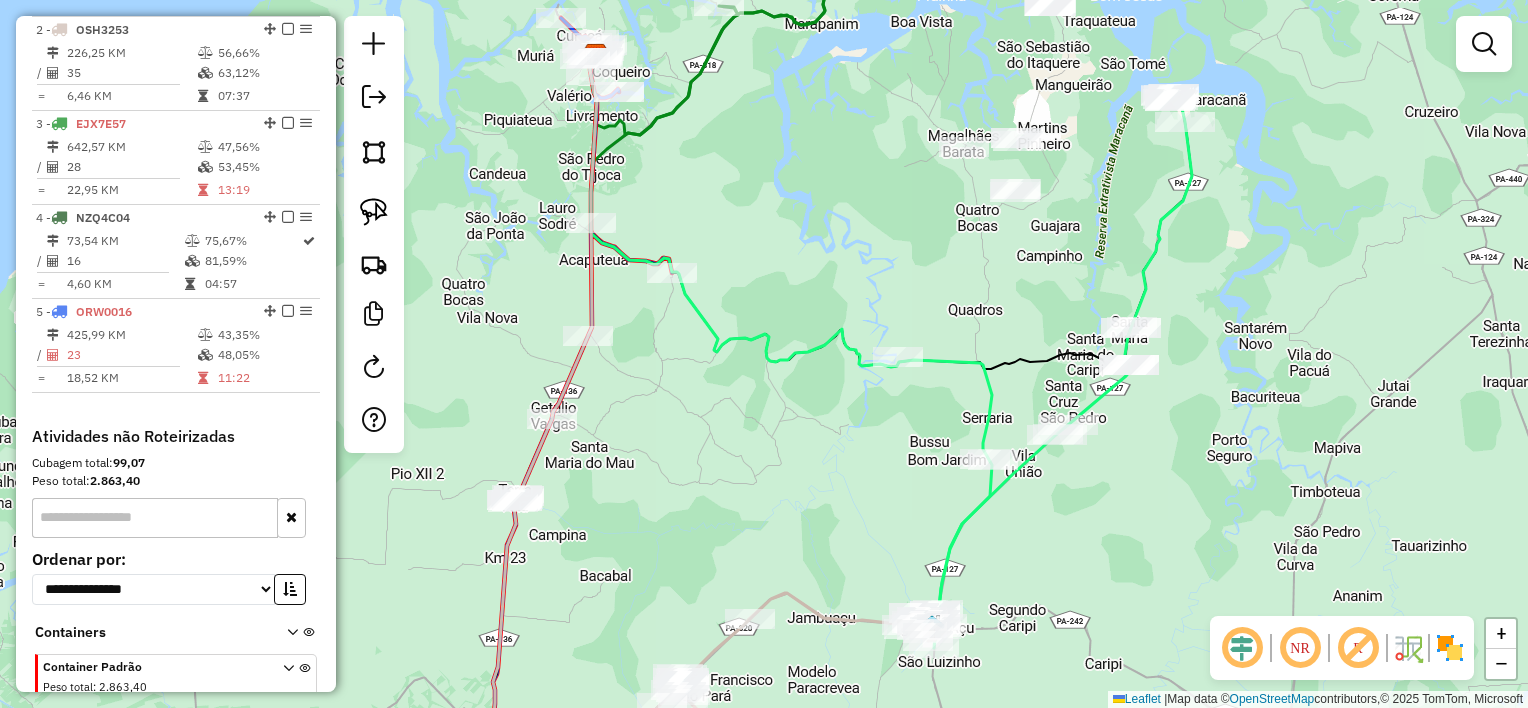 drag, startPoint x: 704, startPoint y: 357, endPoint x: 683, endPoint y: 561, distance: 205.07803 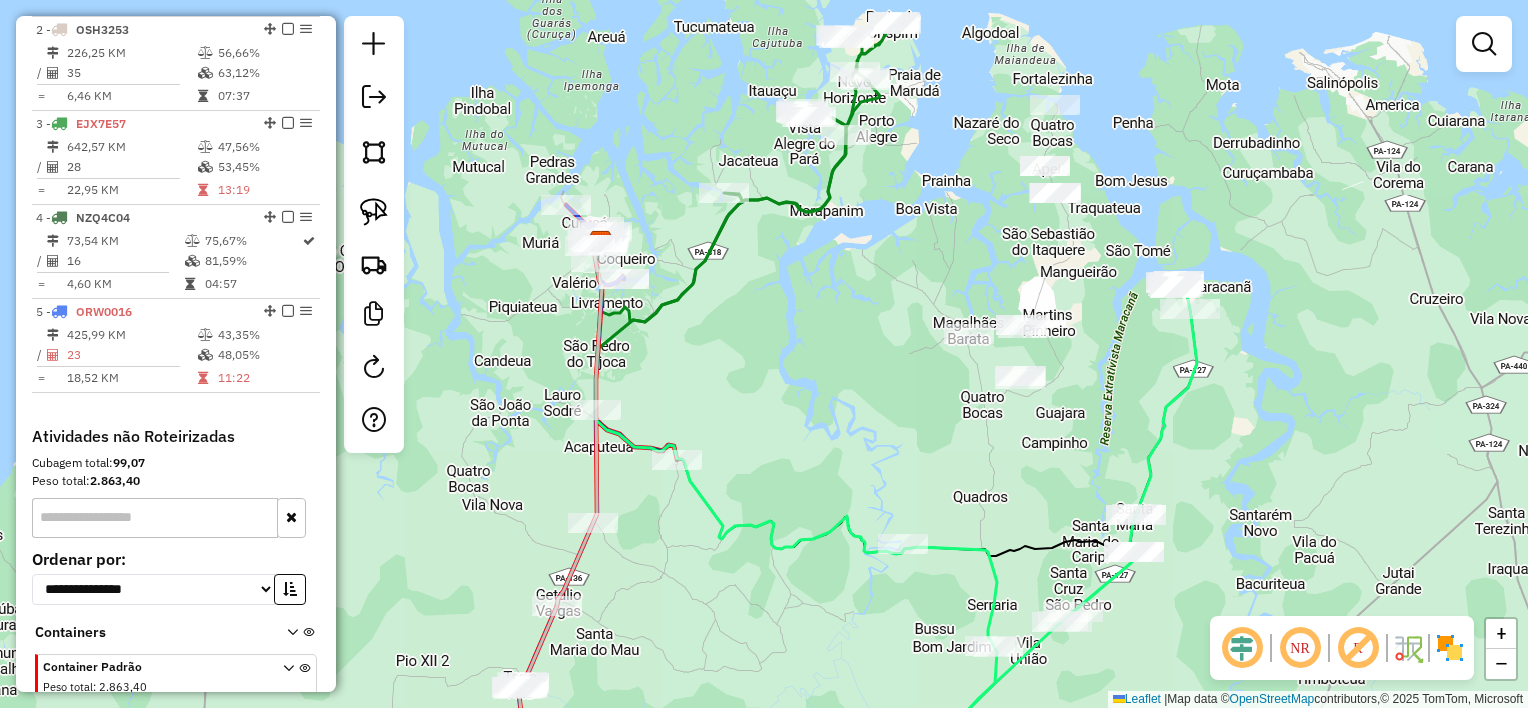 drag, startPoint x: 785, startPoint y: 401, endPoint x: 809, endPoint y: 345, distance: 60.926186 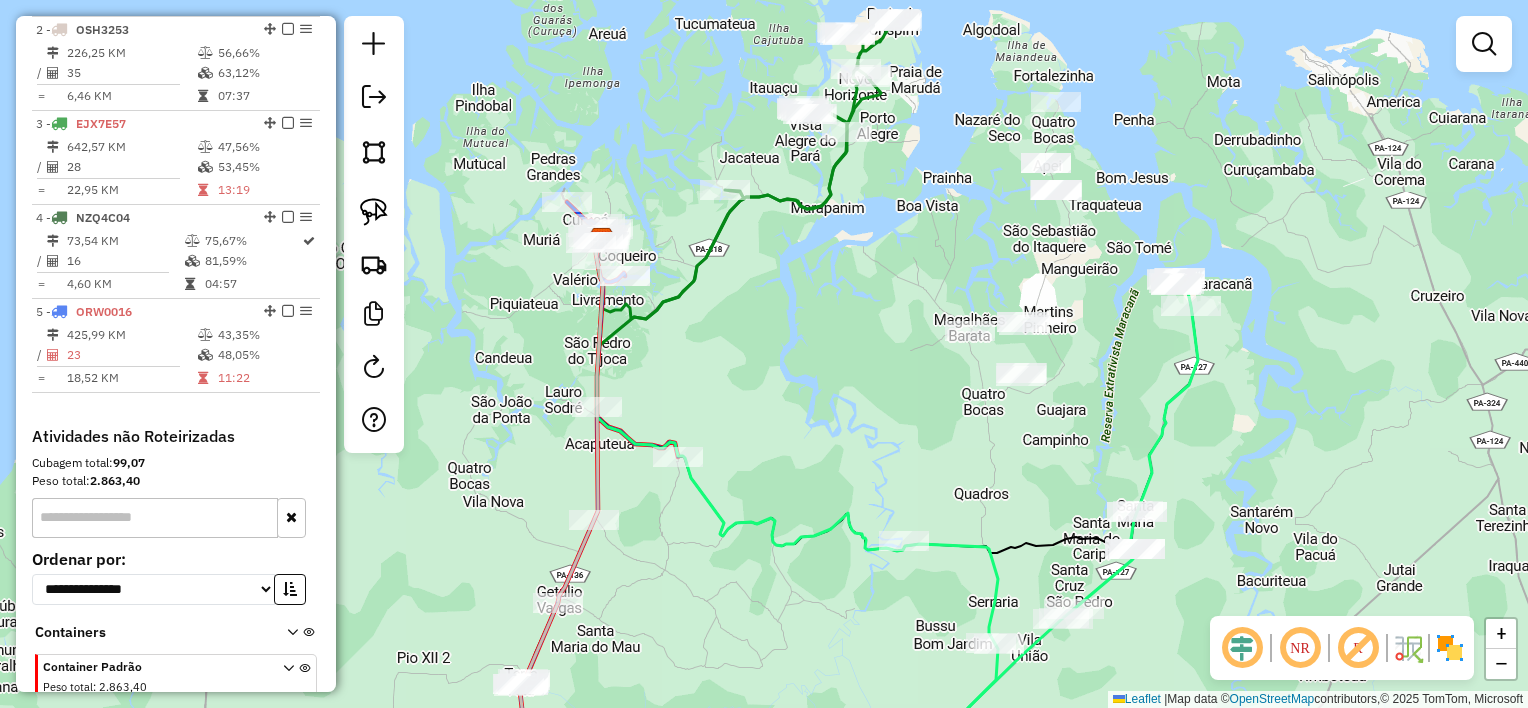 click on "Janela de atendimento Grade de atendimento Capacidade Transportadoras Veículos Cliente Pedidos  Rotas Selecione os dias de semana para filtrar as janelas de atendimento  Seg   Ter   Qua   Qui   Sex   Sáb   Dom  Informe o período da janela de atendimento: De: Até:  Filtrar exatamente a janela do cliente  Considerar janela de atendimento padrão  Selecione os dias de semana para filtrar as grades de atendimento  Seg   Ter   Qua   Qui   Sex   Sáb   Dom   Considerar clientes sem dia de atendimento cadastrado  Clientes fora do dia de atendimento selecionado Filtrar as atividades entre os valores definidos abaixo:  Peso mínimo:   Peso máximo:   Cubagem mínima:   Cubagem máxima:   De:   Até:  Filtrar as atividades entre o tempo de atendimento definido abaixo:  De:   Até:   Considerar capacidade total dos clientes não roteirizados Transportadora: Selecione um ou mais itens Tipo de veículo: Selecione um ou mais itens Veículo: Selecione um ou mais itens Motorista: Selecione um ou mais itens Nome: Rótulo:" 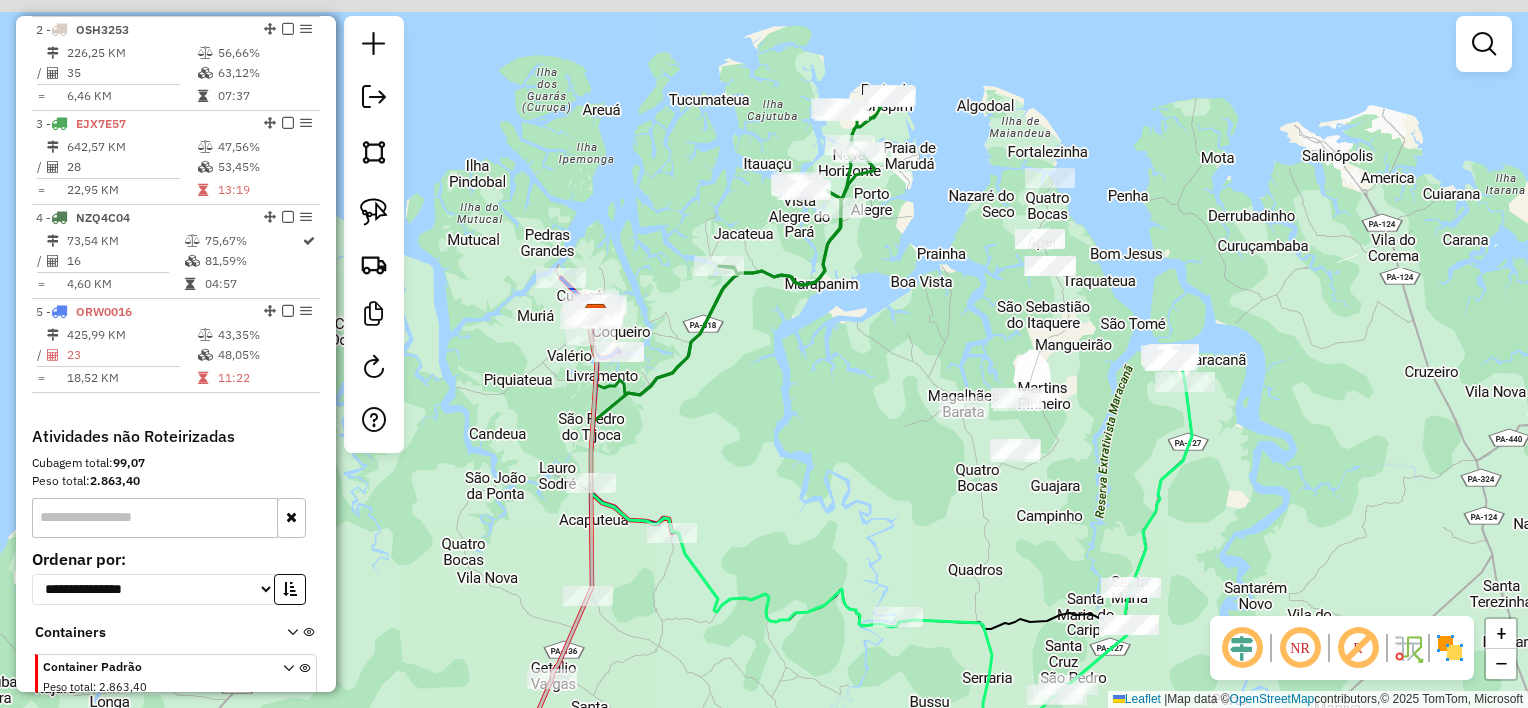 drag, startPoint x: 640, startPoint y: 534, endPoint x: 634, endPoint y: 610, distance: 76.23647 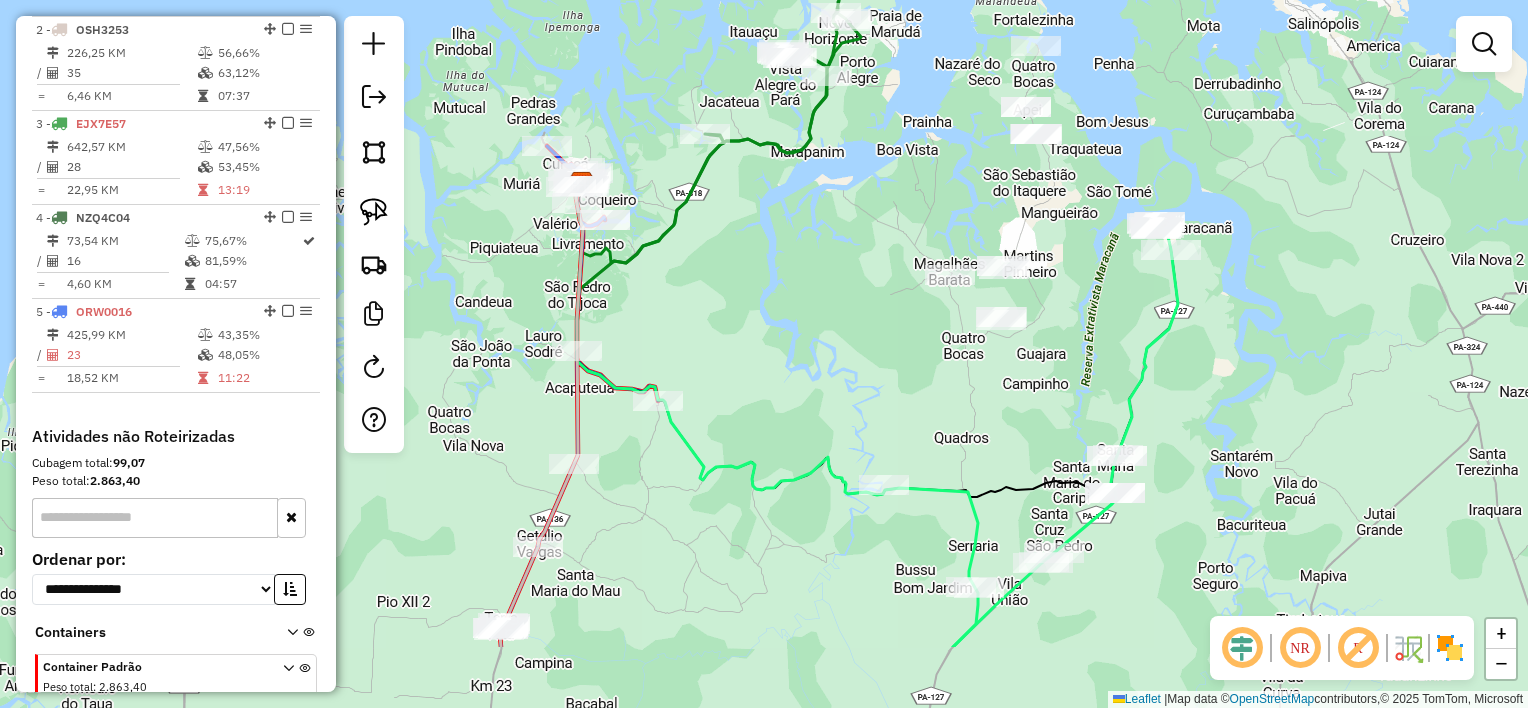 drag, startPoint x: 744, startPoint y: 429, endPoint x: 744, endPoint y: 407, distance: 22 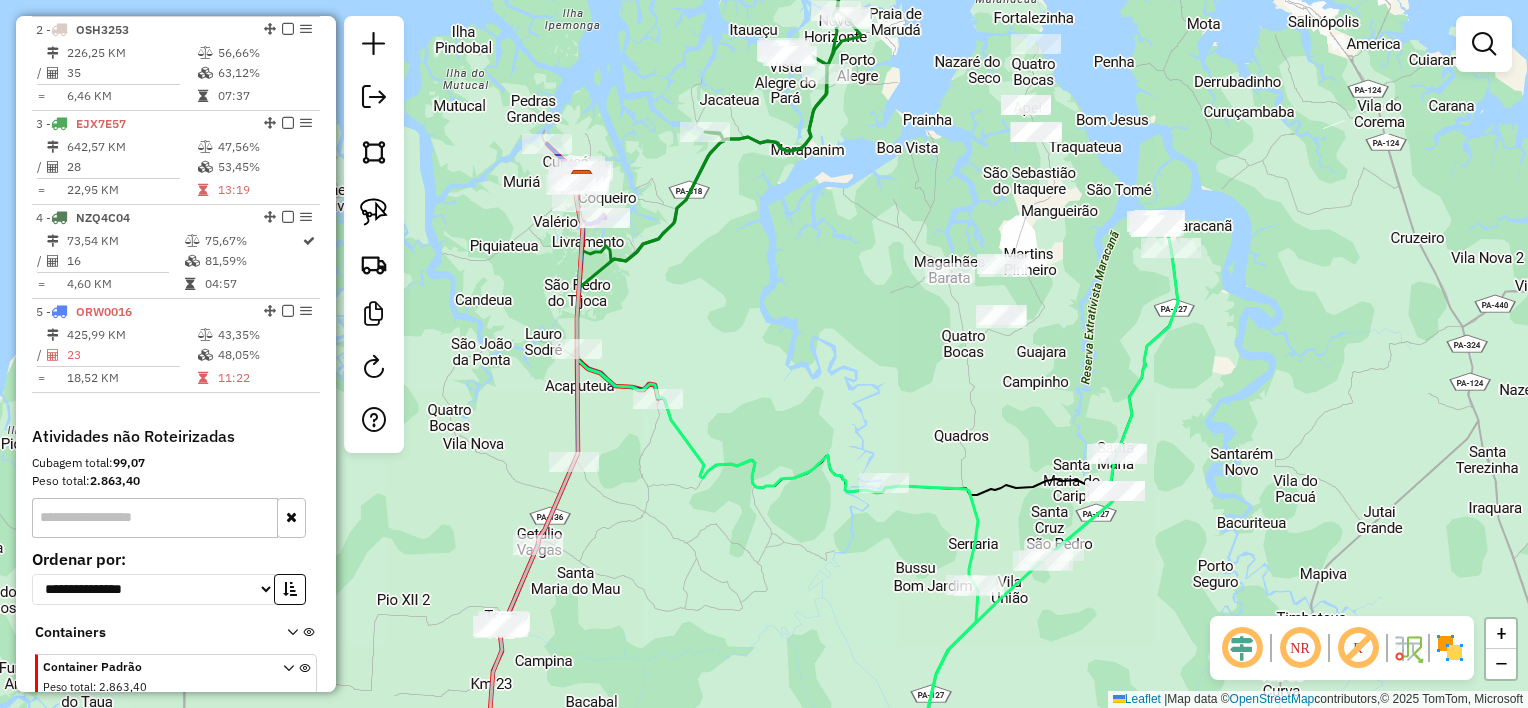 click on "Janela de atendimento Grade de atendimento Capacidade Transportadoras Veículos Cliente Pedidos  Rotas Selecione os dias de semana para filtrar as janelas de atendimento  Seg   Ter   Qua   Qui   Sex   Sáb   Dom  Informe o período da janela de atendimento: De: Até:  Filtrar exatamente a janela do cliente  Considerar janela de atendimento padrão  Selecione os dias de semana para filtrar as grades de atendimento  Seg   Ter   Qua   Qui   Sex   Sáb   Dom   Considerar clientes sem dia de atendimento cadastrado  Clientes fora do dia de atendimento selecionado Filtrar as atividades entre os valores definidos abaixo:  Peso mínimo:   Peso máximo:   Cubagem mínima:   Cubagem máxima:   De:   Até:  Filtrar as atividades entre o tempo de atendimento definido abaixo:  De:   Até:   Considerar capacidade total dos clientes não roteirizados Transportadora: Selecione um ou mais itens Tipo de veículo: Selecione um ou mais itens Veículo: Selecione um ou mais itens Motorista: Selecione um ou mais itens Nome: Rótulo:" 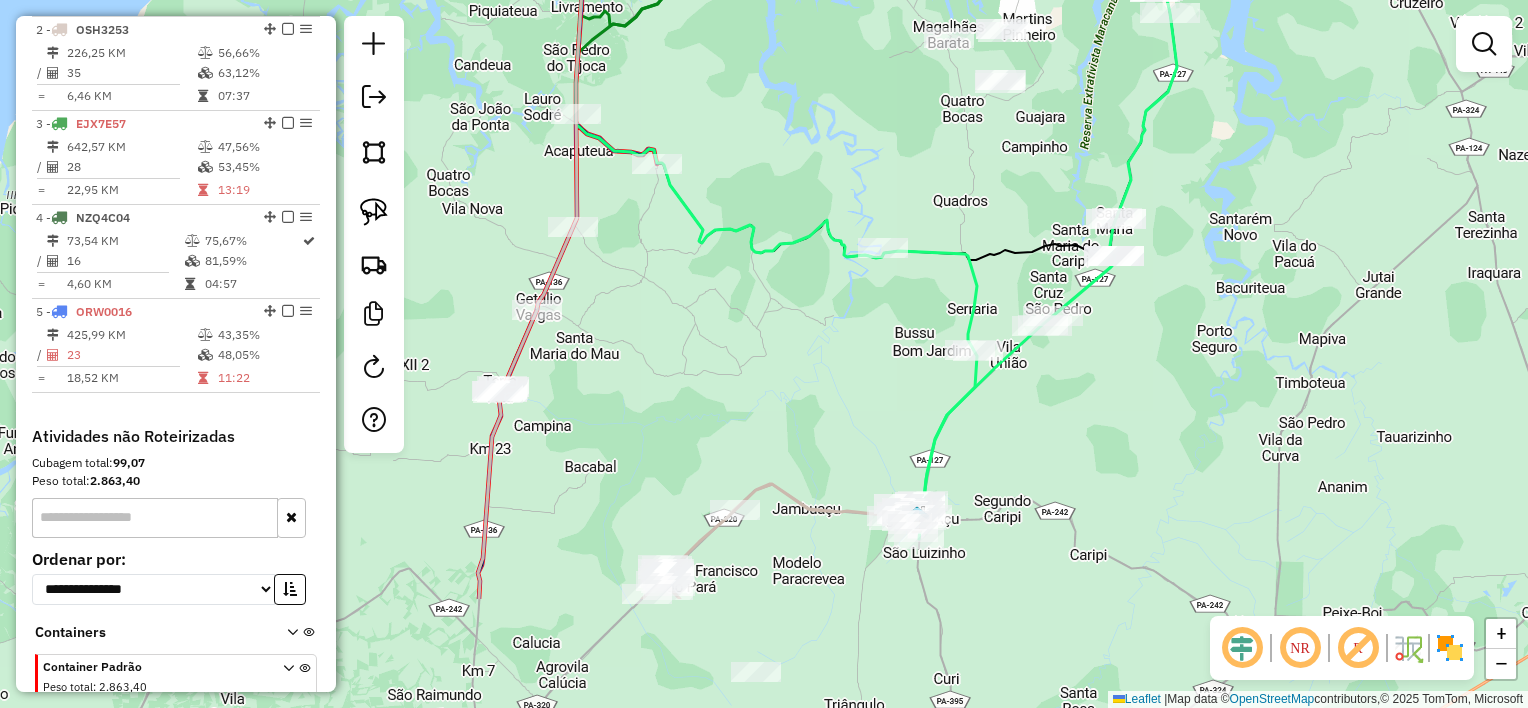 drag, startPoint x: 751, startPoint y: 507, endPoint x: 756, endPoint y: 347, distance: 160.07811 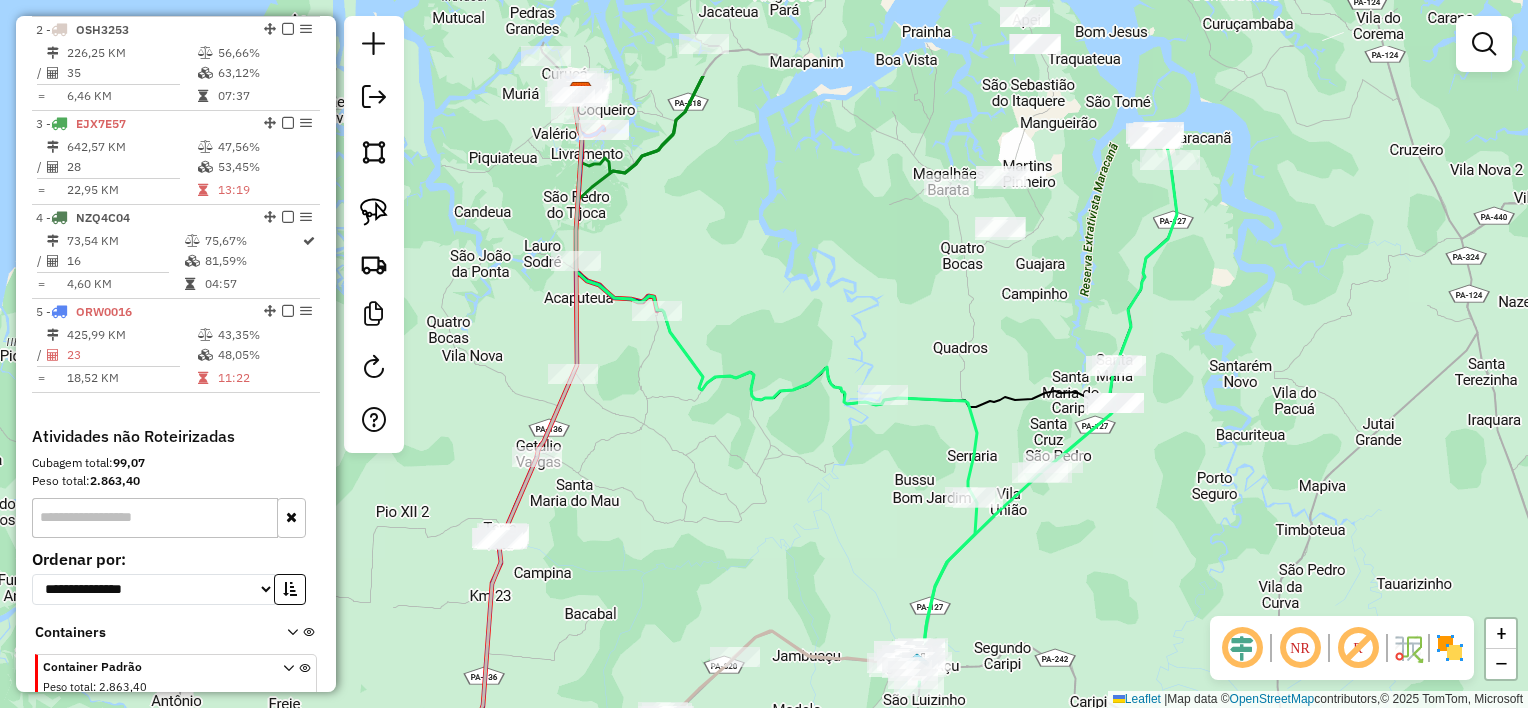 drag, startPoint x: 756, startPoint y: 338, endPoint x: 756, endPoint y: 491, distance: 153 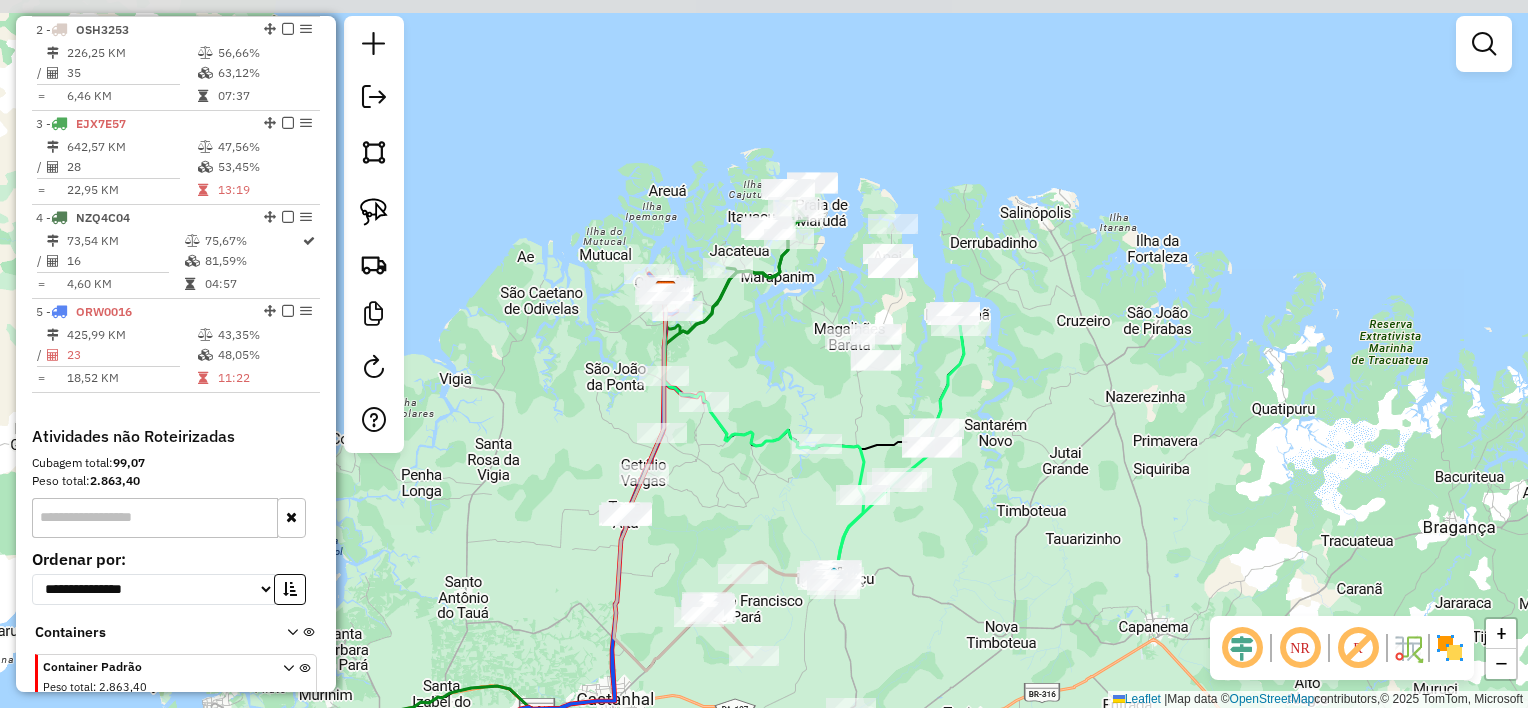 drag, startPoint x: 748, startPoint y: 274, endPoint x: 757, endPoint y: 343, distance: 69.58448 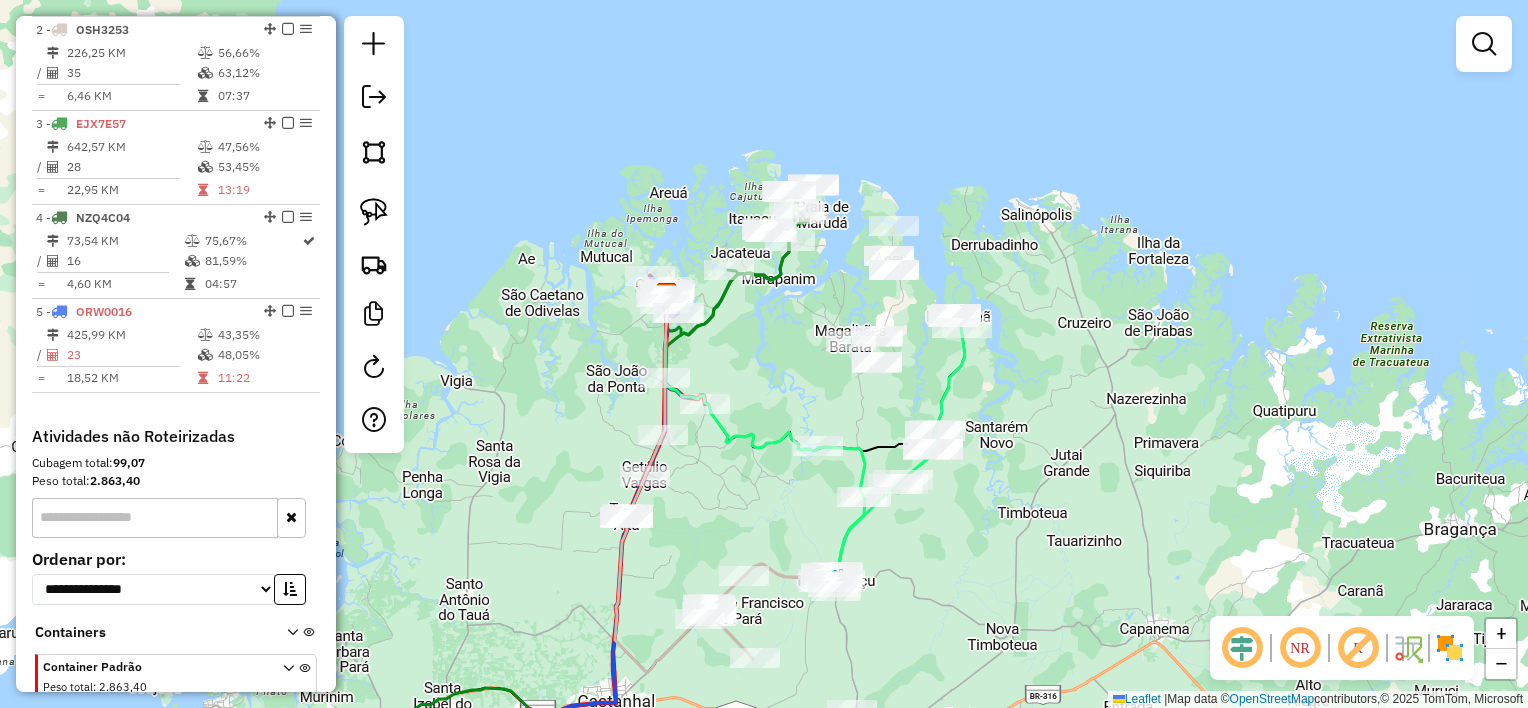 click on "Janela de atendimento Grade de atendimento Capacidade Transportadoras Veículos Cliente Pedidos  Rotas Selecione os dias de semana para filtrar as janelas de atendimento  Seg   Ter   Qua   Qui   Sex   Sáb   Dom  Informe o período da janela de atendimento: De: Até:  Filtrar exatamente a janela do cliente  Considerar janela de atendimento padrão  Selecione os dias de semana para filtrar as grades de atendimento  Seg   Ter   Qua   Qui   Sex   Sáb   Dom   Considerar clientes sem dia de atendimento cadastrado  Clientes fora do dia de atendimento selecionado Filtrar as atividades entre os valores definidos abaixo:  Peso mínimo:   Peso máximo:   Cubagem mínima:   Cubagem máxima:   De:   Até:  Filtrar as atividades entre o tempo de atendimento definido abaixo:  De:   Até:   Considerar capacidade total dos clientes não roteirizados Transportadora: Selecione um ou mais itens Tipo de veículo: Selecione um ou mais itens Veículo: Selecione um ou mais itens Motorista: Selecione um ou mais itens Nome: Rótulo:" 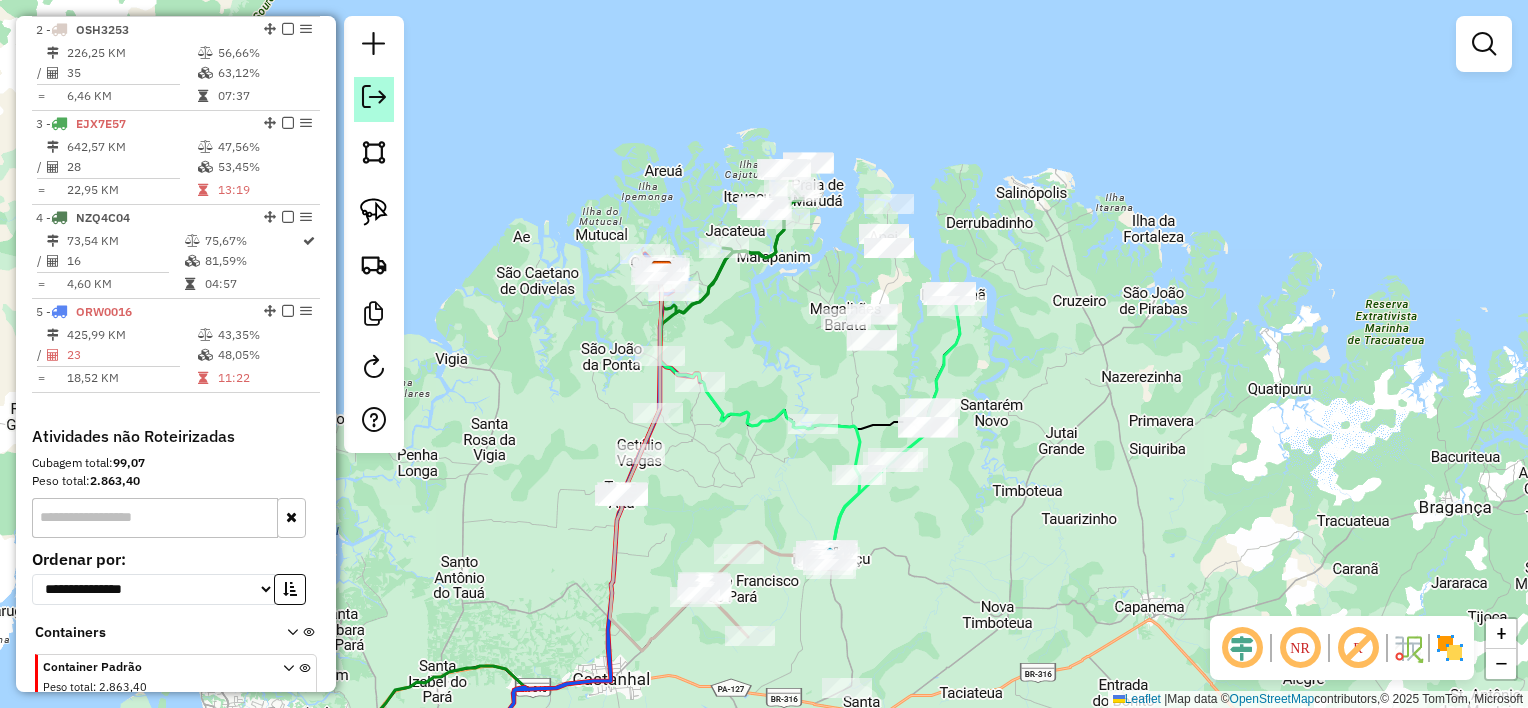 click 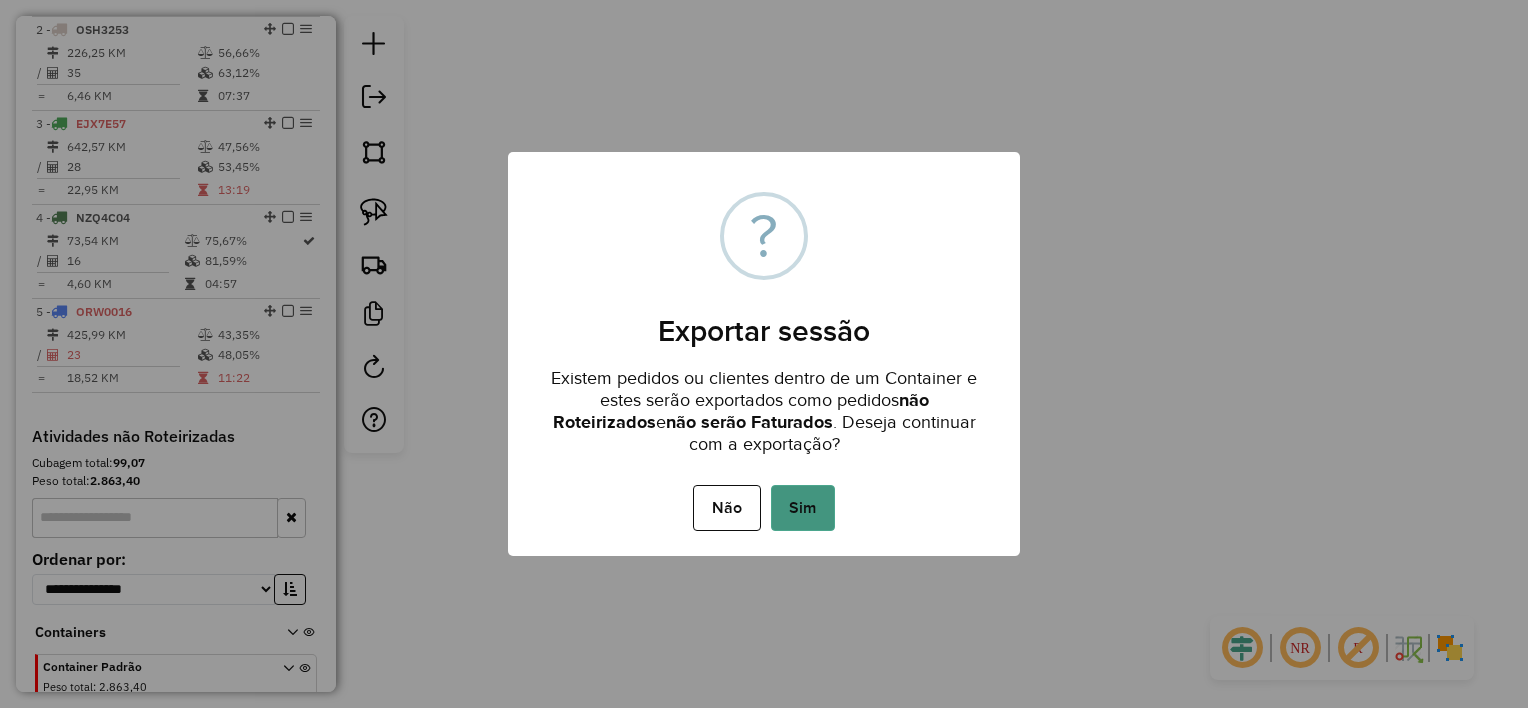 click on "Sim" at bounding box center [803, 508] 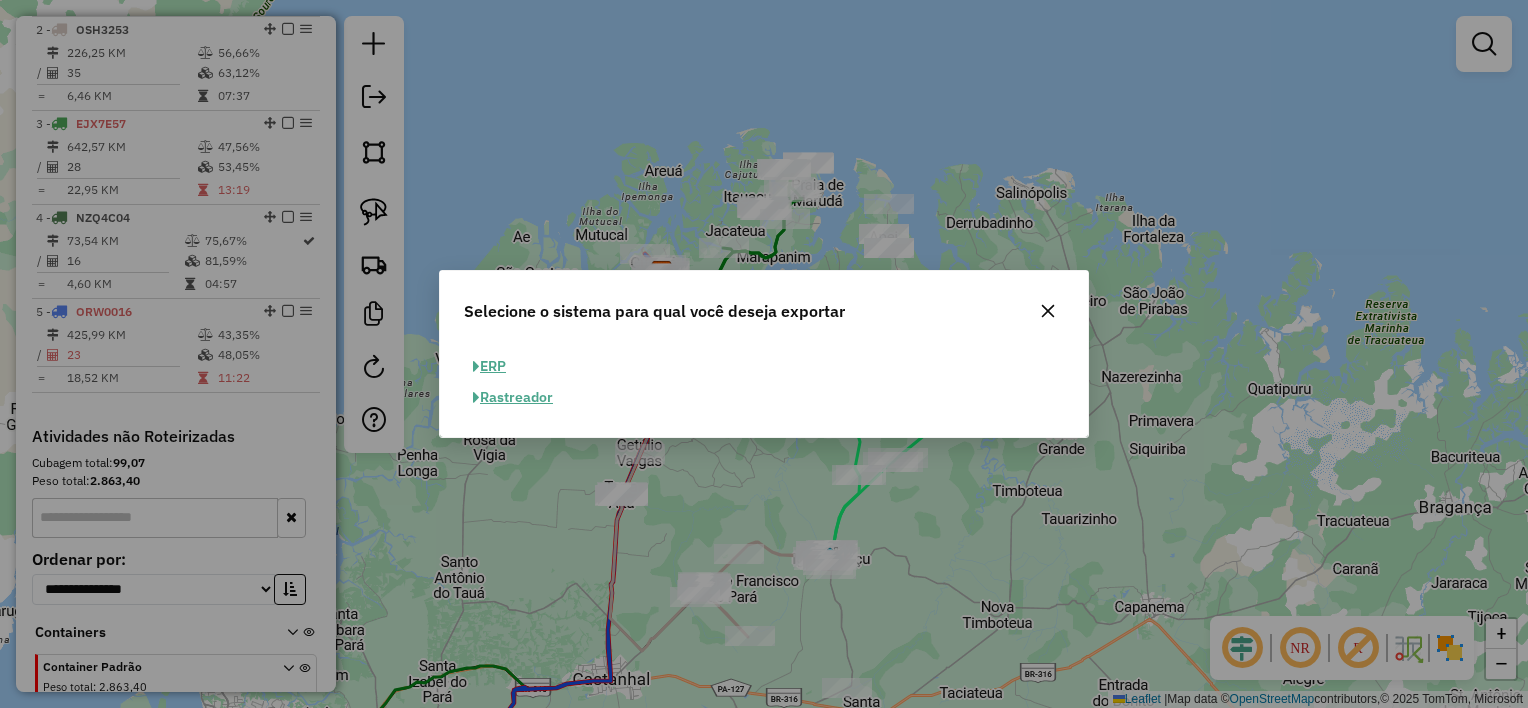 click on "ERP" 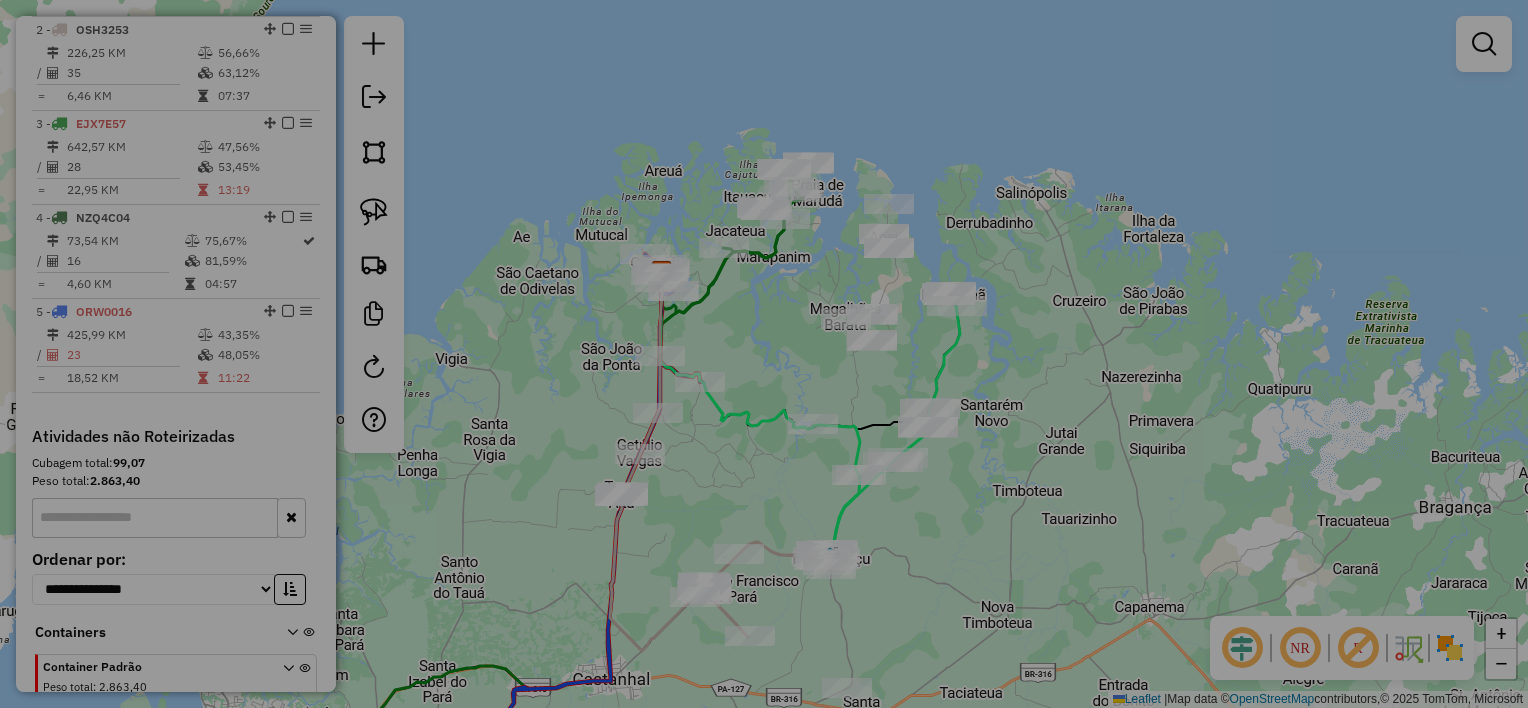 select on "**" 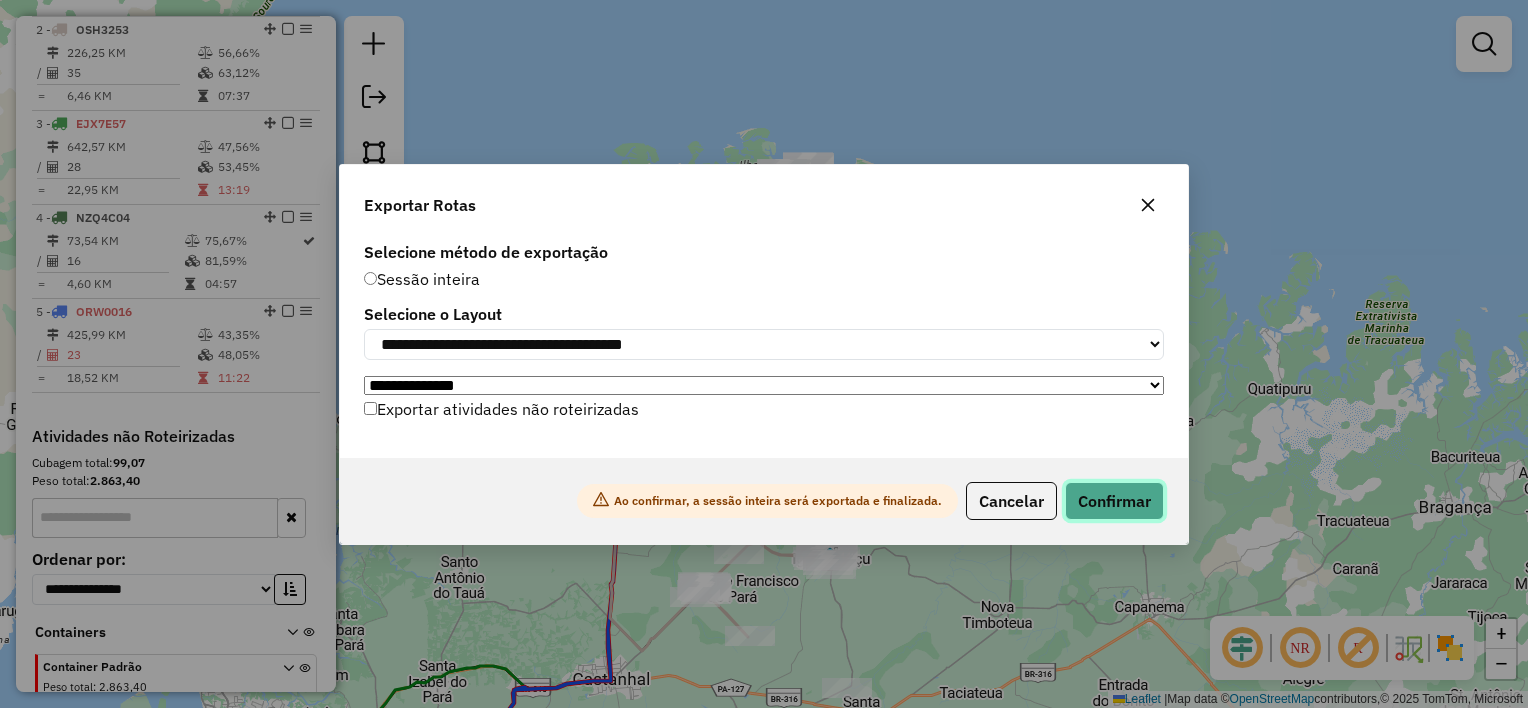 click on "Confirmar" 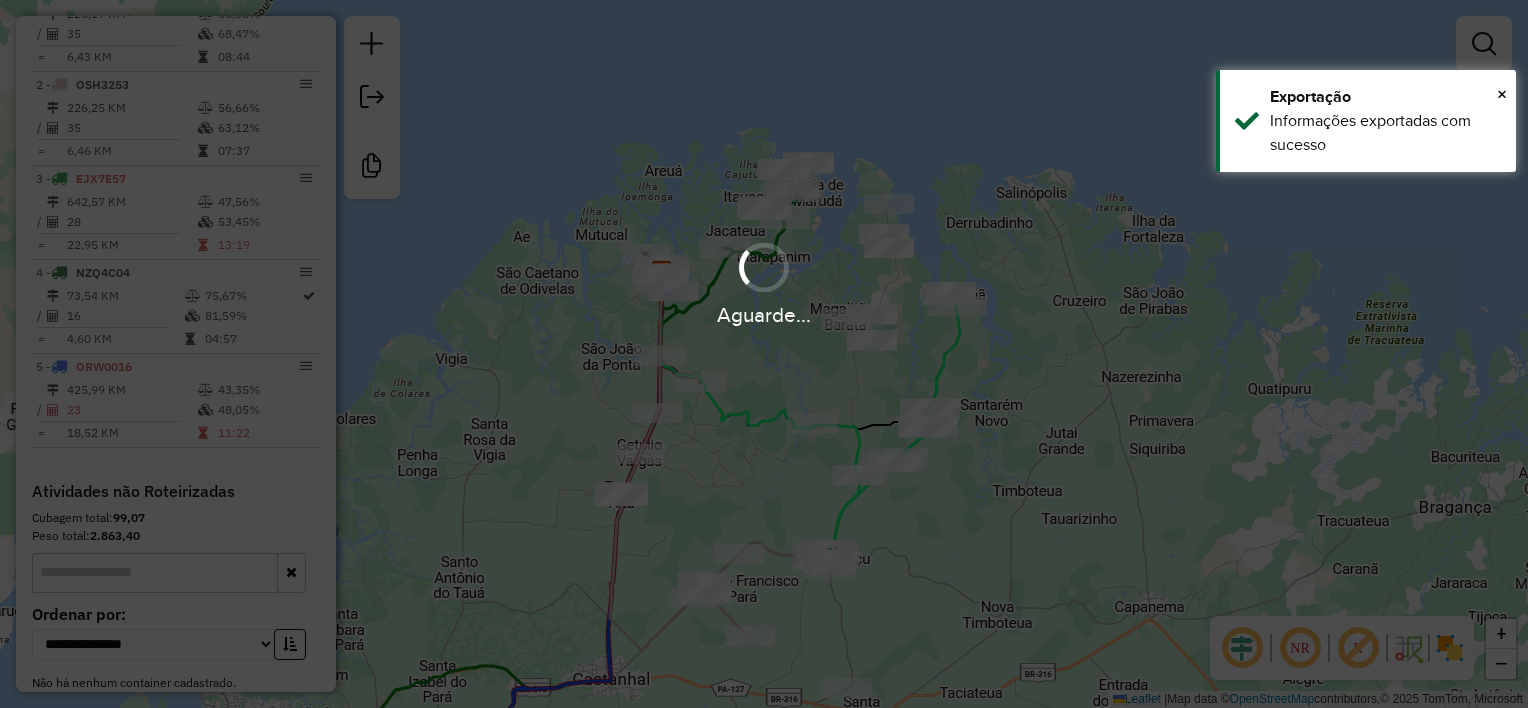 scroll, scrollTop: 800, scrollLeft: 0, axis: vertical 